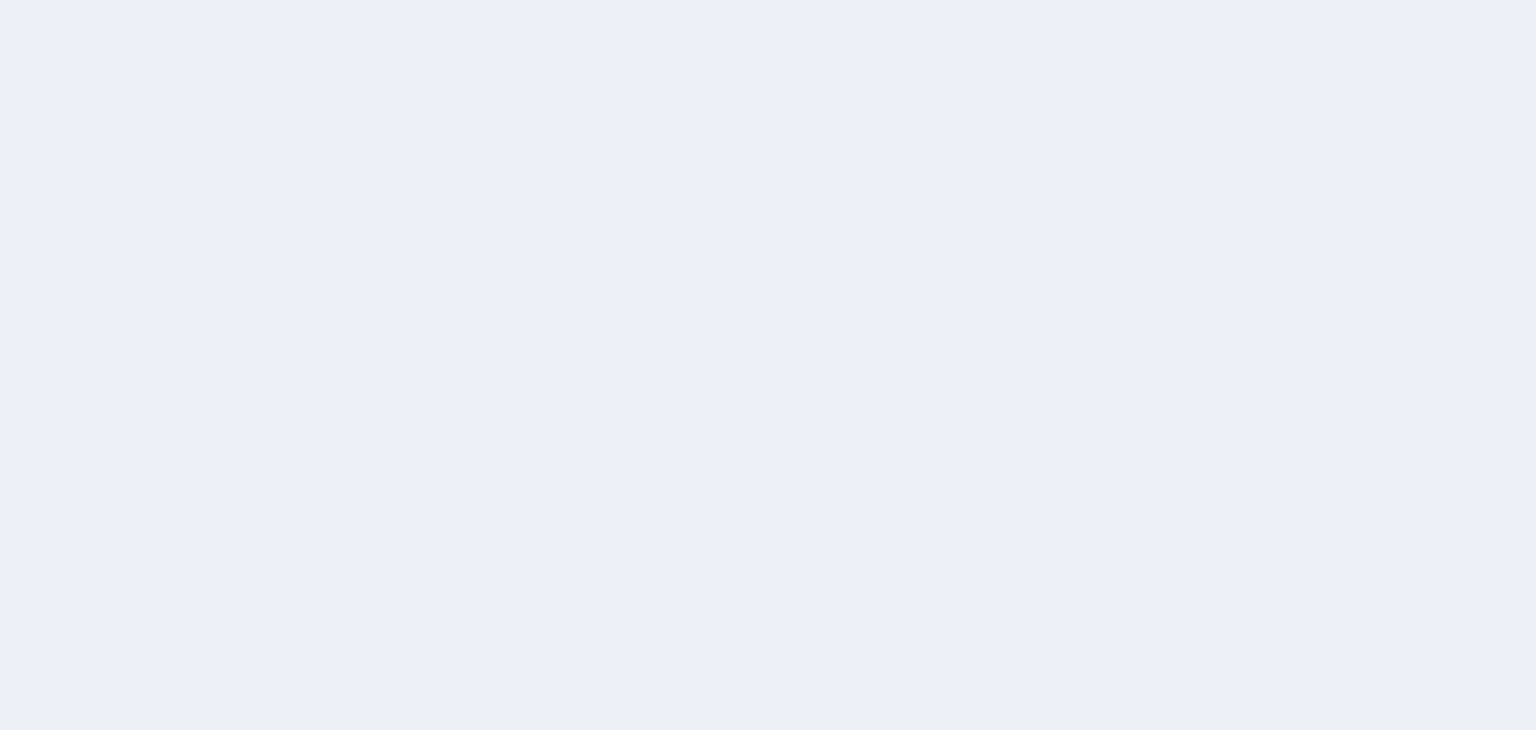 scroll, scrollTop: 0, scrollLeft: 0, axis: both 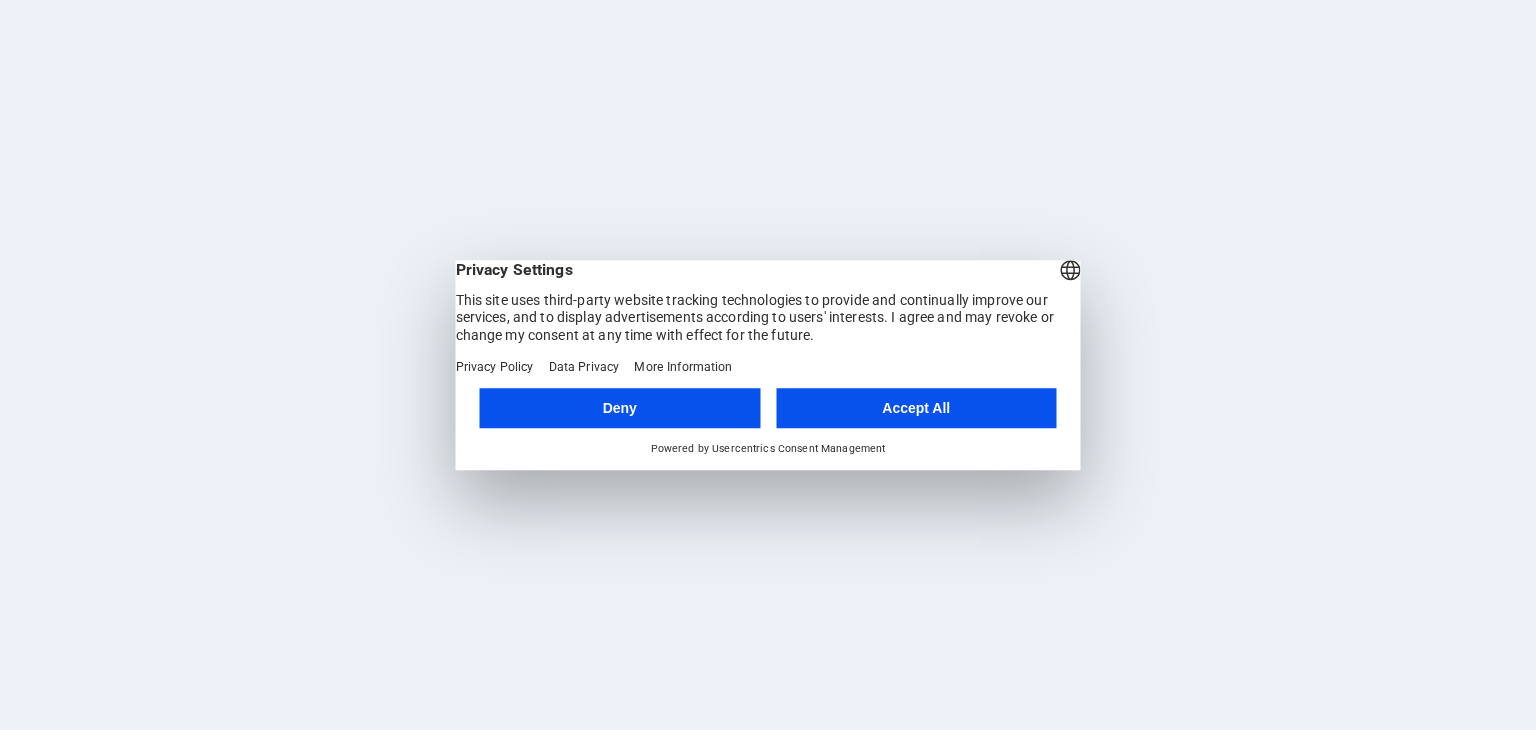 click on "Accept All" at bounding box center [916, 408] 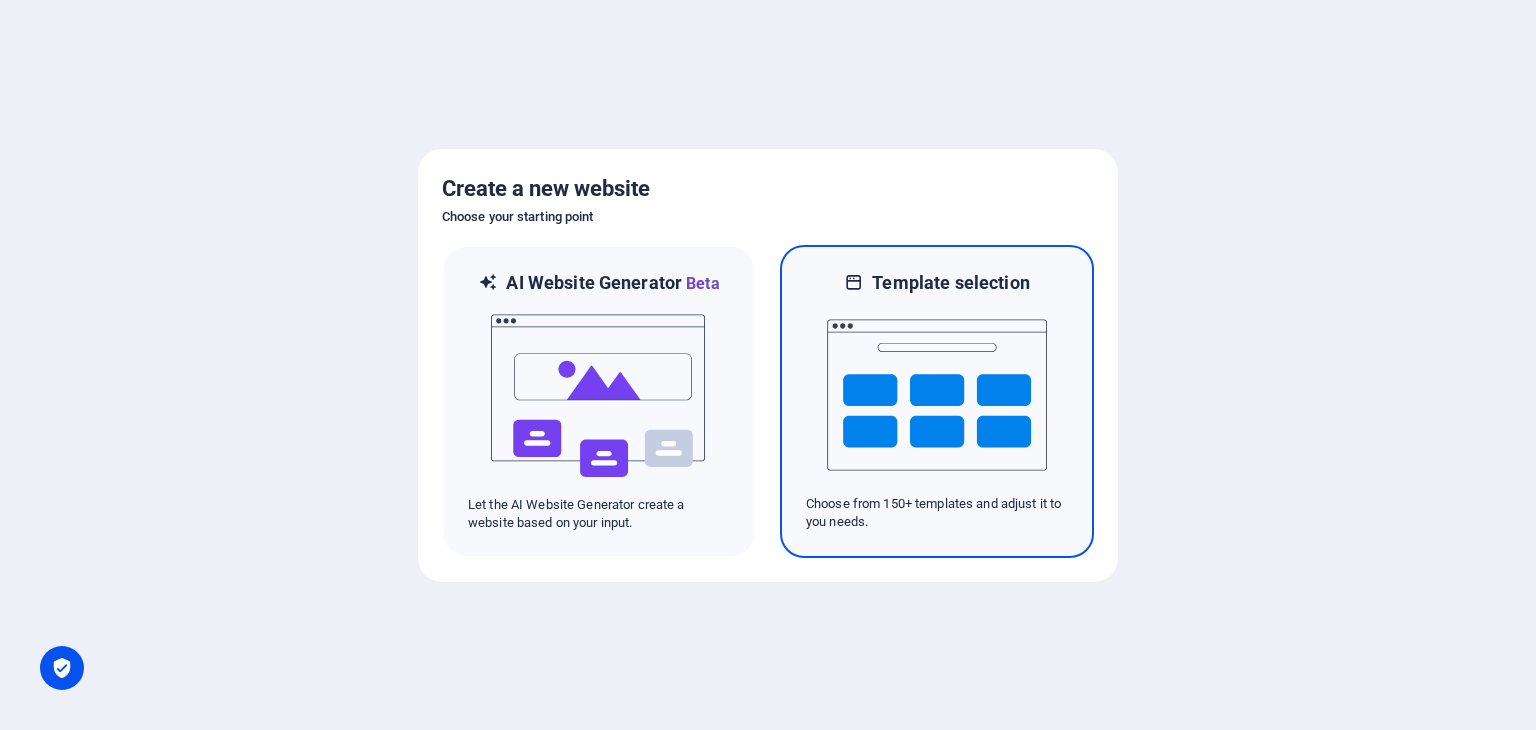 click at bounding box center [937, 395] 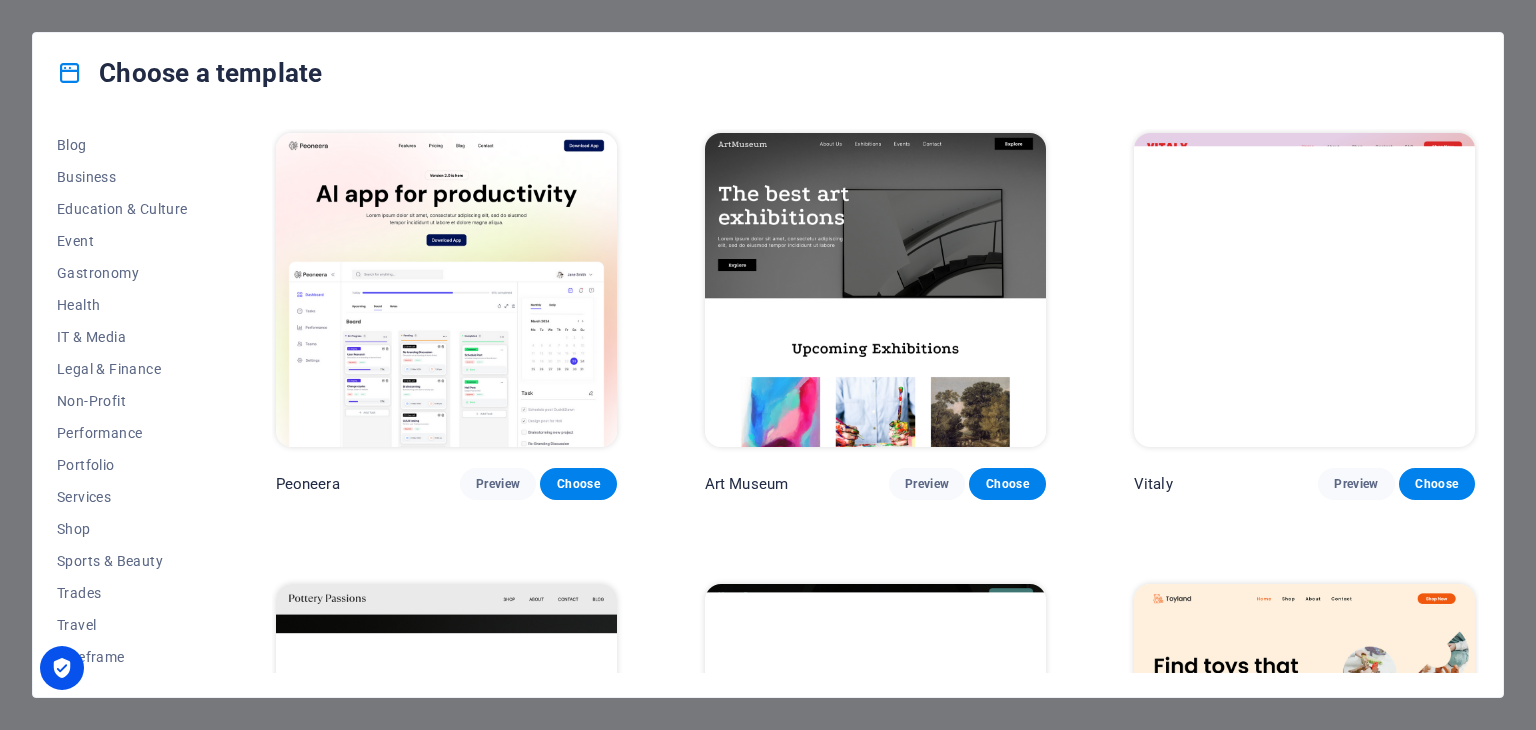 scroll, scrollTop: 287, scrollLeft: 0, axis: vertical 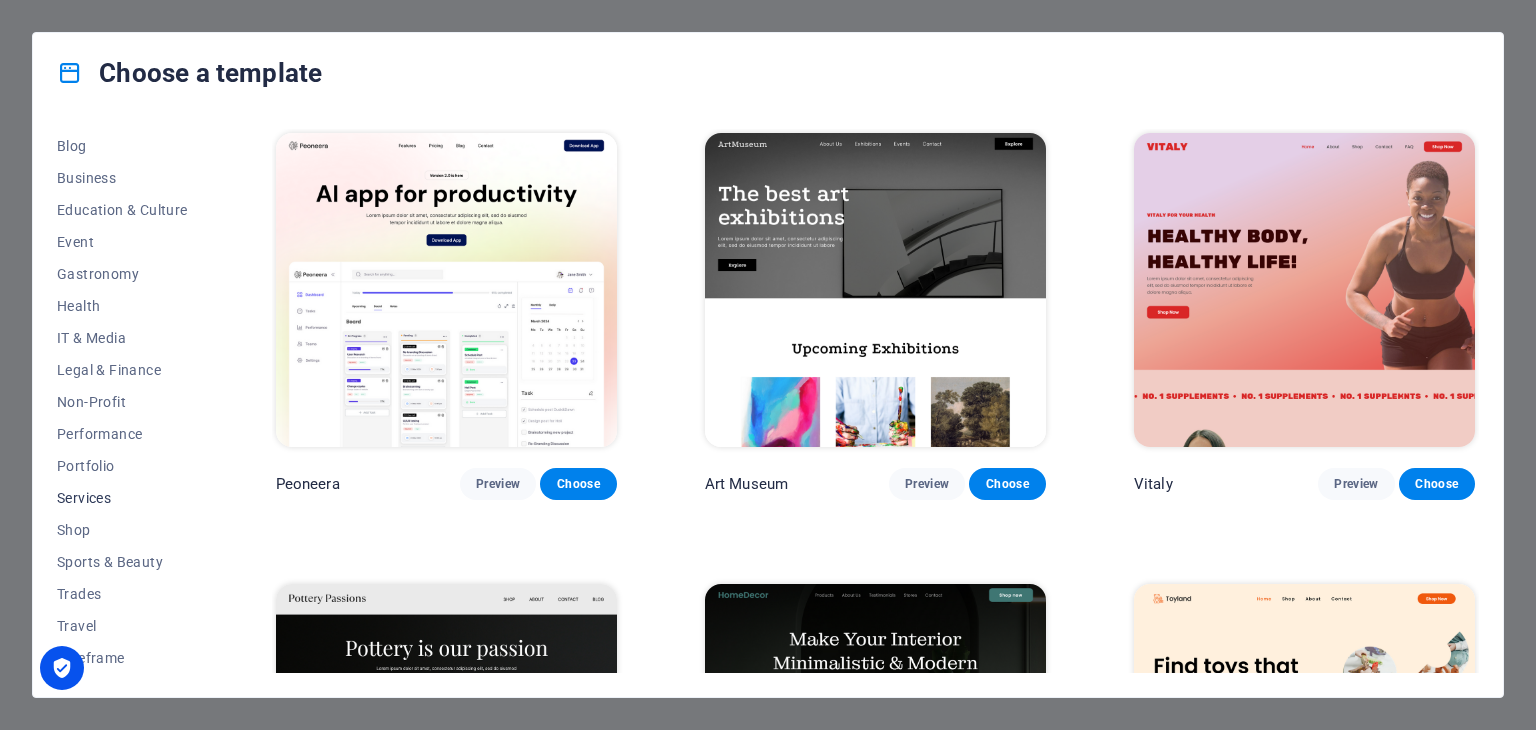 click on "Services" at bounding box center (122, 498) 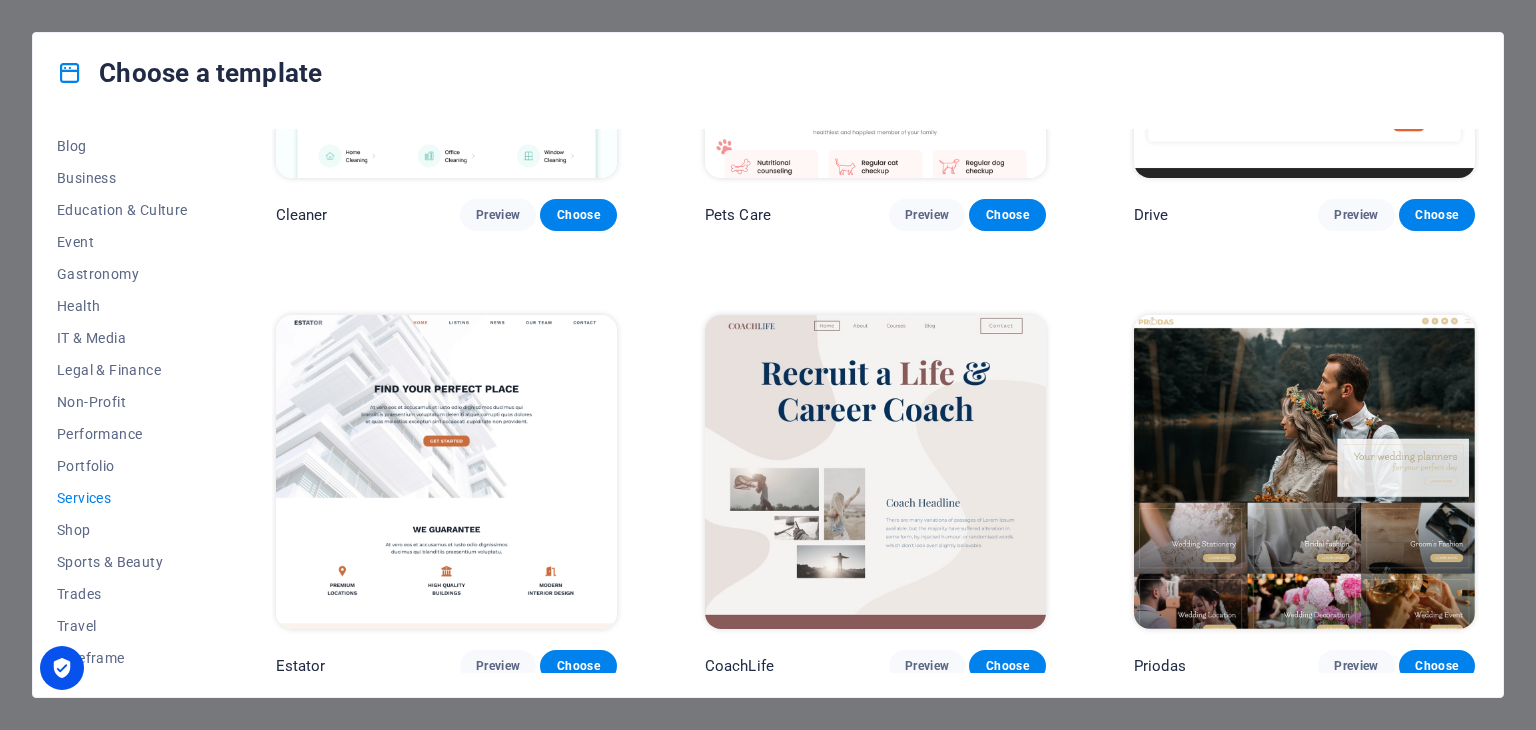 scroll, scrollTop: 0, scrollLeft: 0, axis: both 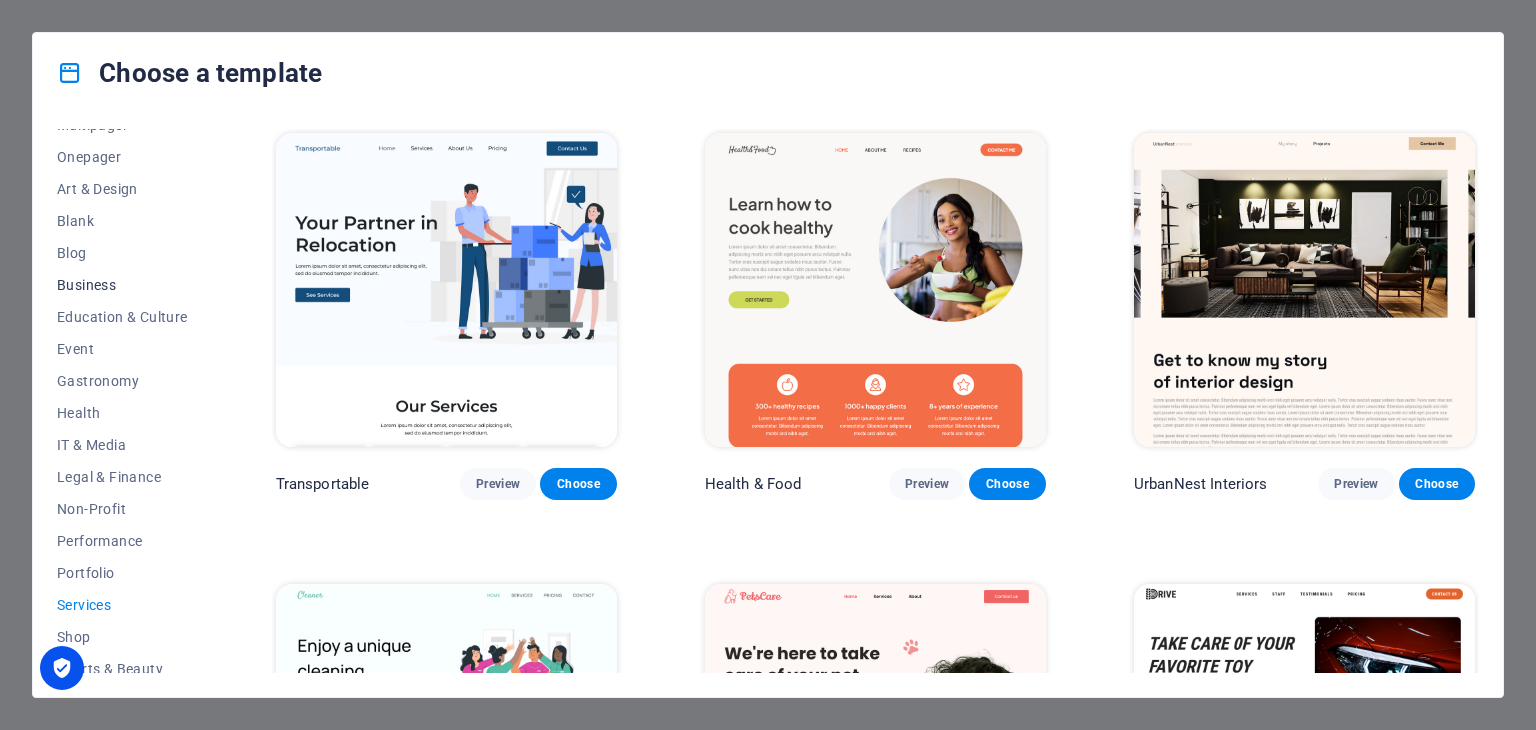 click on "Business" at bounding box center (122, 285) 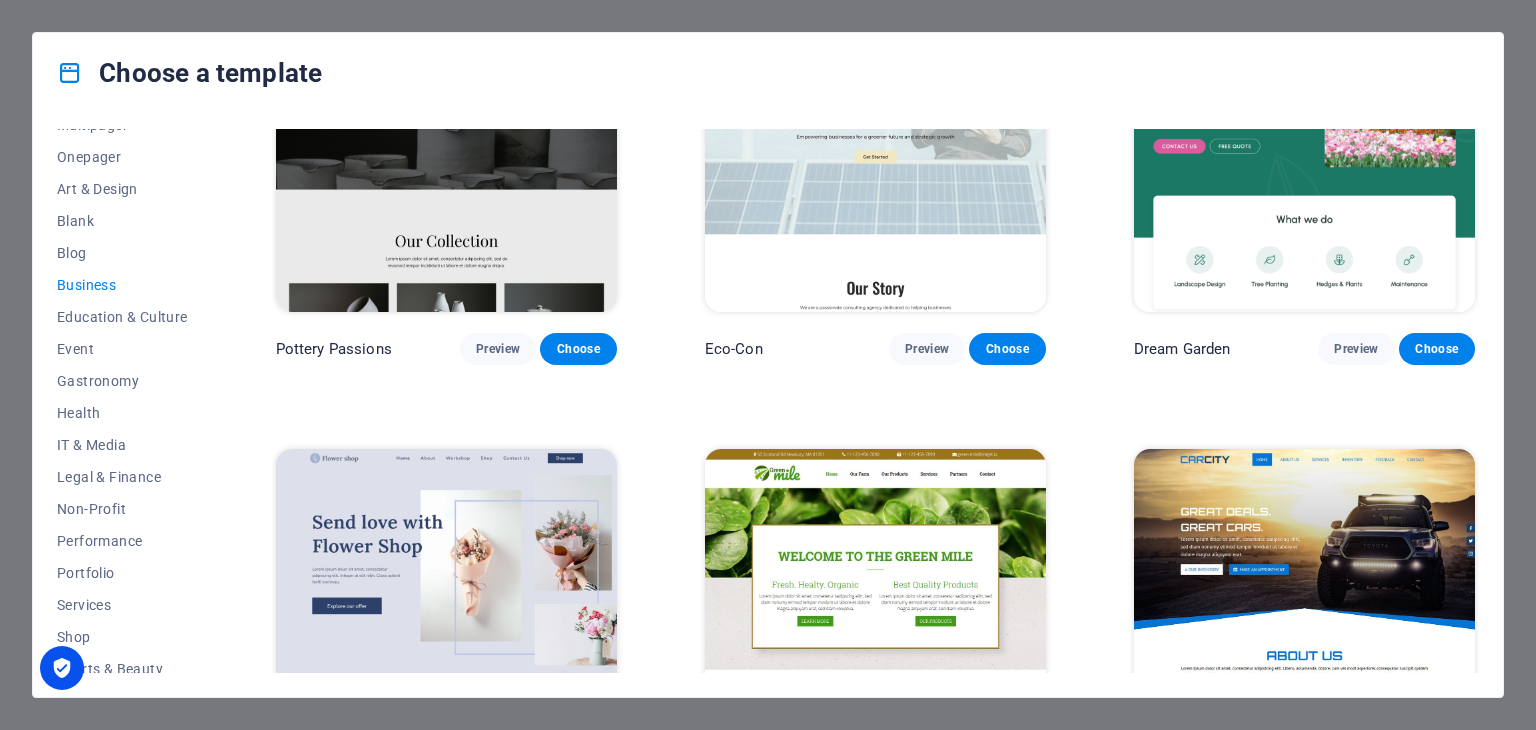 scroll, scrollTop: 0, scrollLeft: 0, axis: both 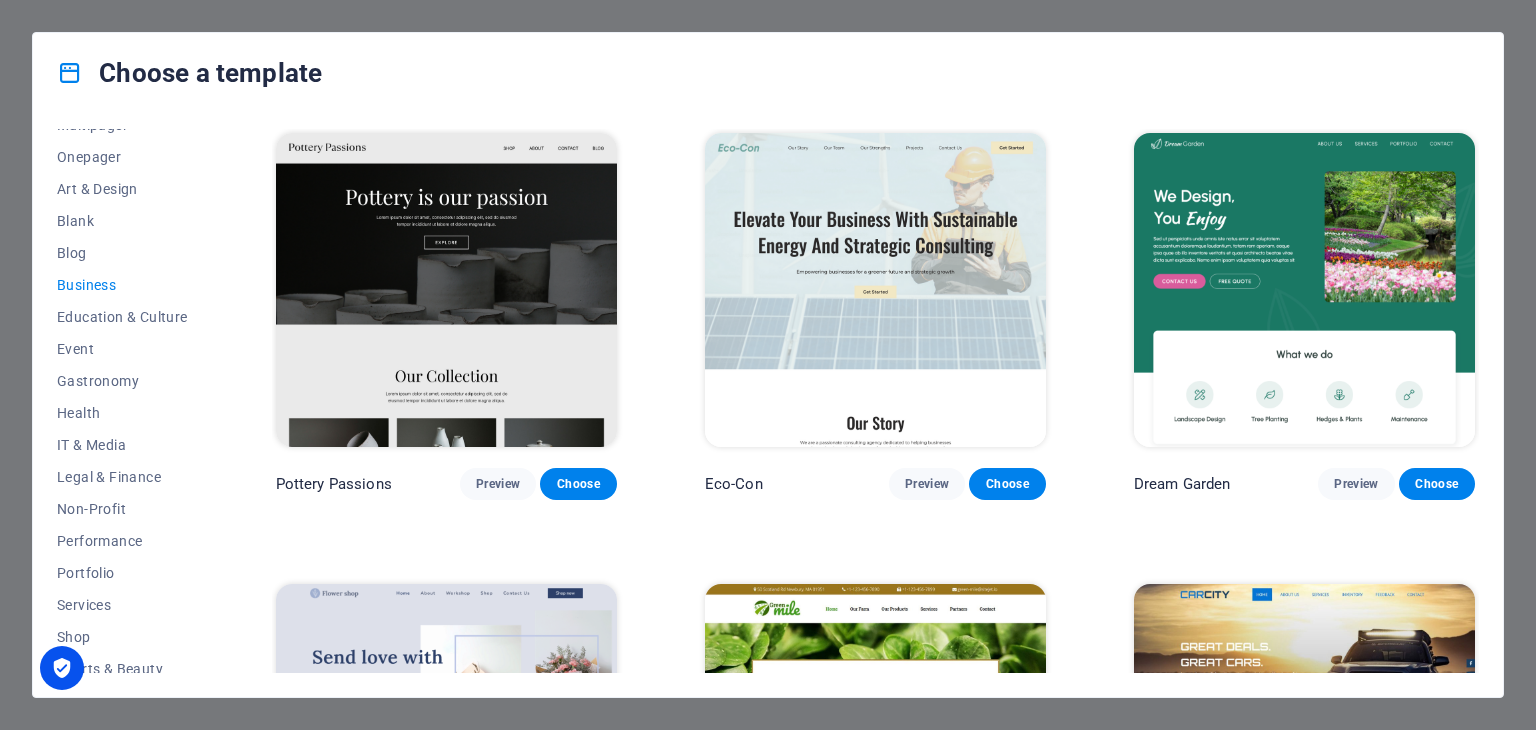 click on "Choose a template All Templates My Templates New Trending Landingpage Multipager Onepager Art & Design Blank Blog Business Education & Culture Event Gastronomy Health IT & Media Legal & Finance Non-Profit Performance Portfolio Services Shop Sports & Beauty Trades Travel Wireframe Pottery Passions Preview Choose Eco-Con Preview Choose Dream Garden Preview Choose Flower Shop Preview Choose Green mile Preview Choose CarCity Preview Choose [PERSON_NAME] Preview Choose Florello Preview Choose" at bounding box center (768, 365) 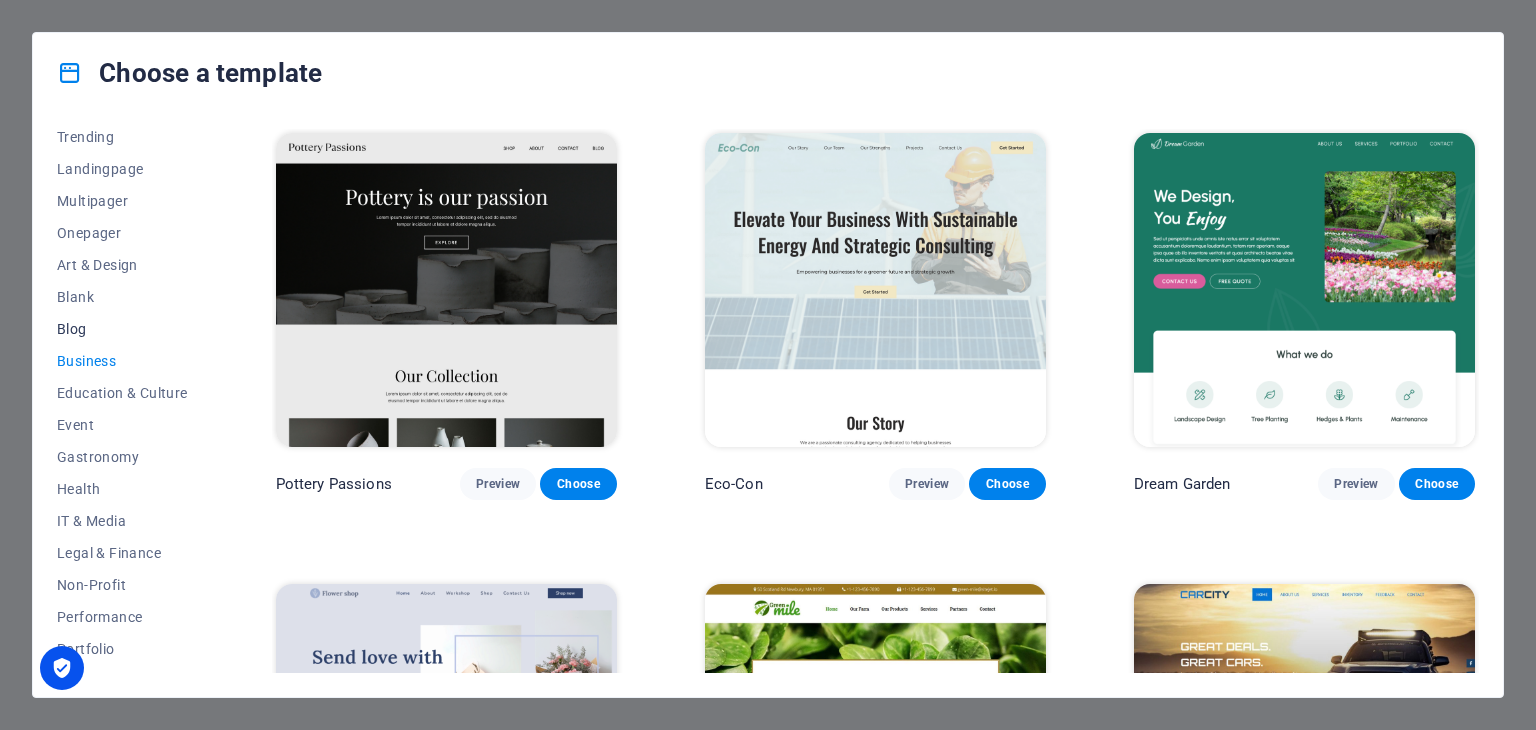 scroll, scrollTop: 104, scrollLeft: 0, axis: vertical 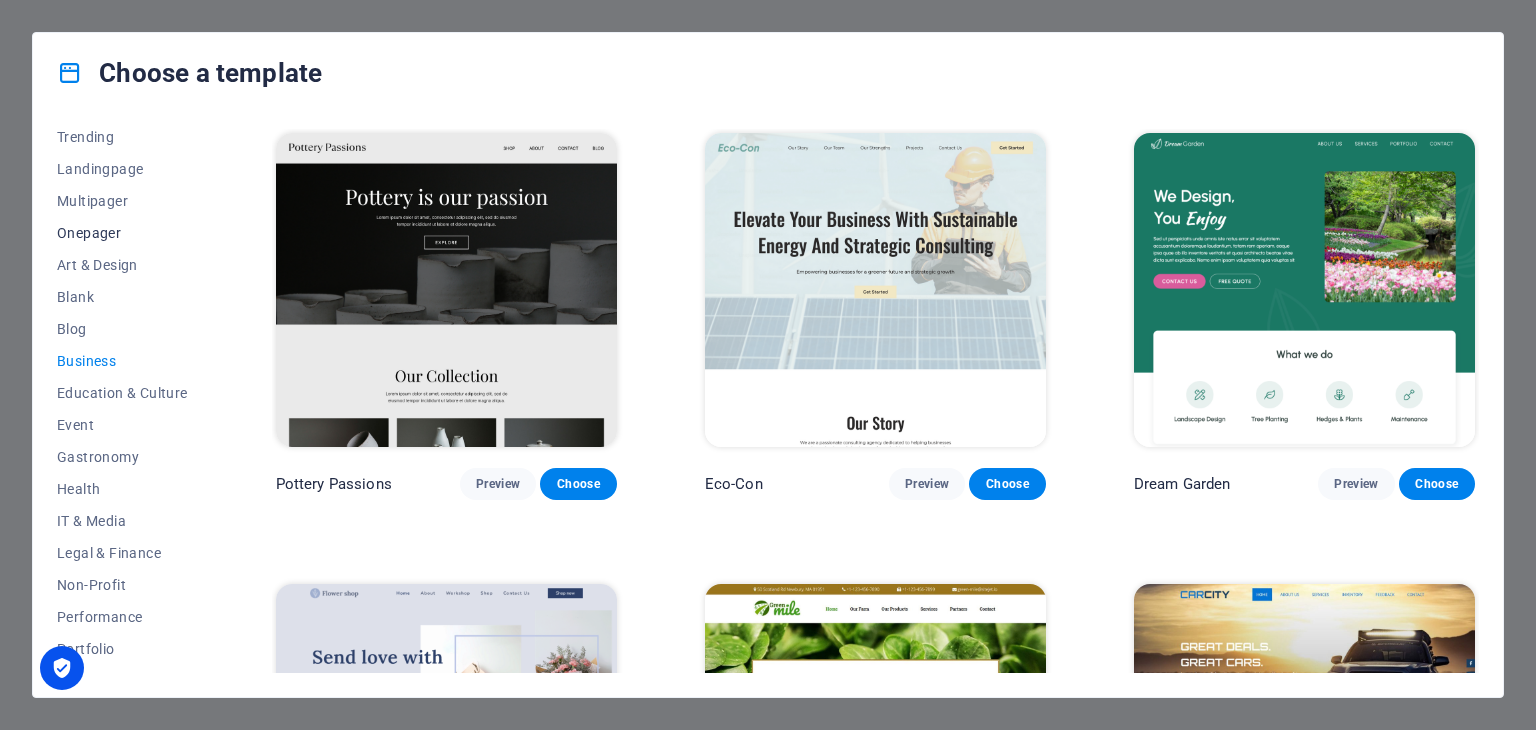 click on "Onepager" at bounding box center (122, 233) 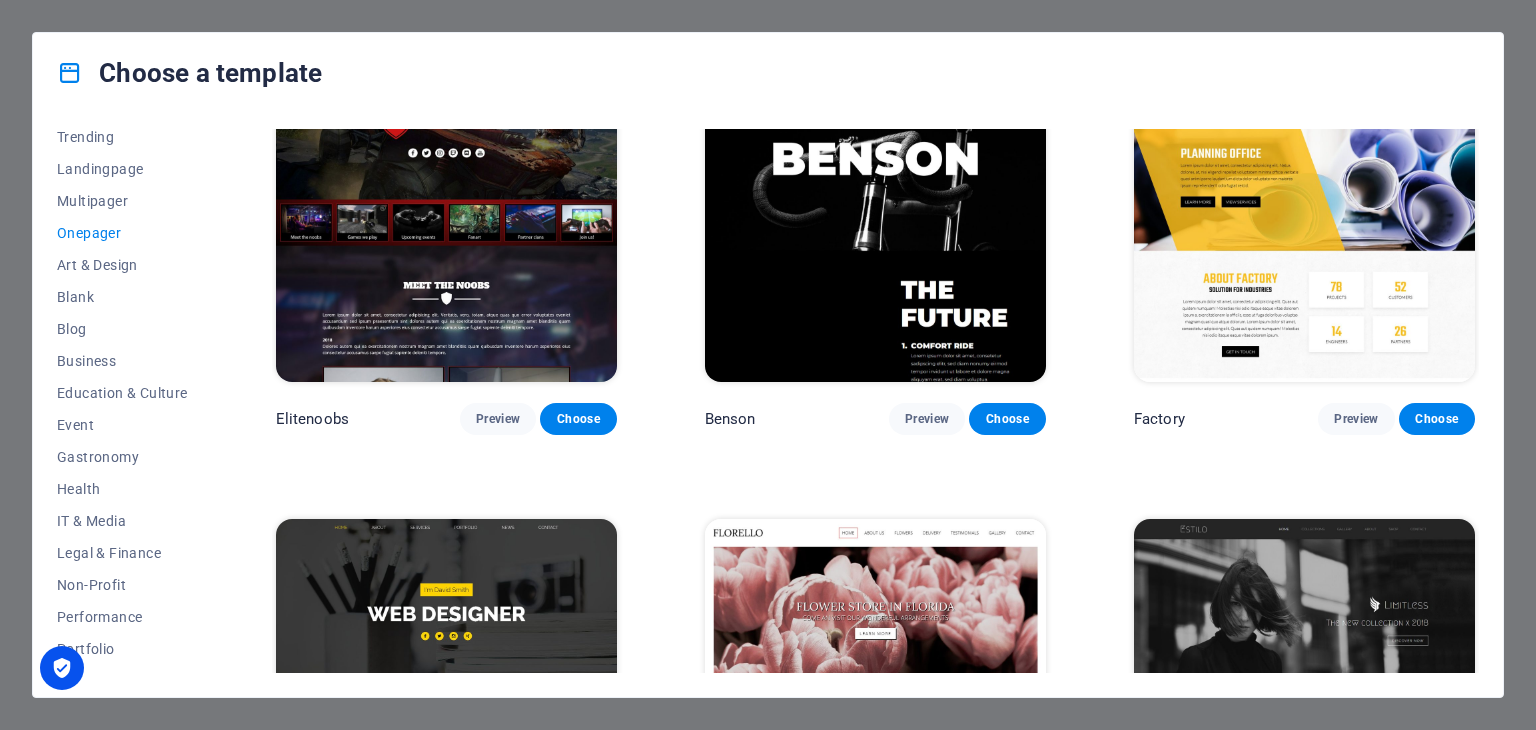 scroll, scrollTop: 8483, scrollLeft: 0, axis: vertical 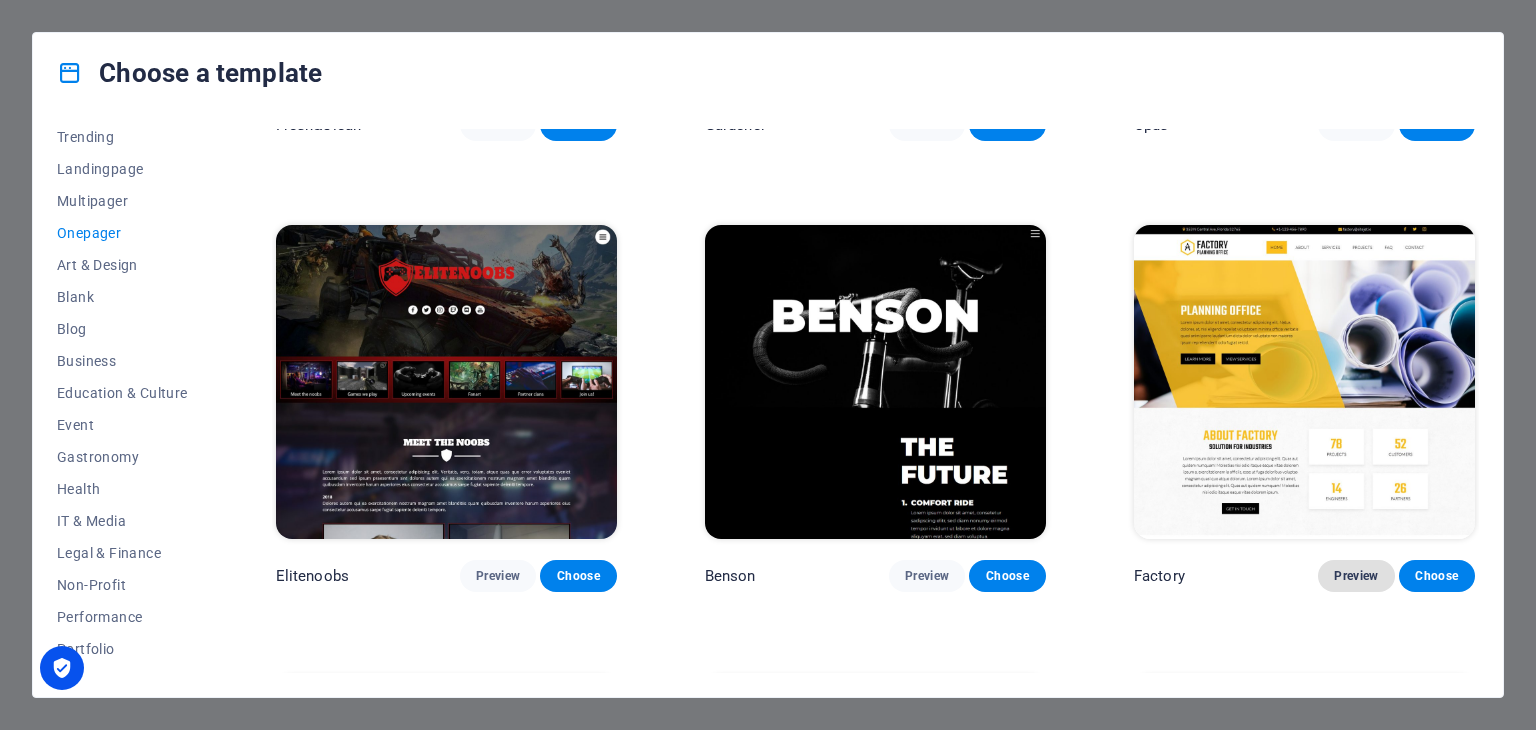 click on "Preview" at bounding box center (1356, 576) 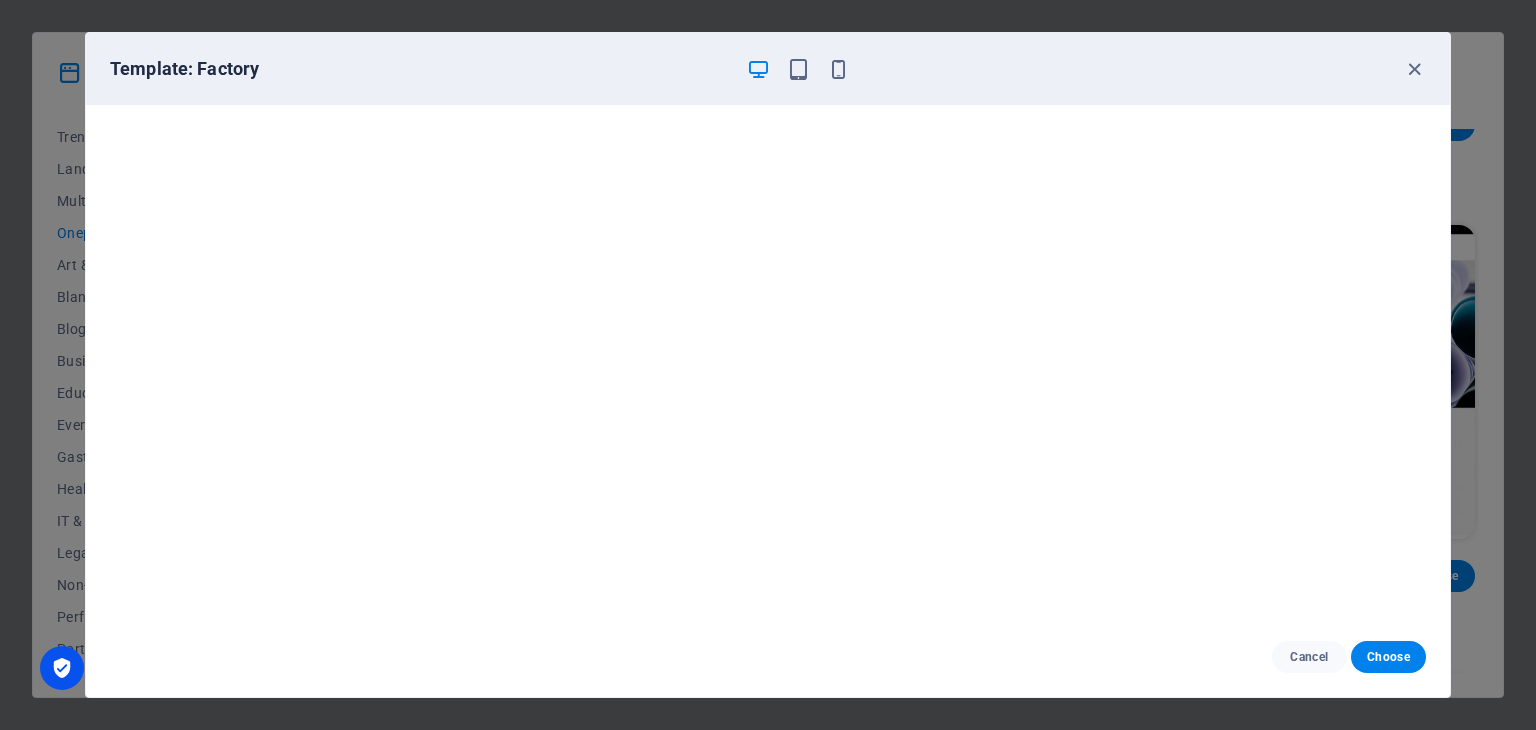 scroll, scrollTop: 0, scrollLeft: 0, axis: both 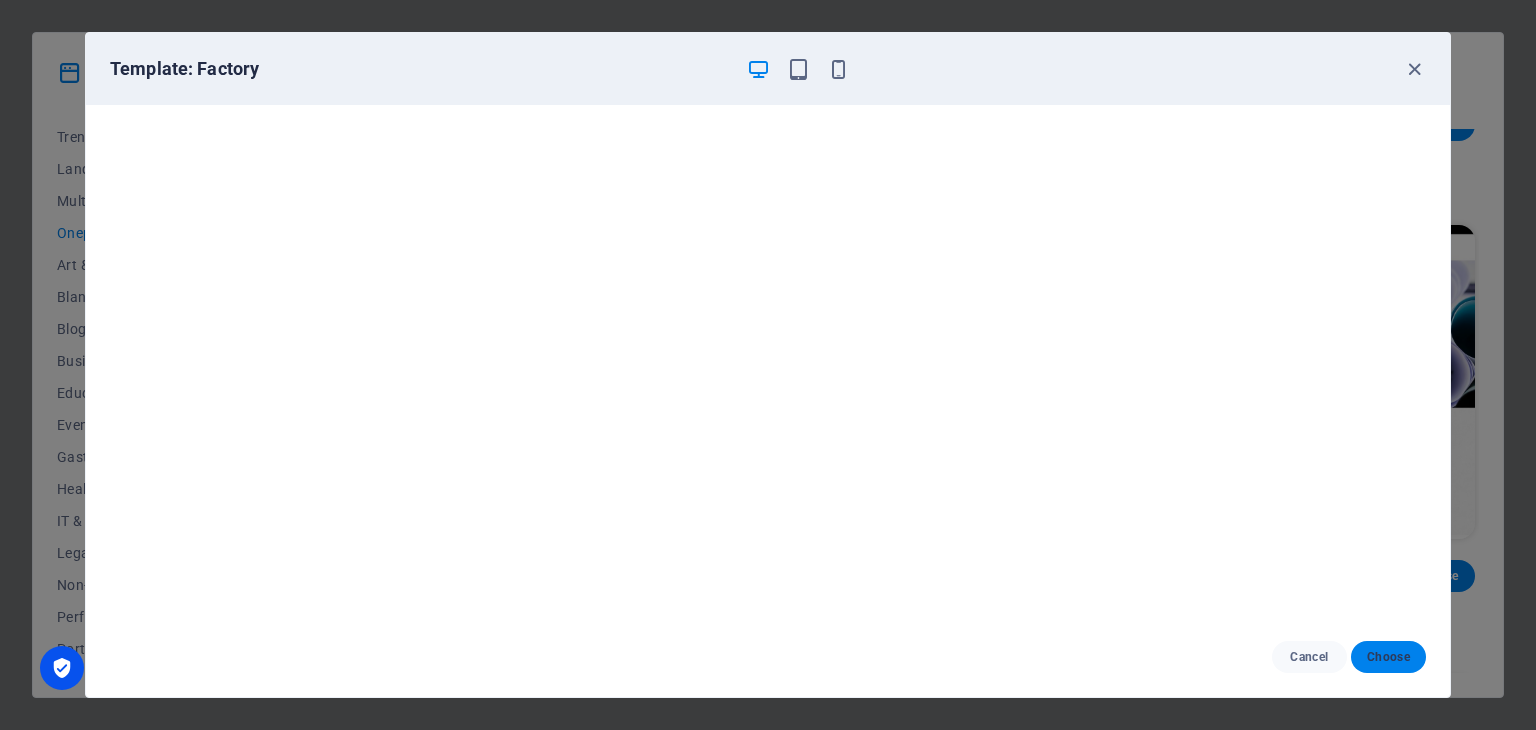 click on "Choose" at bounding box center [1388, 657] 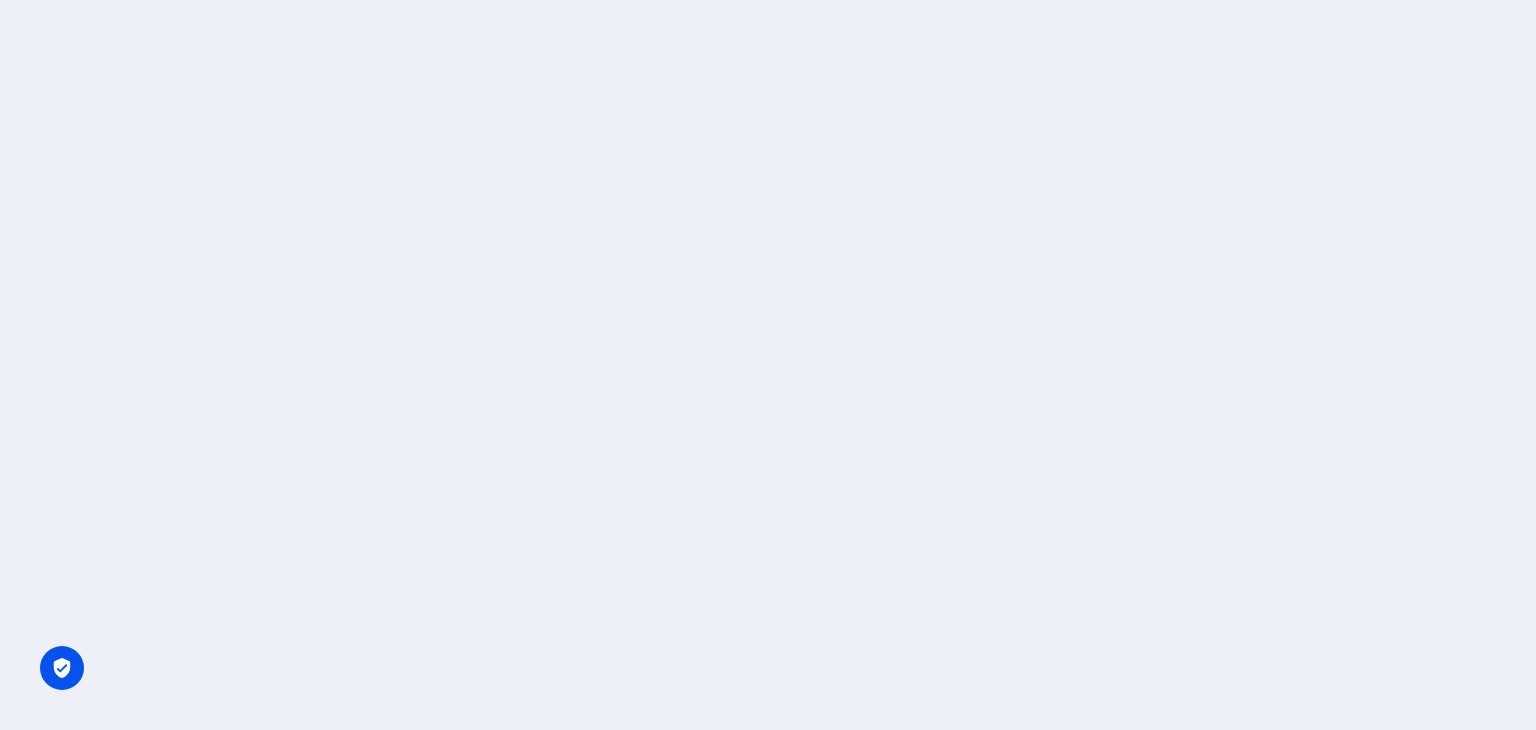 scroll, scrollTop: 0, scrollLeft: 0, axis: both 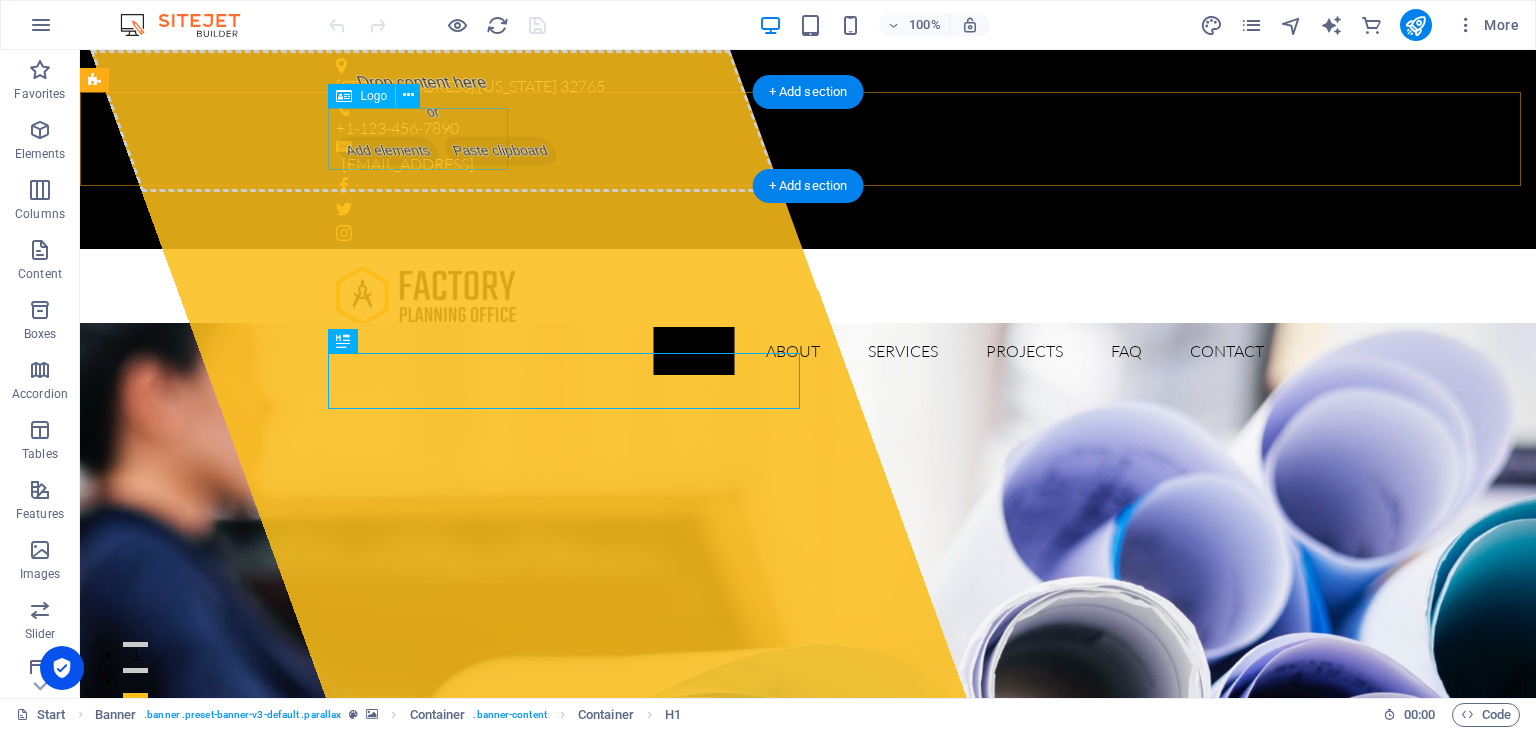 click at bounding box center (808, 296) 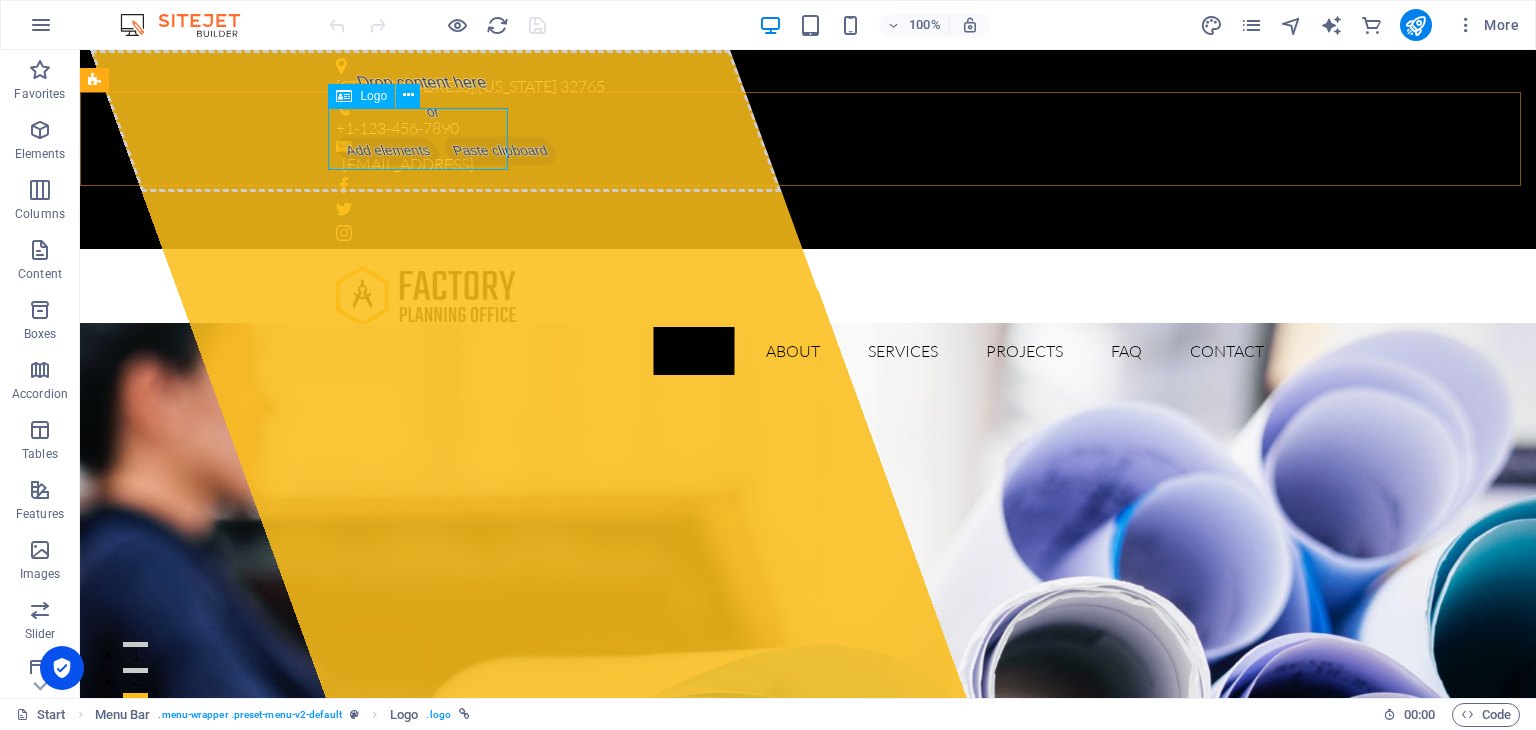 click on "Logo" at bounding box center (373, 96) 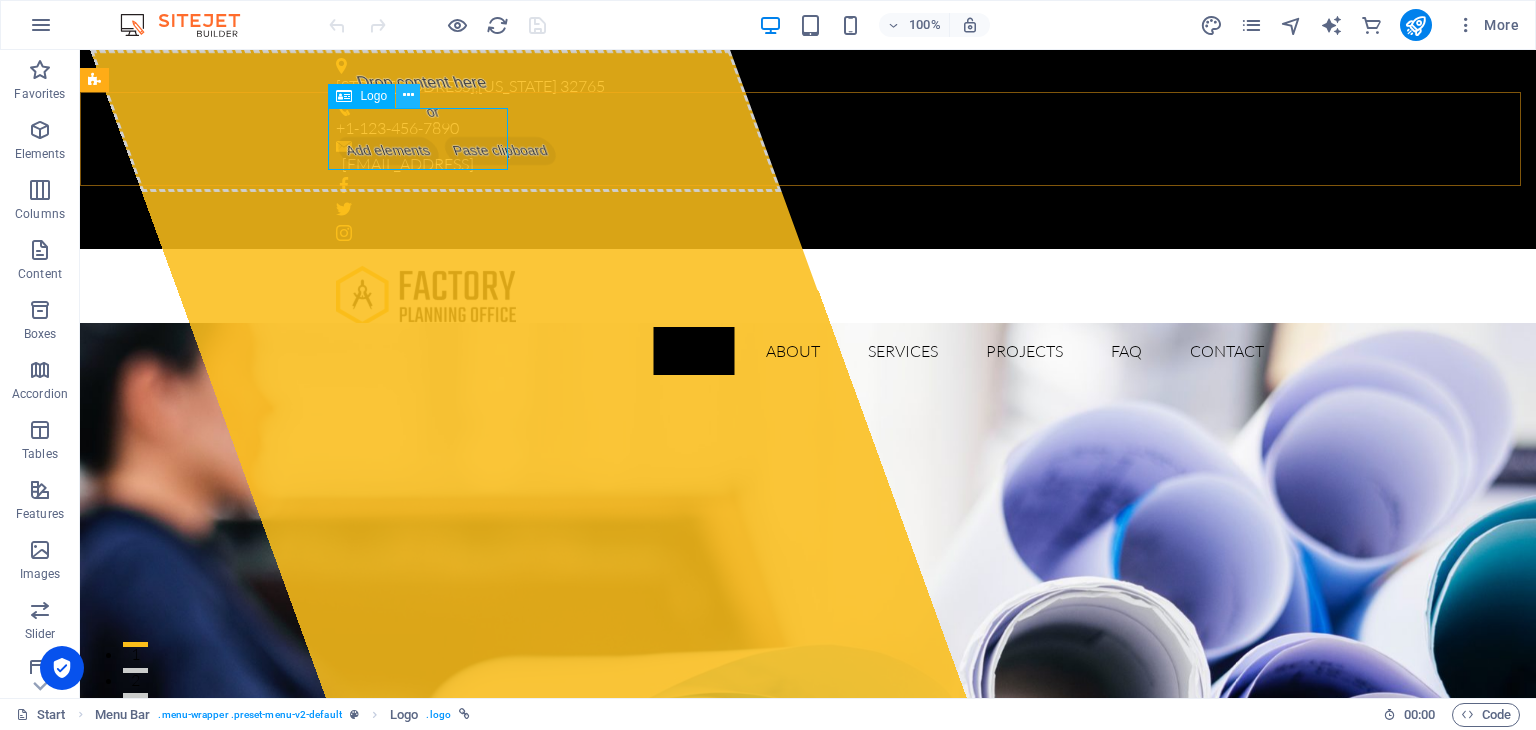 click at bounding box center (408, 95) 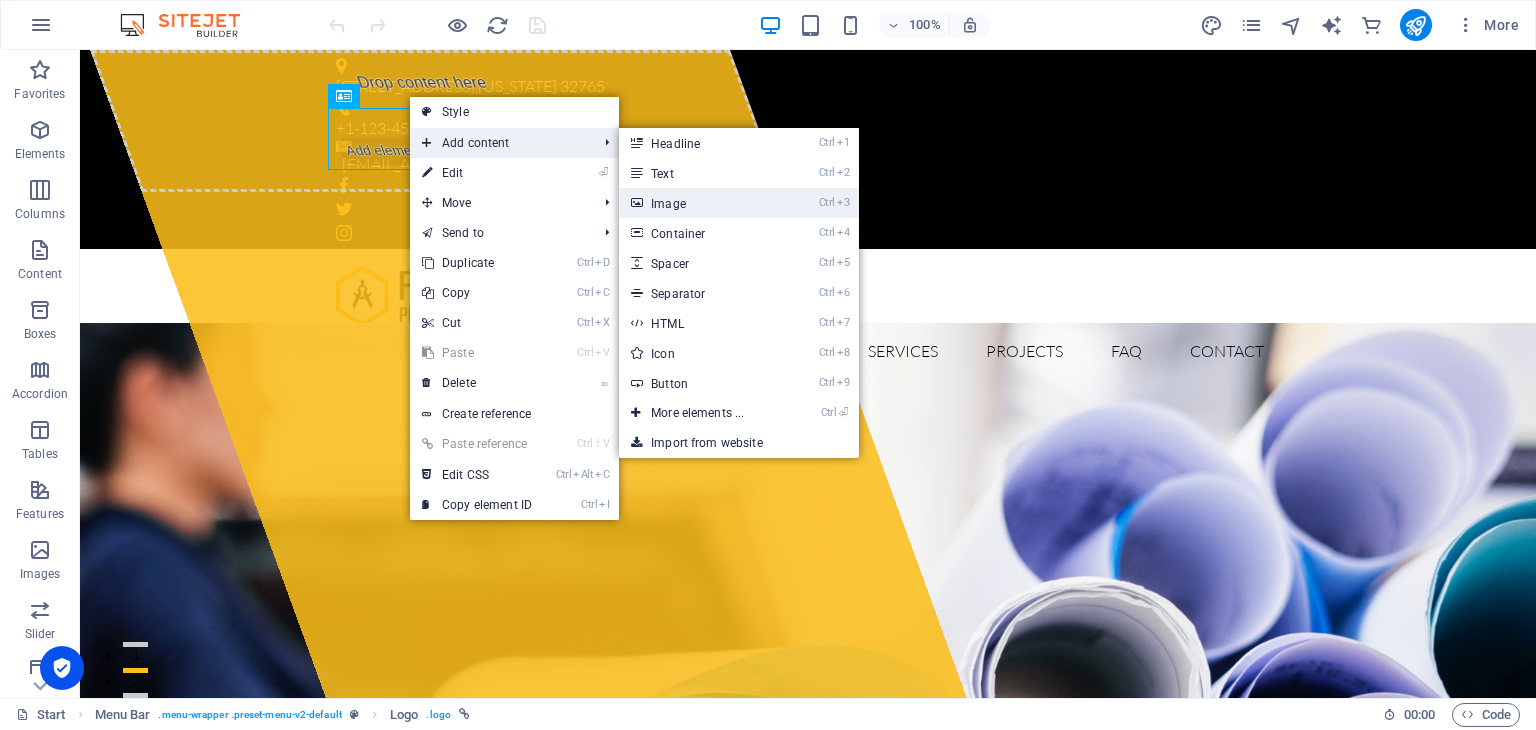 click on "Ctrl 3  Image" at bounding box center (701, 203) 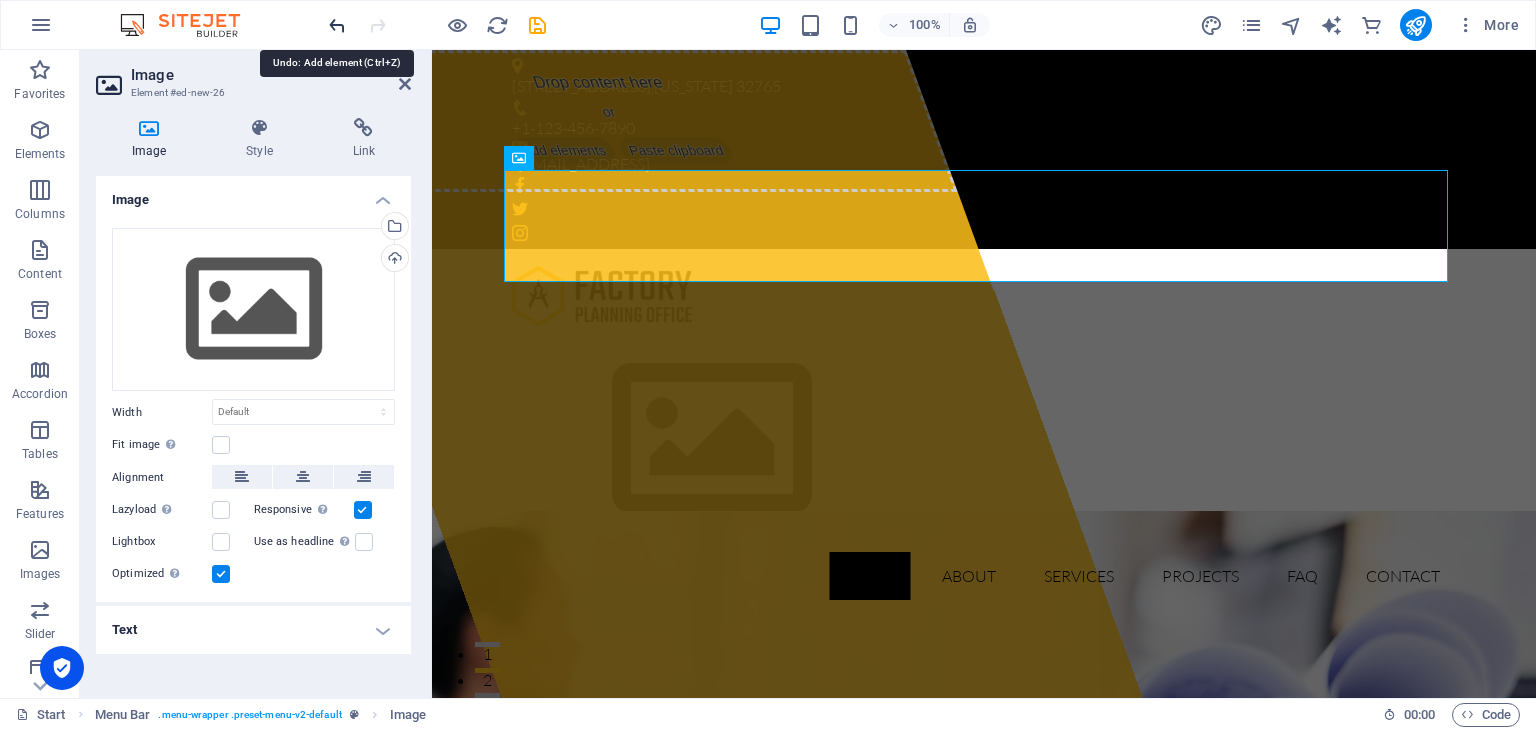 click at bounding box center [337, 25] 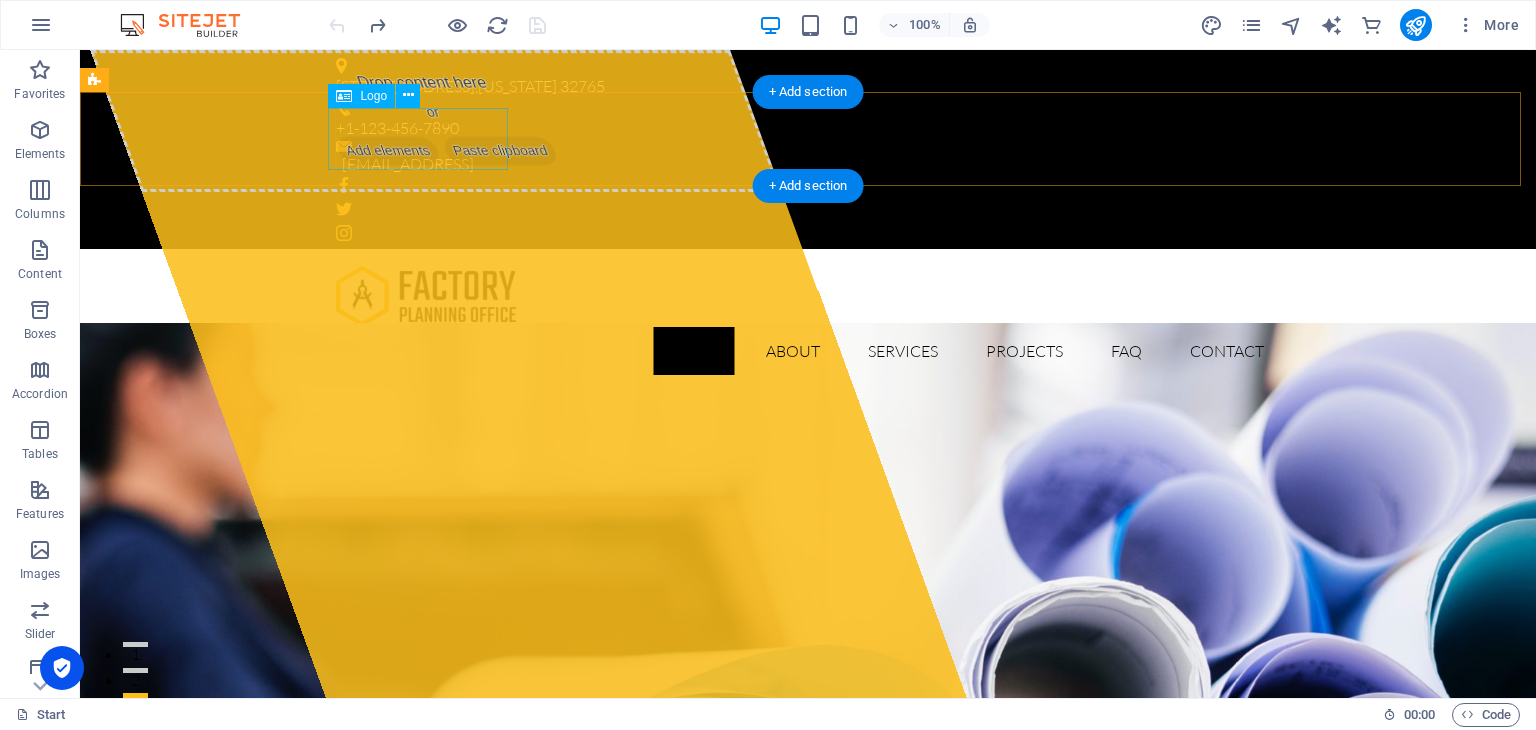 click at bounding box center [808, 296] 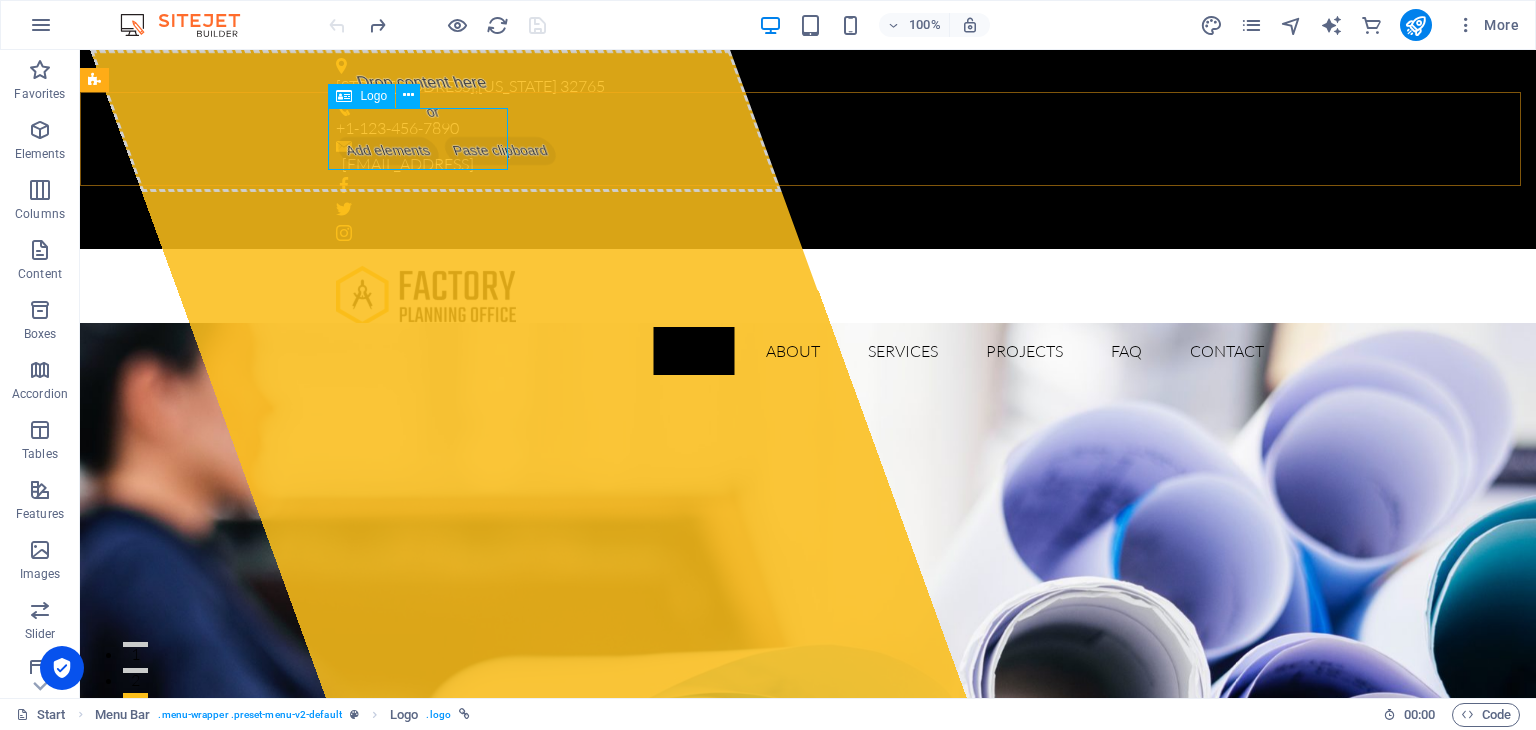 click on "Logo" at bounding box center [361, 96] 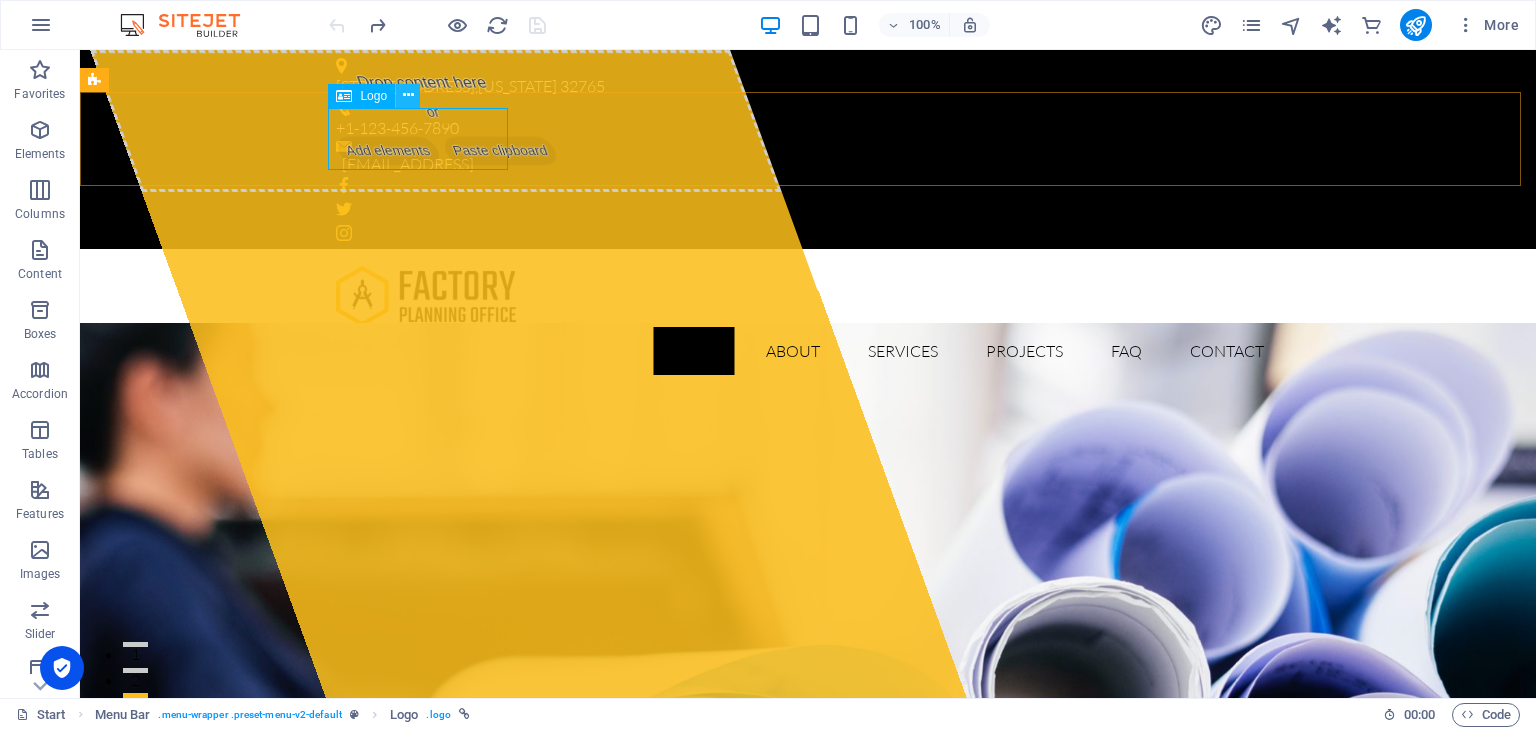 click at bounding box center [408, 95] 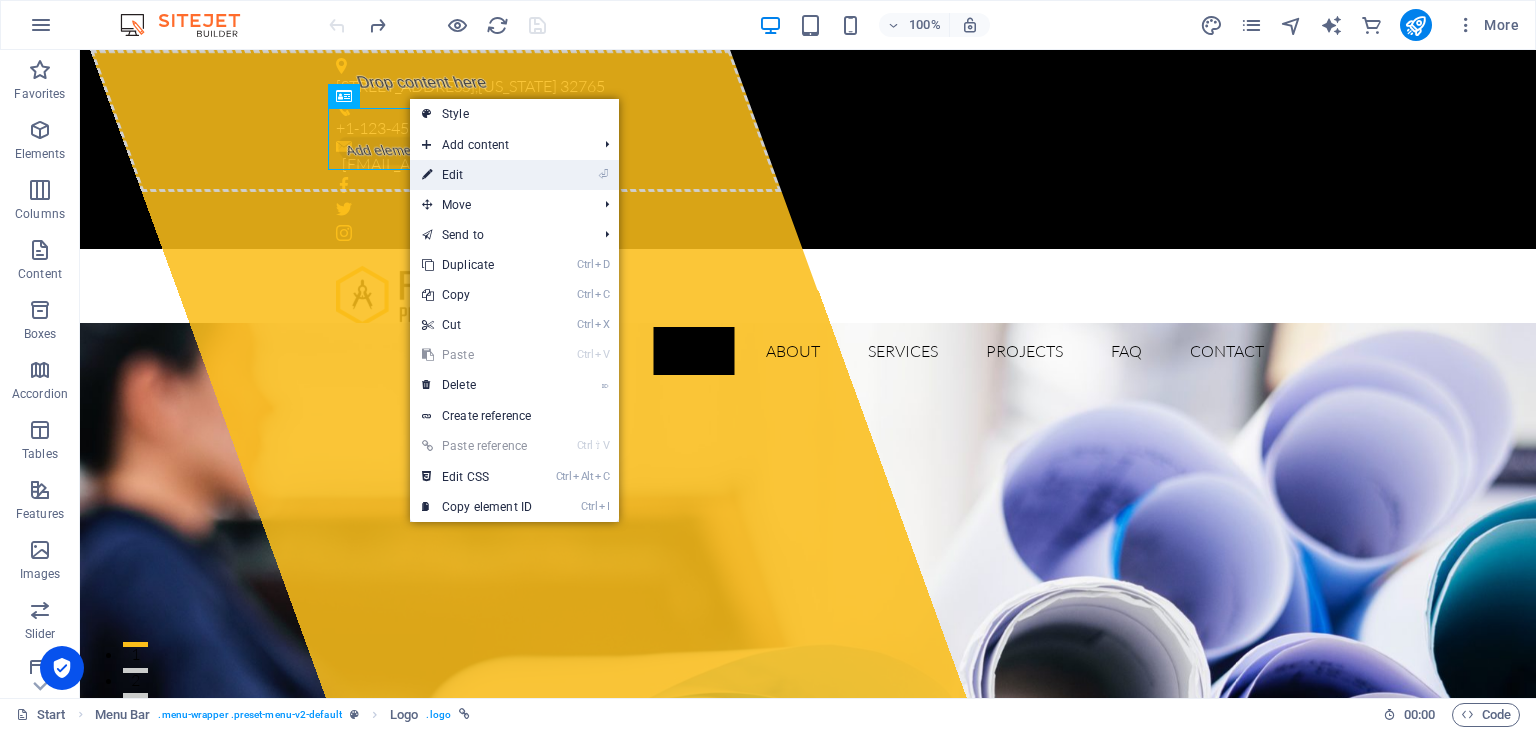click on "⏎  Edit" at bounding box center (477, 175) 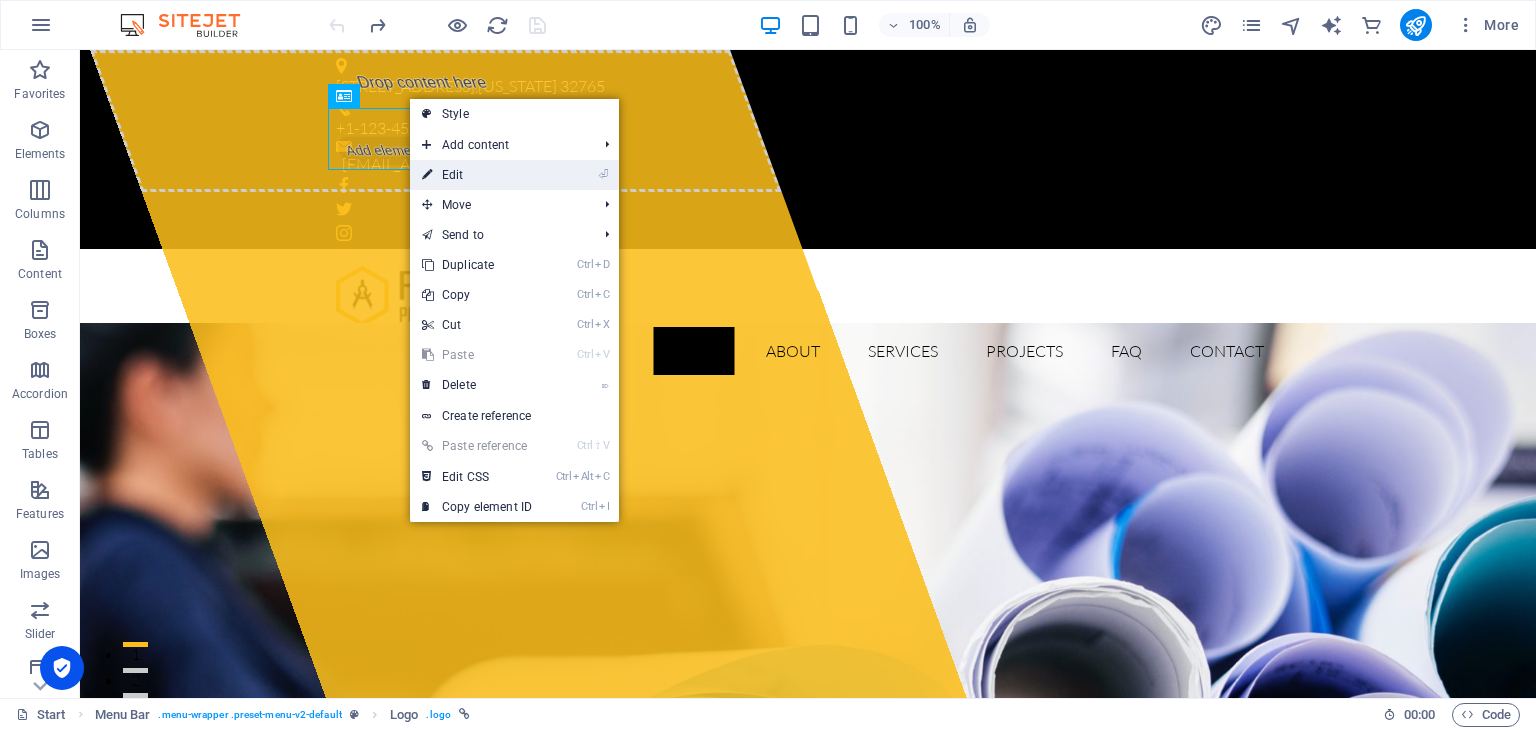 select on "px" 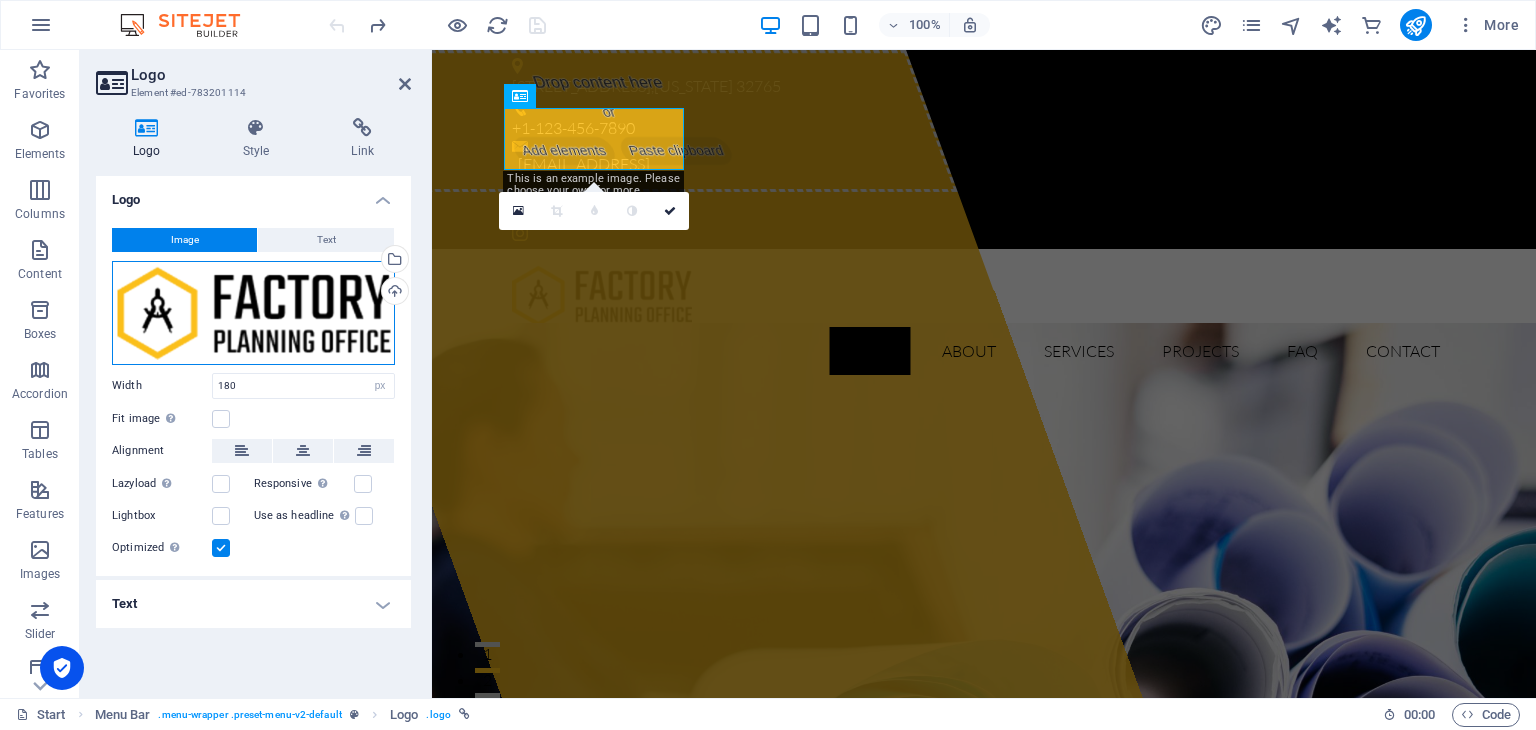 click on "Drag files here, click to choose files or select files from Files or our free stock photos & videos" at bounding box center [253, 313] 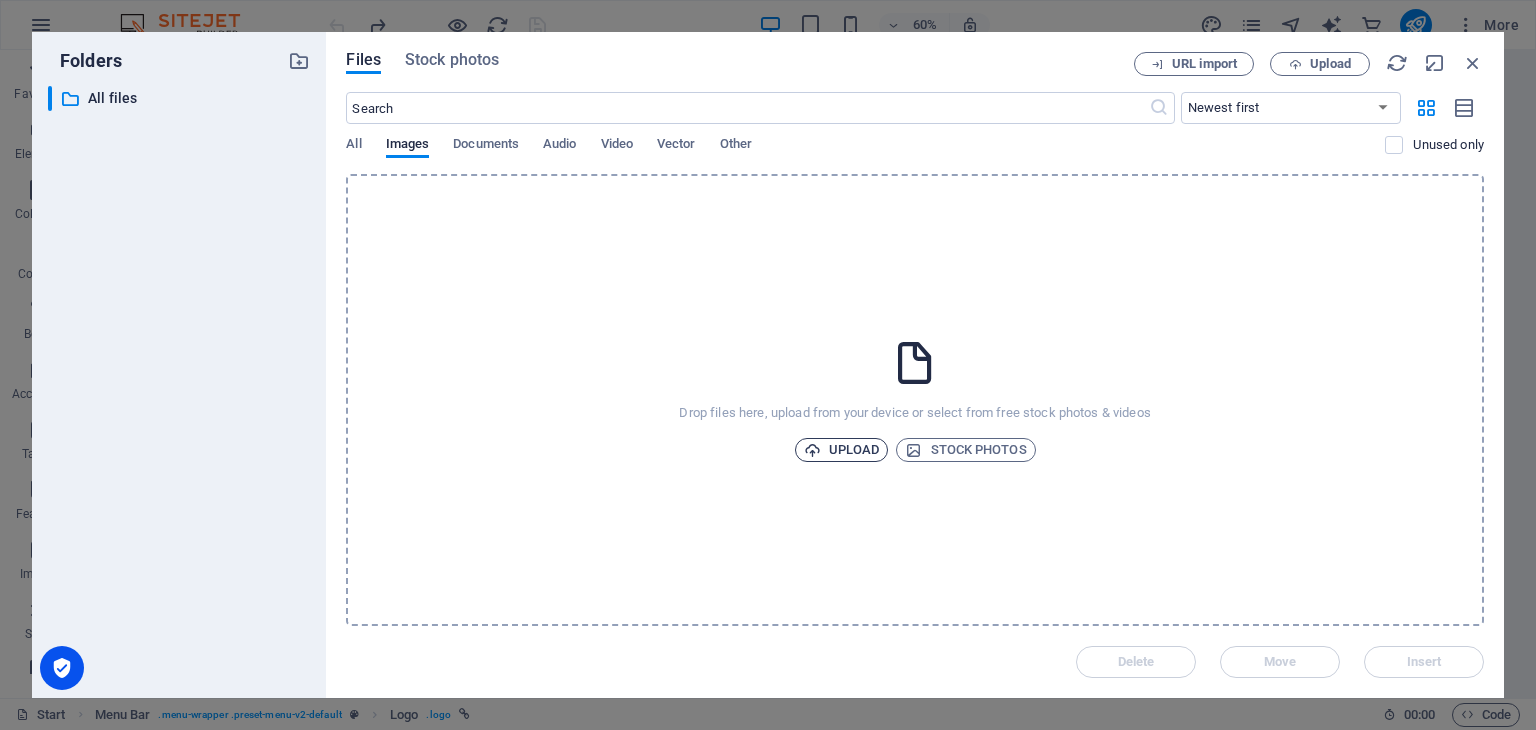 click on "Upload" at bounding box center [842, 450] 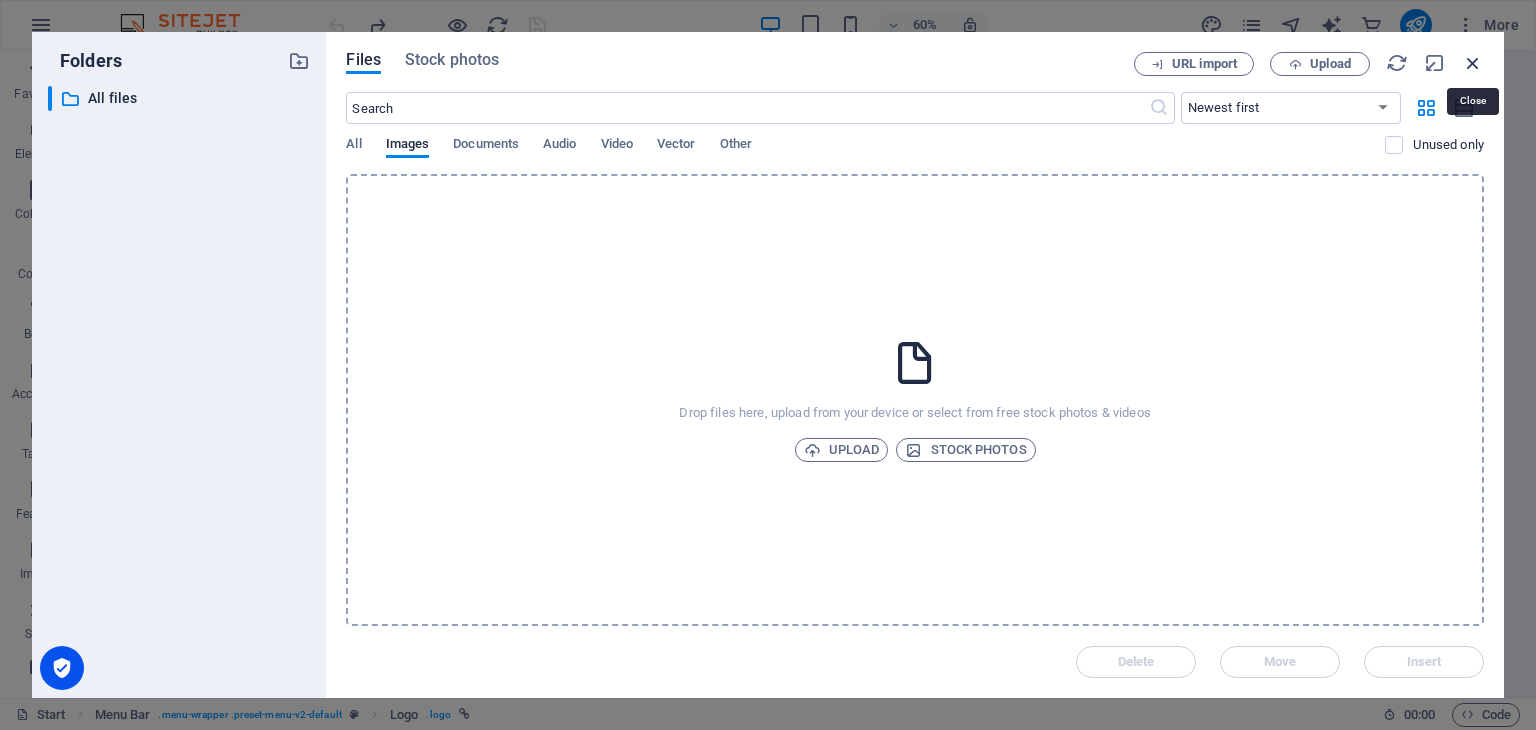 click at bounding box center [1473, 63] 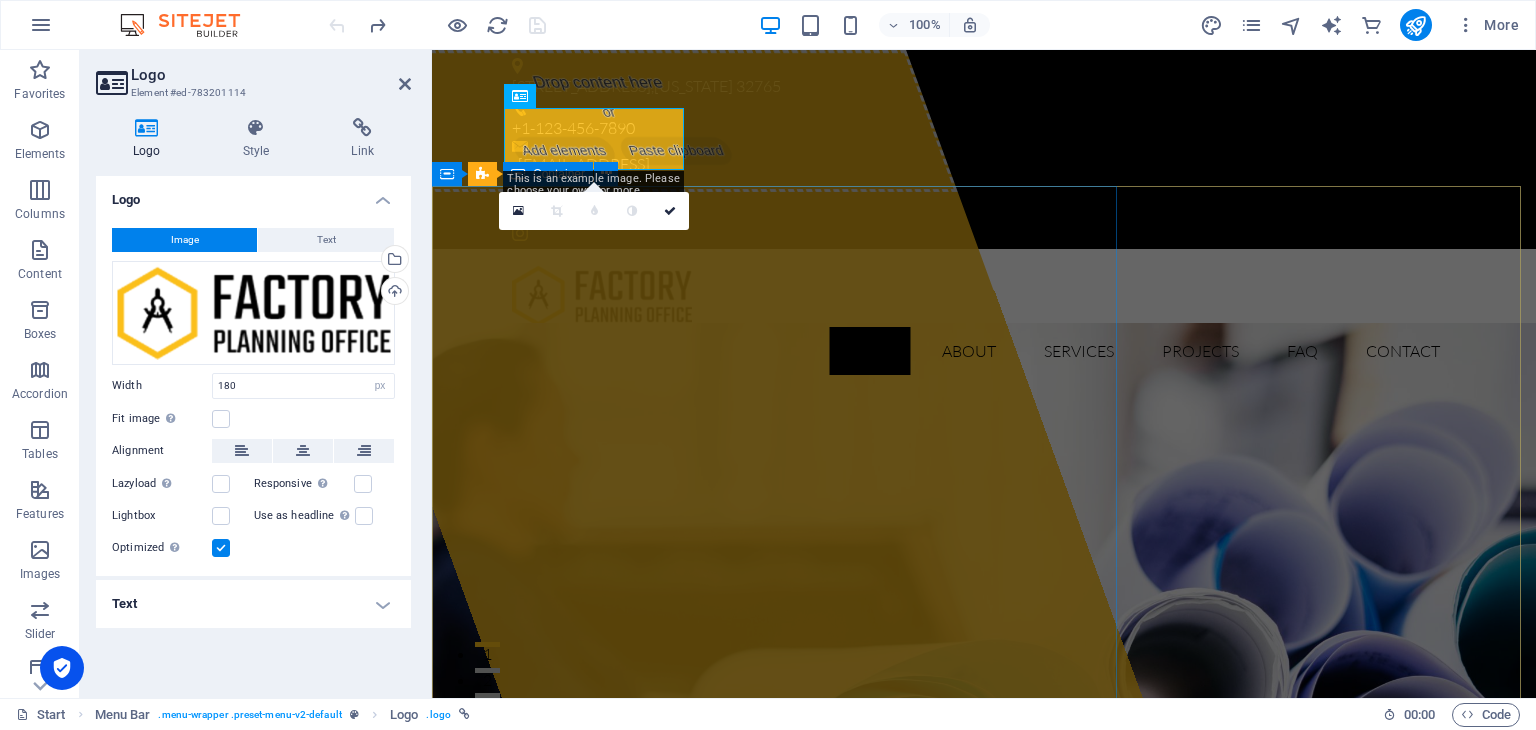 click on "Drop content here or  Add elements  Paste clipboard" at bounding box center [612, 121] 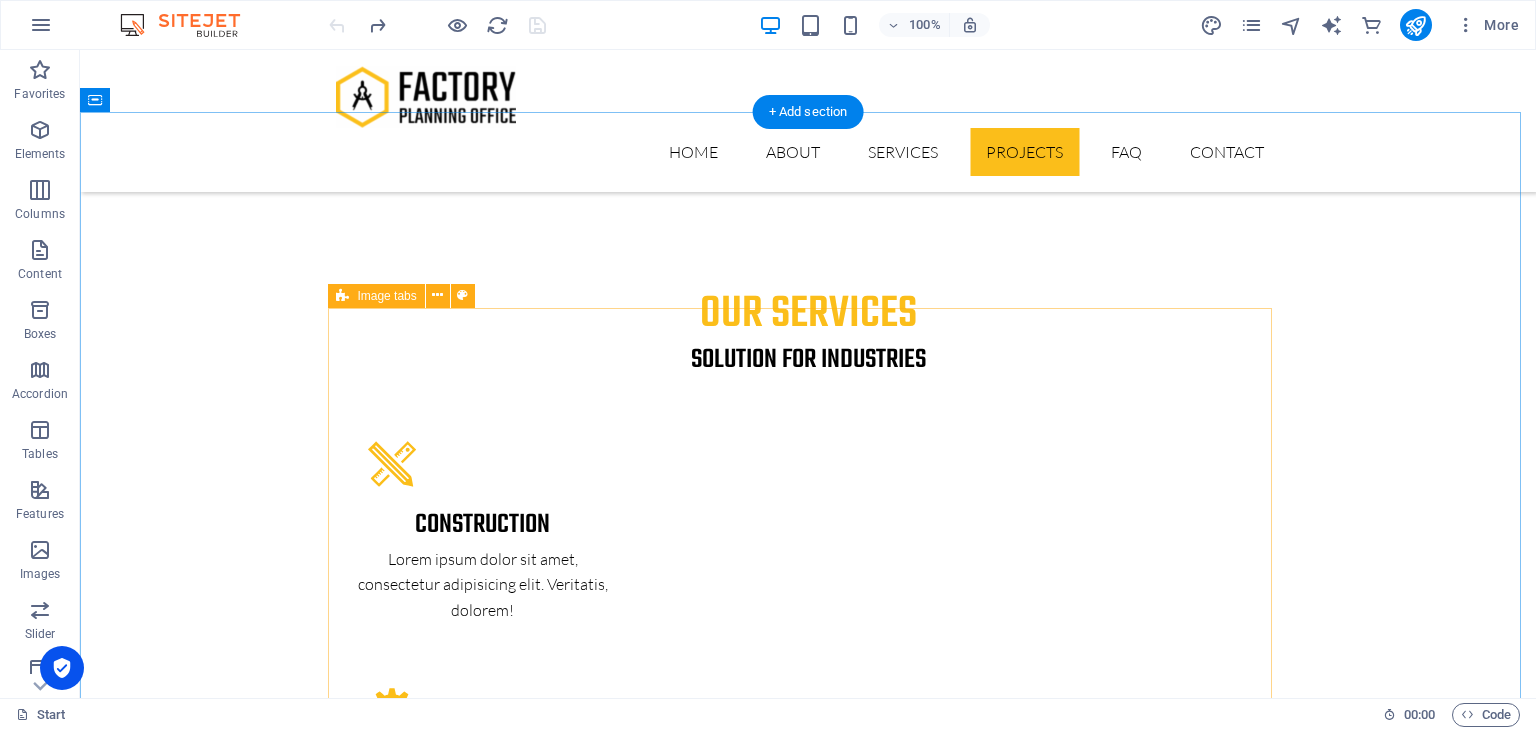 scroll, scrollTop: 2707, scrollLeft: 0, axis: vertical 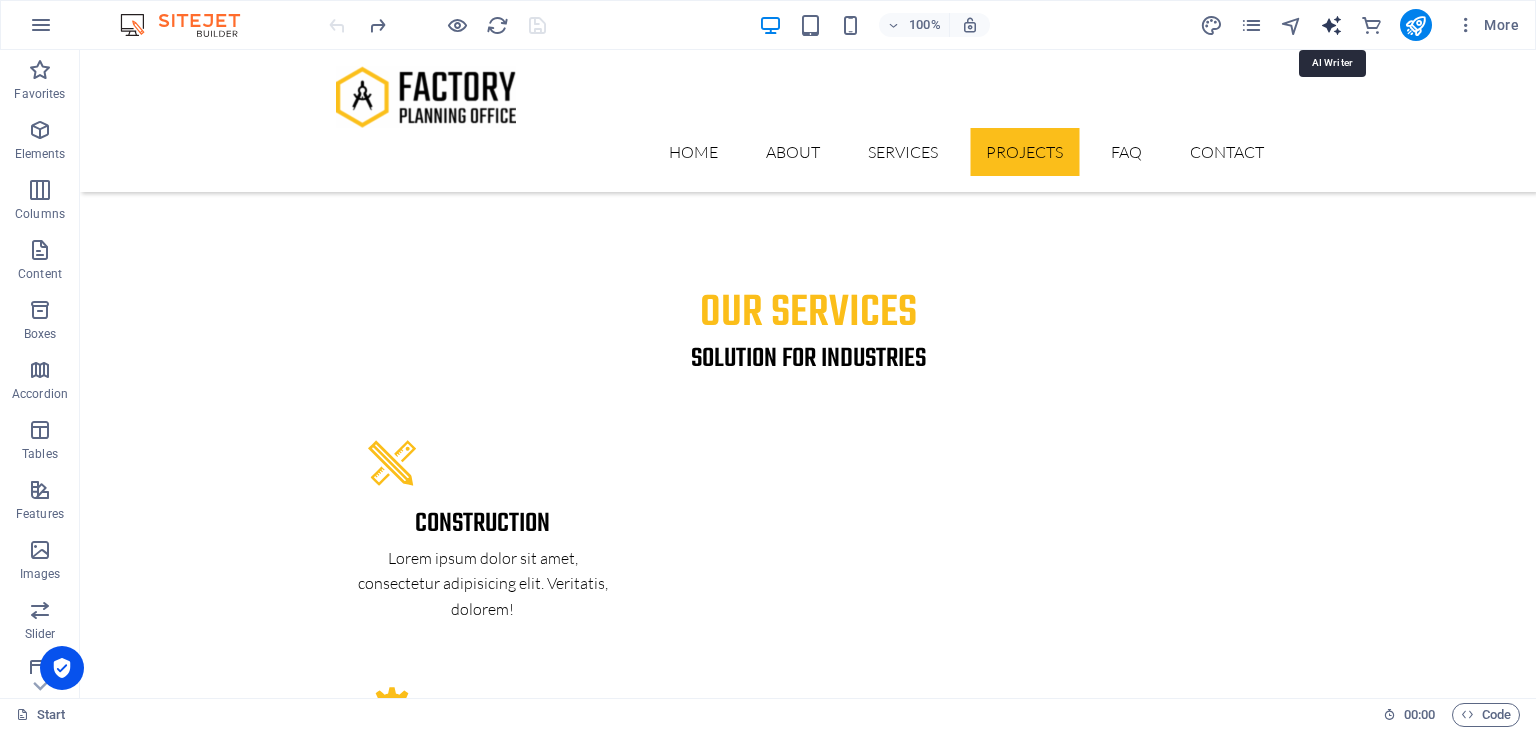 click at bounding box center [1331, 25] 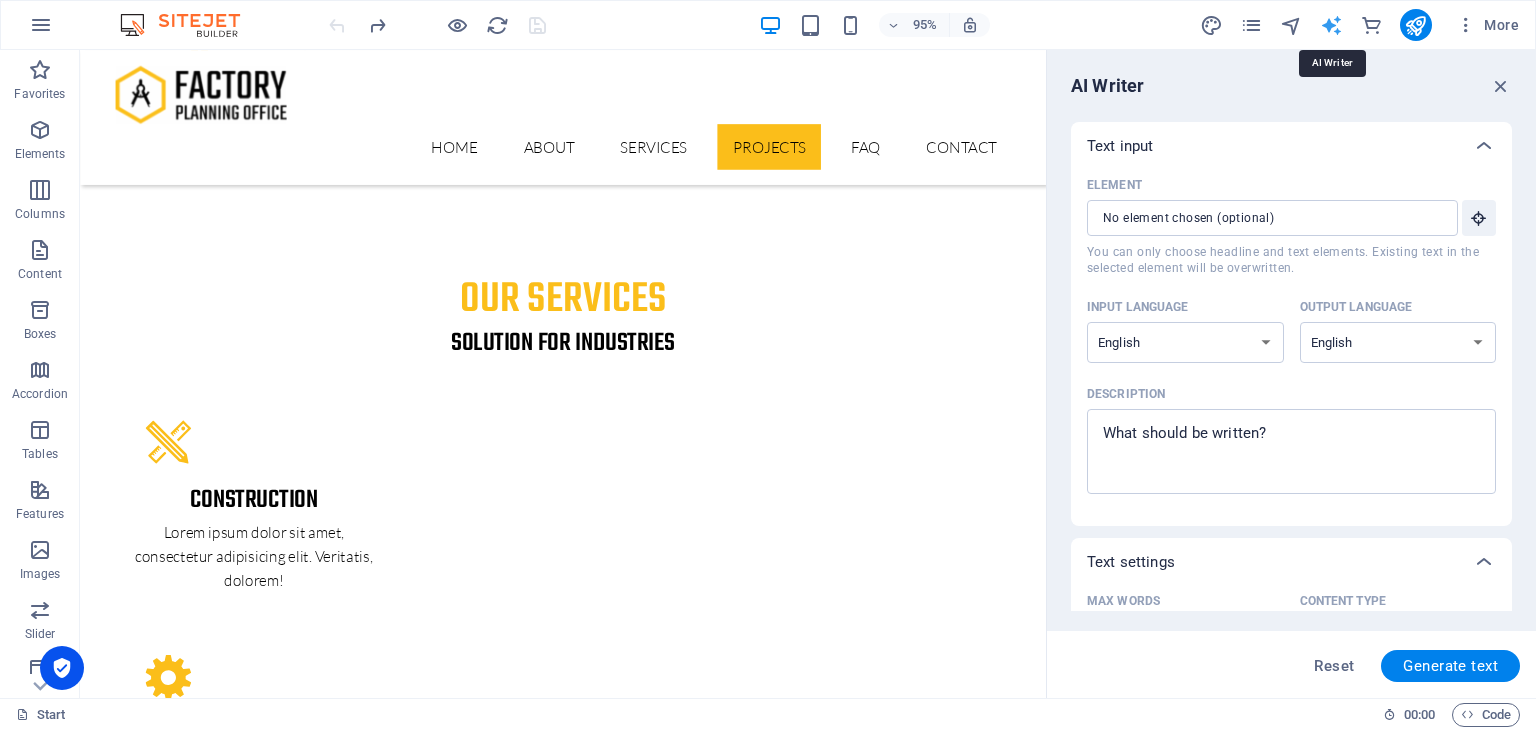 scroll, scrollTop: 0, scrollLeft: 0, axis: both 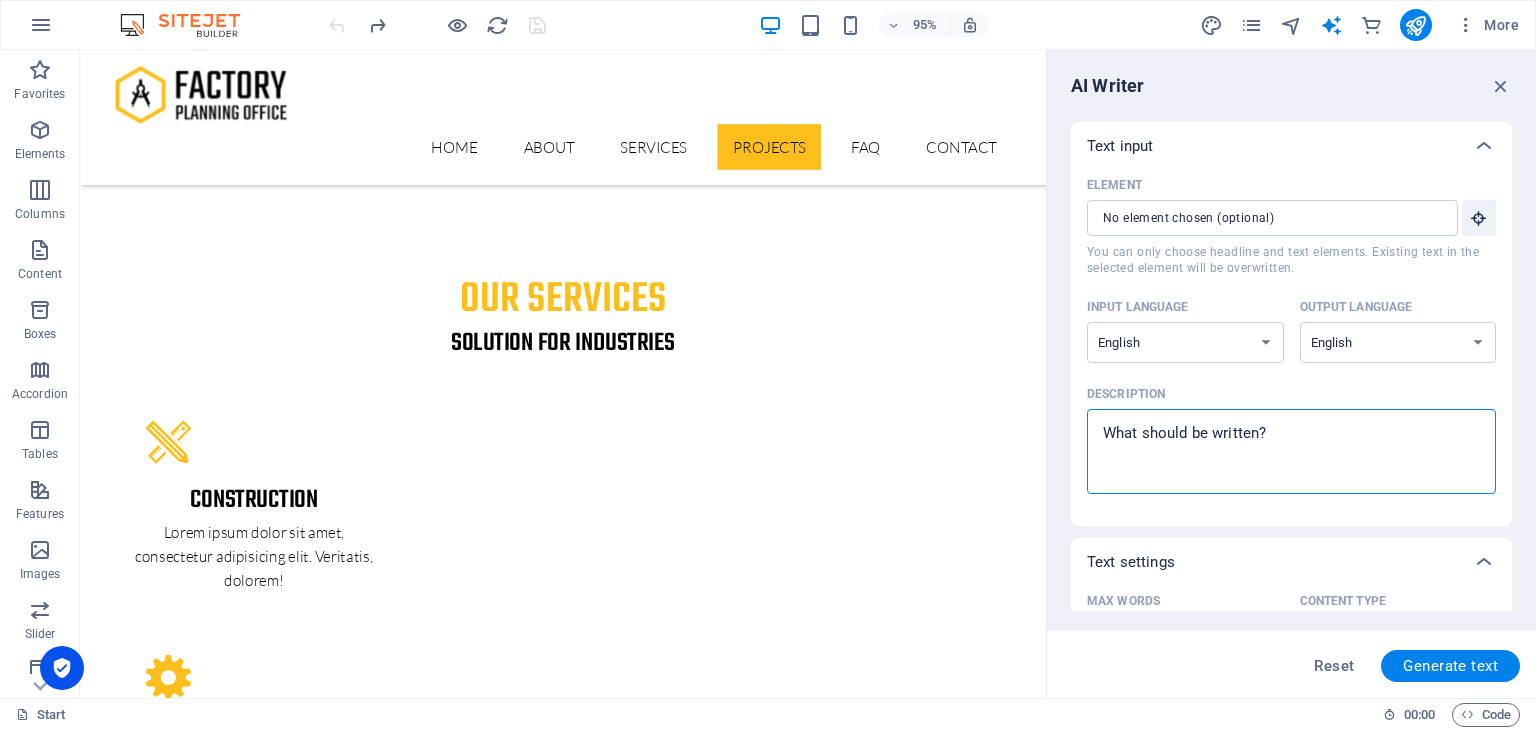 click on "Description x ​" at bounding box center [1291, 451] 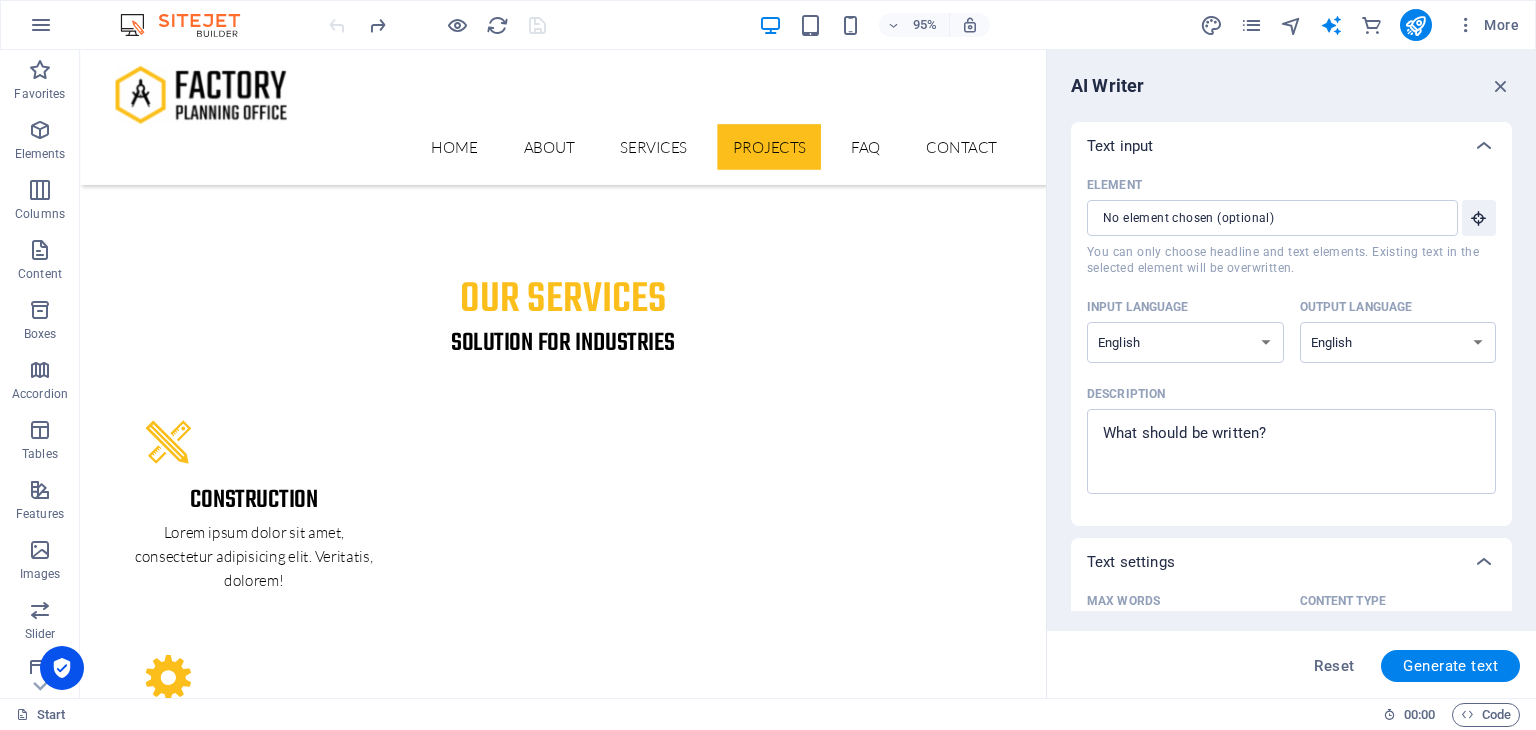 type on "x" 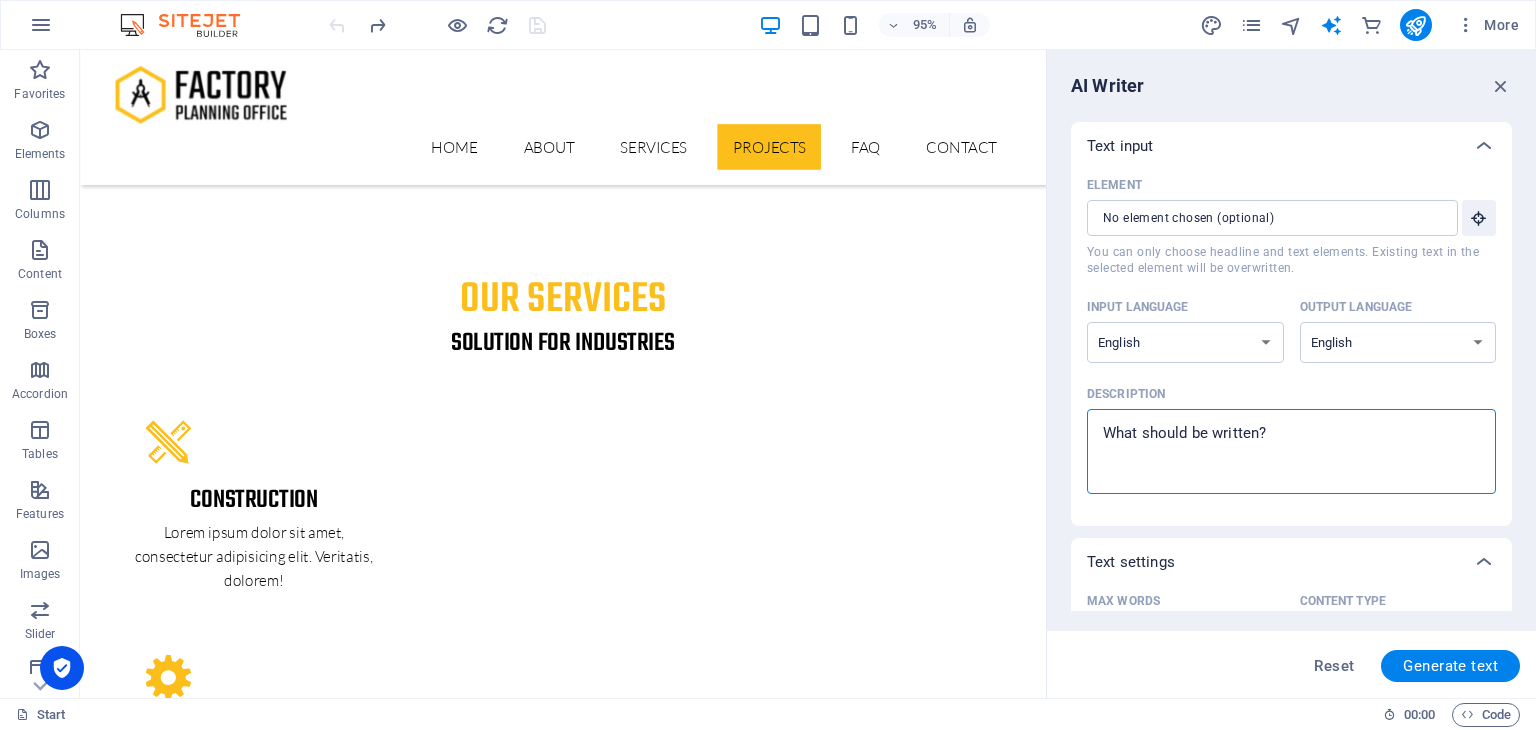 click on "Description x ​" at bounding box center [1291, 451] 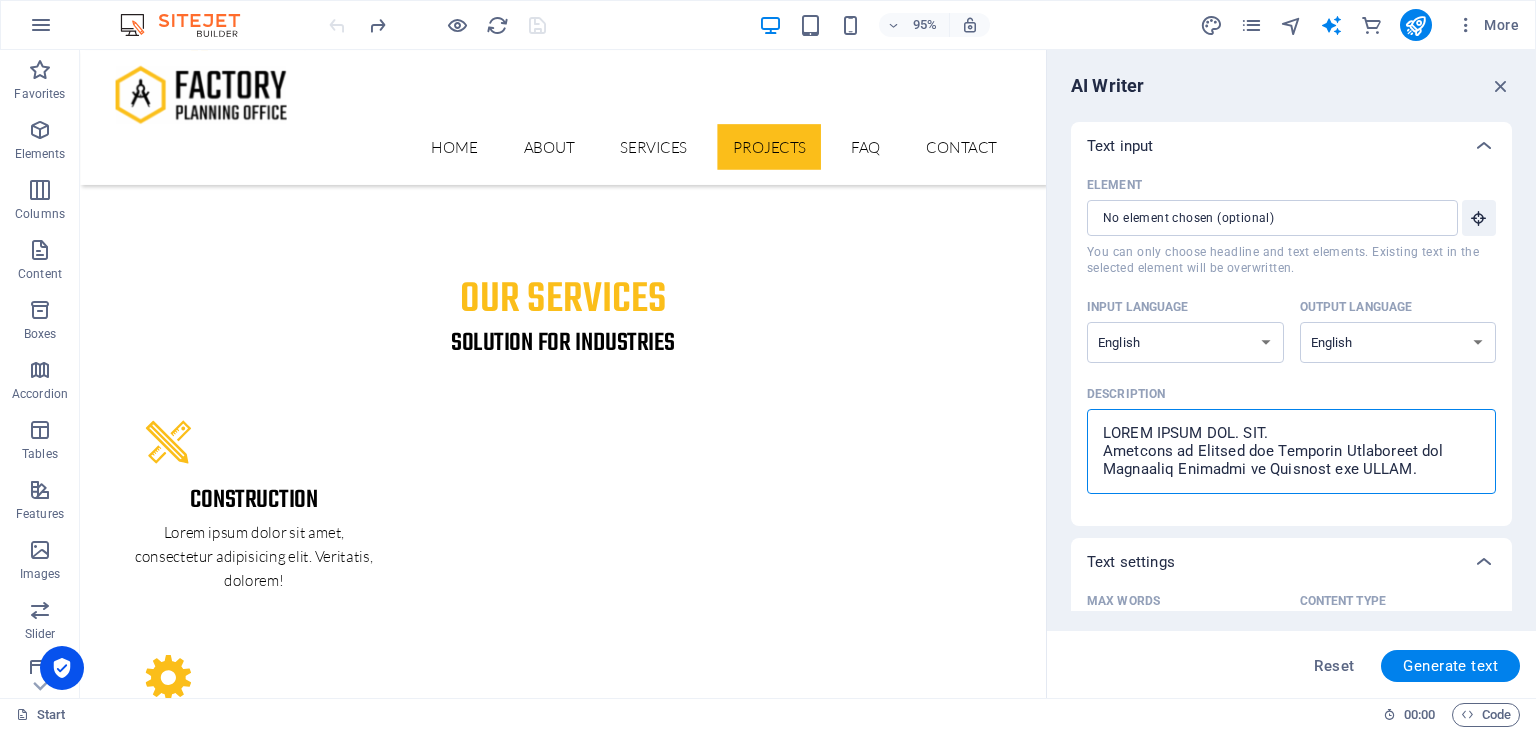 scroll, scrollTop: 2559, scrollLeft: 0, axis: vertical 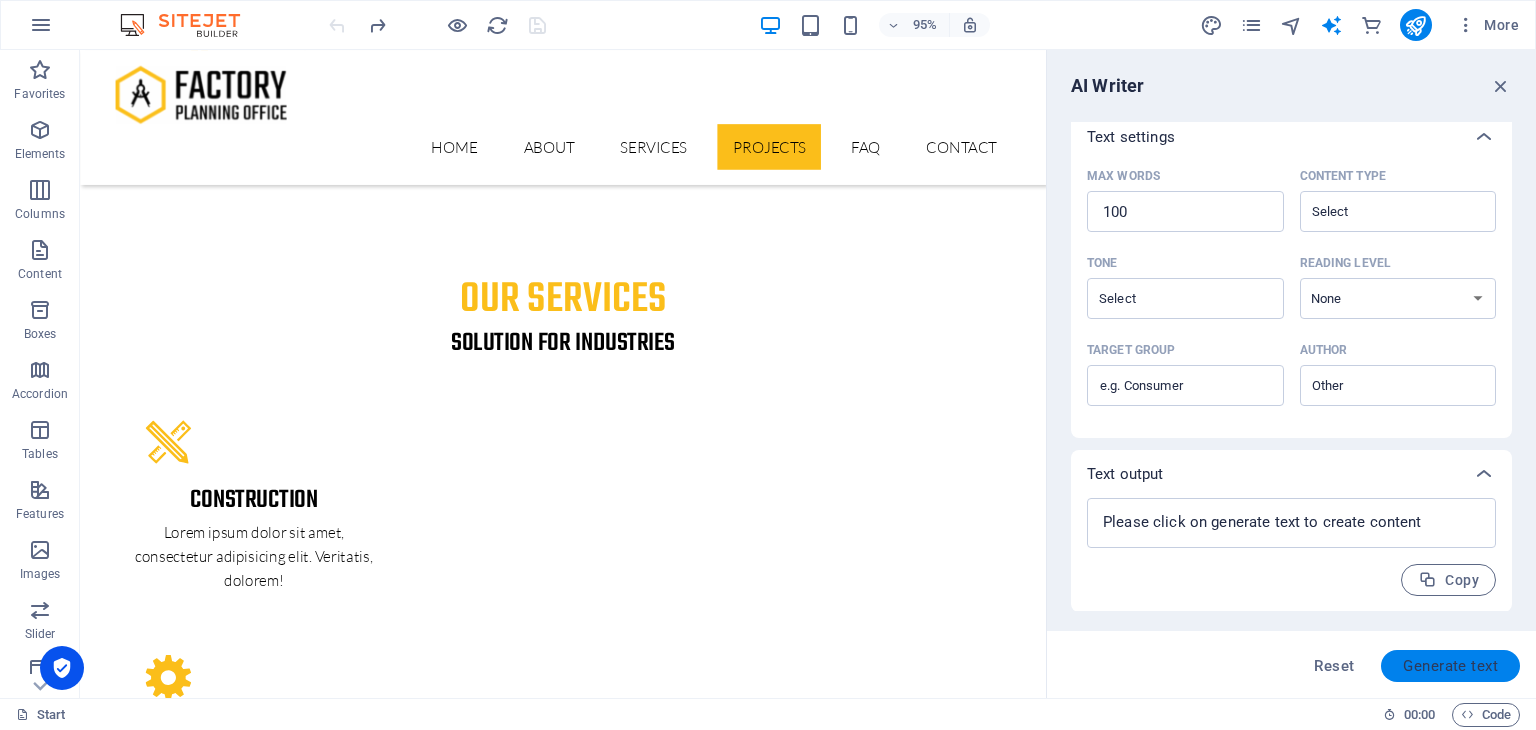 type on "PETRO PETRA SDN. BHD.
Provider of Storage and Handling Facilities for Petroleum Products in Malaysia and ASEAN.
PETRO PETRA SDN. BHD. is a dynamic and innovative company based in Malaysia. Incorporated on 17 November 2021, we have emerged as a prominent player in the petroleum trading sector.
Initially offering consultancy services and product supply across various industries, the company has progressively expanded its focus to meet the growing demand for petroleum products in Malaysia and neighbouring ASEAN countries.
🏢 About Us / Tentang Kami
Incorporation Date: 17 November 2021
Company Registration: 1438892-U
Headquarters: Seri Kembangan, Selangor, Malaysia
PETRO PETRA is committed to ensuring adequate petroleum supply amidst growing domestic demand and import reliance. We are actively developing storage and distribution facilities, especially in Kelantan, in alignment with MIDA and ECER plans.
To support our infrastructure projects, we utilise Special Purpose Vehicles (SPVs) to manage financial r..." 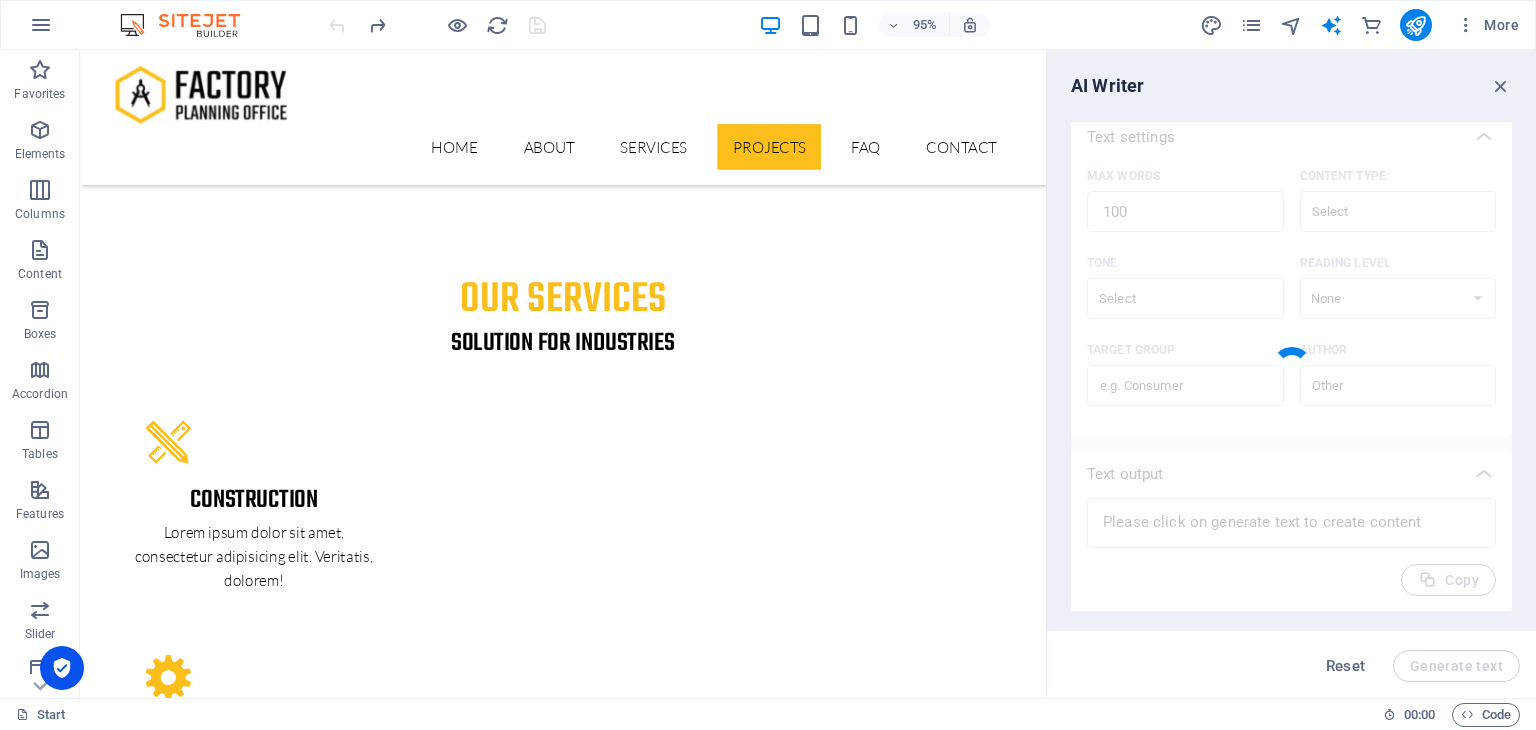 type on "x" 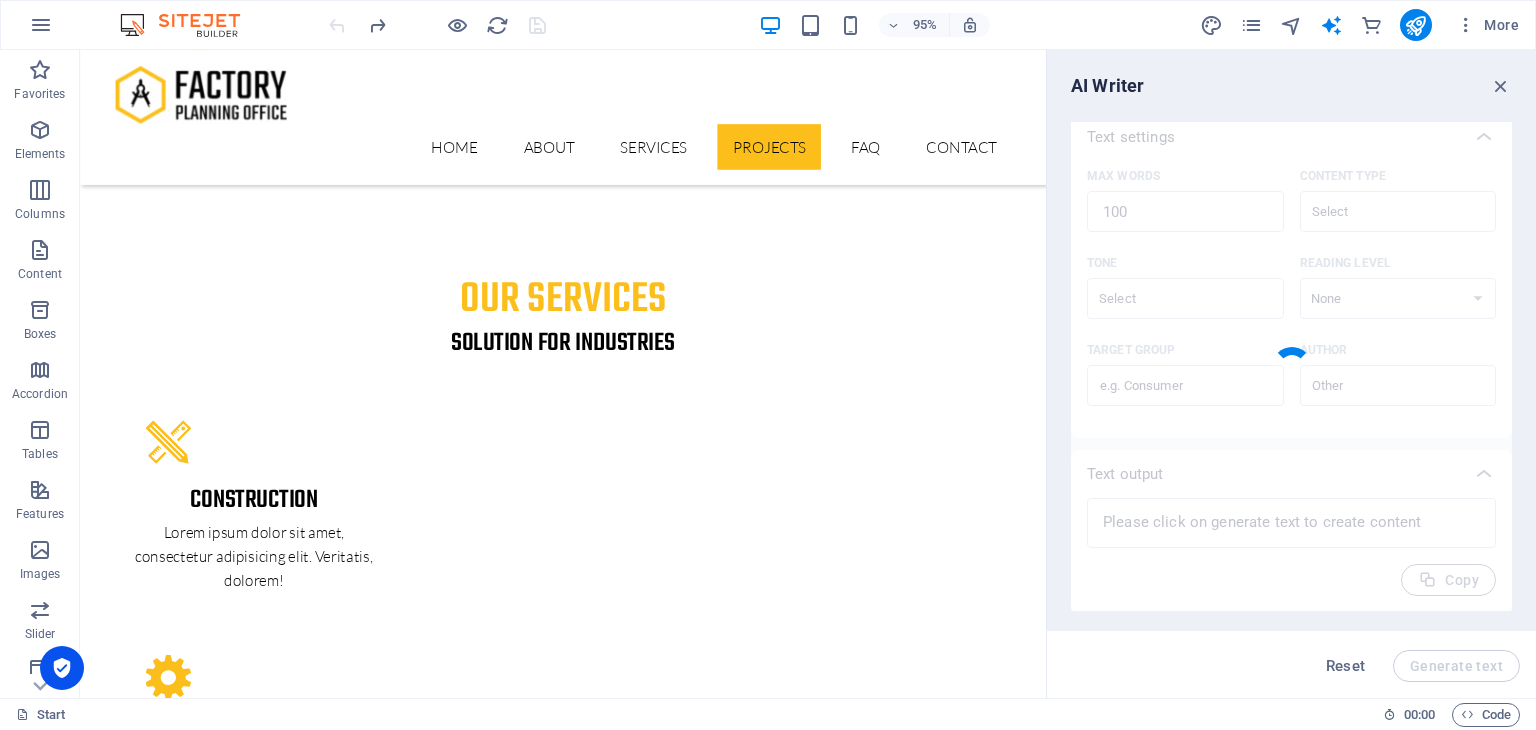 type on "PETRO PETRA SDN. BHD. is a forward-thinking company specializing in petroleum products storage and handling across Malaysia and ASEAN. Established on November 17, 2021, in Seri Kembangan, we are enhancing infrastructure to meet rising energy demands. Our diverse offerings include Marine Gas Oil, Industrial Diesel Oil, and more, tailored for various sectors. Guided by a vision for global leadership and commitment to sustainability, we prioritize community empowerment and environmental awareness while implementing robust risk management strategies. Our dedicated team, led by experienced professionals, drives our mission to deliver exceptional fuel supply solutions efficiently and responsibly." 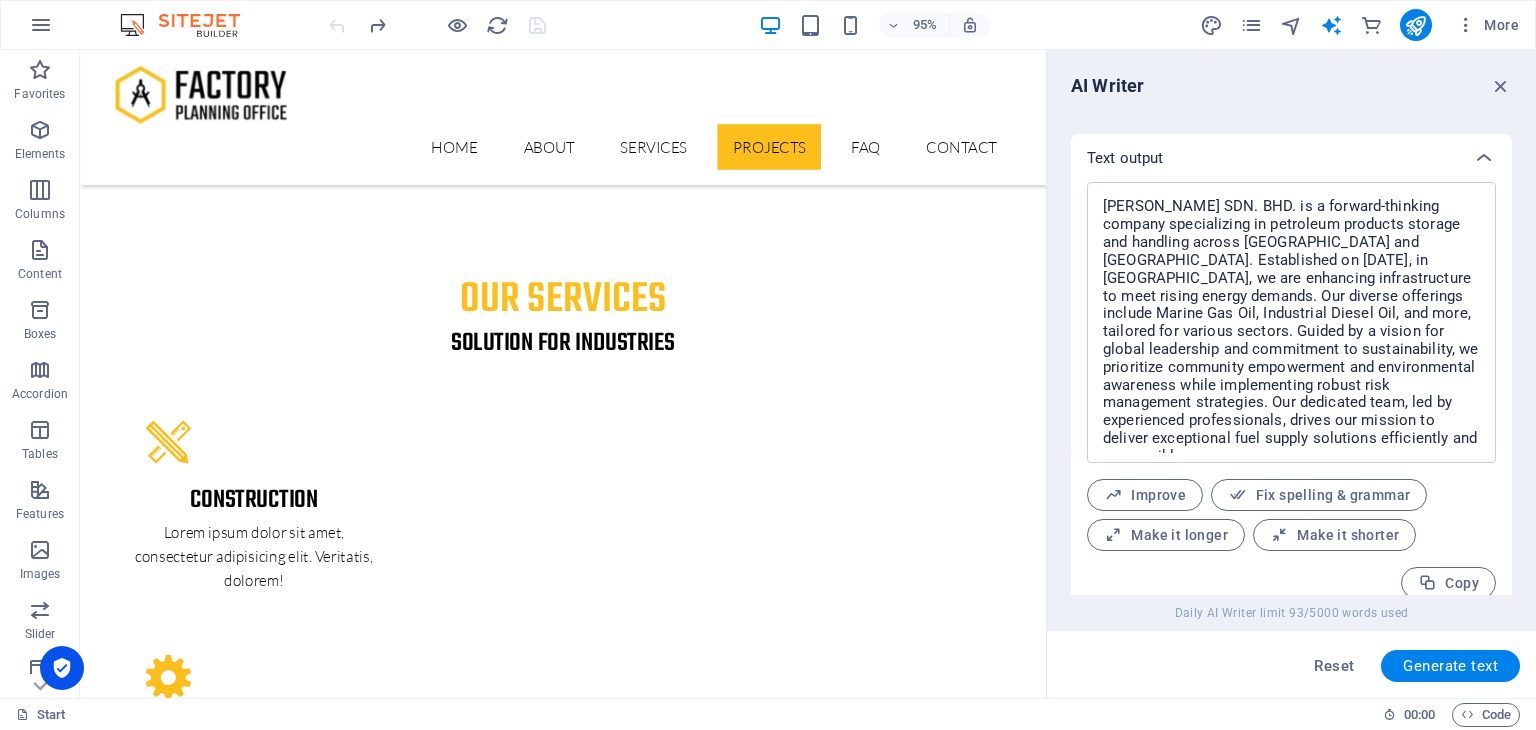 scroll, scrollTop: 760, scrollLeft: 0, axis: vertical 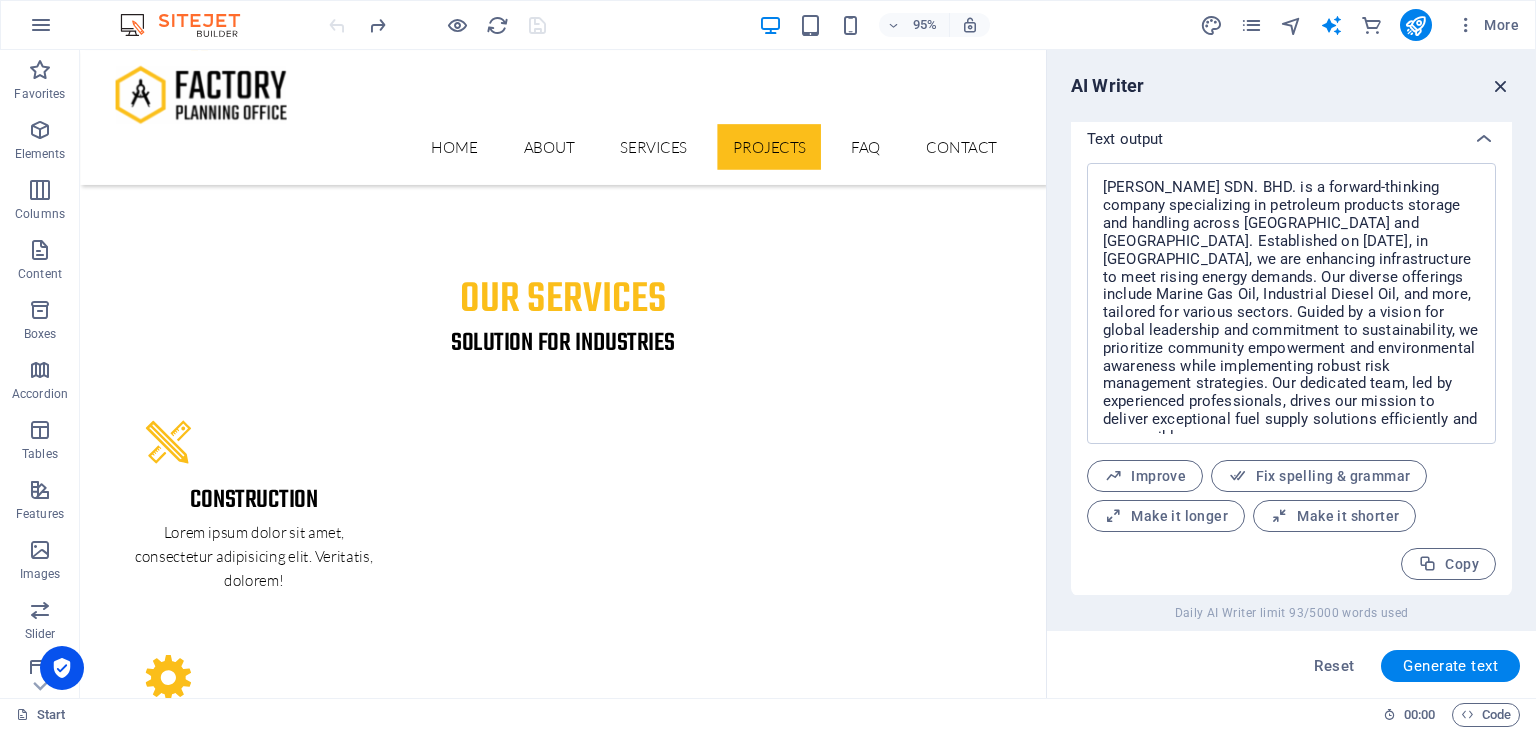 click at bounding box center (1501, 86) 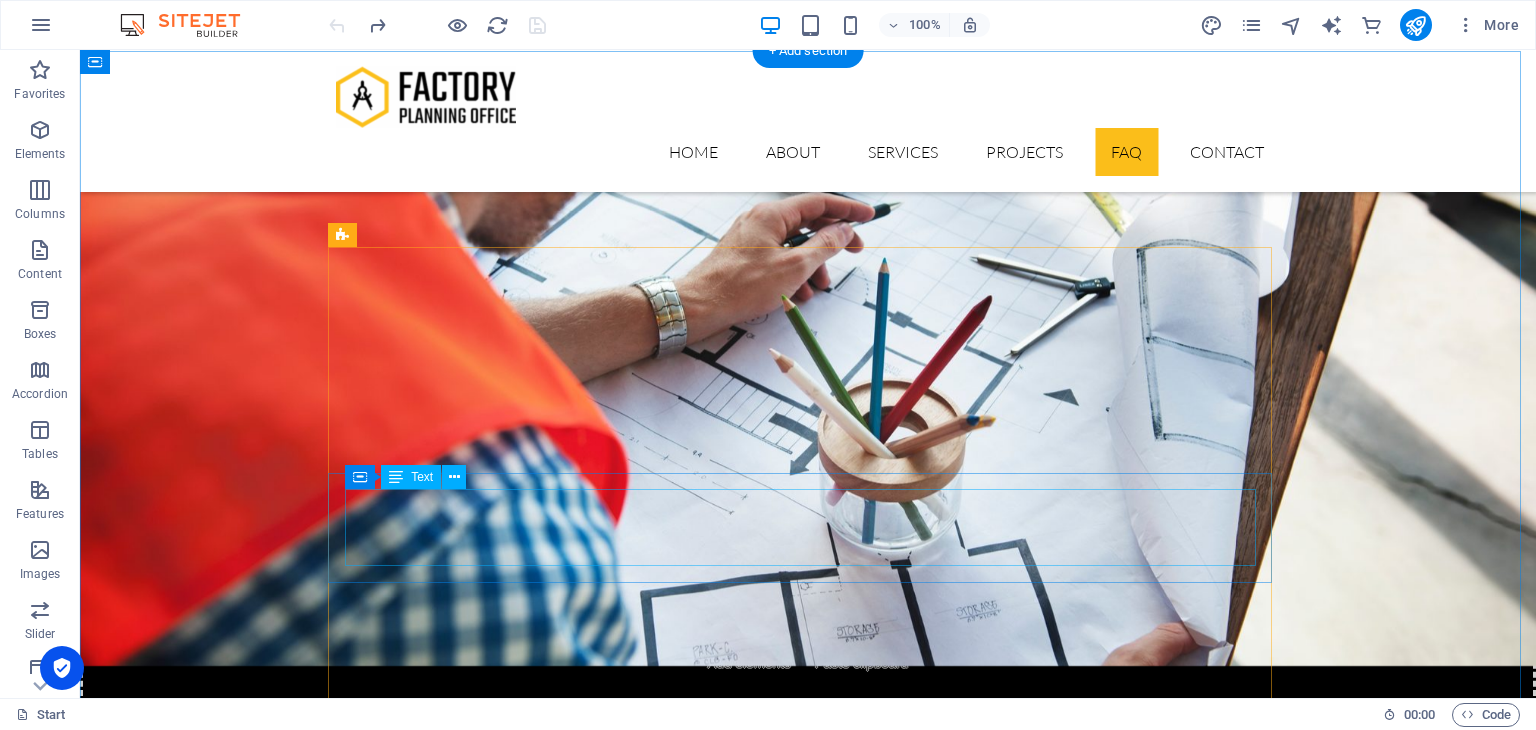 scroll, scrollTop: 5037, scrollLeft: 0, axis: vertical 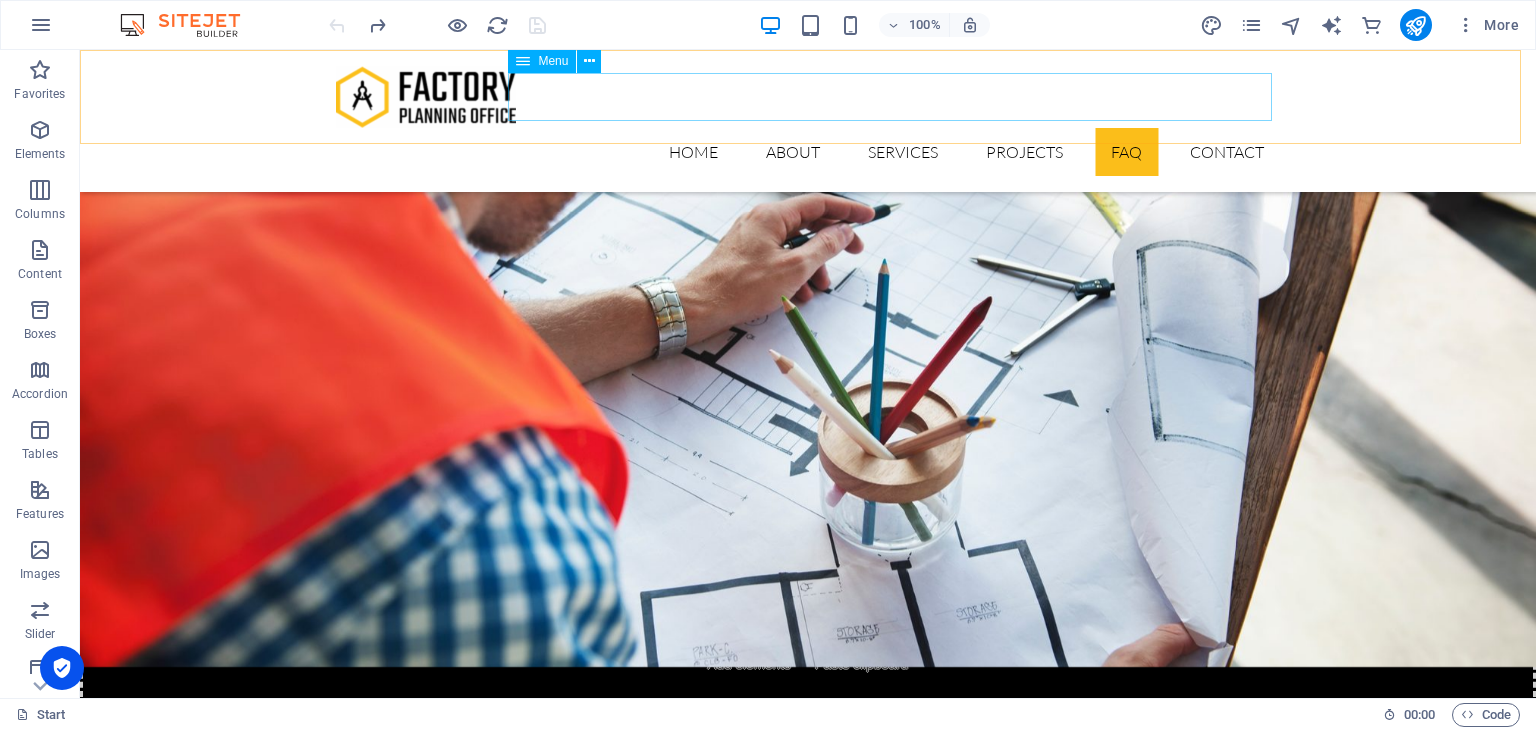 click on "Home About Services Projects FAQ Contact" at bounding box center [808, 152] 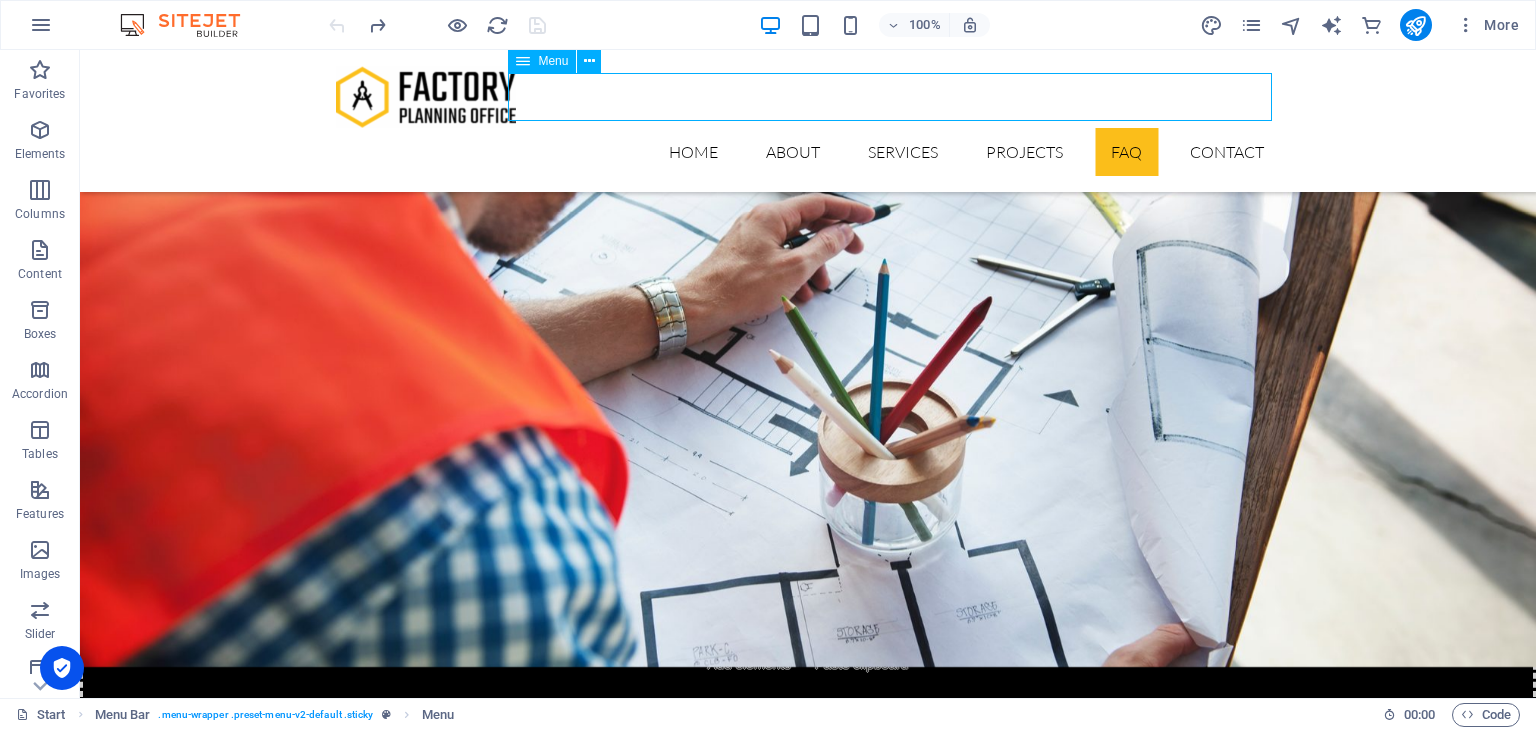 click on "Home About Services Projects FAQ Contact" at bounding box center (808, 152) 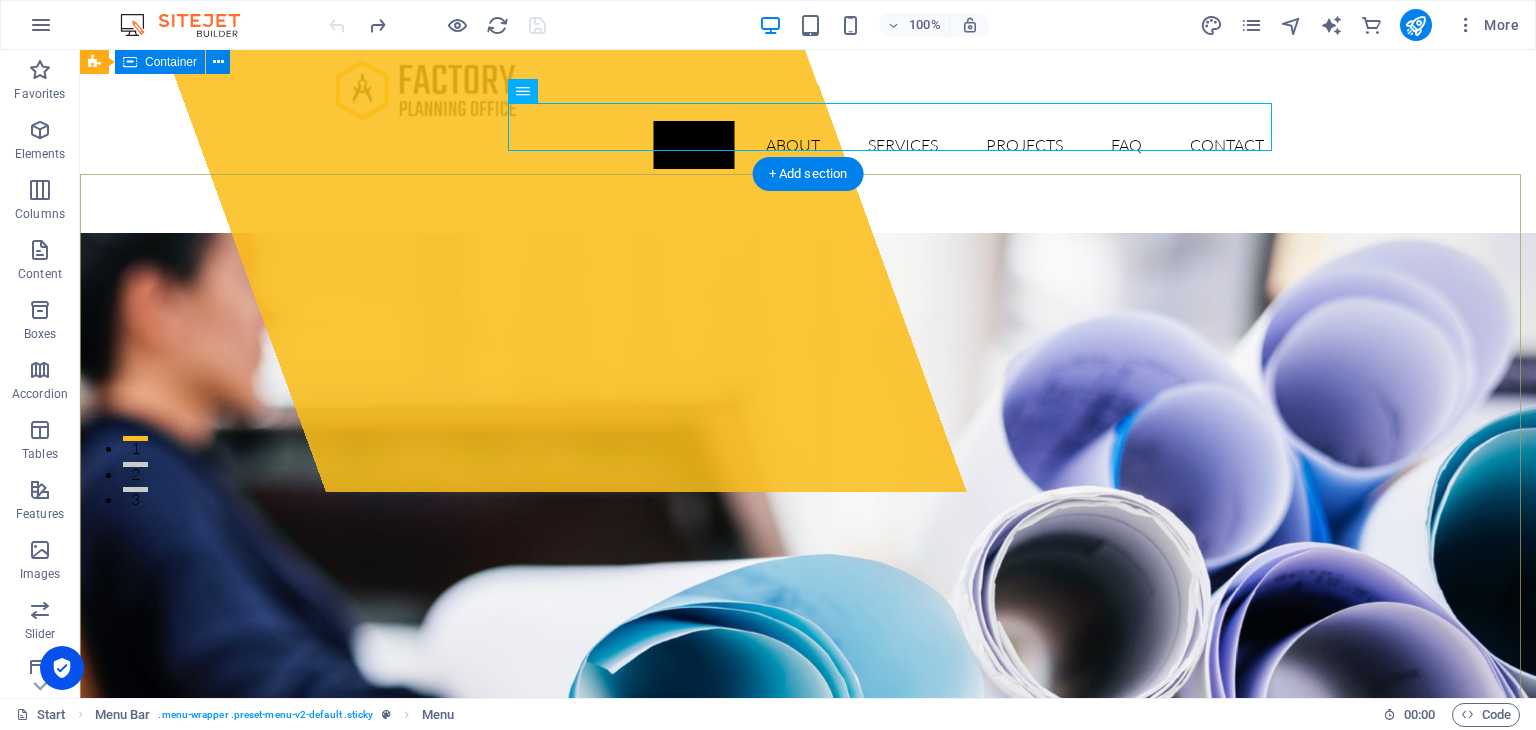 scroll, scrollTop: 0, scrollLeft: 0, axis: both 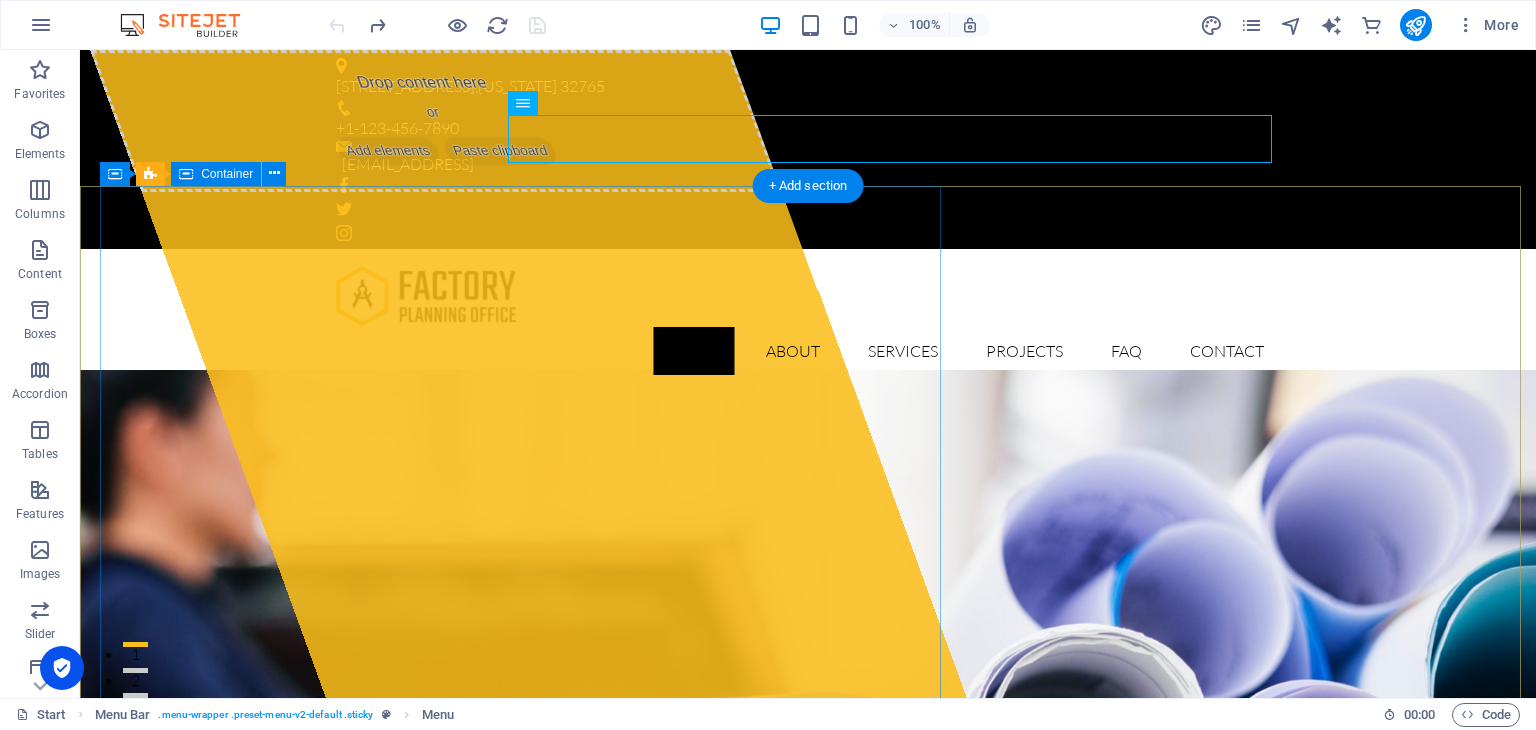 click on "Drop content here or  Add elements  Paste clipboard" at bounding box center (528, 374) 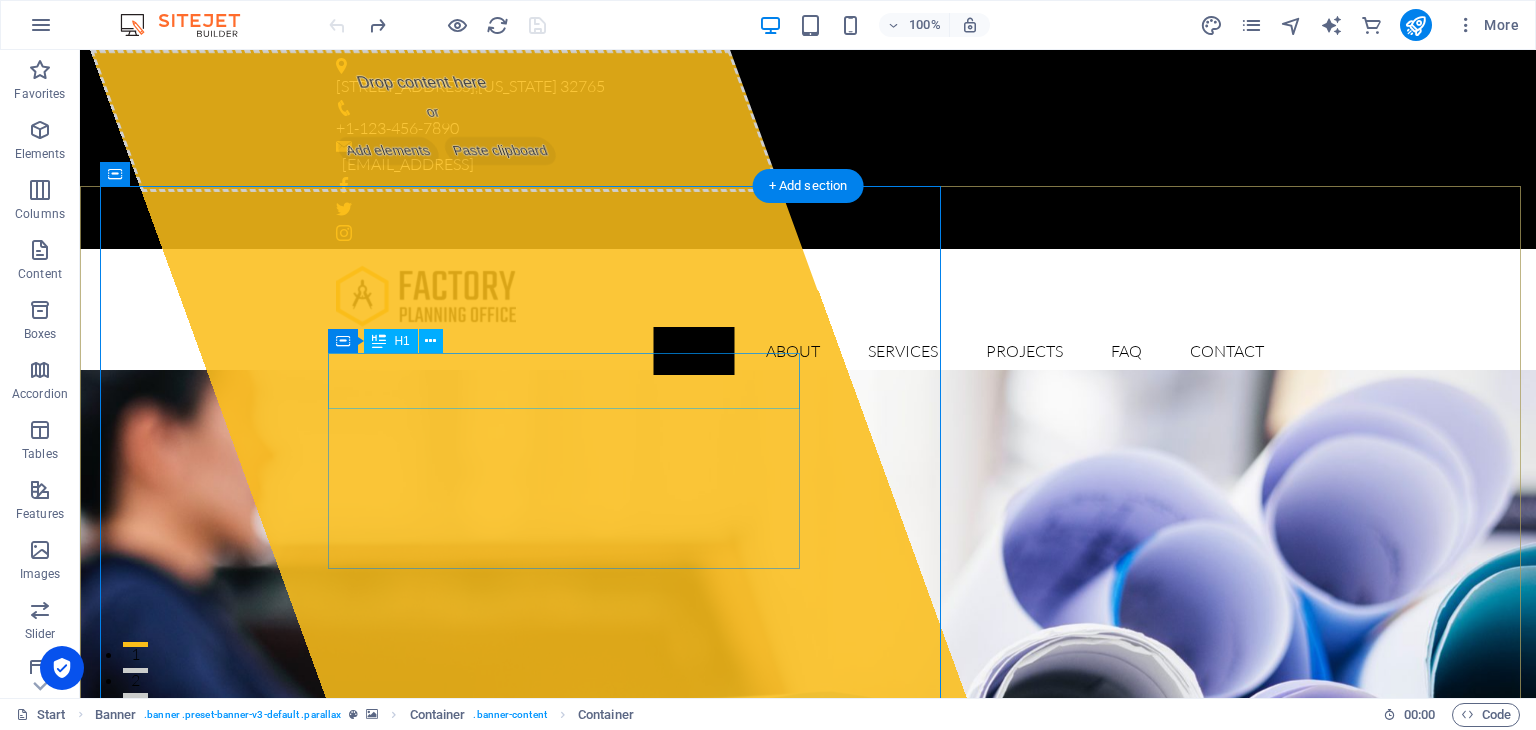 click on "[DOMAIN_NAME]" at bounding box center [808, 1099] 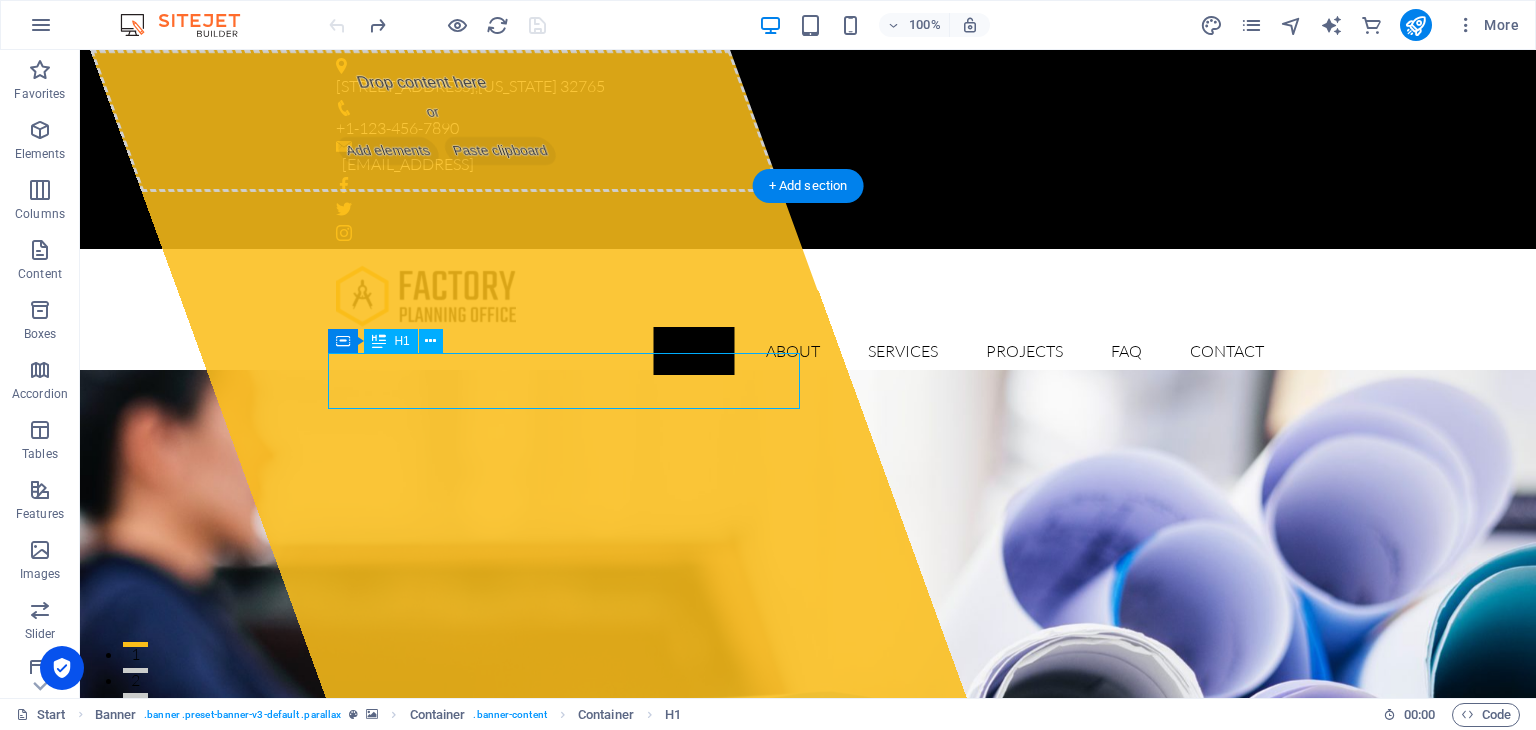 click on "[DOMAIN_NAME]" at bounding box center [808, 1099] 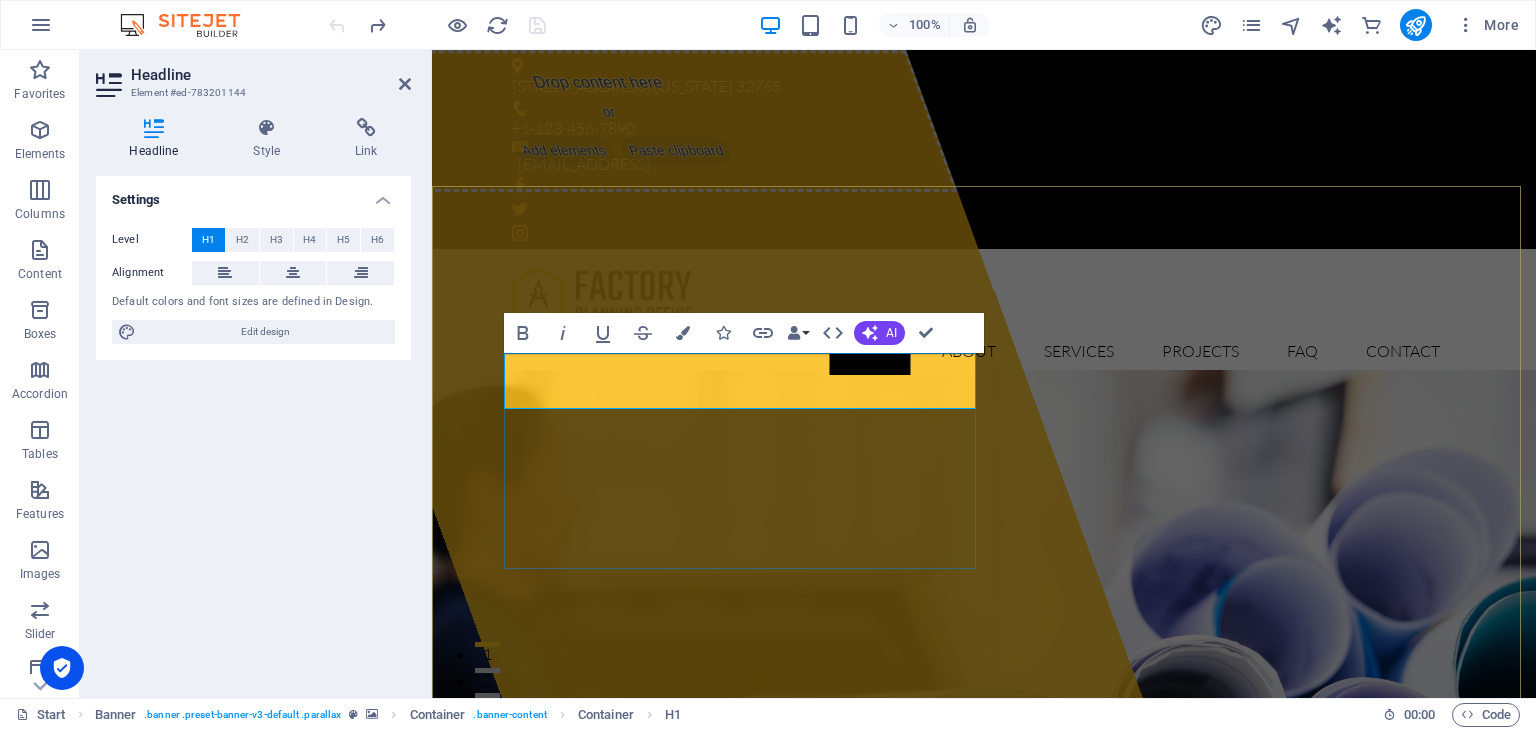 click on "[DOMAIN_NAME]" at bounding box center (664, 1098) 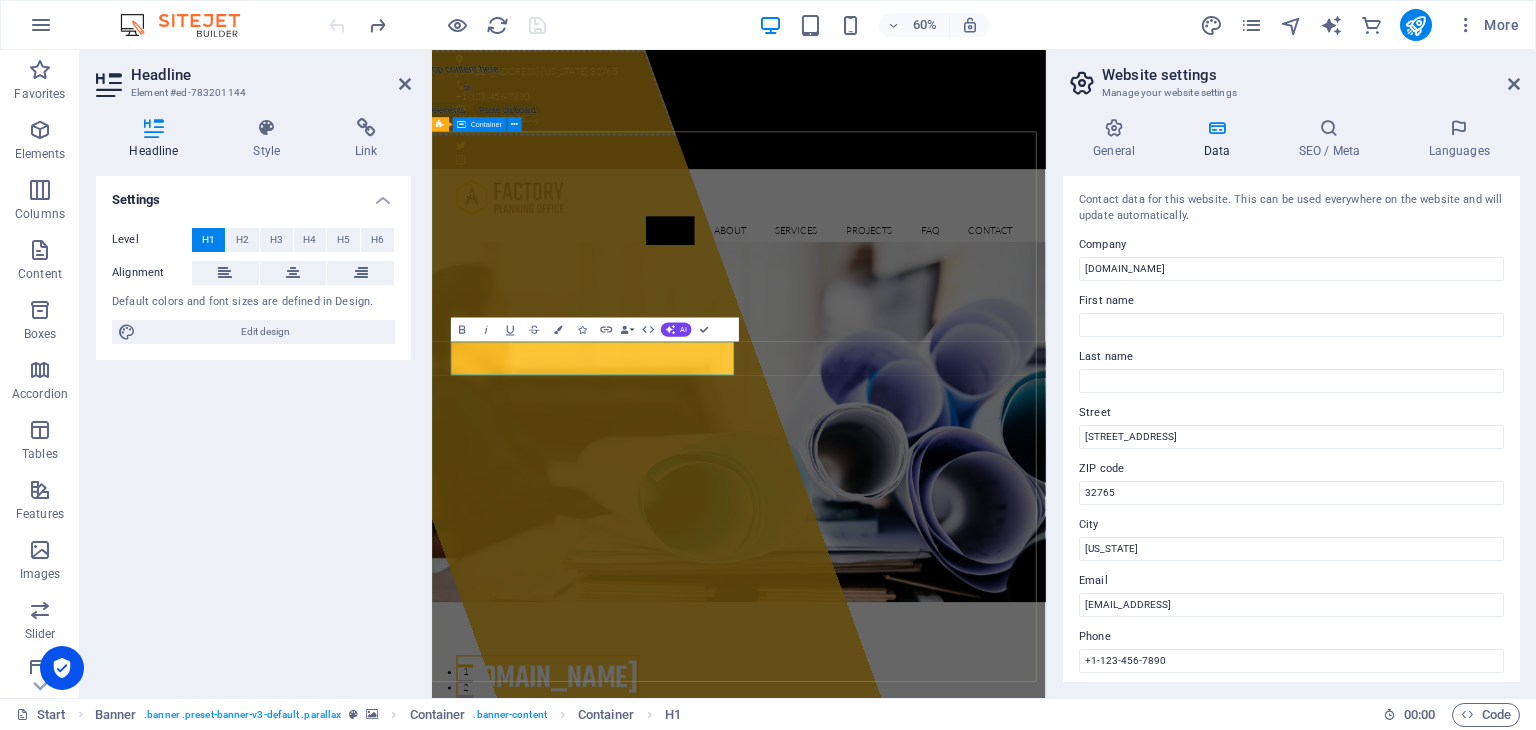 click on "Drop content here or  Add elements  Paste clipboard petropetra.com Lorem ipsum dolor sit amet, consectetur adipisicing elit. Natus, dolores, at, nisi eligendi repellat voluptatem minima officia veritatis quasi animi porro laudantium dicta dolor voluptate non maiores ipsum reprehenderit odio fugiat reicid. Learn more View Services" at bounding box center (943, 1178) 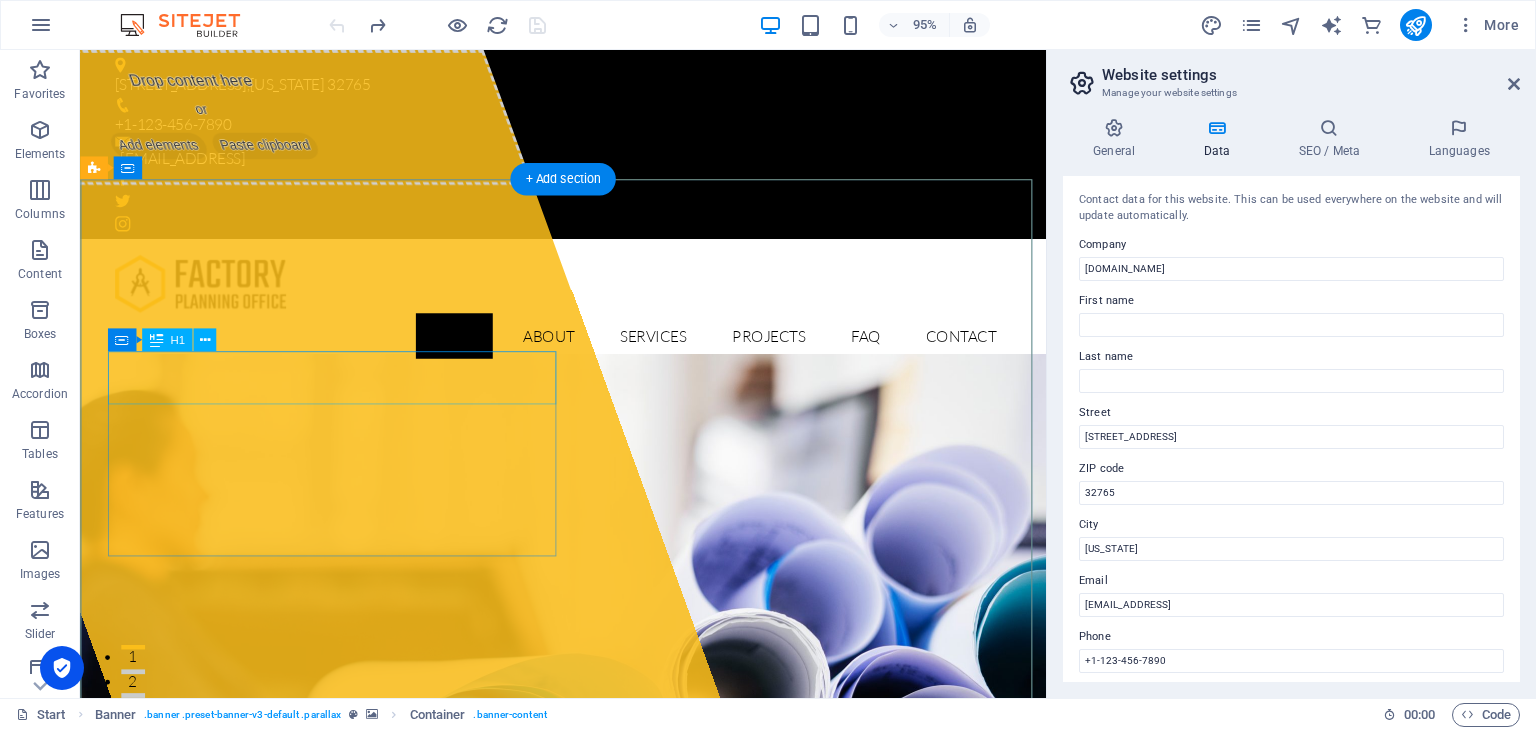 click on "[DOMAIN_NAME]" at bounding box center (269, 1098) 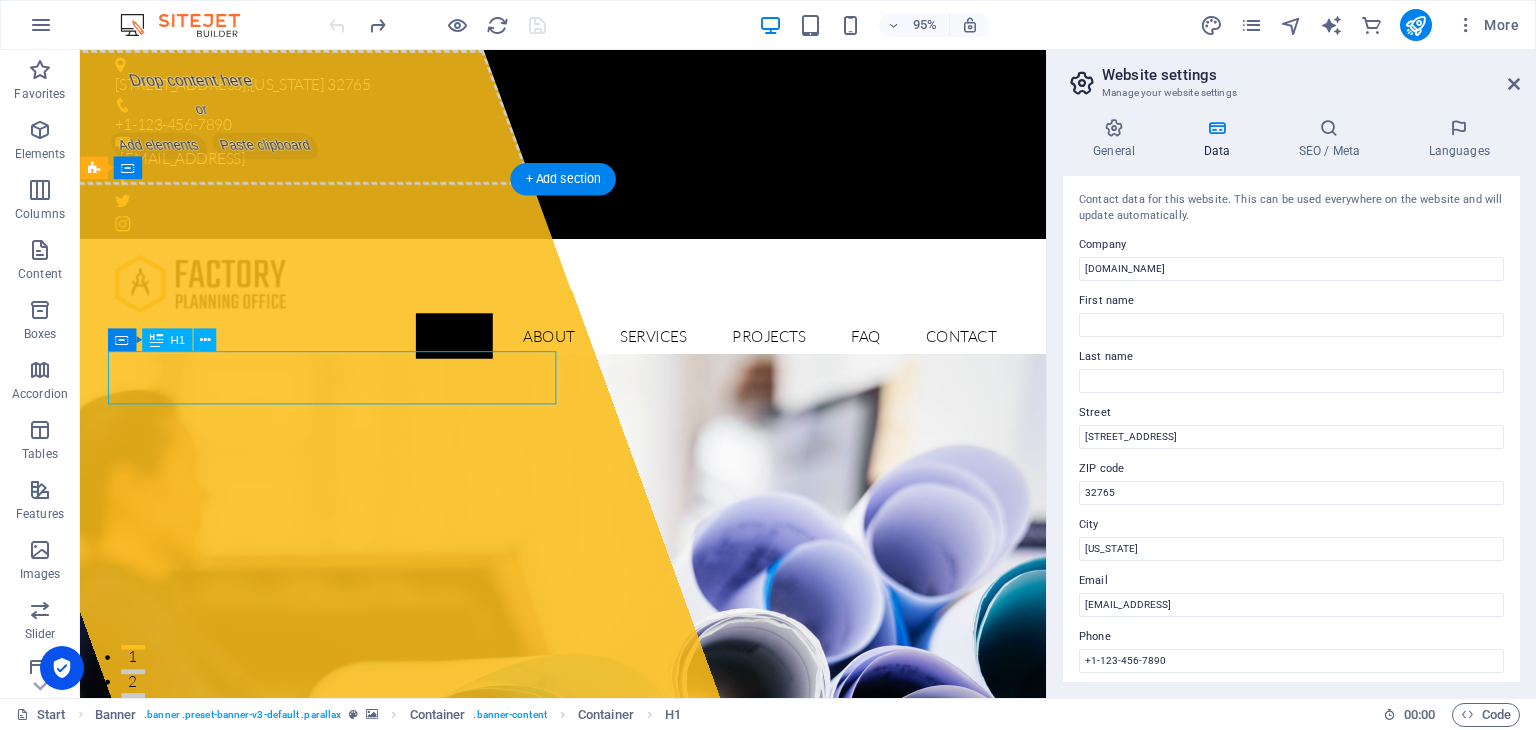 click on "[DOMAIN_NAME]" at bounding box center (269, 1098) 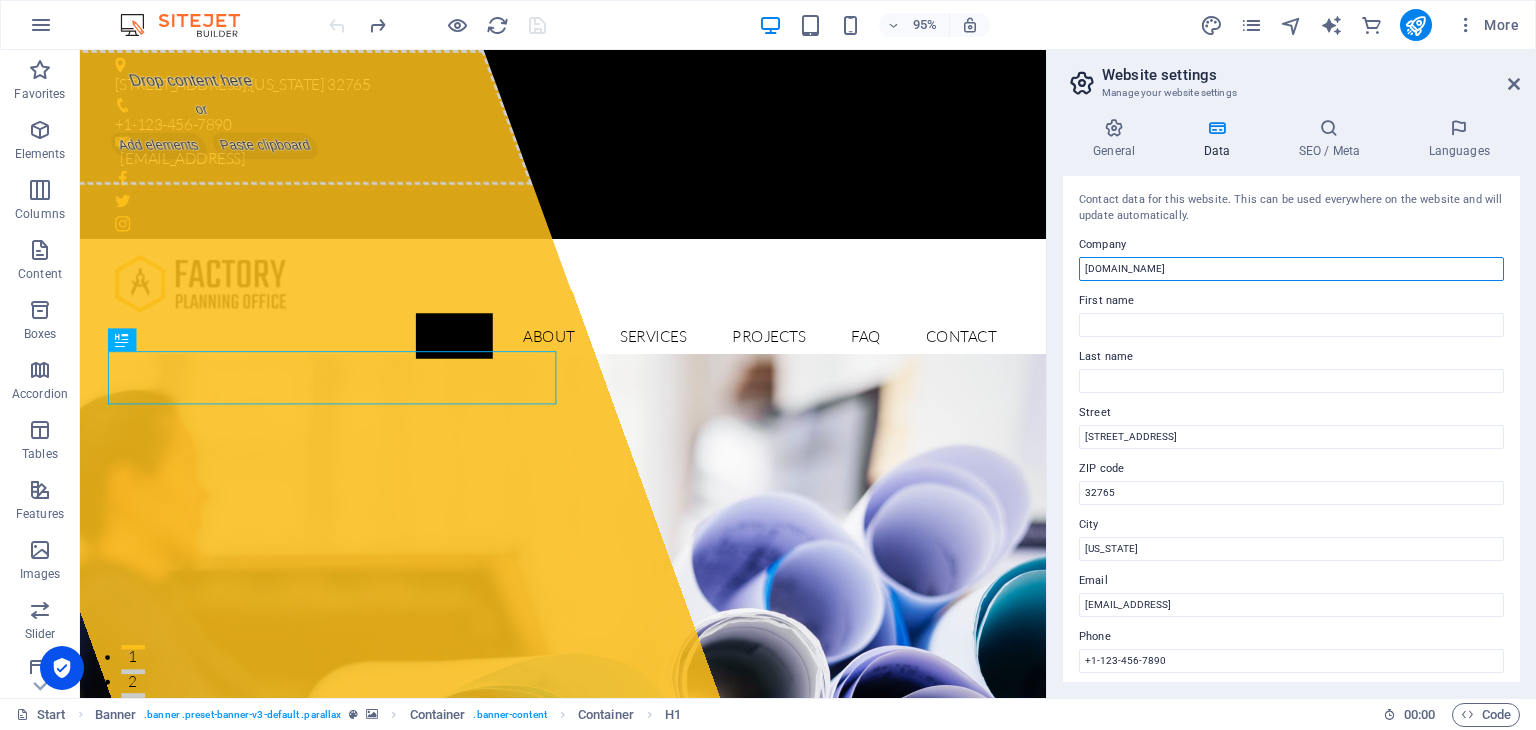 drag, startPoint x: 1169, startPoint y: 274, endPoint x: 1129, endPoint y: 275, distance: 40.012497 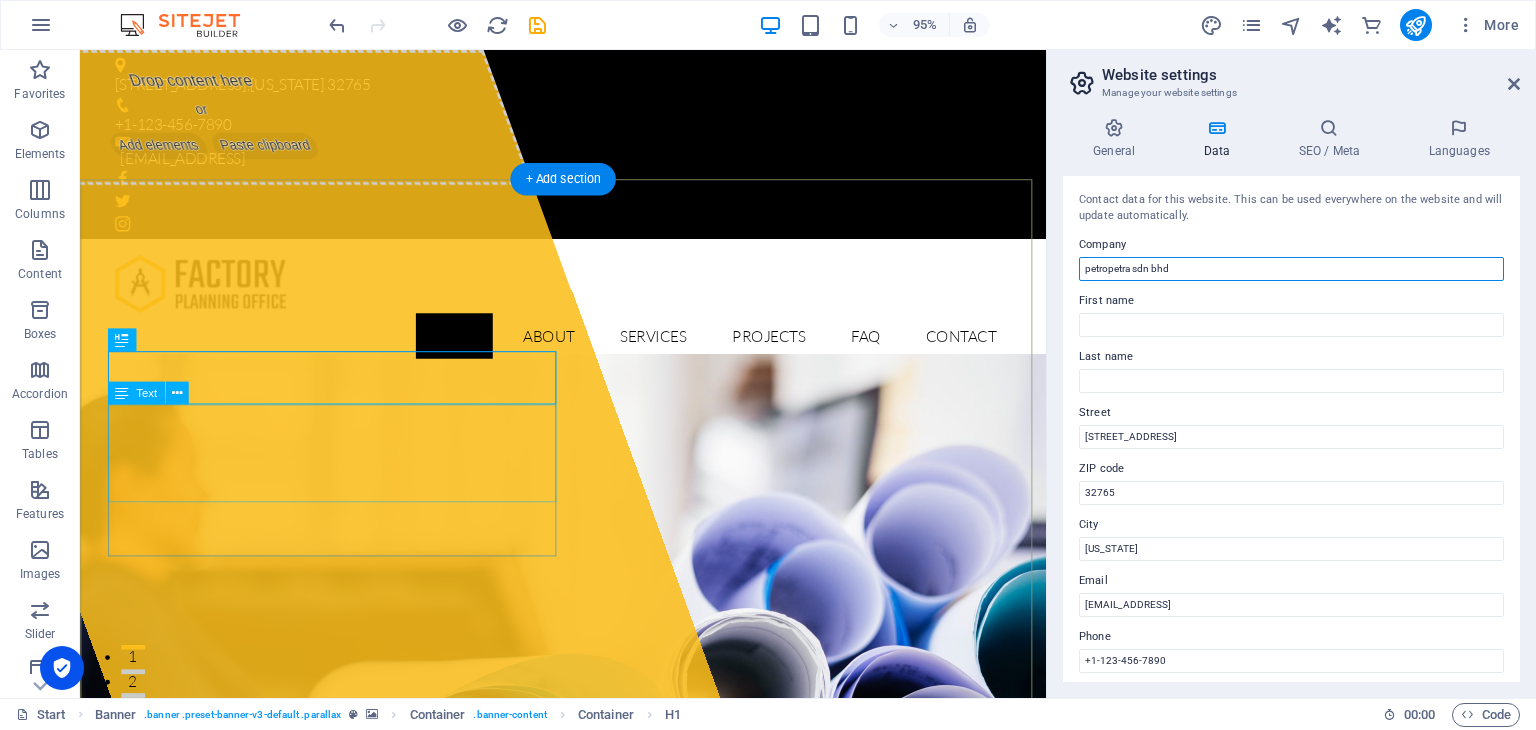 type on "petropetra sdn bhd" 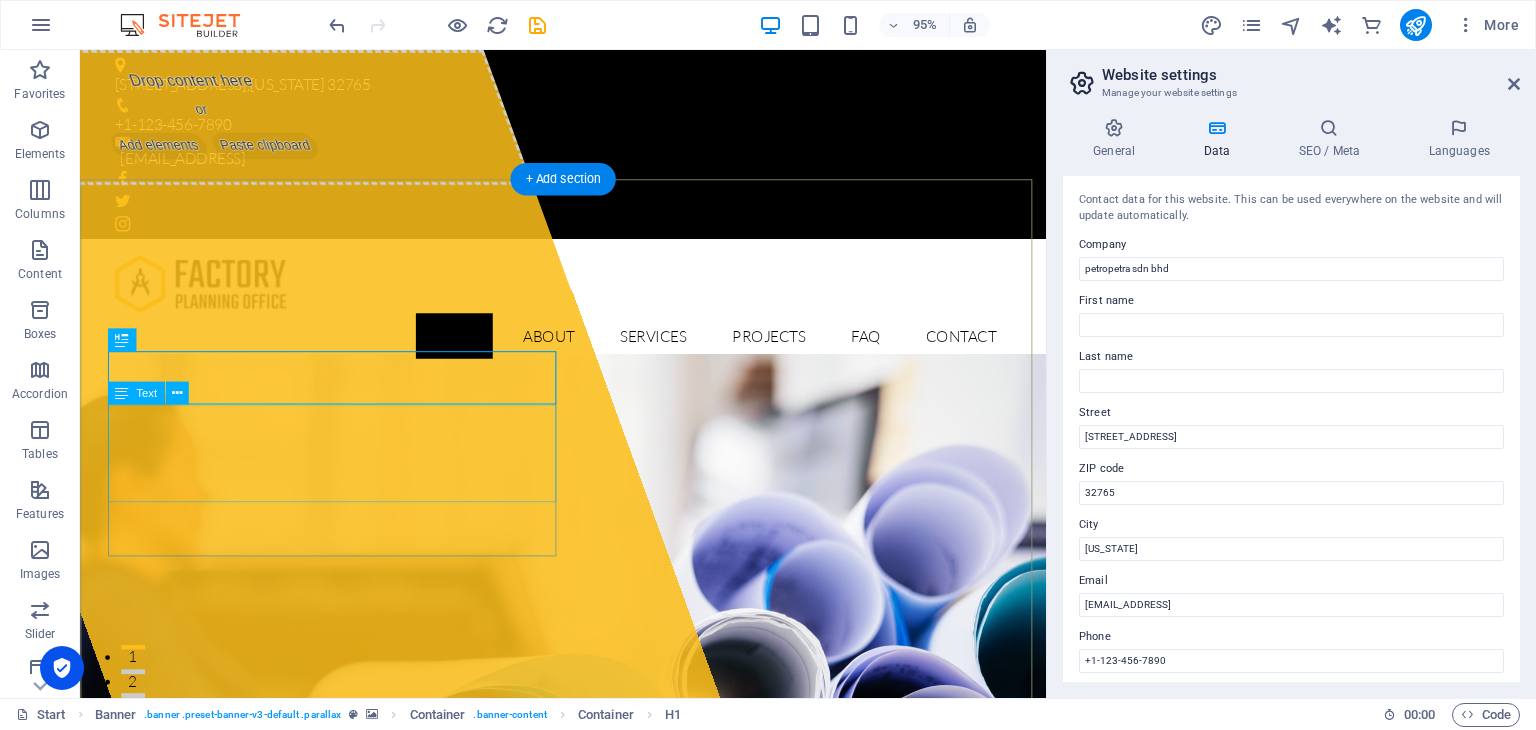click on "Lorem ipsum dolor sit amet, consectetur adipisicing elit. Natus, dolores, at, nisi eligendi repellat voluptatem minima officia veritatis quasi animi porro laudantium dicta dolor voluptate non maiores ipsum reprehenderit odio fugiat reicid." at bounding box center (589, 1152) 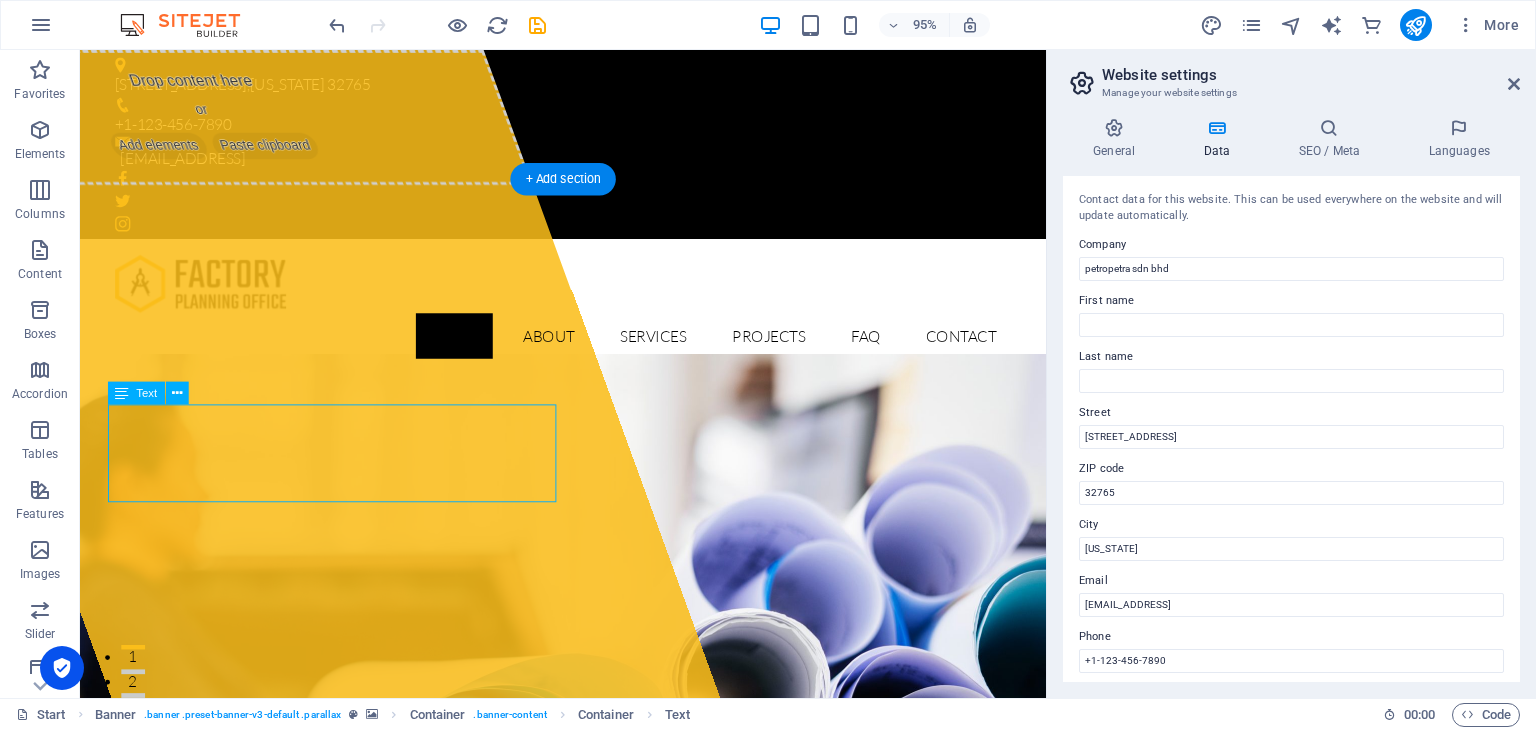 click on "Lorem ipsum dolor sit amet, consectetur adipisicing elit. Natus, dolores, at, nisi eligendi repellat voluptatem minima officia veritatis quasi animi porro laudantium dicta dolor voluptate non maiores ipsum reprehenderit odio fugiat reicid." at bounding box center (589, 1152) 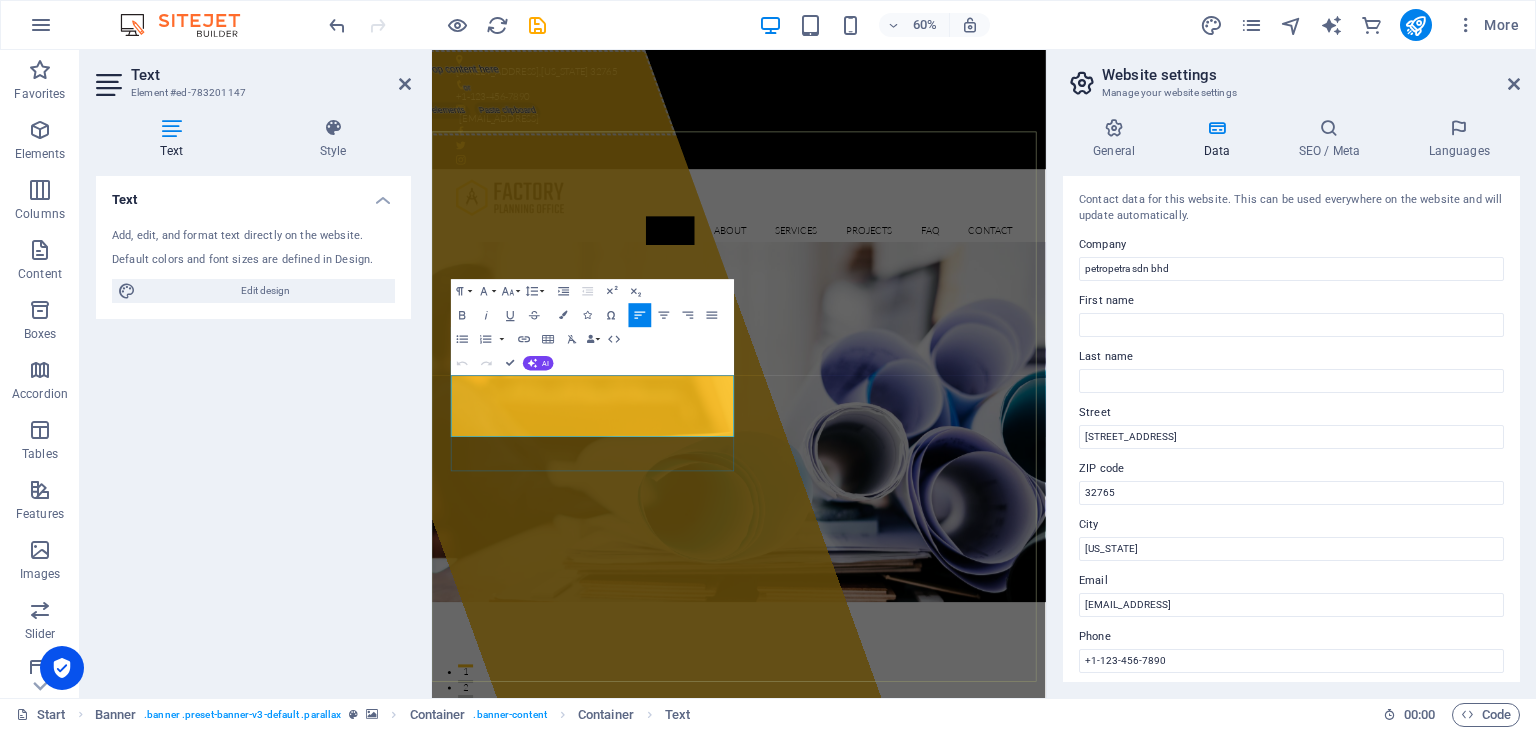 click on "Lorem ipsum dolor sit amet, consectetur adipisicing elit. Natus, dolores, at, nisi eligendi repellat voluptatem minima officia veritatis quasi animi porro laudantium dicta dolor voluptate non maiores ipsum reprehenderit odio fugiat reicid." at bounding box center (944, 1152) 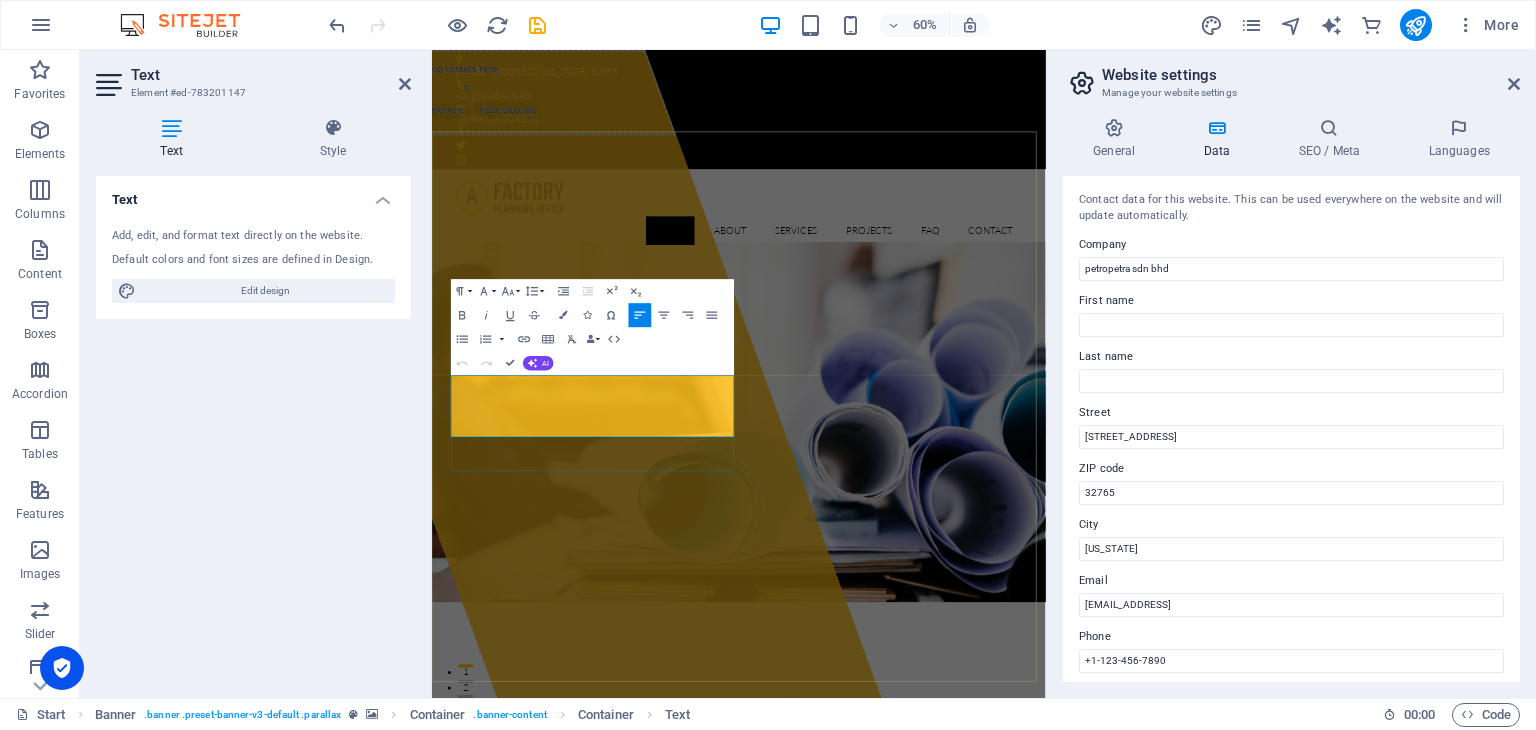 click on "Lorem ipsum dolor sit amet, consectetur adipisicing elit. Natus, dolores, at, nisi eligendi repellat voluptatem minima officia veritatis quasi animi porro laudantium dicta dolor voluptate non maiores ipsum reprehenderit odio fugiat reicid." at bounding box center [944, 1152] 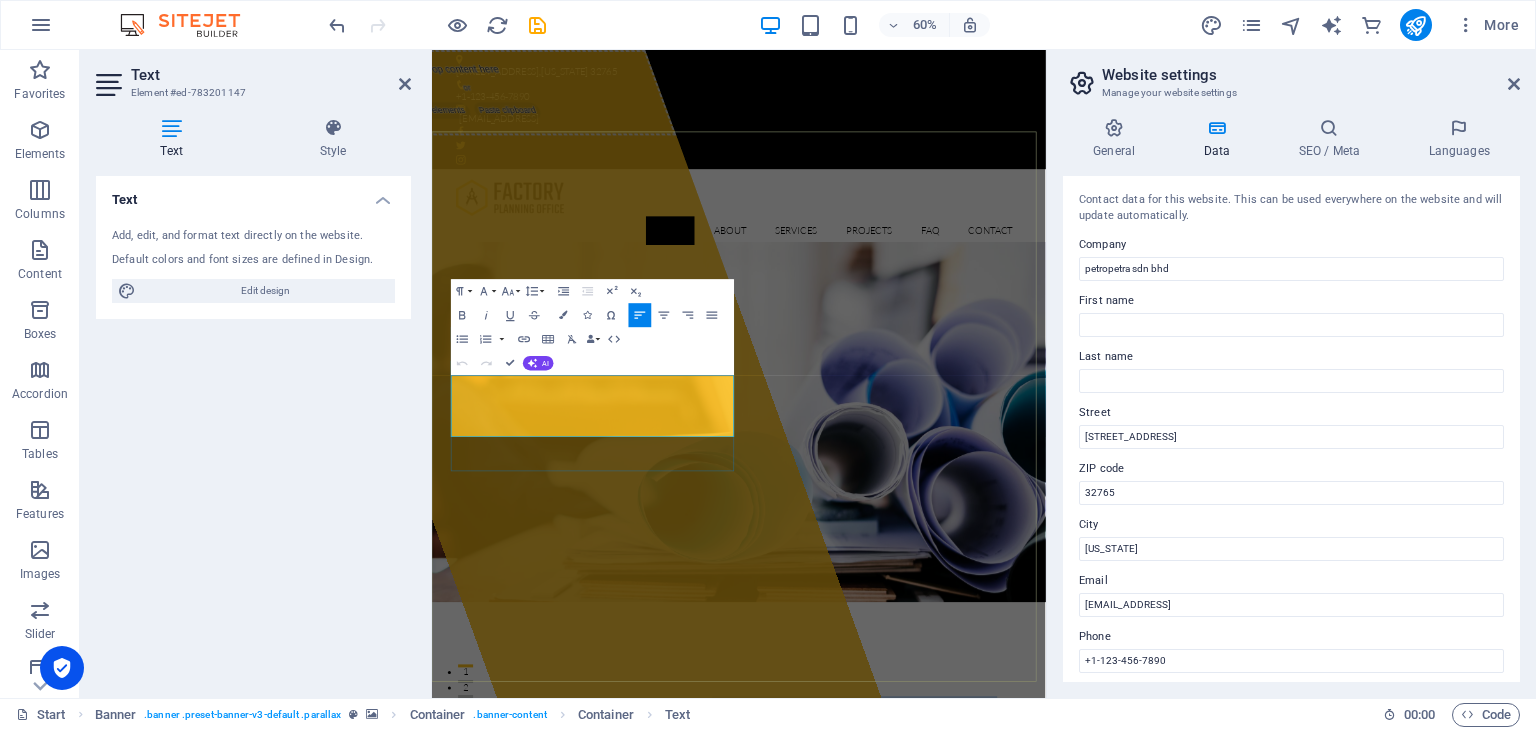drag, startPoint x: 682, startPoint y: 684, endPoint x: 462, endPoint y: 601, distance: 235.13612 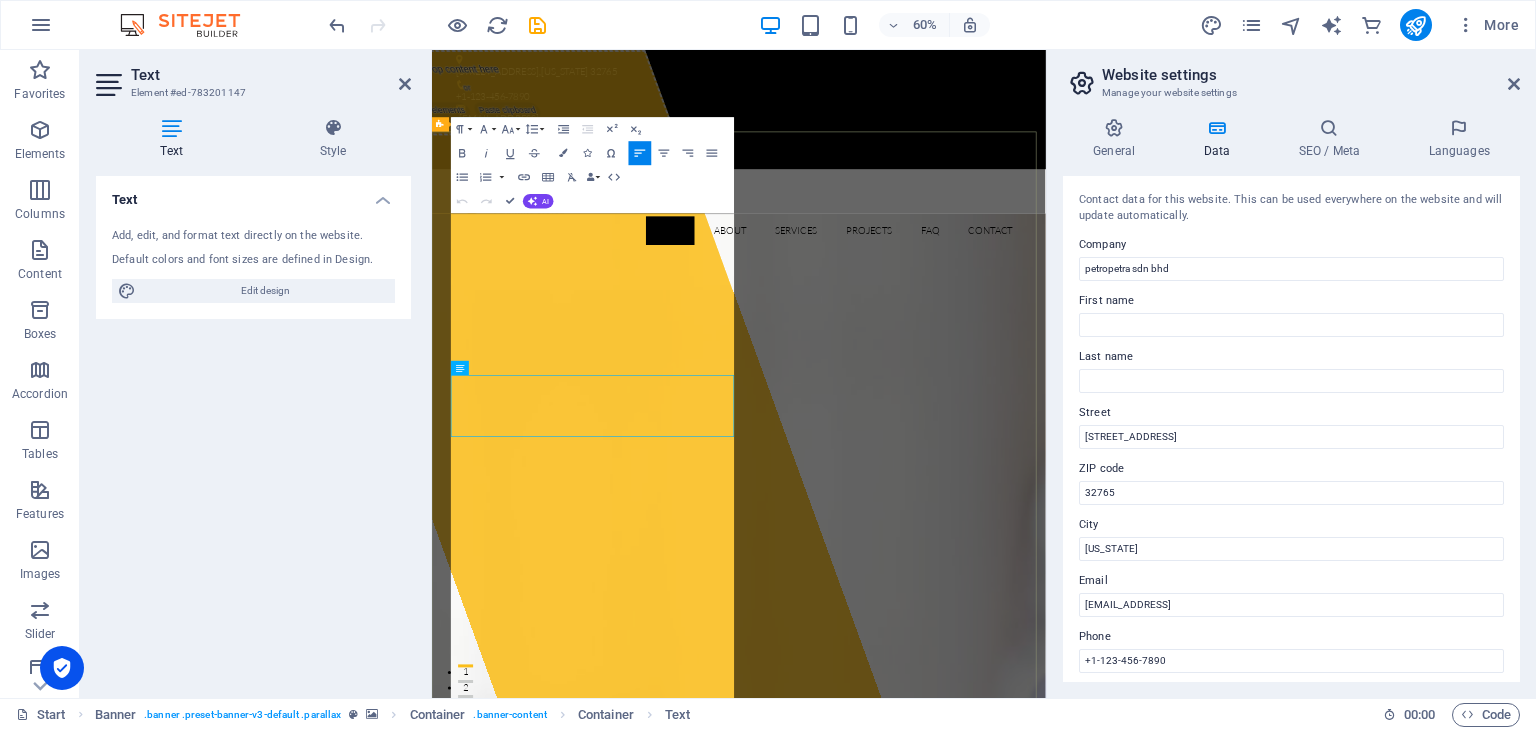 scroll, scrollTop: 78125, scrollLeft: 11, axis: both 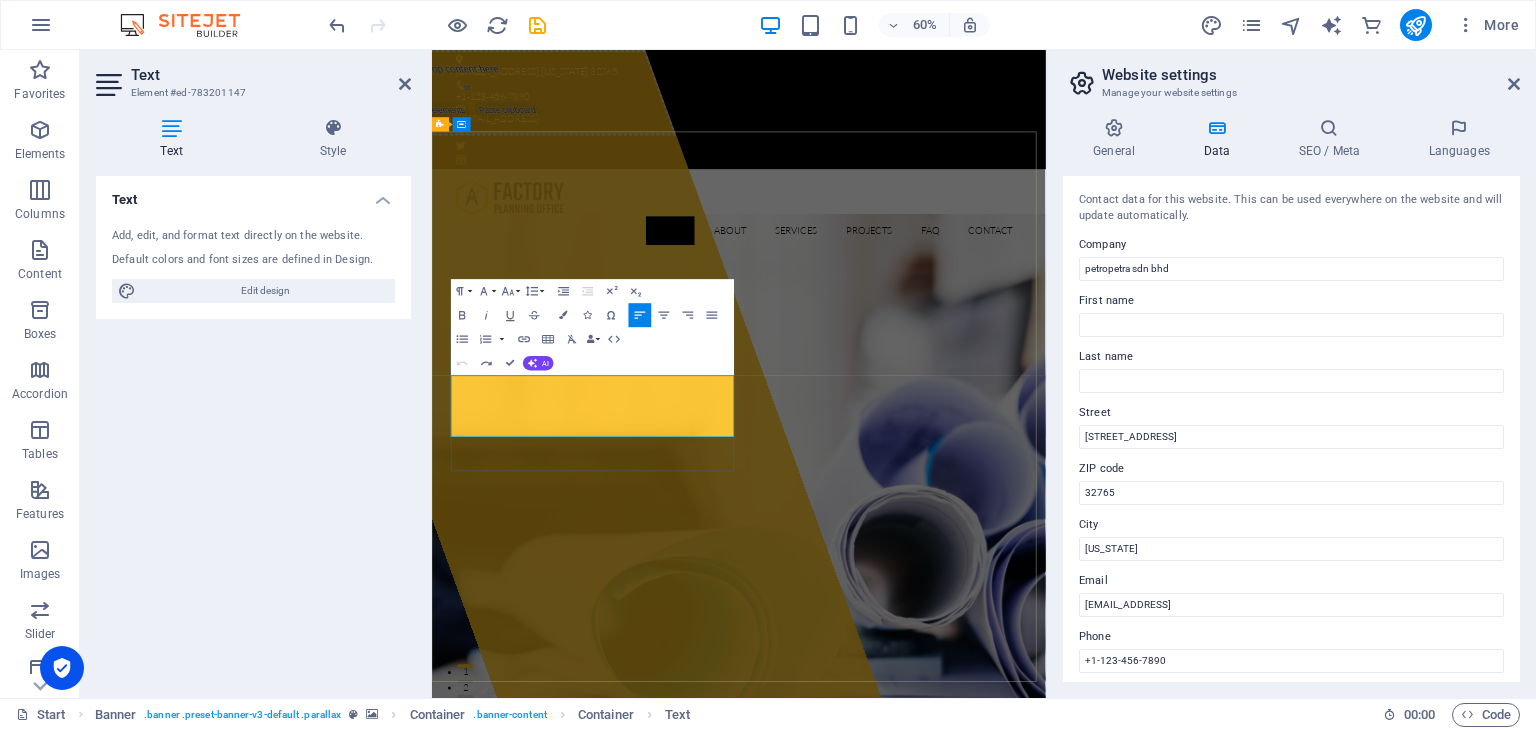 click on "Lorem ipsum dolor sit amet, consectetur adipisicing elit. Natus, dolores, at, nisi eligendi repellat voluptatem minima officia veritatis quasi animi porro laudantium dicta dolor voluptate non maiores ipsum reprehenderit odio fugiat reicid." at bounding box center (944, 1550) 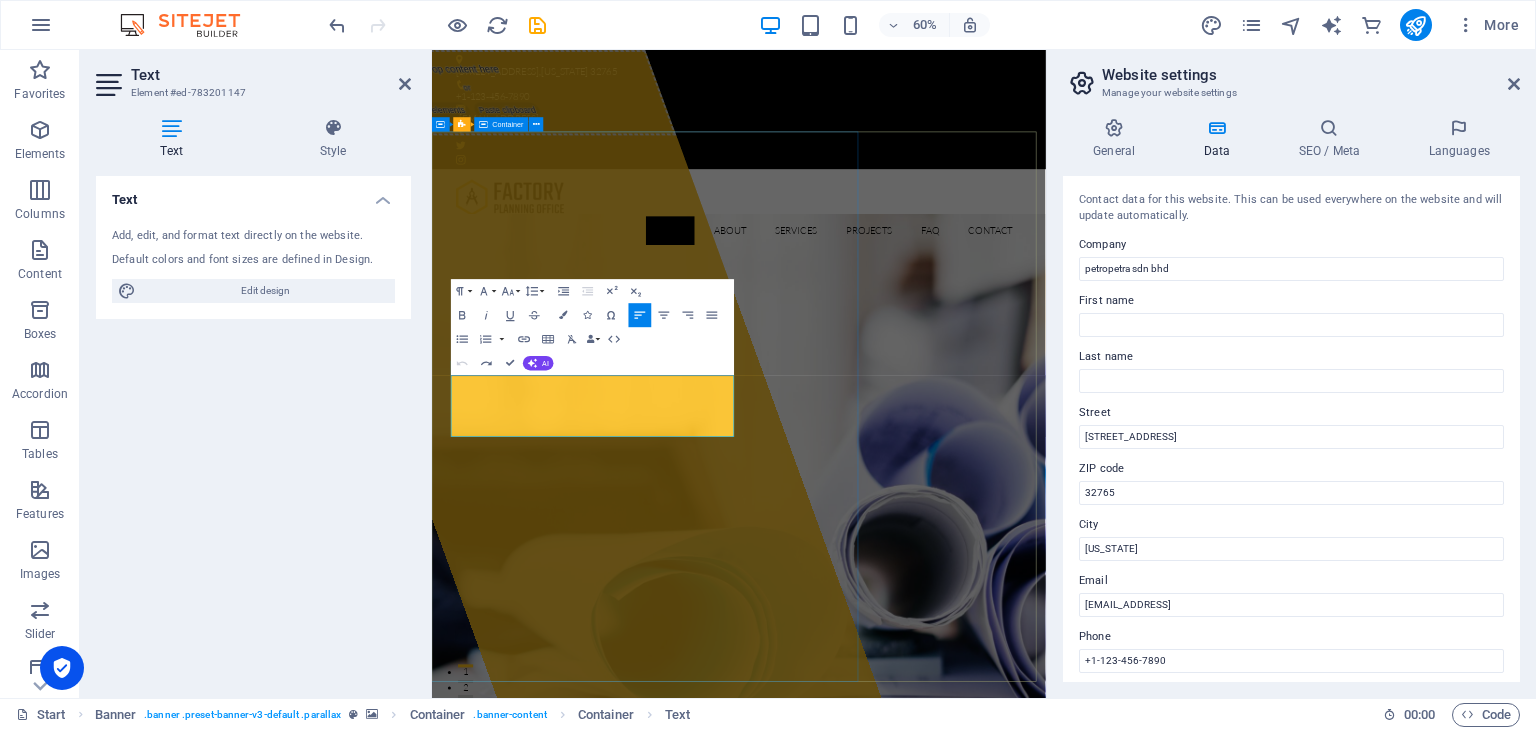 drag, startPoint x: 689, startPoint y: 681, endPoint x: 462, endPoint y: 613, distance: 236.96625 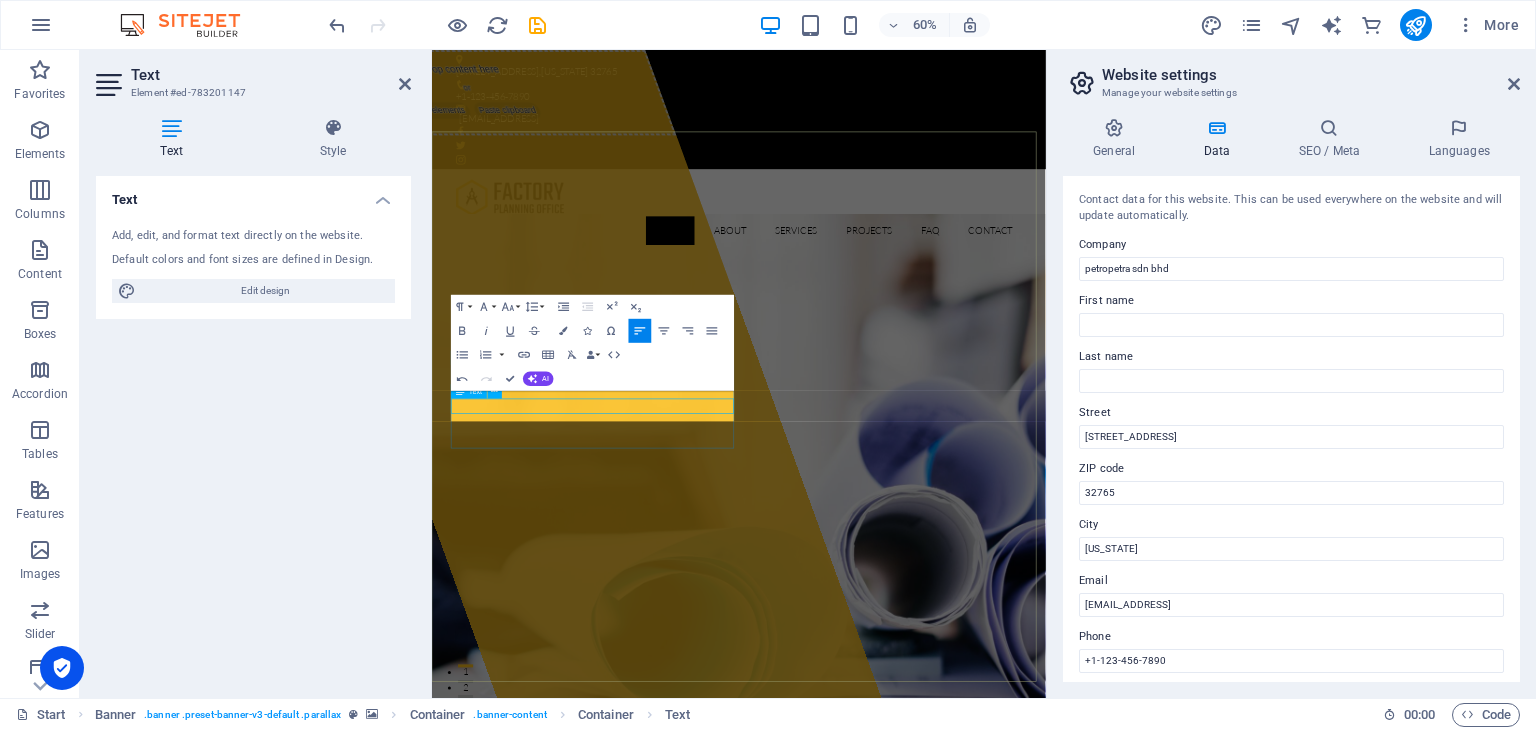 scroll, scrollTop: 644, scrollLeft: 1, axis: both 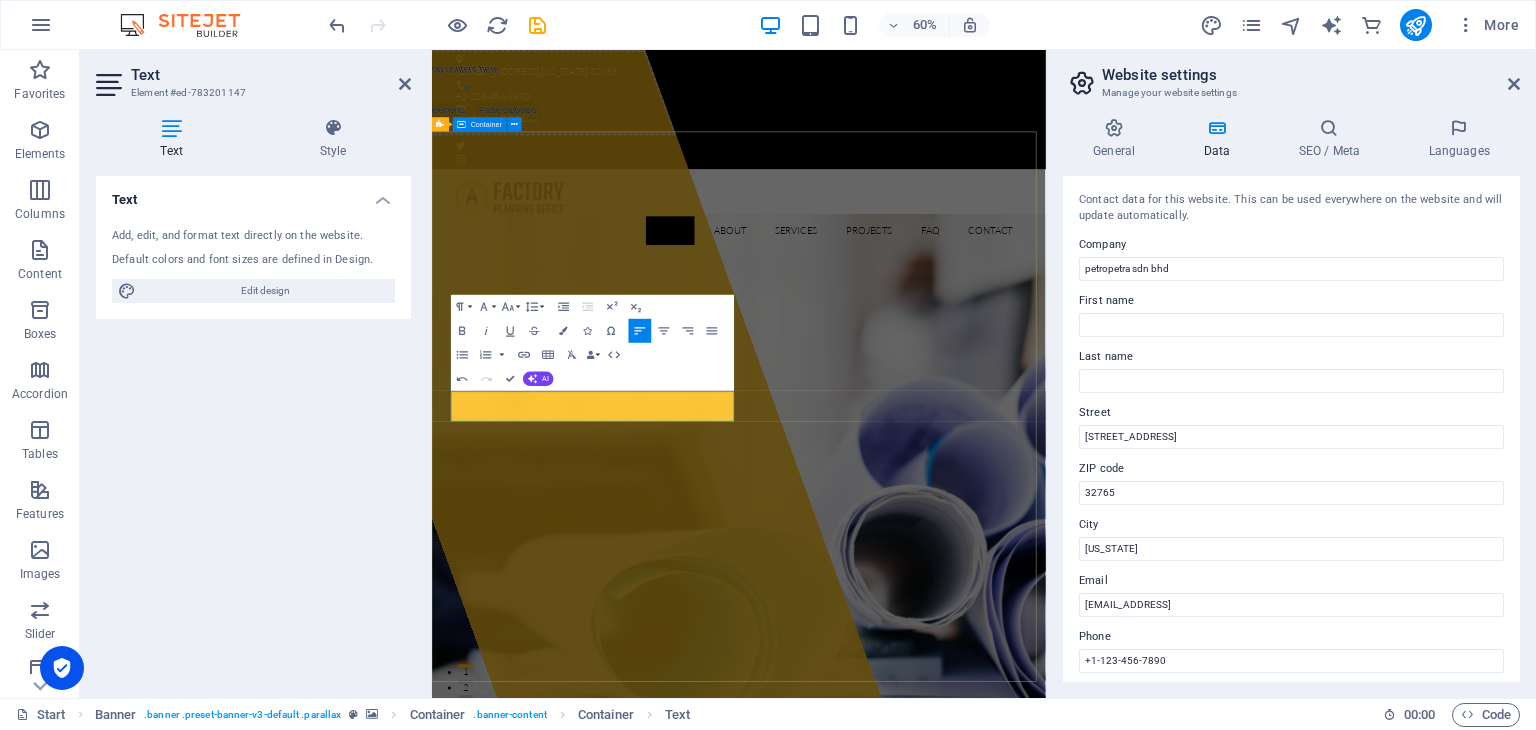 click on "Drop content here or  Add elements  Paste clipboard petropetra sdn bhd ​Provider of Storage and Handling Facilities for Petroleum Products in Malaysia and ASEAN. Provider of Storage and Handling Facilities for Petroleum Products in Malaysia and ASEAN. Learn more View Services" at bounding box center (943, 1564) 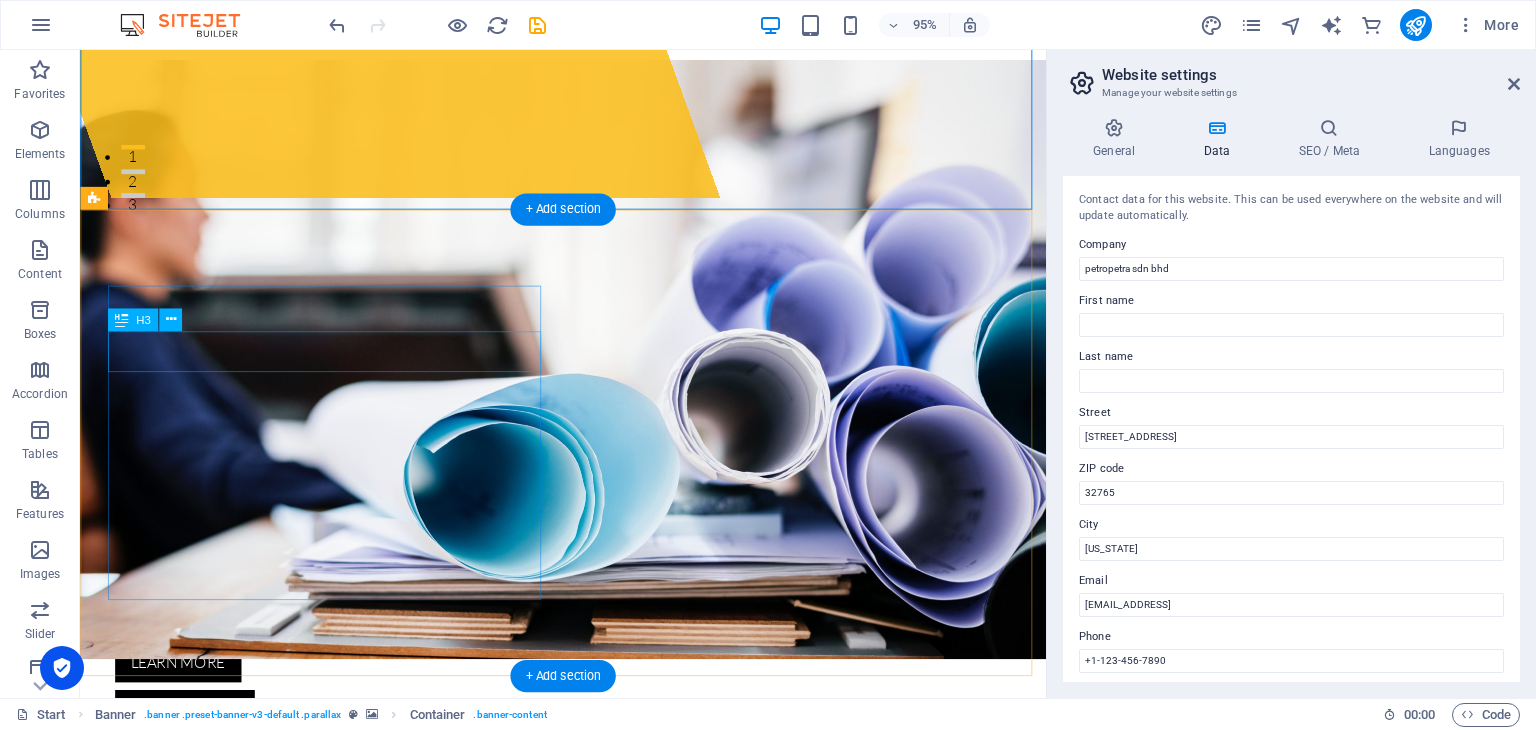 scroll, scrollTop: 575, scrollLeft: 0, axis: vertical 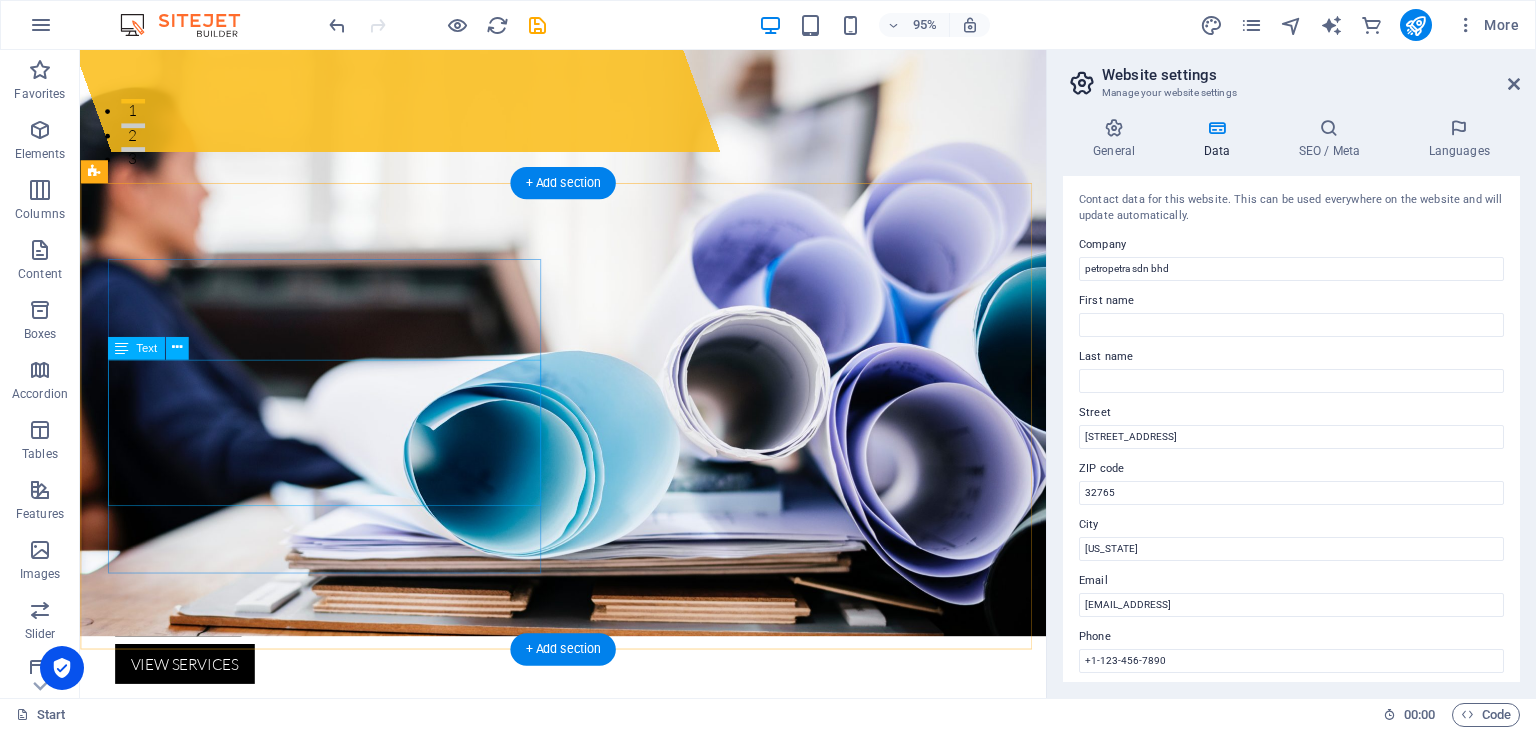 click on "Lorem ipsum dolor sit amet, consectetur adipisicing elit. Quas aut quidem numquam! Molestias nisi odio itaque eaque vitae dolorem ipsum a, exercitationem la officiis, esse ut fuga doloribus voluptas magnam quasi quo atque dolorum. Lorem ipsum dolor sit amet, consectetur adipisicing elit. Quas aut quidem numquam! Molestias nisi odio itaque eaque vitae dolorem ipsum." at bounding box center [324, 1551] 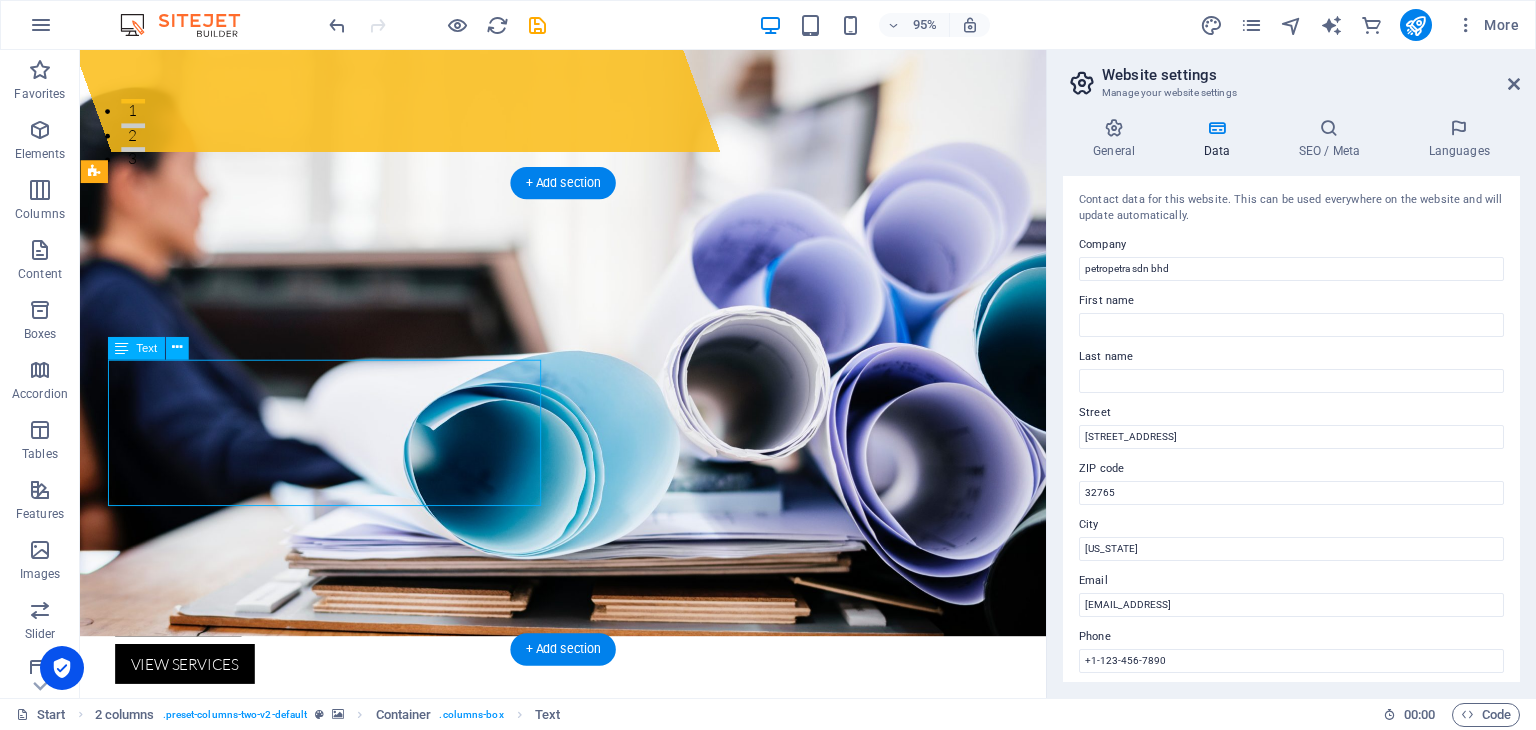 click on "Lorem ipsum dolor sit amet, consectetur adipisicing elit. Quas aut quidem numquam! Molestias nisi odio itaque eaque vitae dolorem ipsum a, exercitationem la officiis, esse ut fuga doloribus voluptas magnam quasi quo atque dolorum. Lorem ipsum dolor sit amet, consectetur adipisicing elit. Quas aut quidem numquam! Molestias nisi odio itaque eaque vitae dolorem ipsum." at bounding box center (324, 1551) 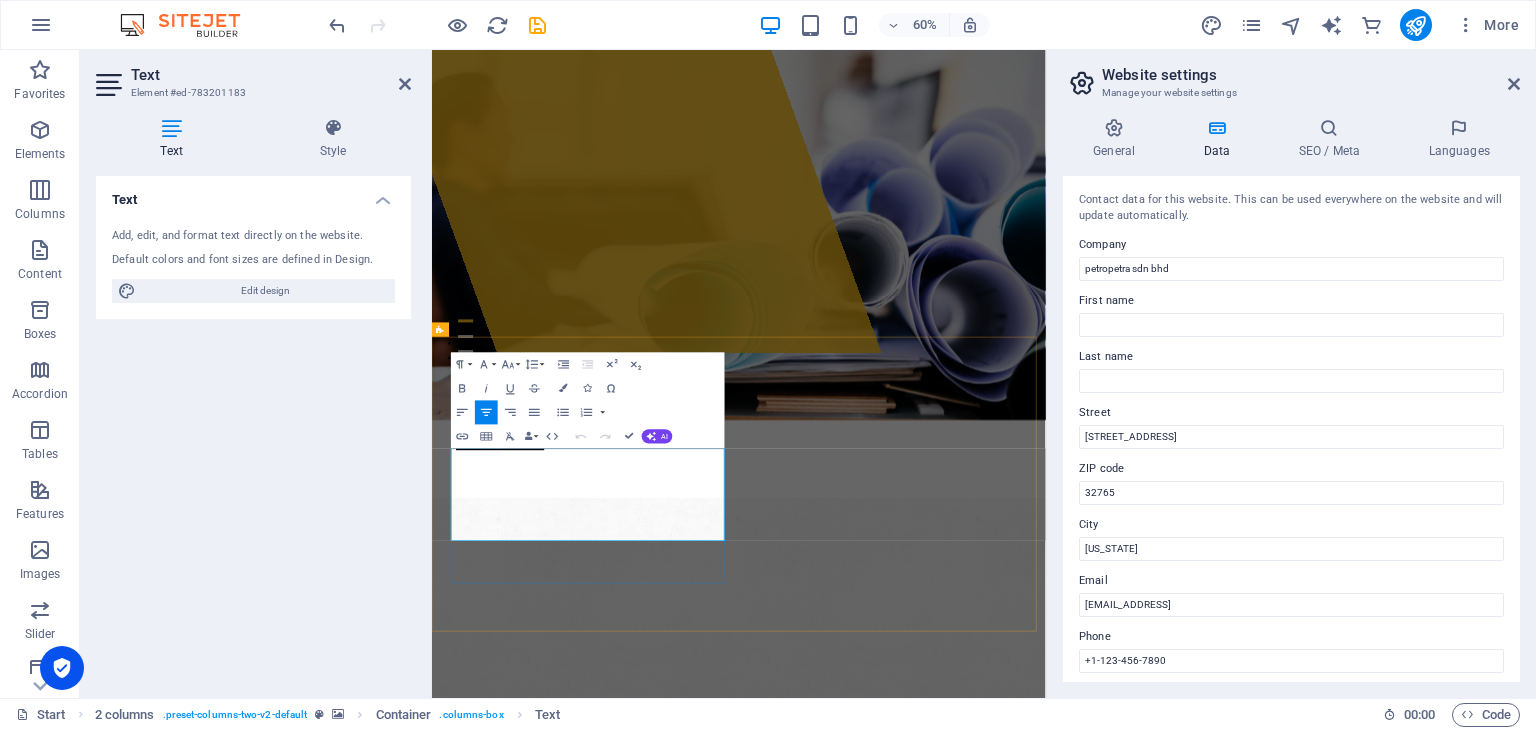 drag, startPoint x: 858, startPoint y: 850, endPoint x: 523, endPoint y: 736, distance: 353.86578 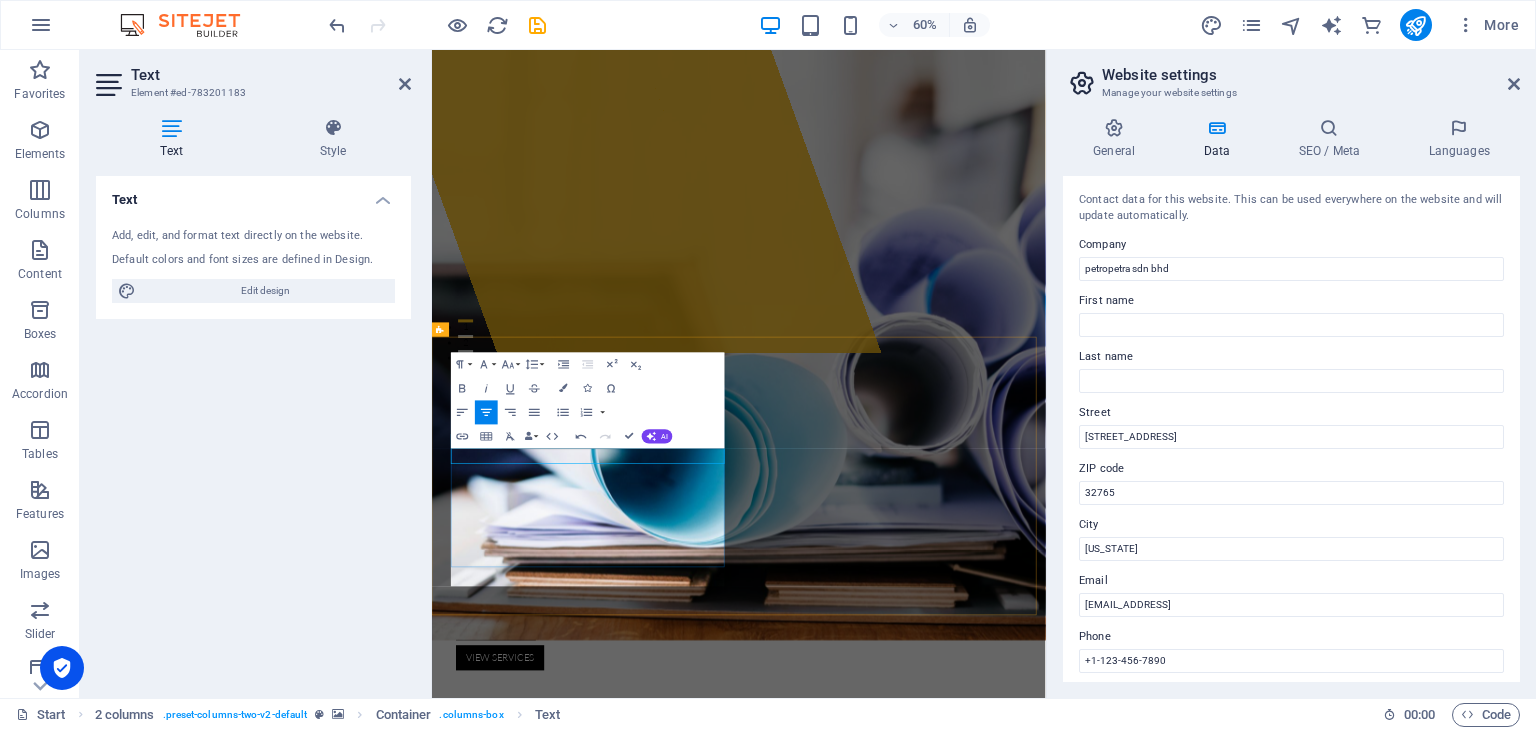 scroll, scrollTop: 6848, scrollLeft: 0, axis: vertical 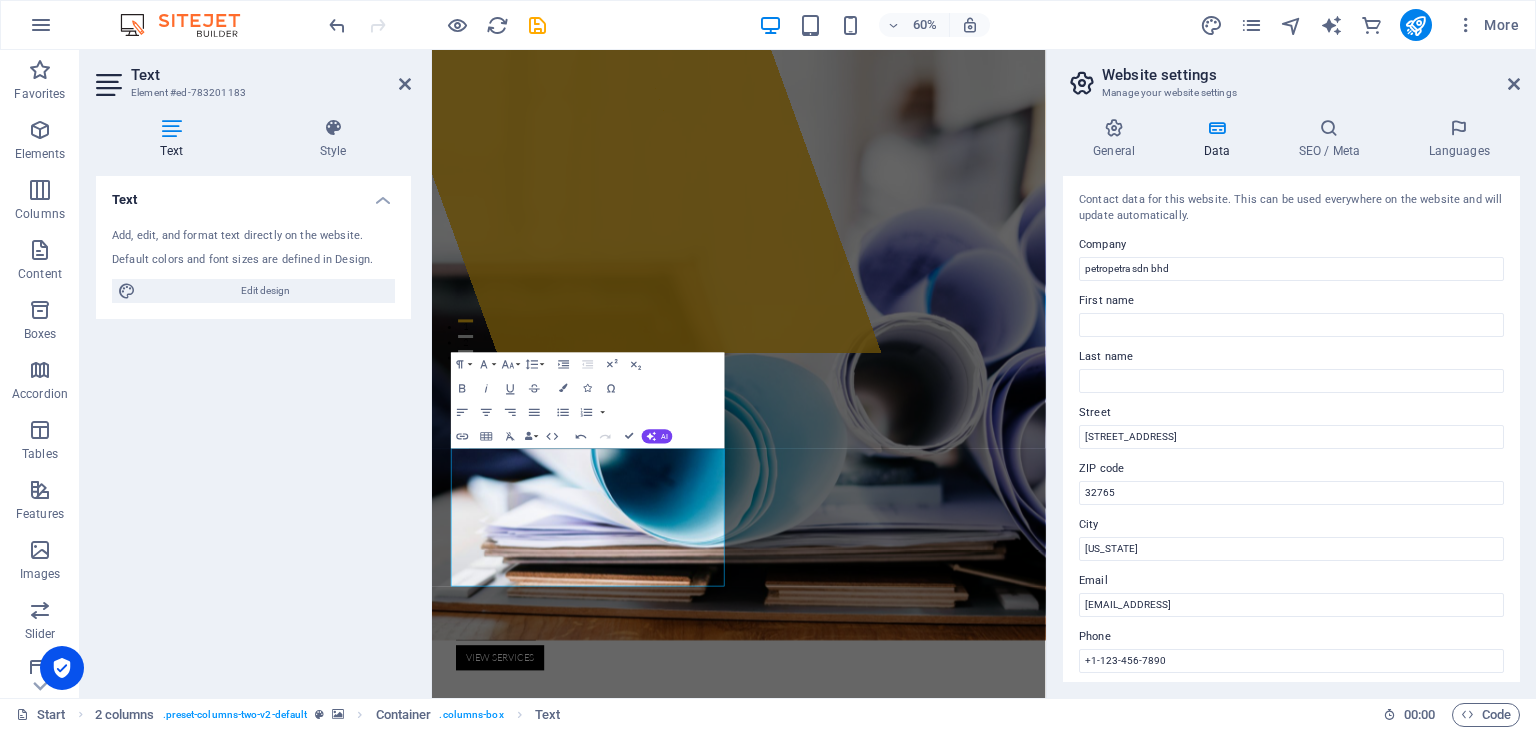 click at bounding box center (943, 1448) 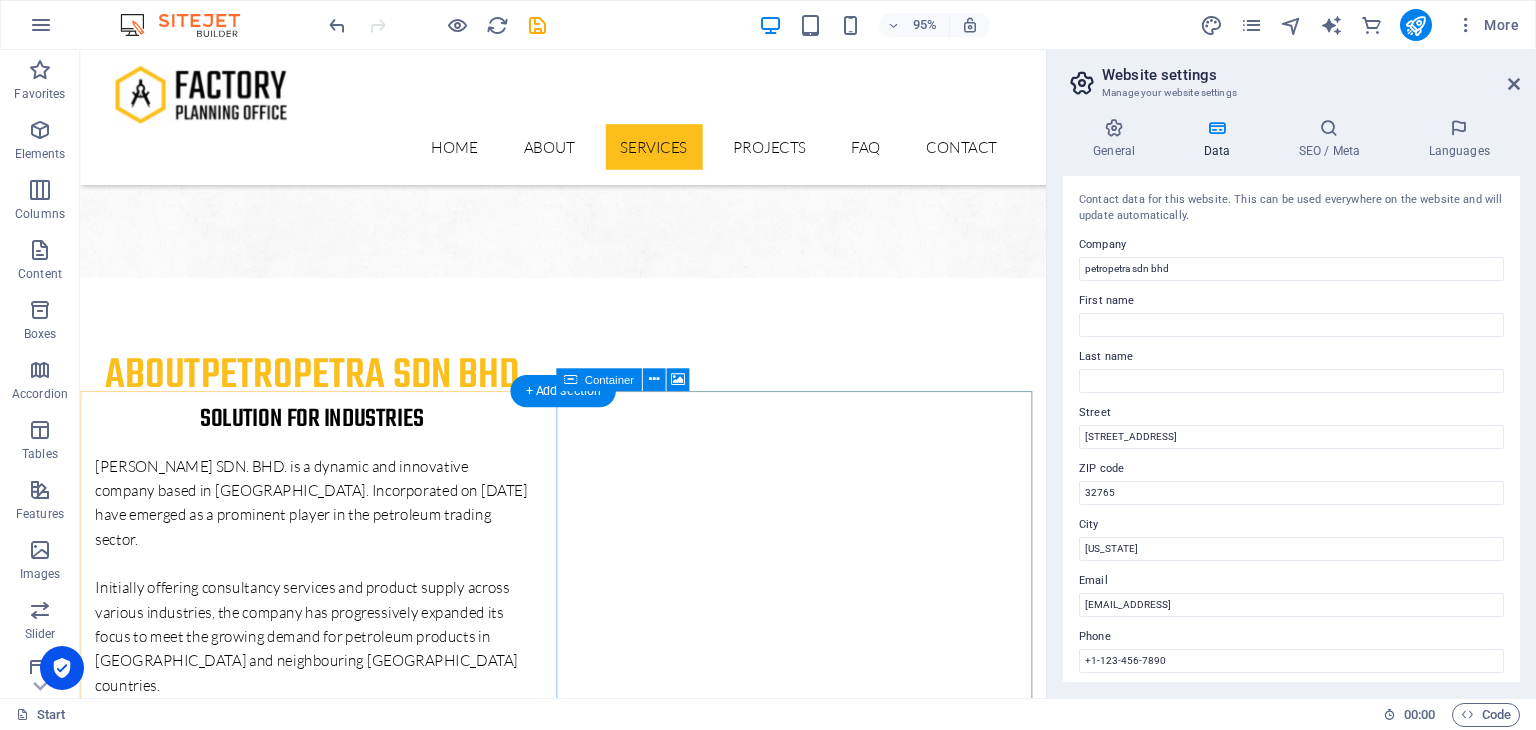 scroll, scrollTop: 1744, scrollLeft: 0, axis: vertical 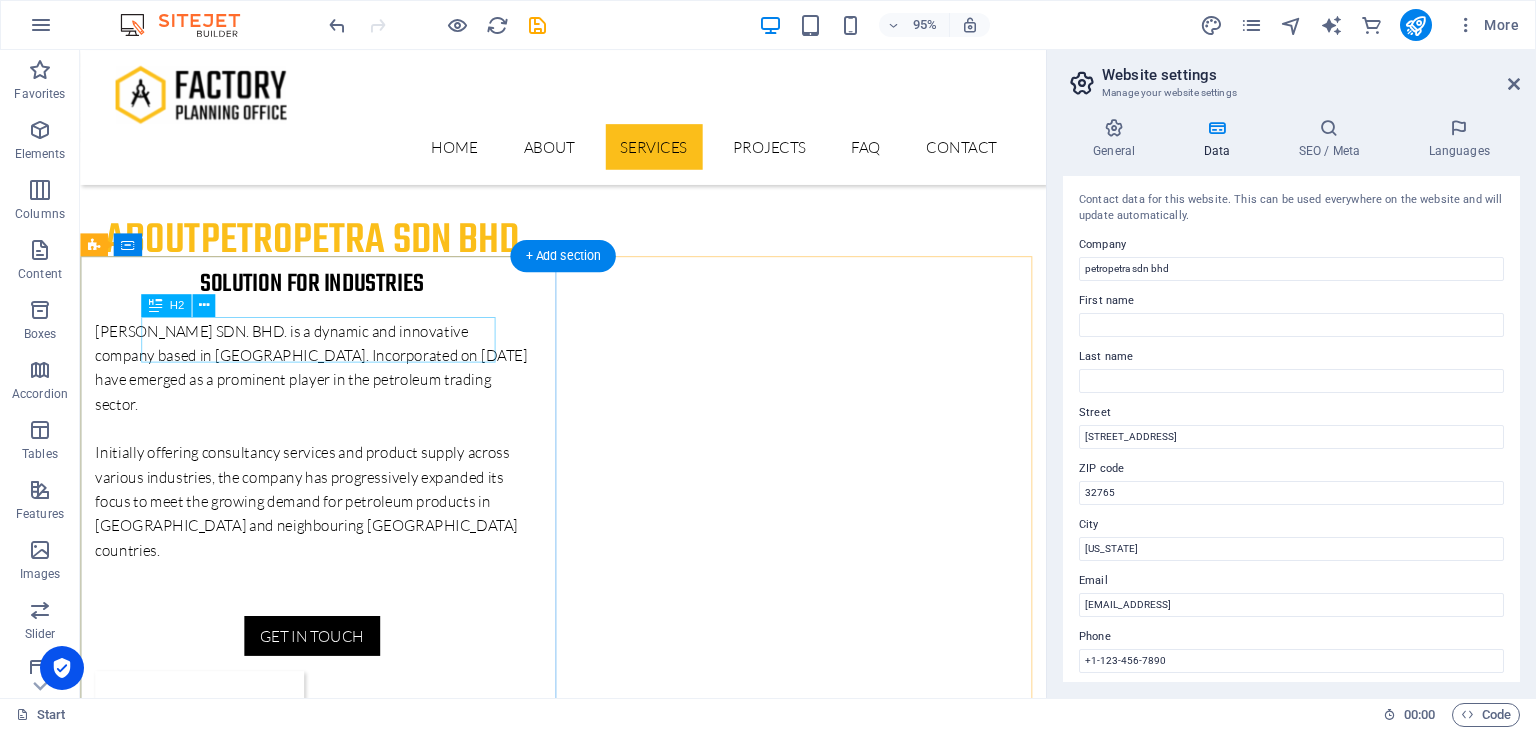 click on "Full of Services" at bounding box center (589, 3220) 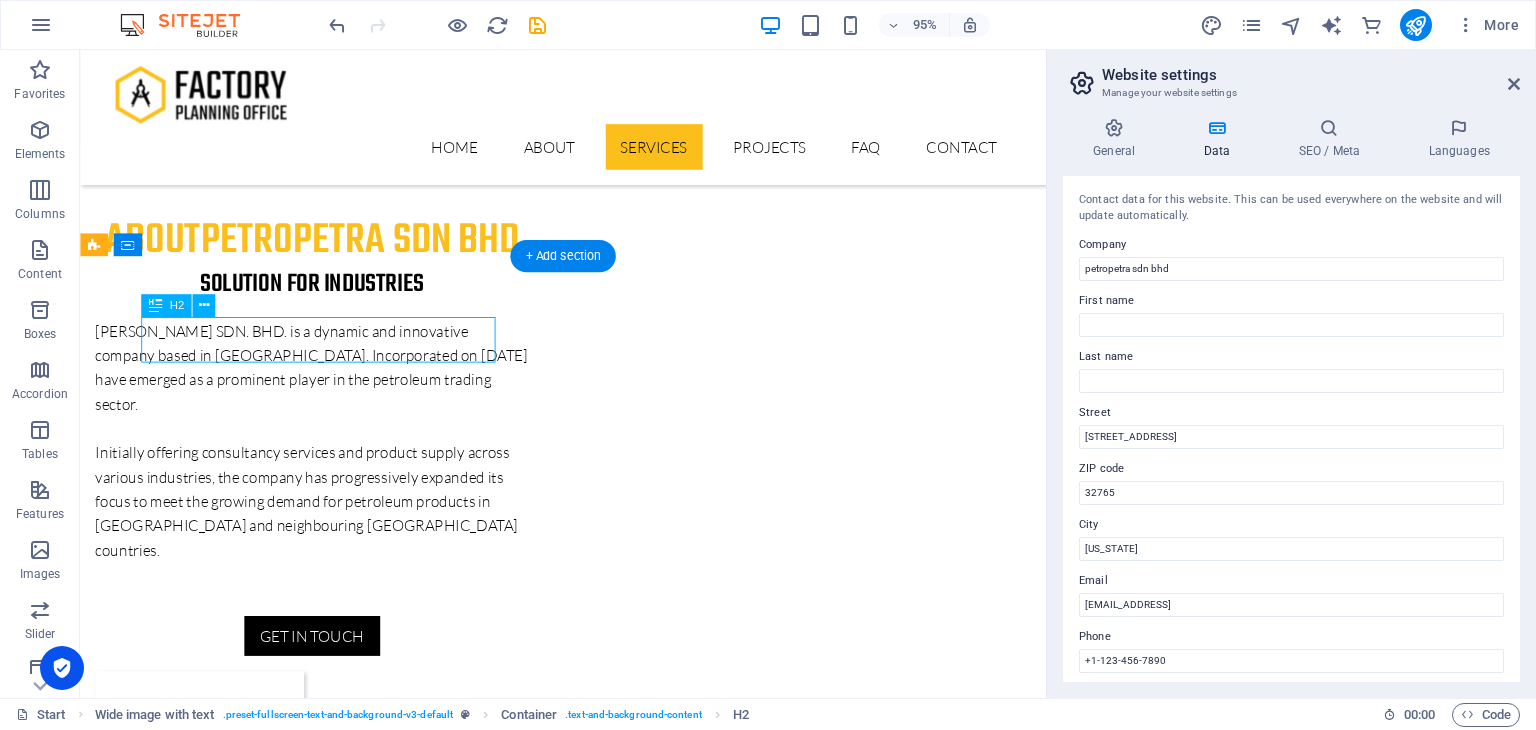 click on "Full of Services" at bounding box center [589, 3220] 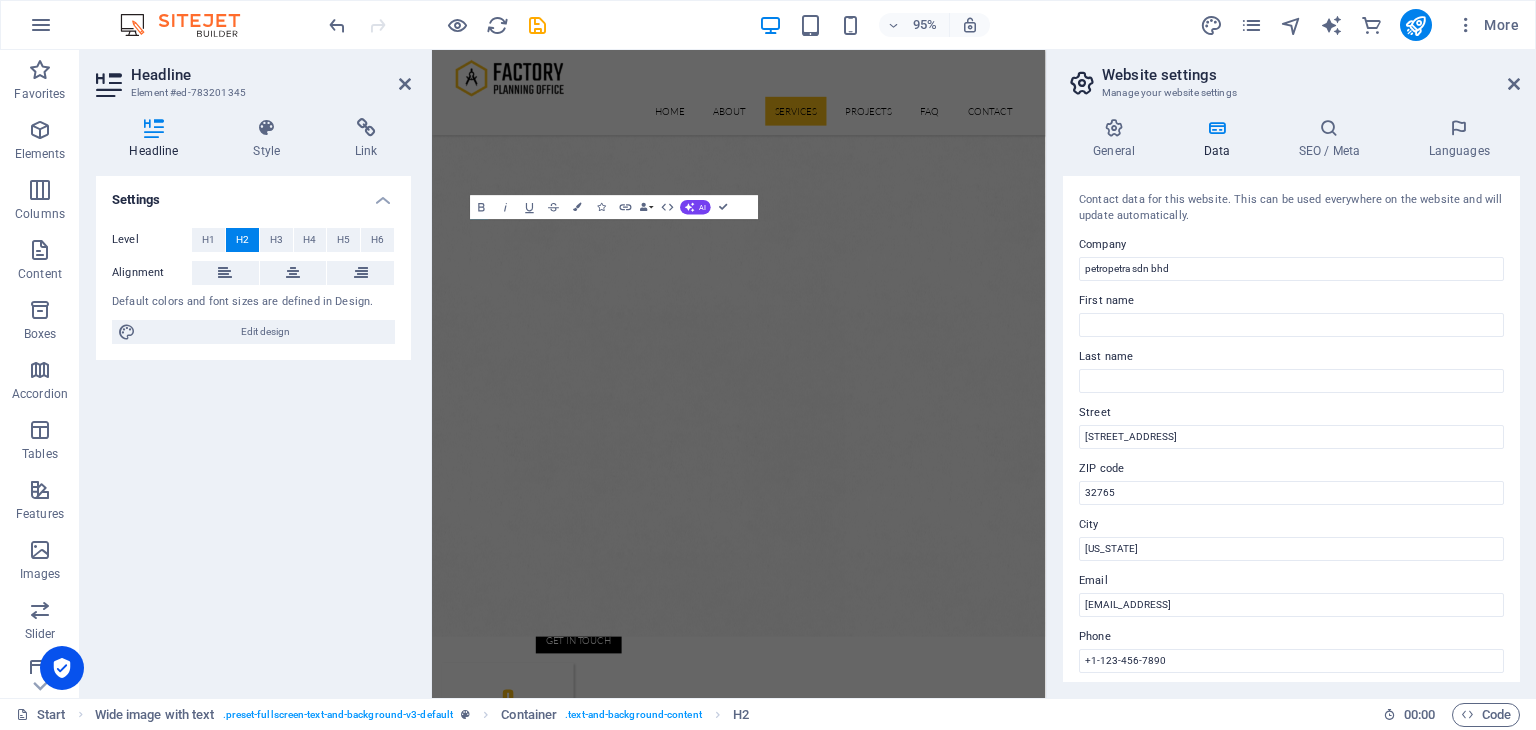 scroll, scrollTop: 2081, scrollLeft: 0, axis: vertical 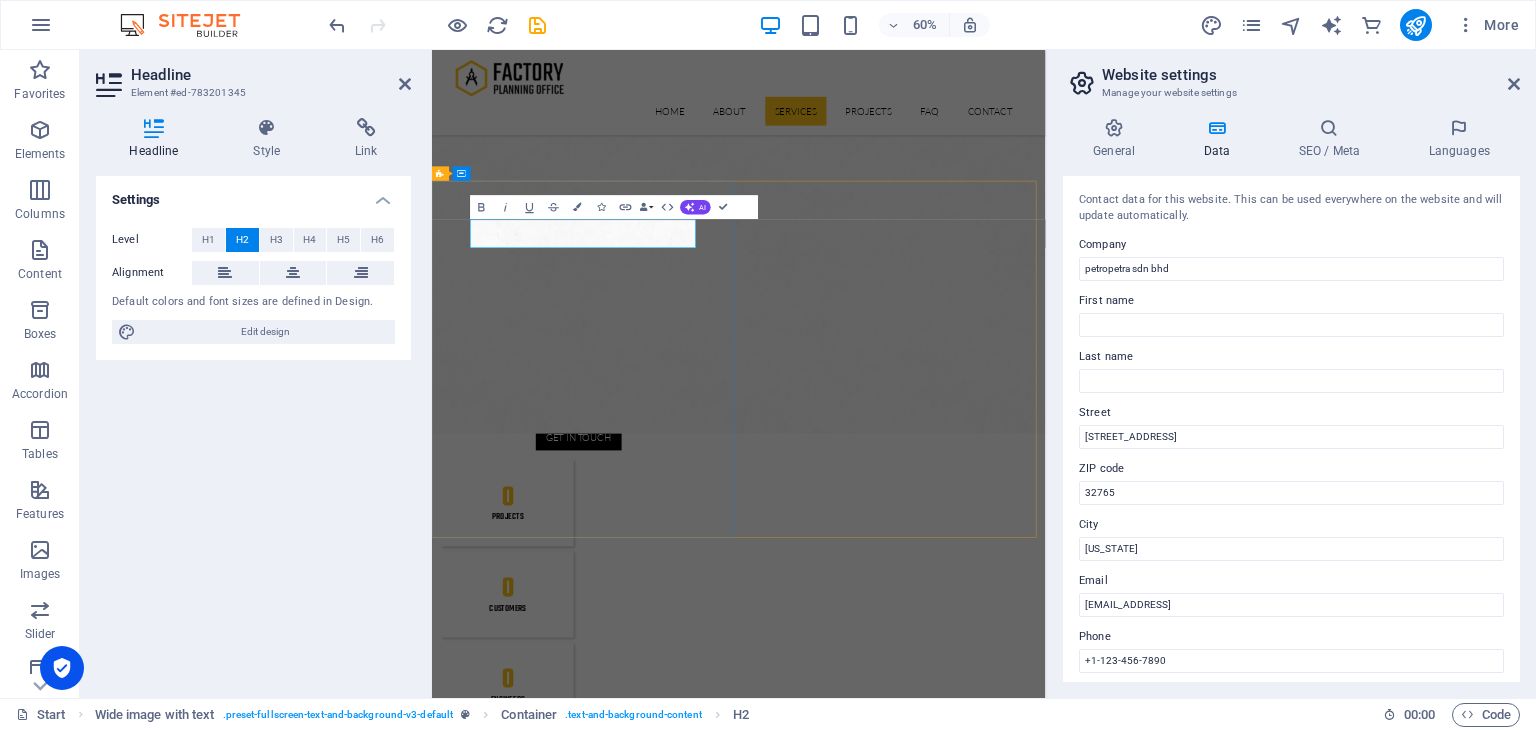 click on "Full of Services" at bounding box center [944, 3250] 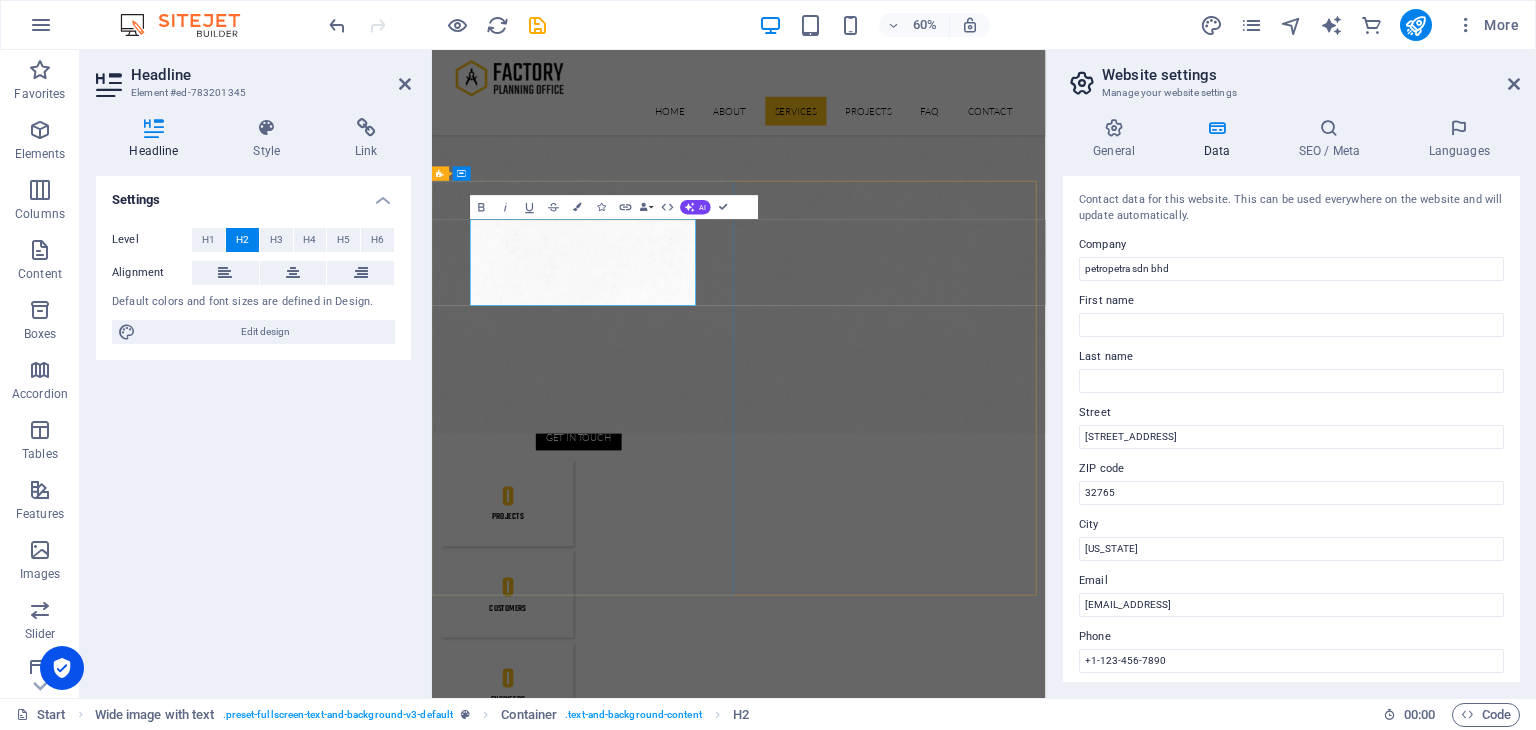 drag, startPoint x: 770, startPoint y: 362, endPoint x: 533, endPoint y: 336, distance: 238.42189 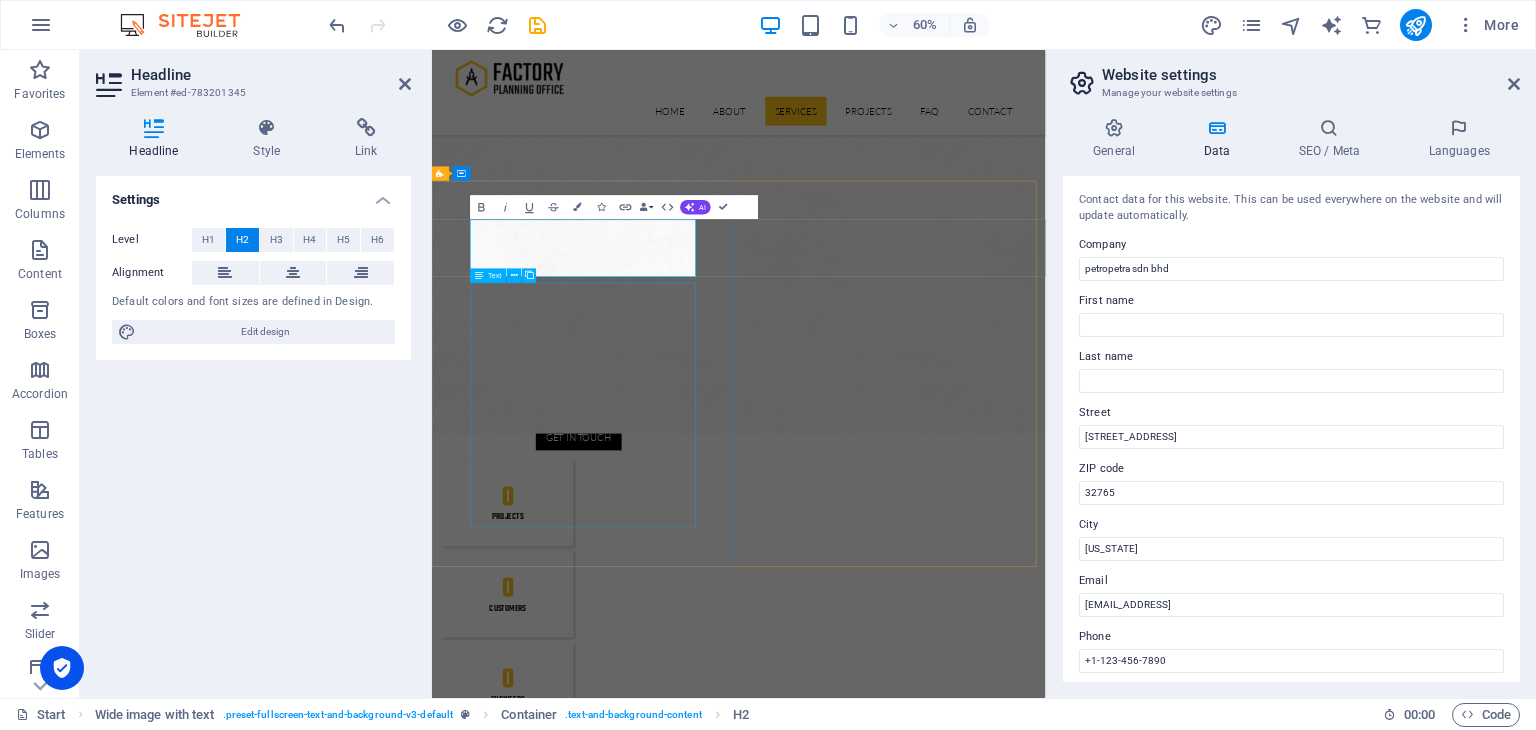 click on "Lorem ipsum dolor sit amet, consectetur adipisicing elit. Vitae, eos, voluptatem, et sequi distinctio adipisci omnis in error quas fuga tempore fugit incidunt quos. Atque, debitis architecto ducimus eligendi dignissimos modi ut non officiis repudiandae maiores. Fugit sit atque eaque dolorum autem reprehenderit porro omnis obcaecati laborum?  Obcaecati, laboriosam, ex, deserunt, harum libero a voluptatem possimus culpa nisi eos quas dolore omnis debitis consequatur fugiat eaque nostrum excepturi nulla. Qui, molestias, nobis dicta enim voluptas repellendus tempore mollitia hic tempora natus ipsam sed quo distinctio suscipit officiis consectetur omnis odit saepe soluta atque magni consequuntur unde nemo voluptatem similique porro." at bounding box center (944, 3386) 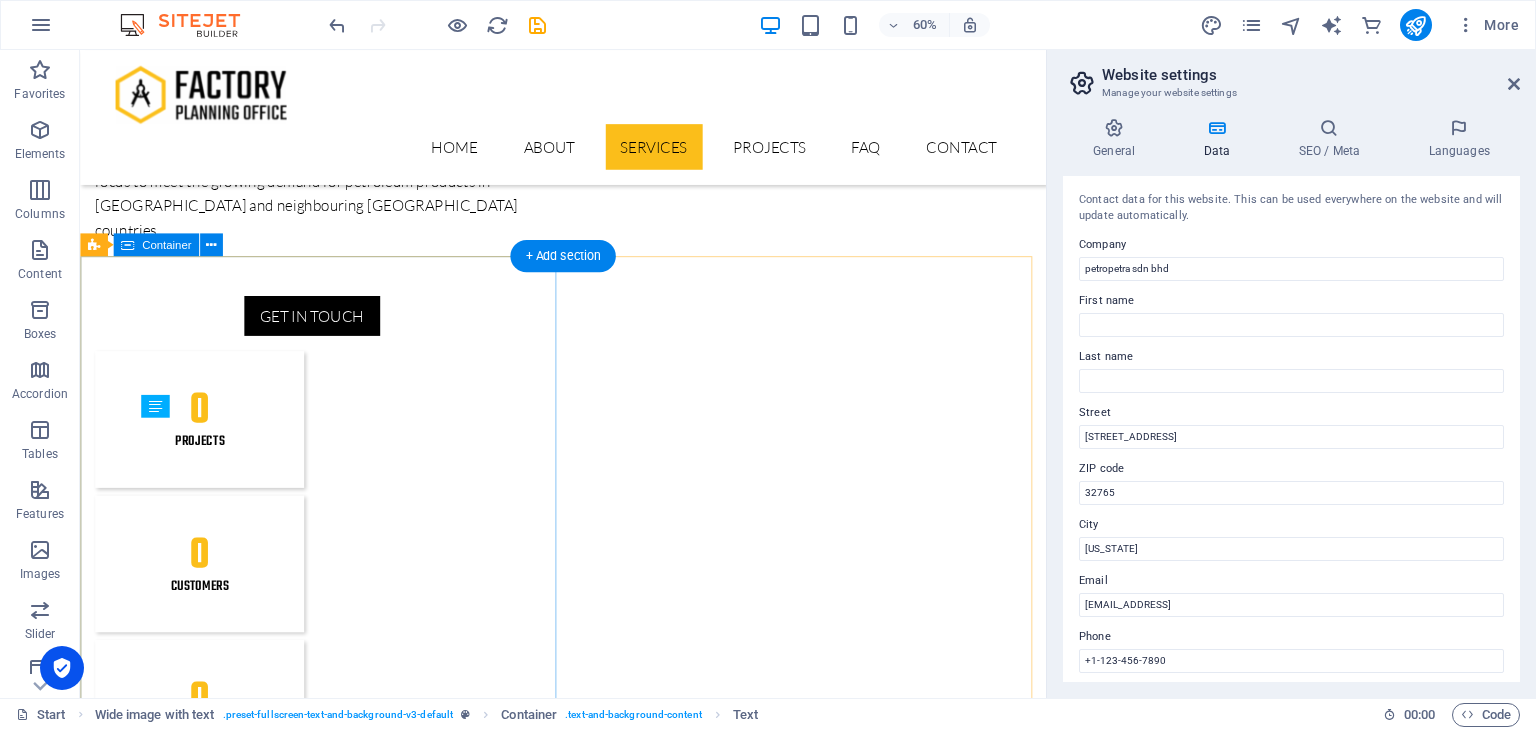 scroll, scrollTop: 1744, scrollLeft: 0, axis: vertical 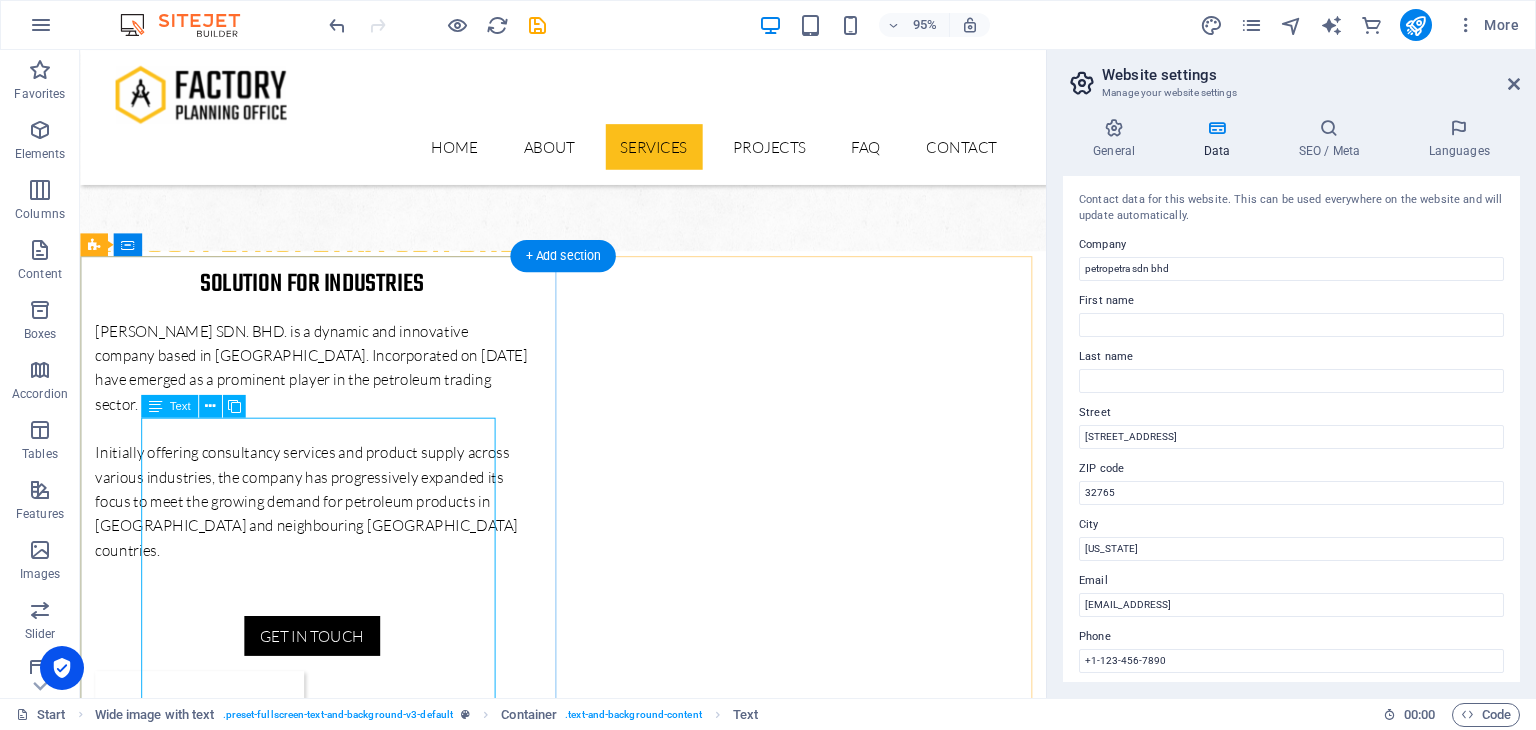 click on "Lorem ipsum dolor sit amet, consectetur adipisicing elit. Vitae, eos, voluptatem, et sequi distinctio adipisci omnis in error quas fuga tempore fugit incidunt quos. Atque, debitis architecto ducimus eligendi dignissimos modi ut non officiis repudiandae maiores. Fugit sit atque eaque dolorum autem reprehenderit porro omnis obcaecati laborum?  Obcaecati, laboriosam, ex, deserunt, harum libero a voluptatem possimus culpa nisi eos quas dolore omnis debitis consequatur fugiat eaque nostrum excepturi nulla. Qui, molestias, nobis dicta enim voluptas repellendus tempore mollitia hic tempora natus ipsam sed quo distinctio suscipit officiis consectetur omnis odit saepe soluta atque magni consequuntur unde nemo voluptatem similique porro." at bounding box center (589, 3356) 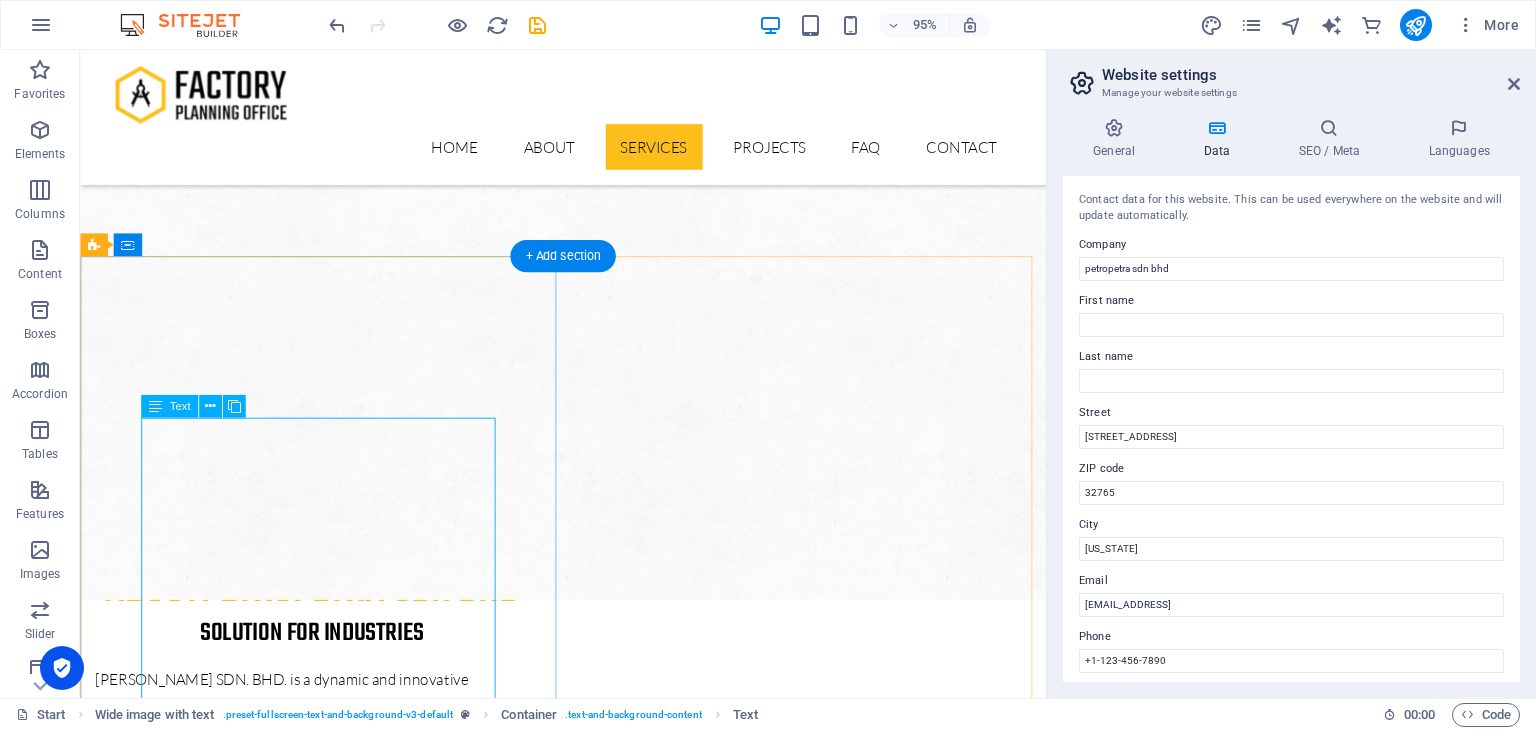 scroll, scrollTop: 2081, scrollLeft: 0, axis: vertical 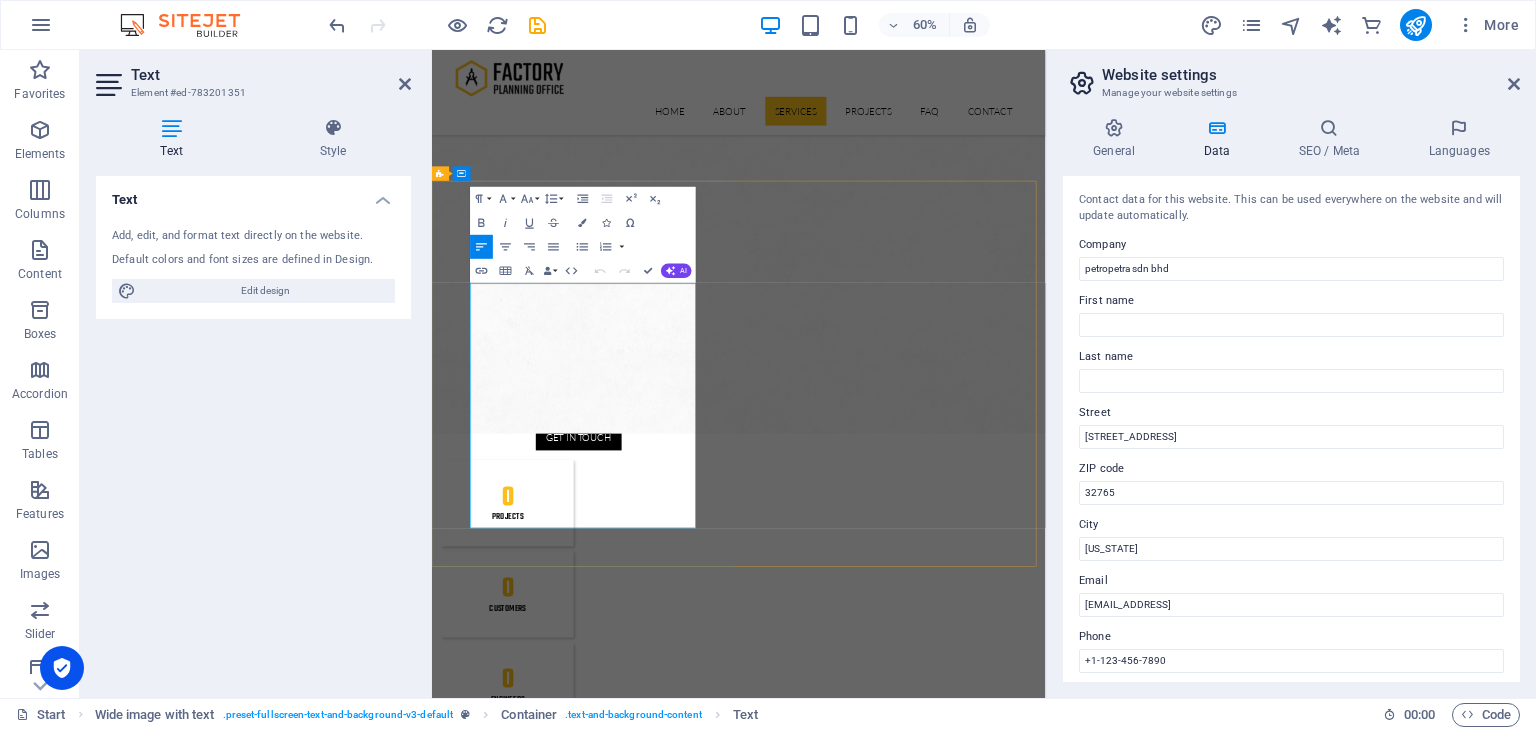 click on "Obcaecati, laboriosam, ex, deserunt, harum libero a voluptatem possimus culpa nisi eos quas dolore omnis debitis consequatur fugiat eaque nostrum excepturi nulla. Qui, molestias, nobis dicta enim voluptas repellendus tempore mollitia hic tempora natus ipsam sed quo distinctio suscipit officiis consectetur omnis odit saepe soluta atque magni consequuntur unde nemo voluptatem similique porro." at bounding box center [944, 3437] 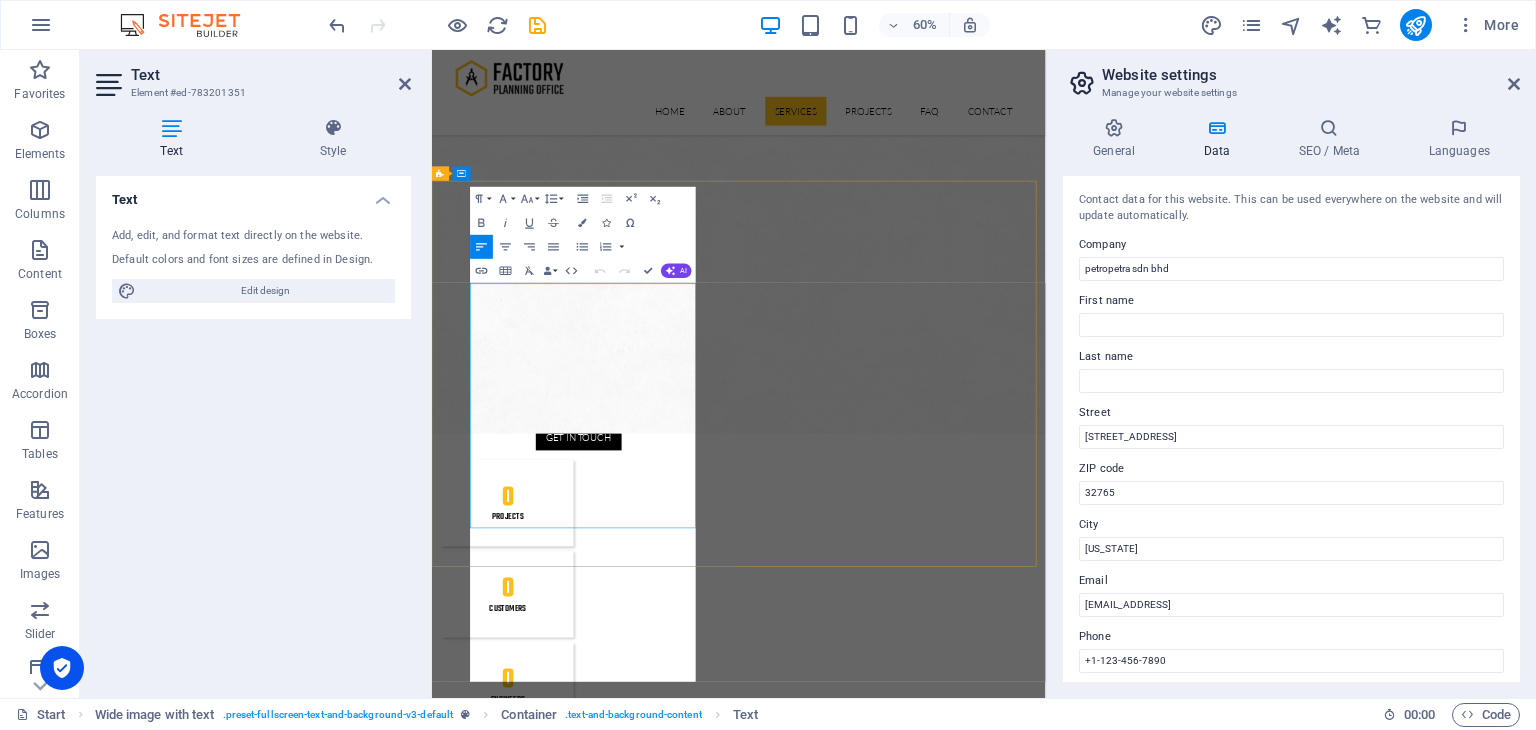 scroll, scrollTop: 12381, scrollLeft: 0, axis: vertical 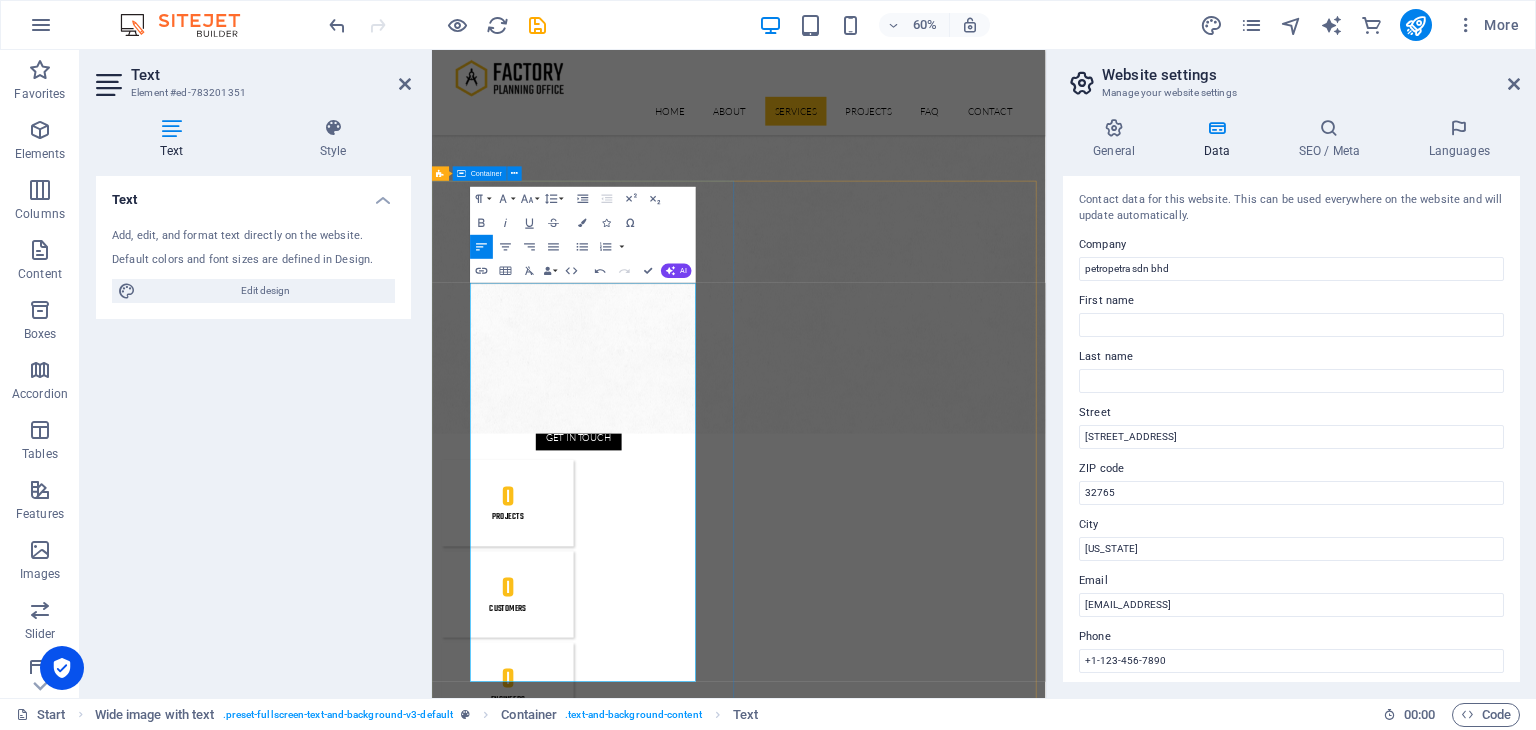 click on "Vision, Mission & Values Vision To be a global leader in fuel supply solutions by offering unparalleled value and expertise. Mission Running a fuel, new and renewable energy business in an integrated and sustainable manner based on strong commercial and mutually beneficial principles for shared prosperity. Our Values      •      Clean – Governed by integrity and zero tolerance for bribery.      •      Competitive – Regional and global competitiveness, performance-oriented.      •      Confidence – Contributing to economic development and national pride.      •      Customer Focus – Prioritising customer satisfaction.      •      Commercial – Creating added value based on fair business principles.      •      Capable – Managed by skilled professionals and committed to R&D. Vision To be a global leader in fuel supply solutions by offering unparalleled value and expertise. Mission Our Values 	 • 	 	 • 	 	 • 	 	 • 	 	 • 	 	 •" at bounding box center [943, 3472] 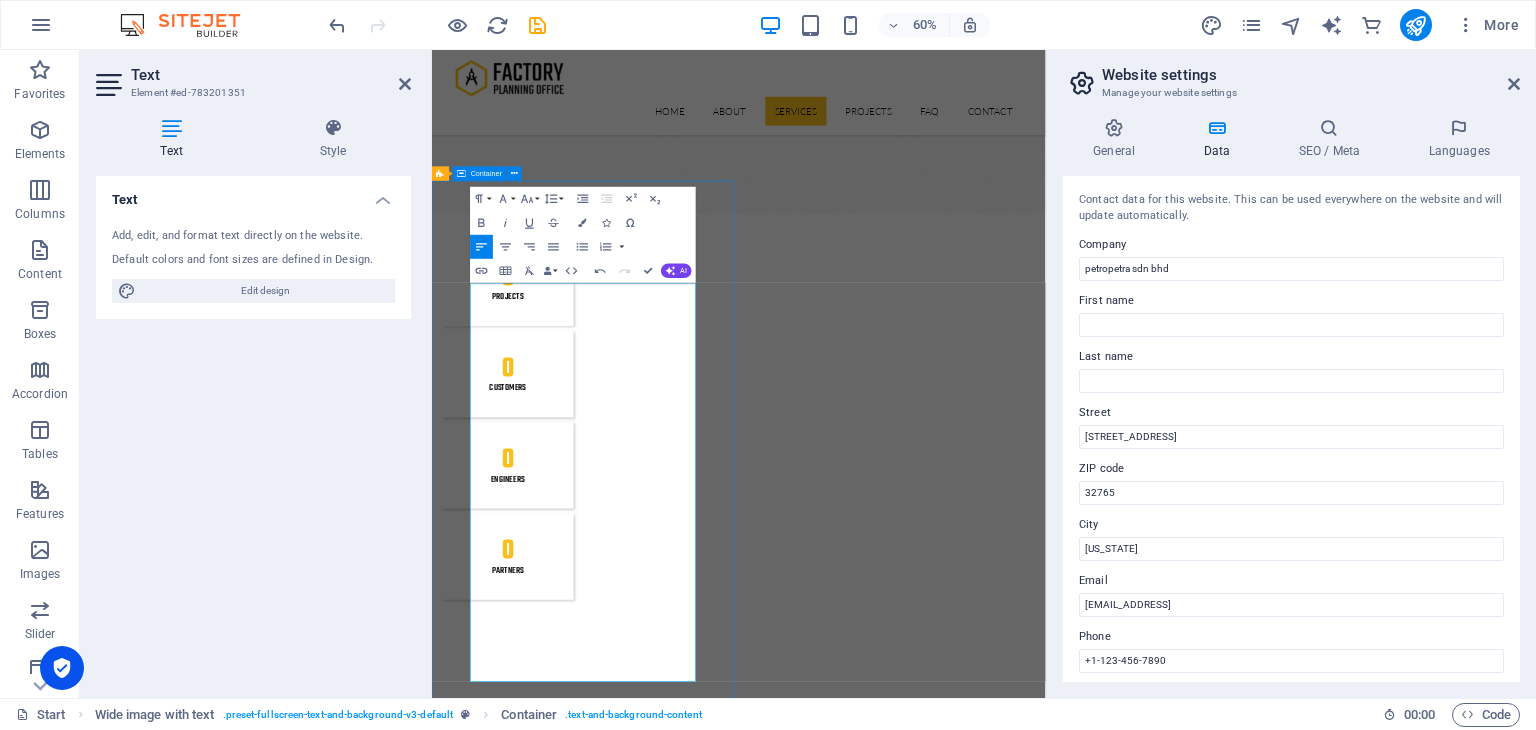 scroll, scrollTop: 1743, scrollLeft: 0, axis: vertical 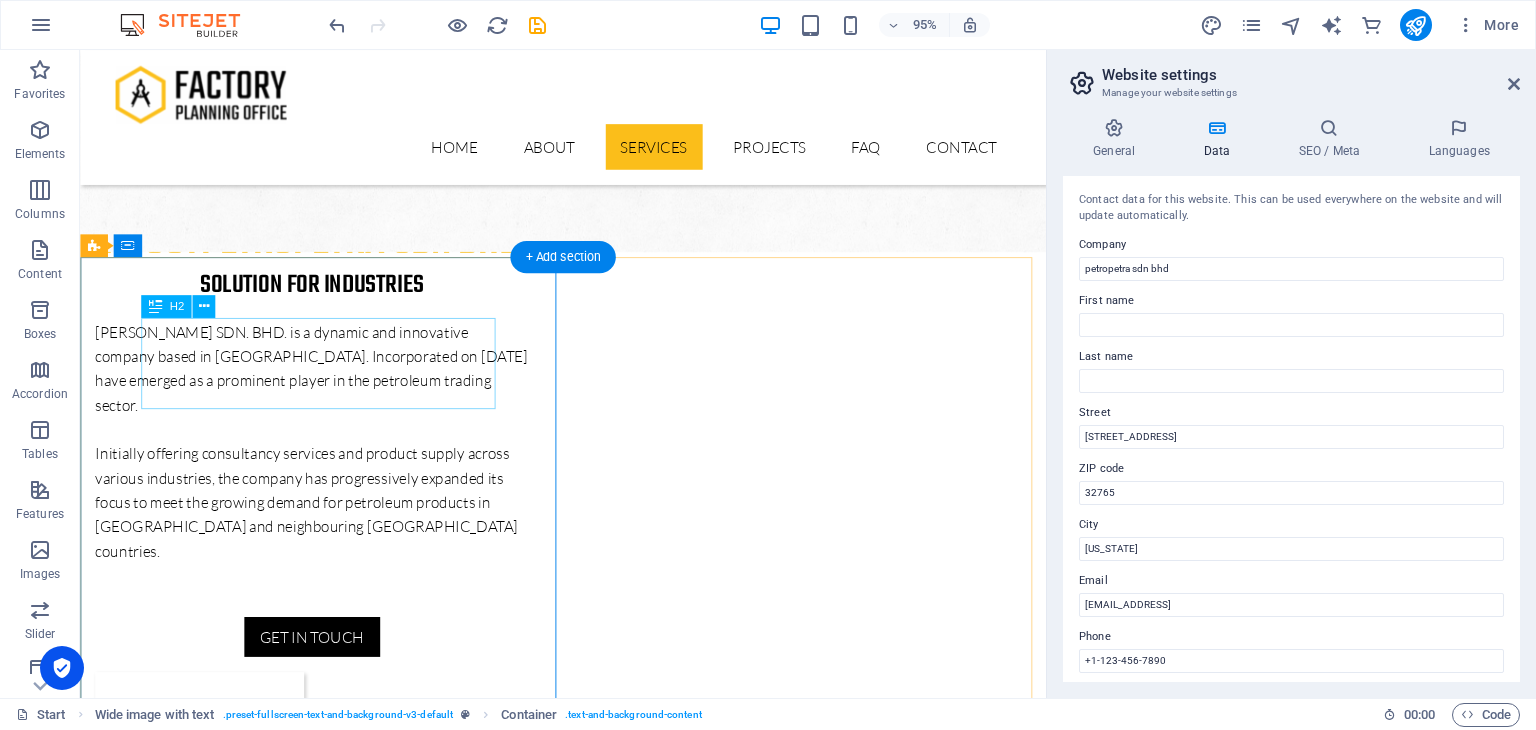 click on "Vision, Mission & Values" at bounding box center (589, 3221) 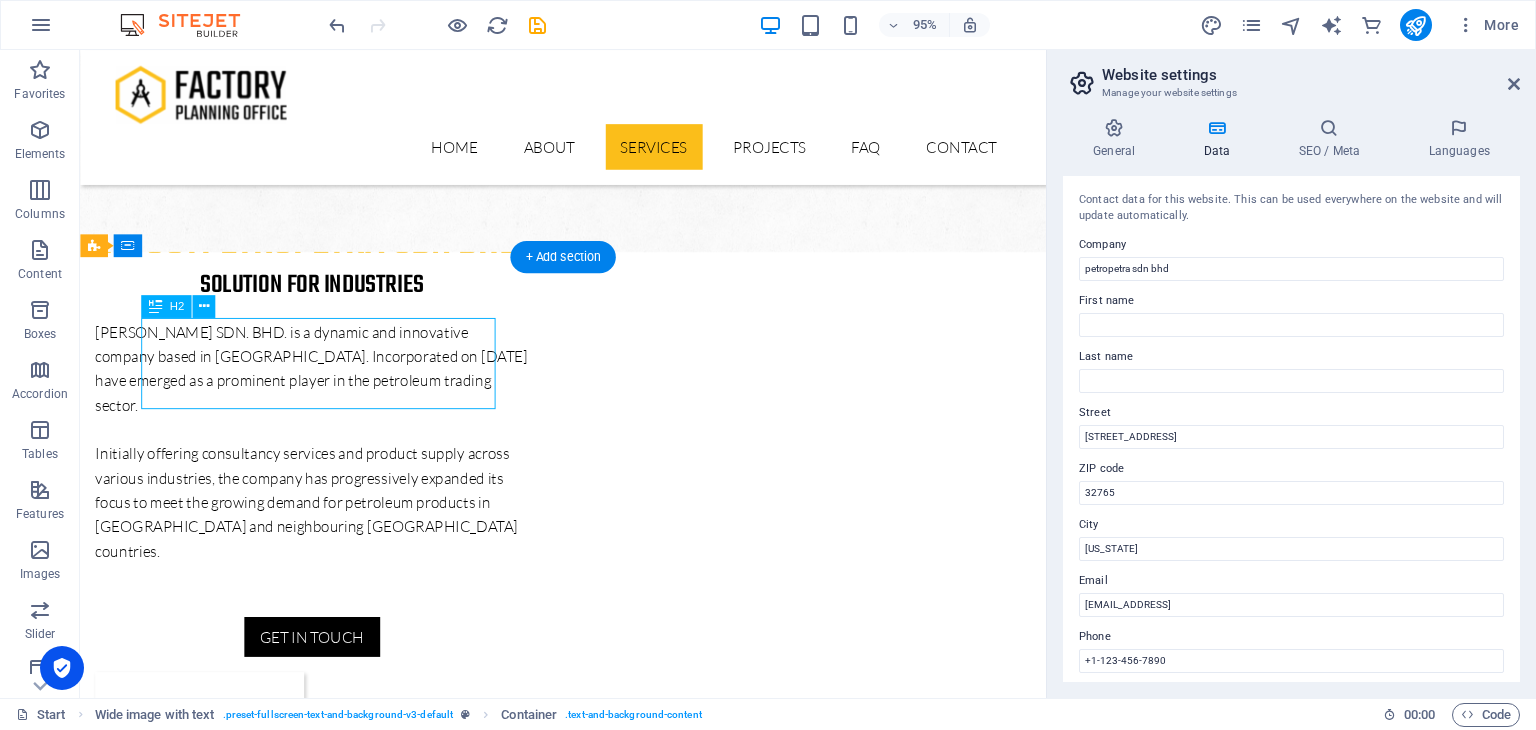 click on "Vision, Mission & Values" at bounding box center (589, 3221) 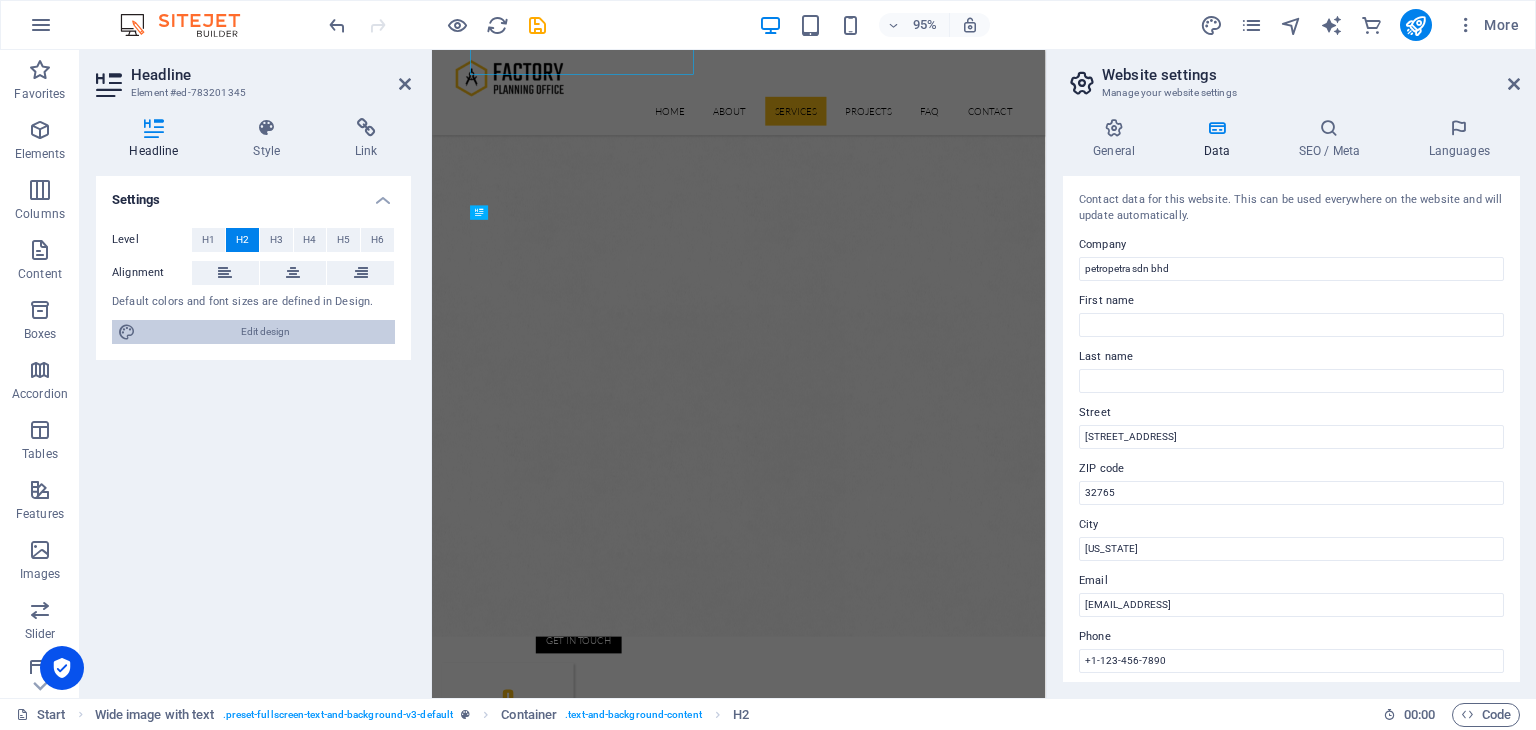 scroll, scrollTop: 2080, scrollLeft: 0, axis: vertical 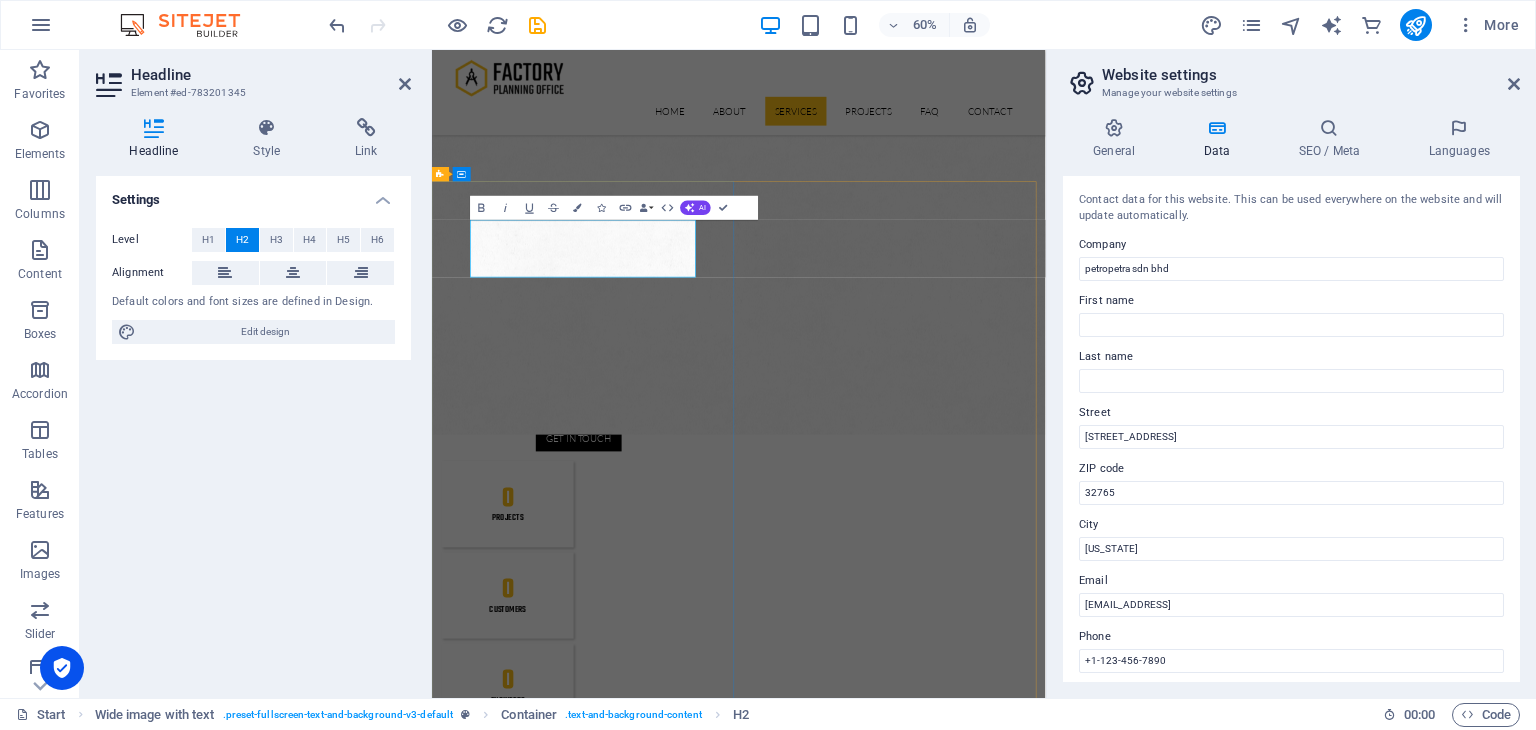 click on "Vision, Mission & Values" at bounding box center (944, 3251) 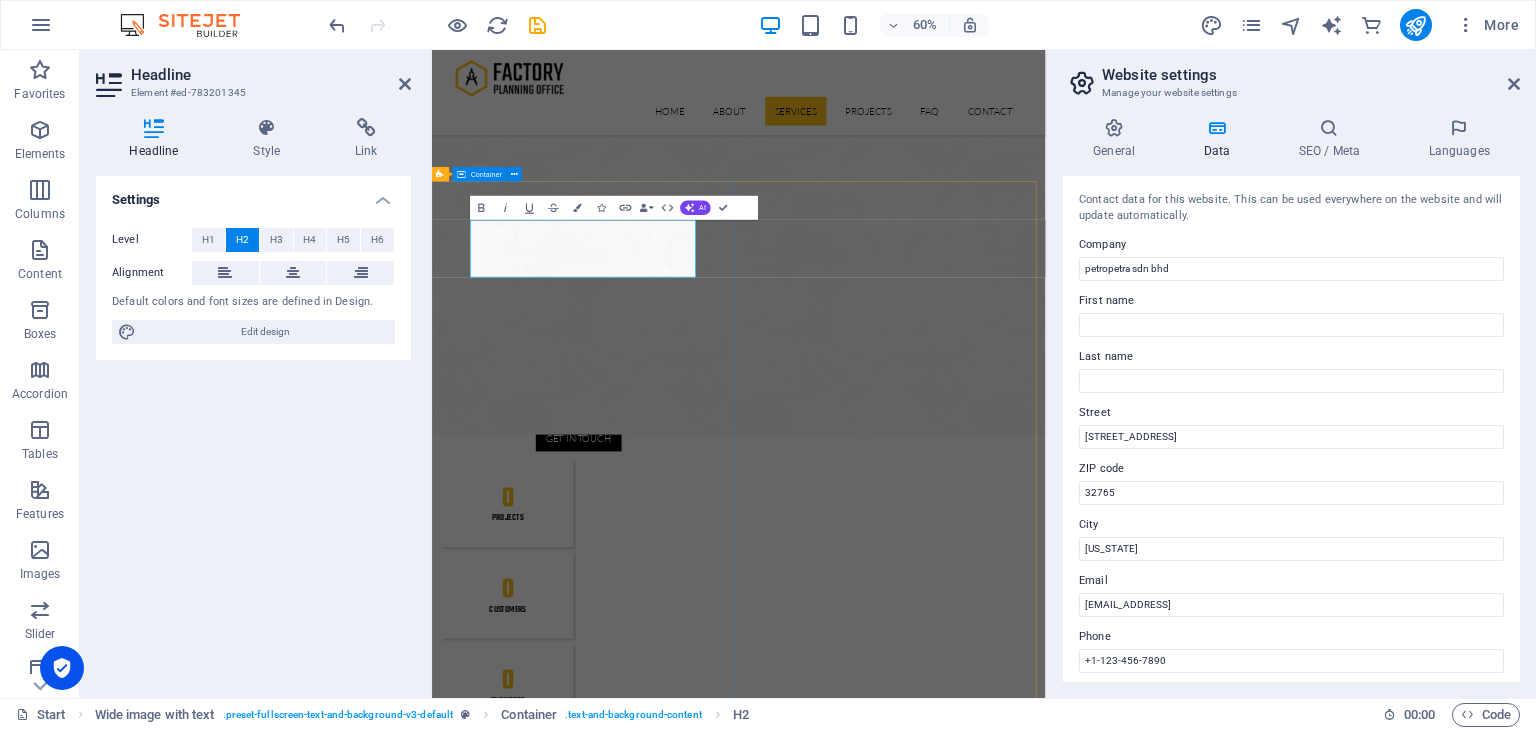 click on "Vision, Mission & Values Vision To be a global leader in fuel supply solutions by offering unparalleled value and expertise. Mission Running a fuel, new and renewable energy business in an integrated and sustainable manner based on strong commercial and mutually beneficial principles for shared prosperity. Our Values      •      Clean – Governed by integrity and zero tolerance for bribery.      •      Competitive – Regional and global competitiveness, performance-oriented.      •      Confidence – Contributing to economic development and national pride.      •      Customer Focus – Prioritising customer satisfaction.      •      Commercial – Creating added value based on fair business principles.      •      Capable – Managed by skilled professionals and committed to R&D." at bounding box center [943, 3473] 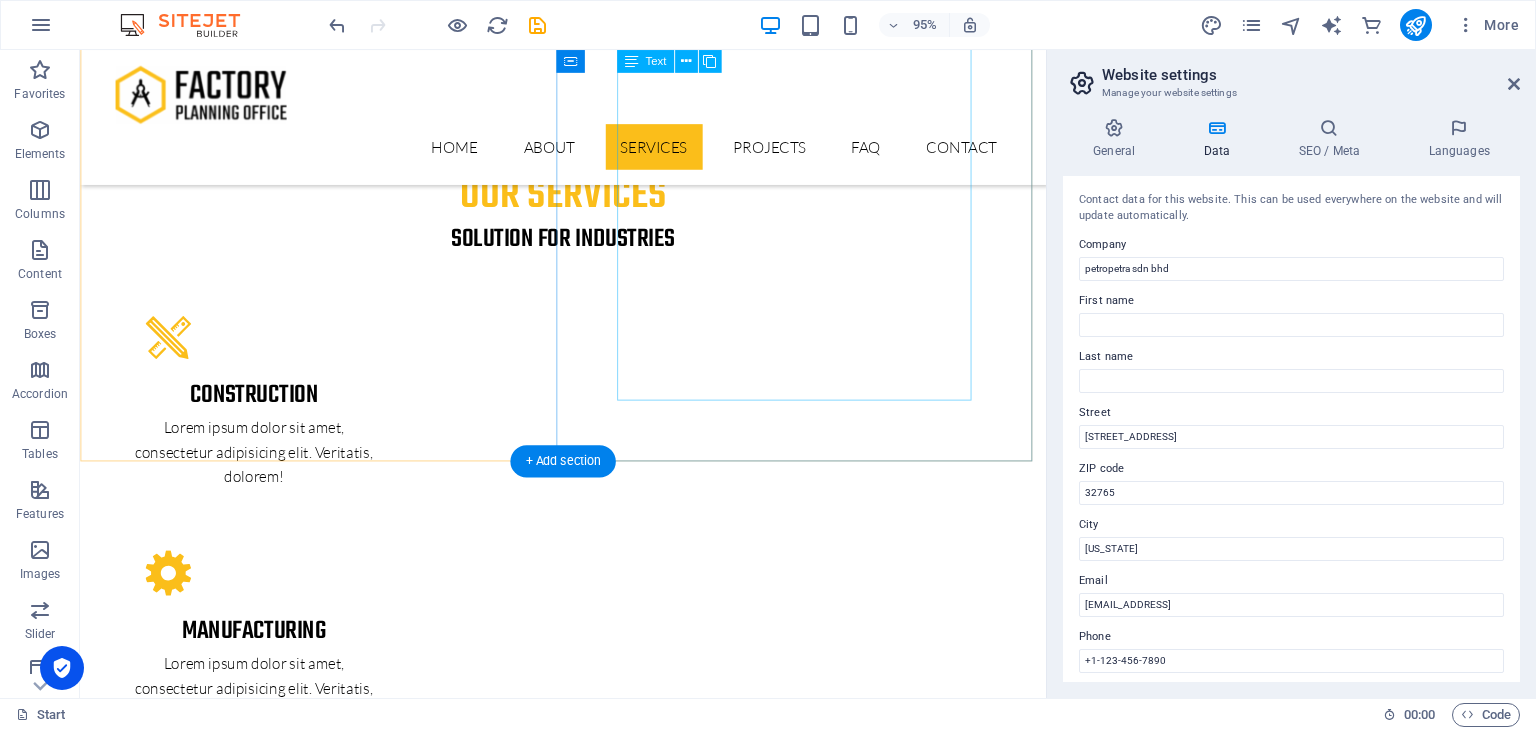 scroll, scrollTop: 3211, scrollLeft: 0, axis: vertical 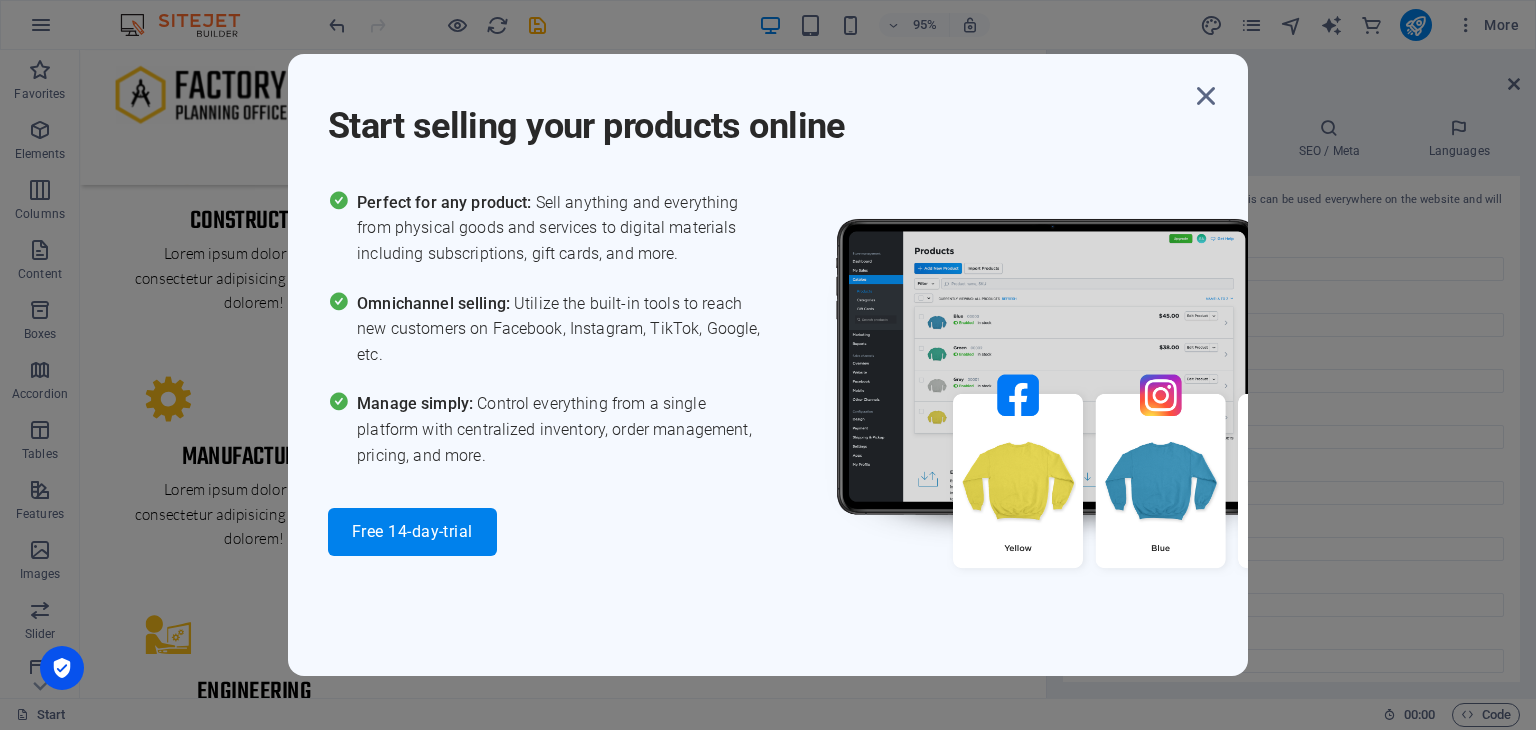 click on "Omnichannel selling:   Utilize the built-in tools to reach new customers on Facebook, Instagram, TikTok, Google, etc." at bounding box center (562, 329) 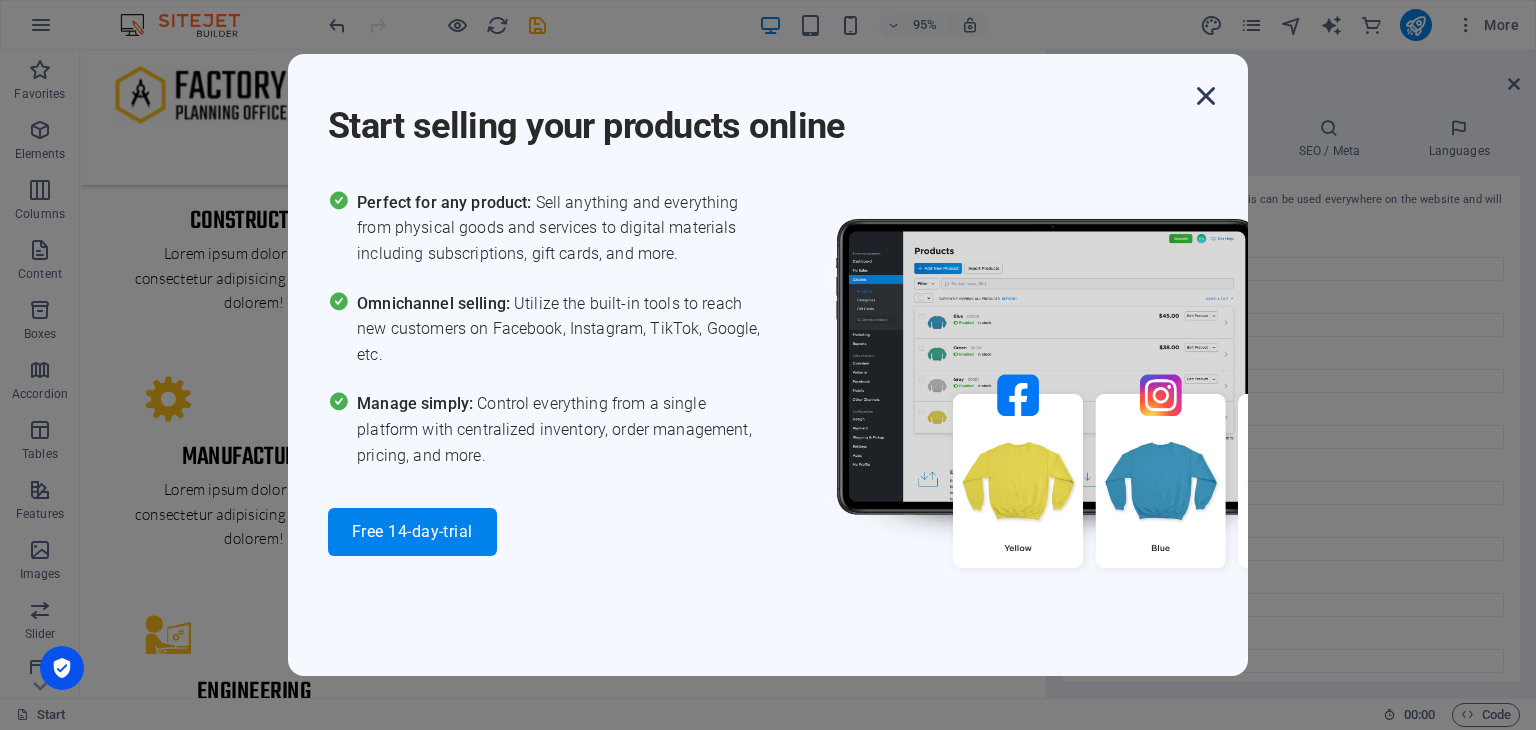 click at bounding box center [1206, 96] 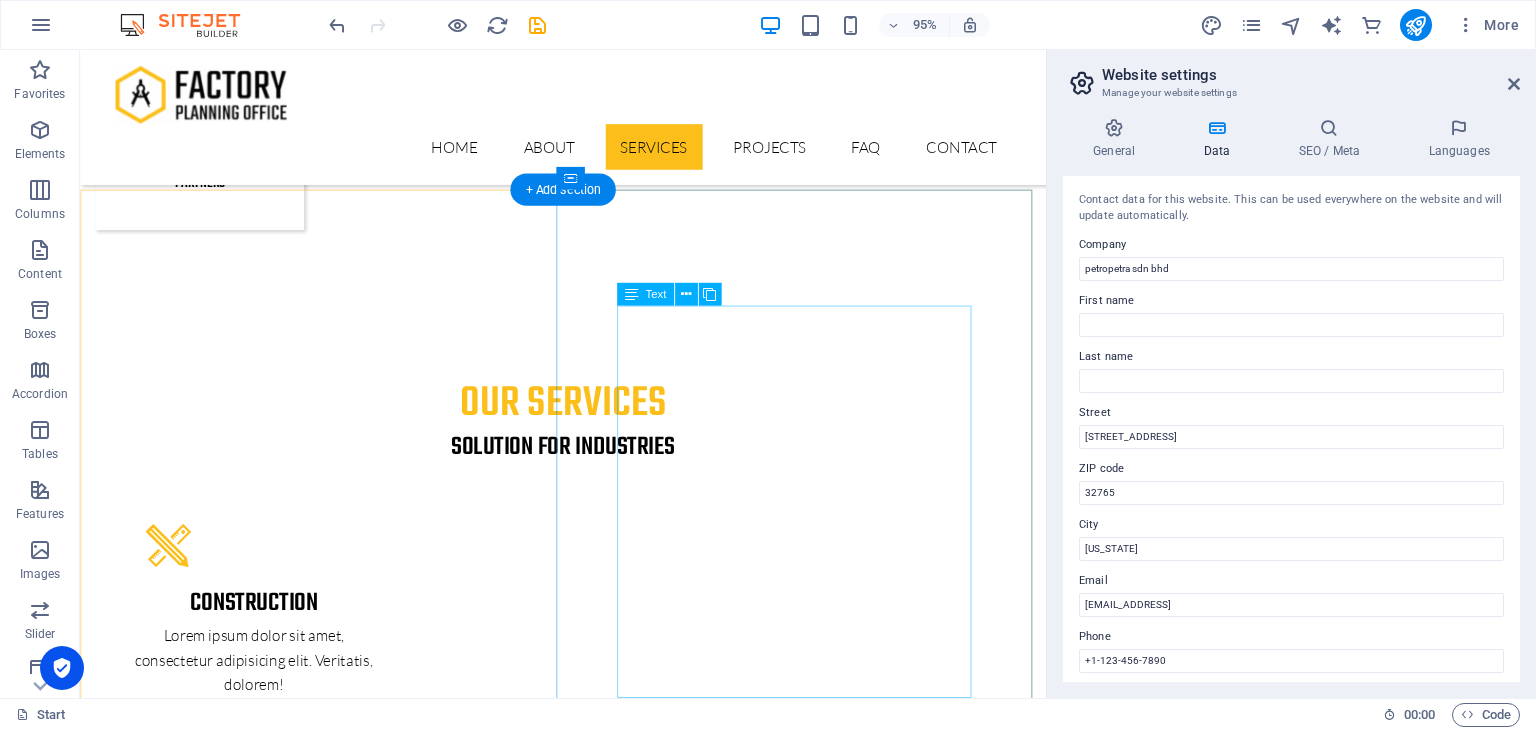 scroll, scrollTop: 2810, scrollLeft: 0, axis: vertical 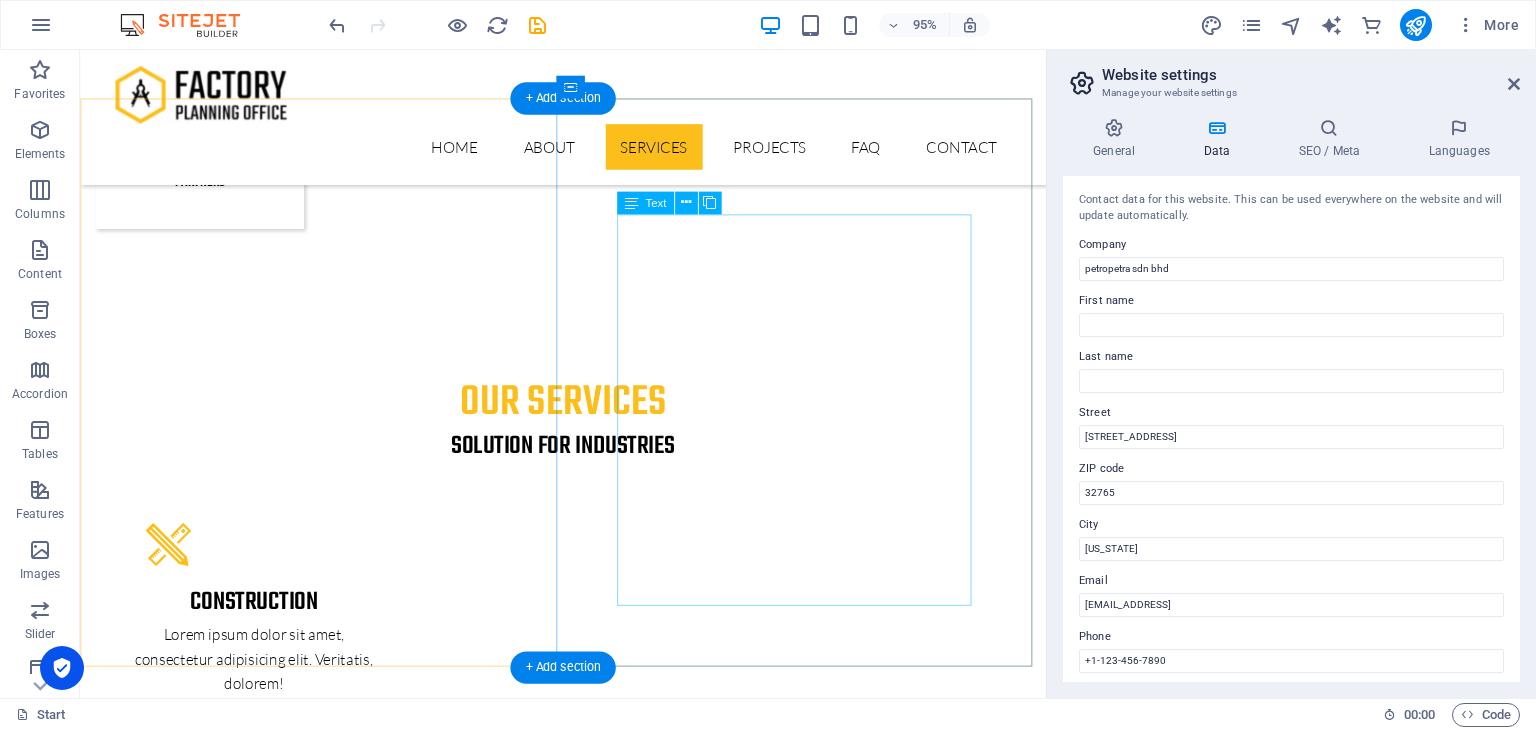 click on "Lorem ipsum dolor sit amet, consectetur adipisicing elit. Vitae, eos, voluptatem, et sequi distinctio adipisci omnis in error quas fuga tempore fugit incidunt quos. Atque, debitis architecto ducimus eligendi dignissimos modi ut non officiis repudiandae maiores. Fugit sit atque eaque dolorum autem reprehenderit porro omnis obcaecati laborum? Fugit sit atque eaque dolorum autem reprehenderit porro omnis obcaecati laborum? Mistinctio adipisci error fuga Tempore Reprehenderit porro omnis obcaecati laborum Omnis odit saepe soluta atque magni consequuntur Fugit sit atque eaque modi fuga dolorum Lorem ipsum dolor sit amet, consectetur adipisicing elit" at bounding box center [589, 4653] 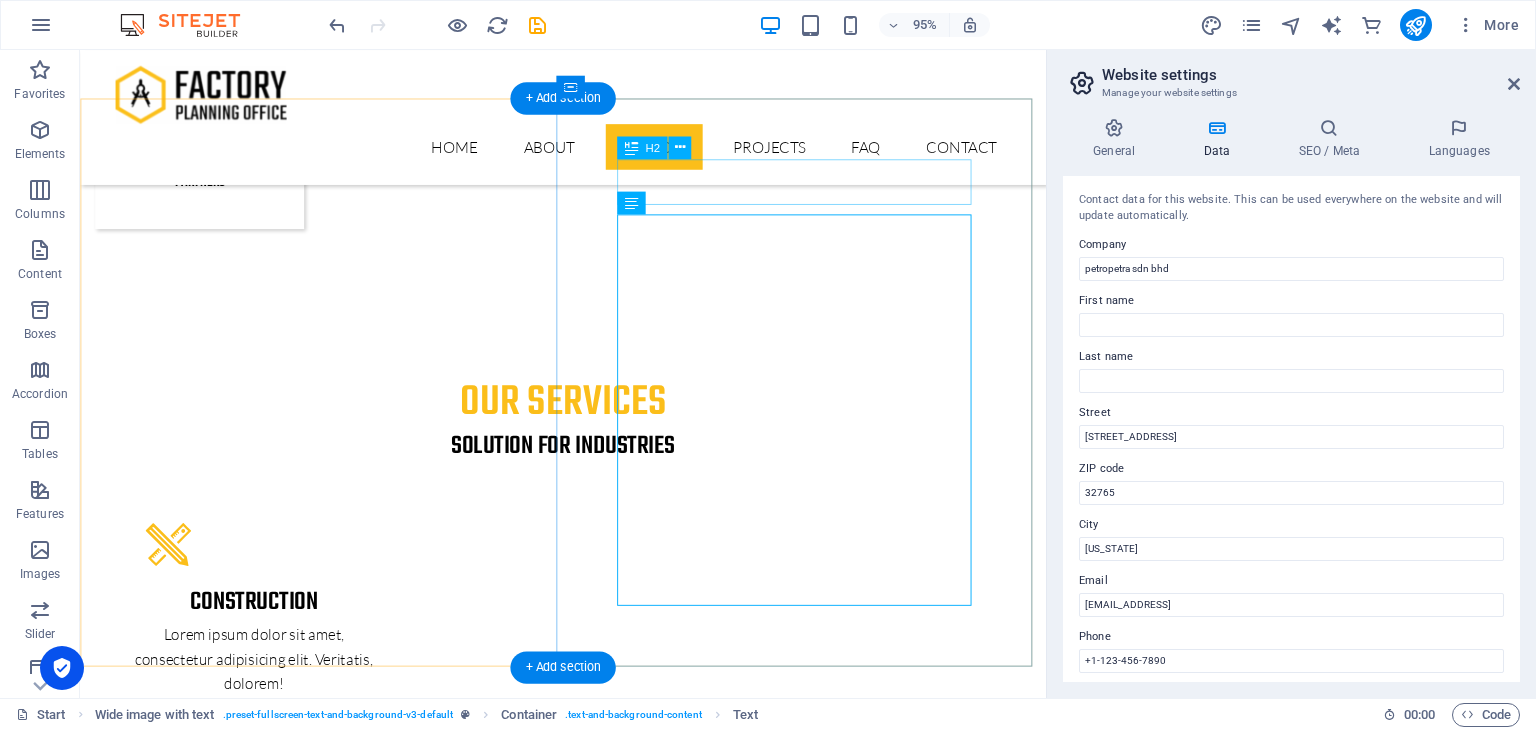 click on "Smart Technology" at bounding box center [589, 4491] 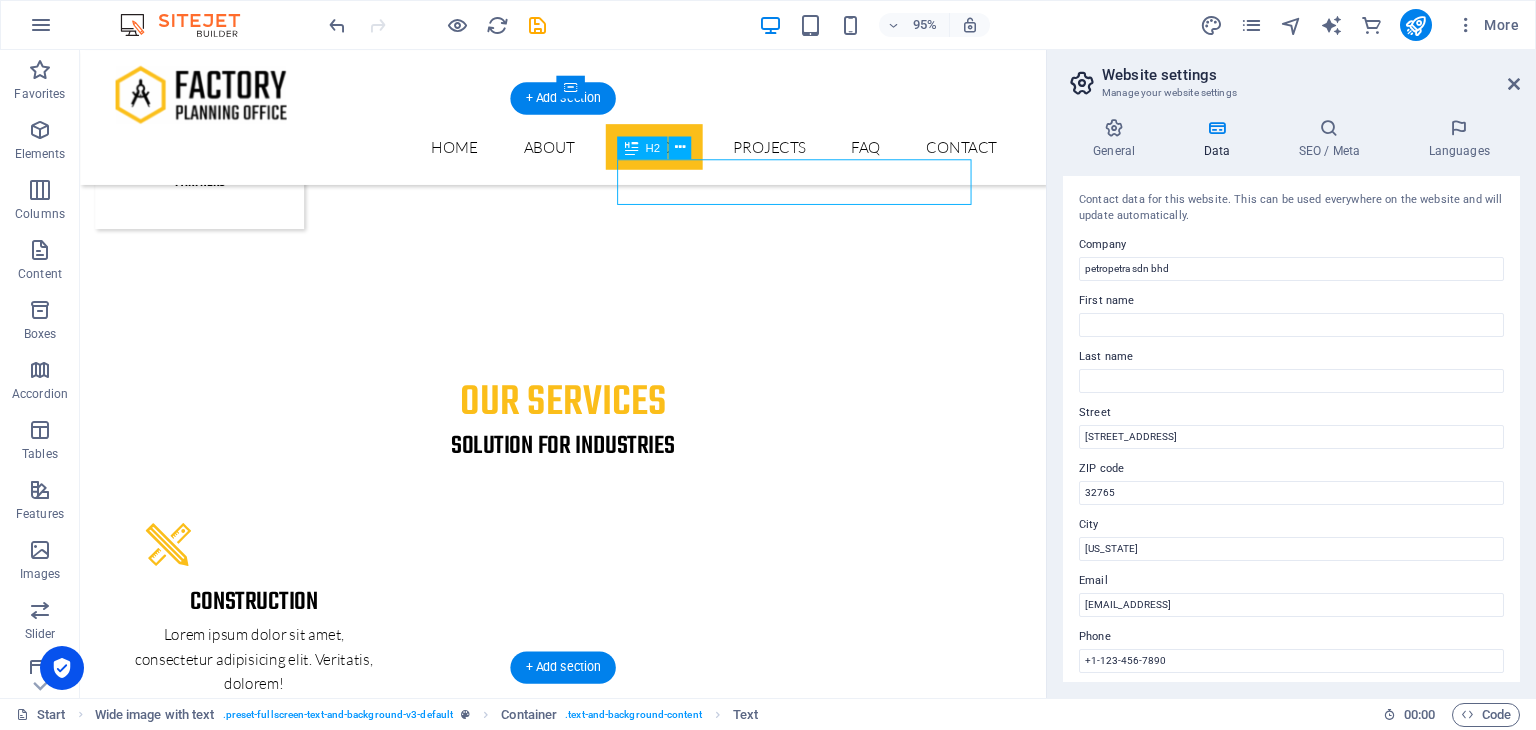 click on "Smart Technology" at bounding box center [589, 4491] 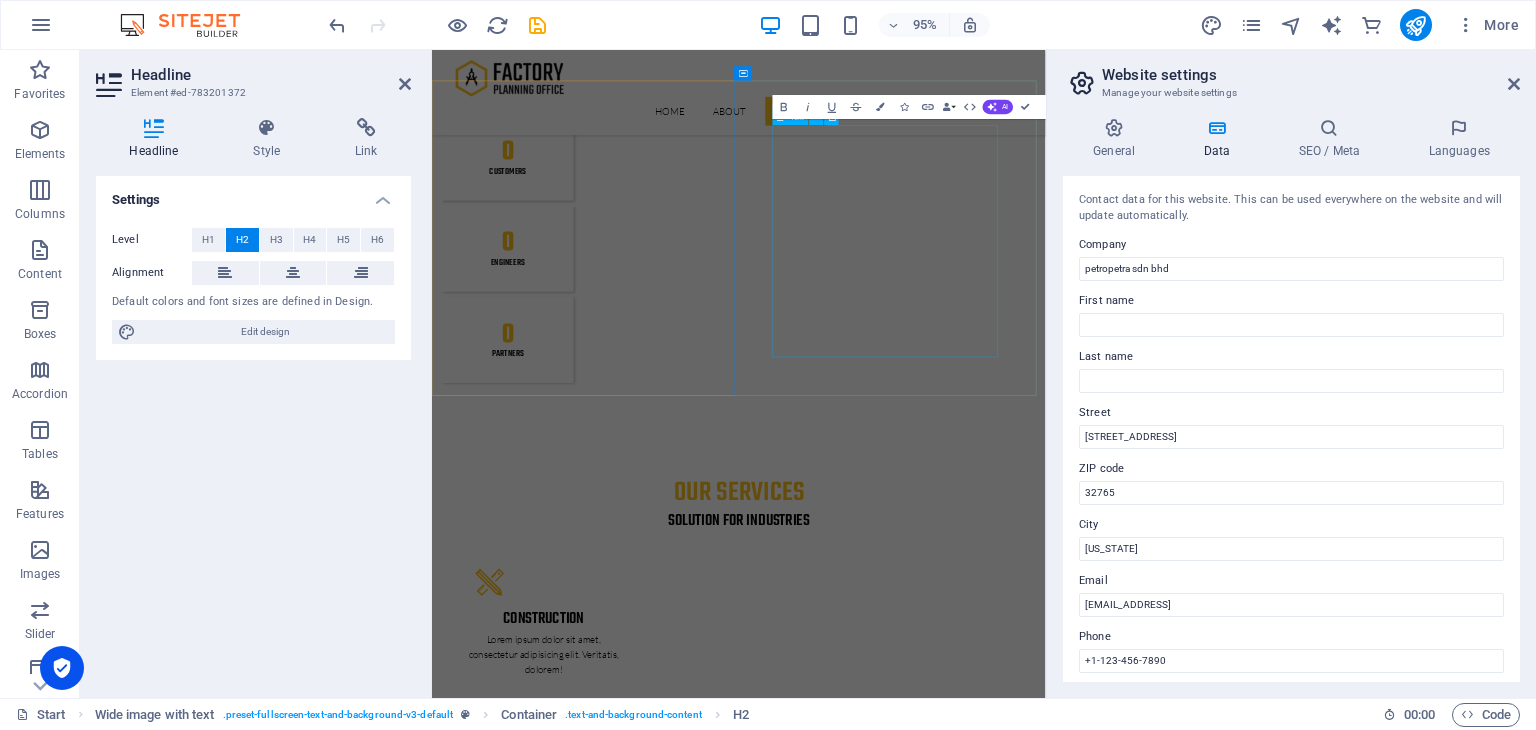 scroll, scrollTop: 3148, scrollLeft: 0, axis: vertical 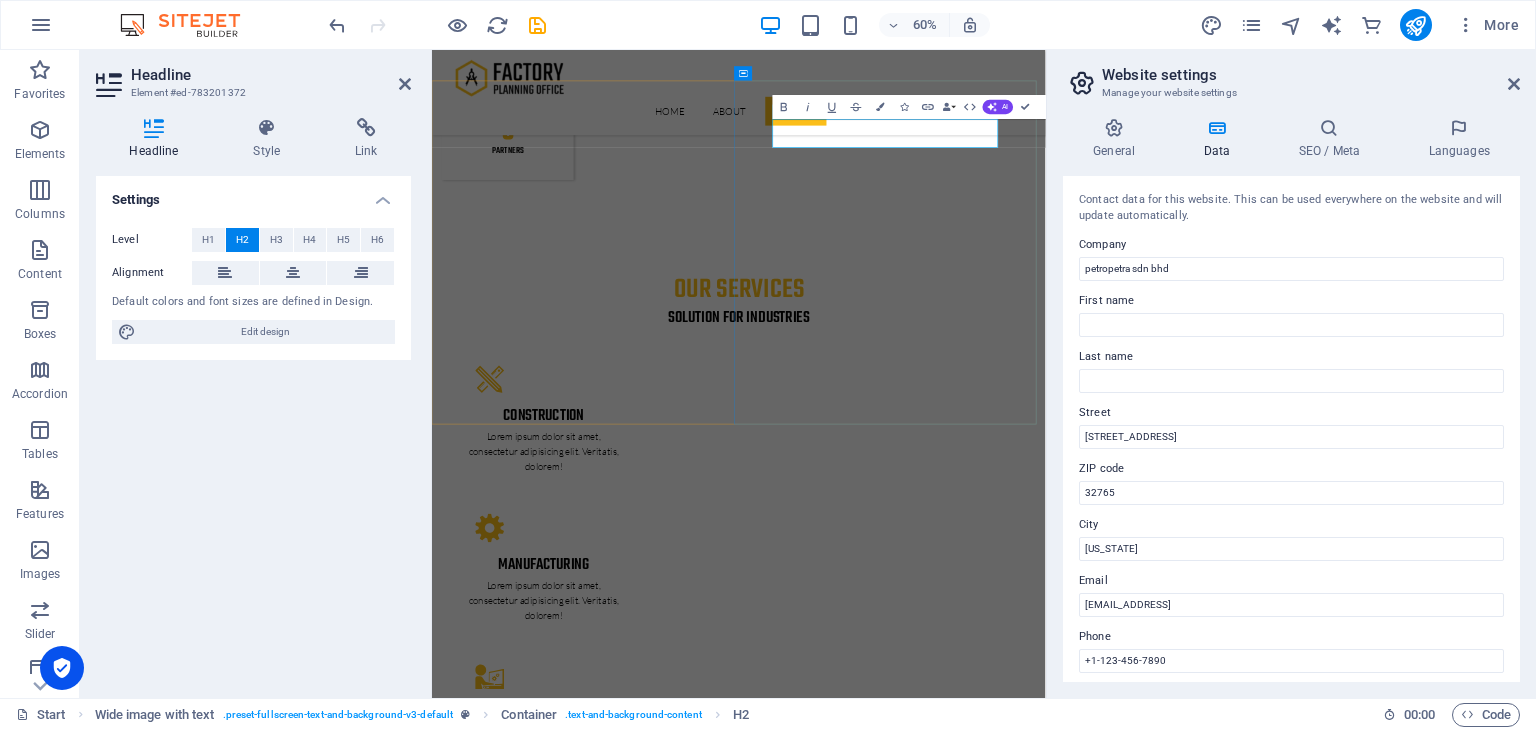 click on "Smart Technology" at bounding box center [944, 4880] 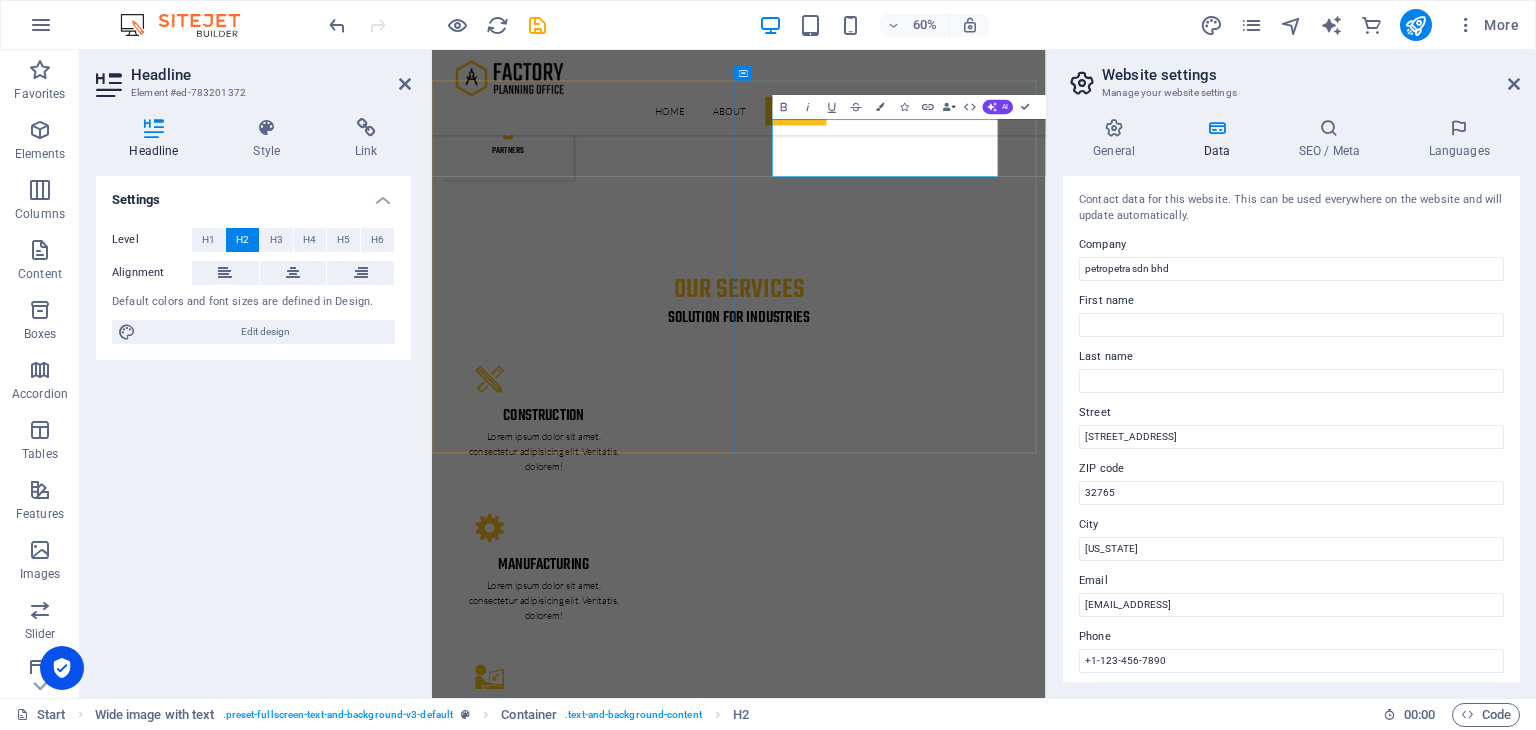 scroll, scrollTop: 0, scrollLeft: 5, axis: horizontal 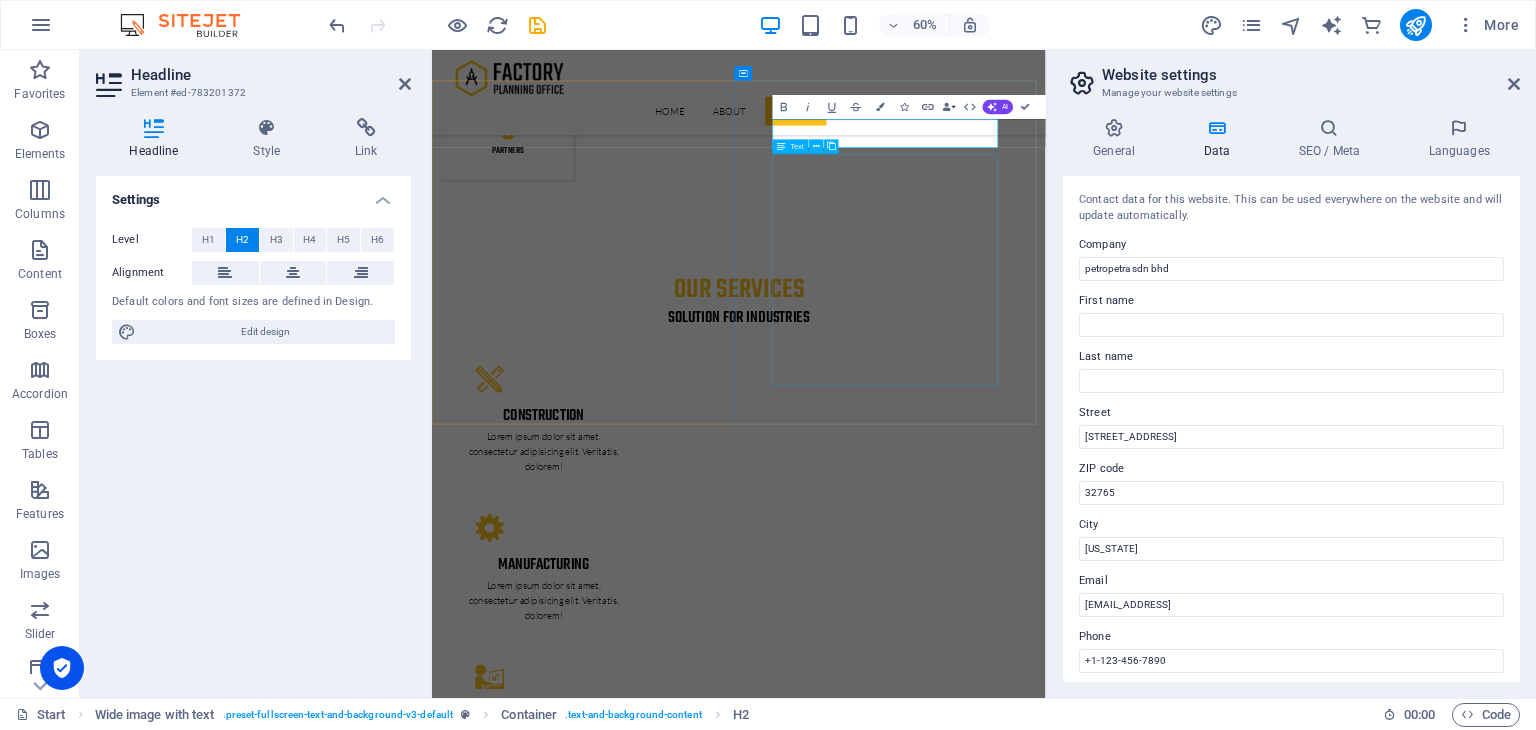 click on "Lorem ipsum dolor sit amet, consectetur adipisicing elit. Vitae, eos, voluptatem, et sequi distinctio adipisci omnis in error quas fuga tempore fugit incidunt quos. Atque, debitis architecto ducimus eligendi dignissimos modi ut non officiis repudiandae maiores. Fugit sit atque eaque dolorum autem reprehenderit porro omnis obcaecati laborum? Fugit sit atque eaque dolorum autem reprehenderit porro omnis obcaecati laborum? Mistinctio adipisci error fuga Tempore Reprehenderit porro omnis obcaecati laborum Omnis odit saepe soluta atque magni consequuntur Fugit sit atque eaque modi fuga dolorum Lorem ipsum dolor sit amet, consectetur adipisicing elit" at bounding box center (944, 5066) 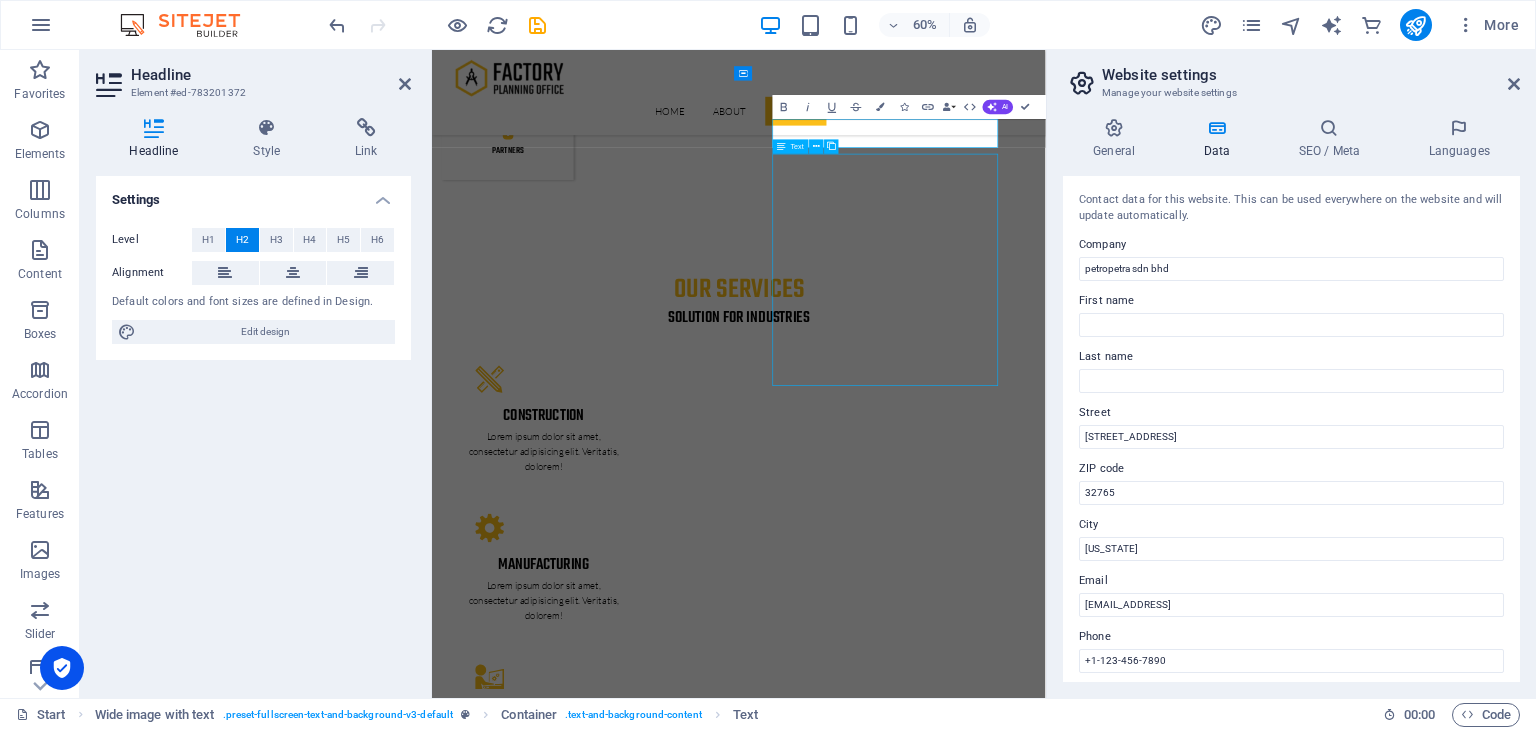 click on "Lorem ipsum dolor sit amet, consectetur adipisicing elit. Vitae, eos, voluptatem, et sequi distinctio adipisci omnis in error quas fuga tempore fugit incidunt quos. Atque, debitis architecto ducimus eligendi dignissimos modi ut non officiis repudiandae maiores. Fugit sit atque eaque dolorum autem reprehenderit porro omnis obcaecati laborum? Fugit sit atque eaque dolorum autem reprehenderit porro omnis obcaecati laborum? Mistinctio adipisci error fuga Tempore Reprehenderit porro omnis obcaecati laborum Omnis odit saepe soluta atque magni consequuntur Fugit sit atque eaque modi fuga dolorum Lorem ipsum dolor sit amet, consectetur adipisicing elit" at bounding box center (944, 5066) 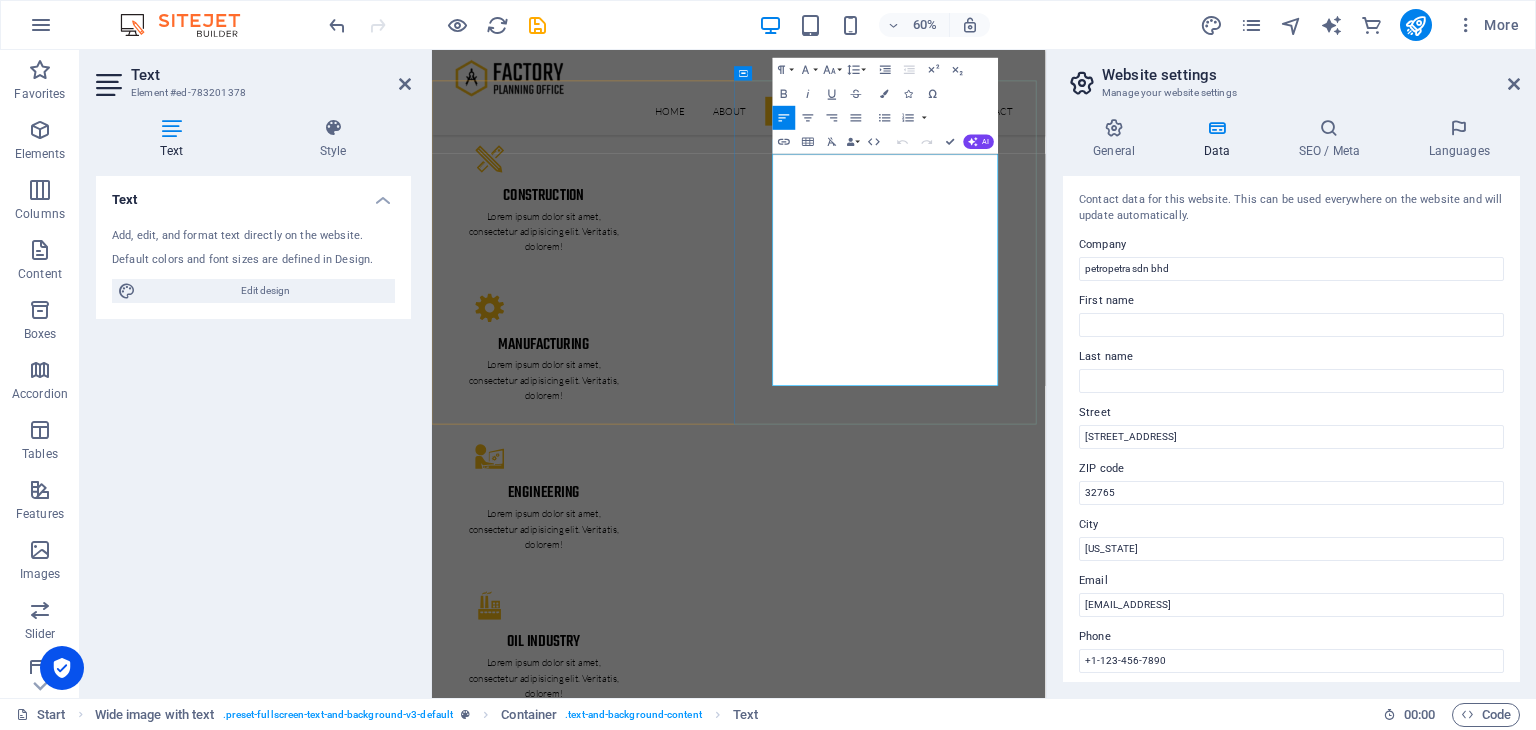 click at bounding box center (944, 4302) 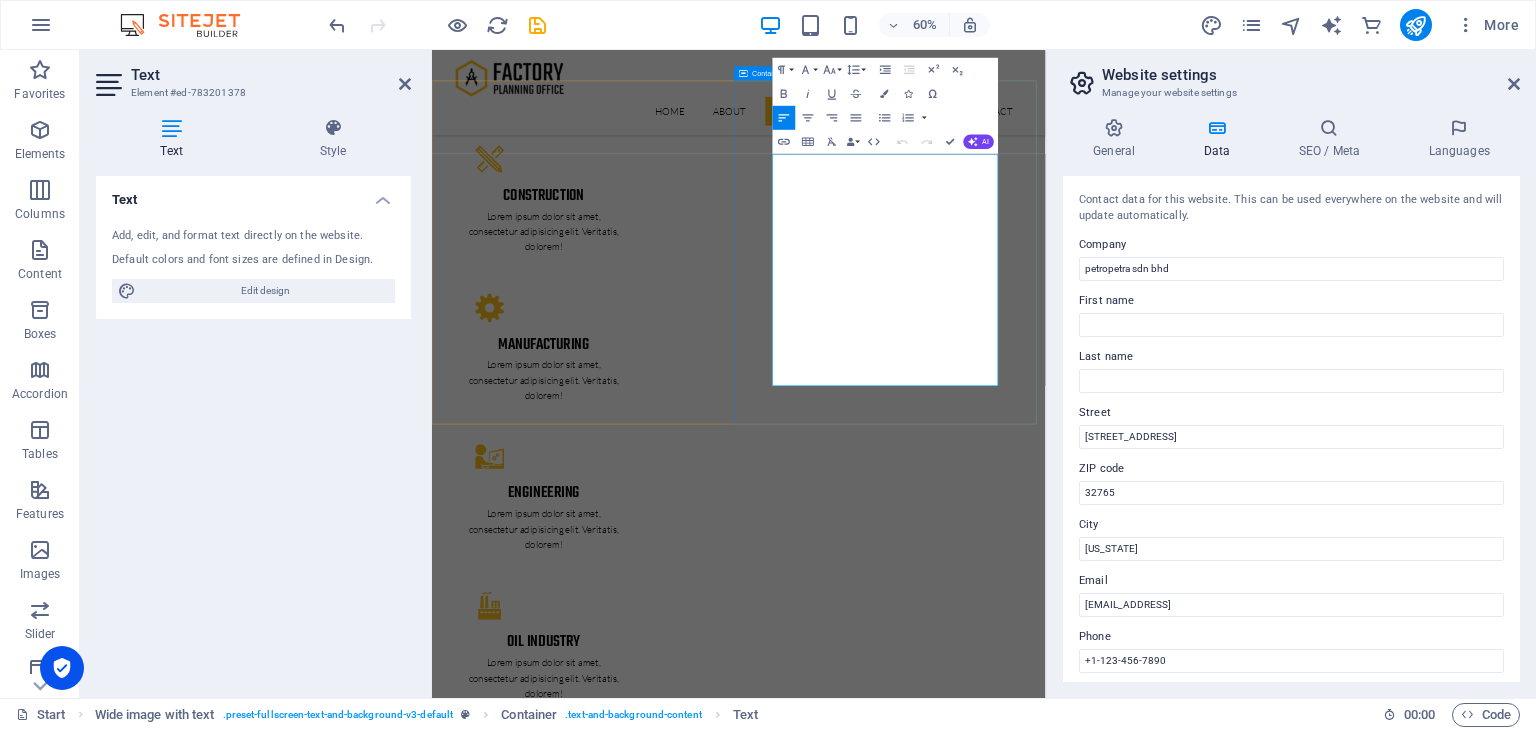 drag, startPoint x: 1054, startPoint y: 604, endPoint x: 985, endPoint y: 268, distance: 343.01166 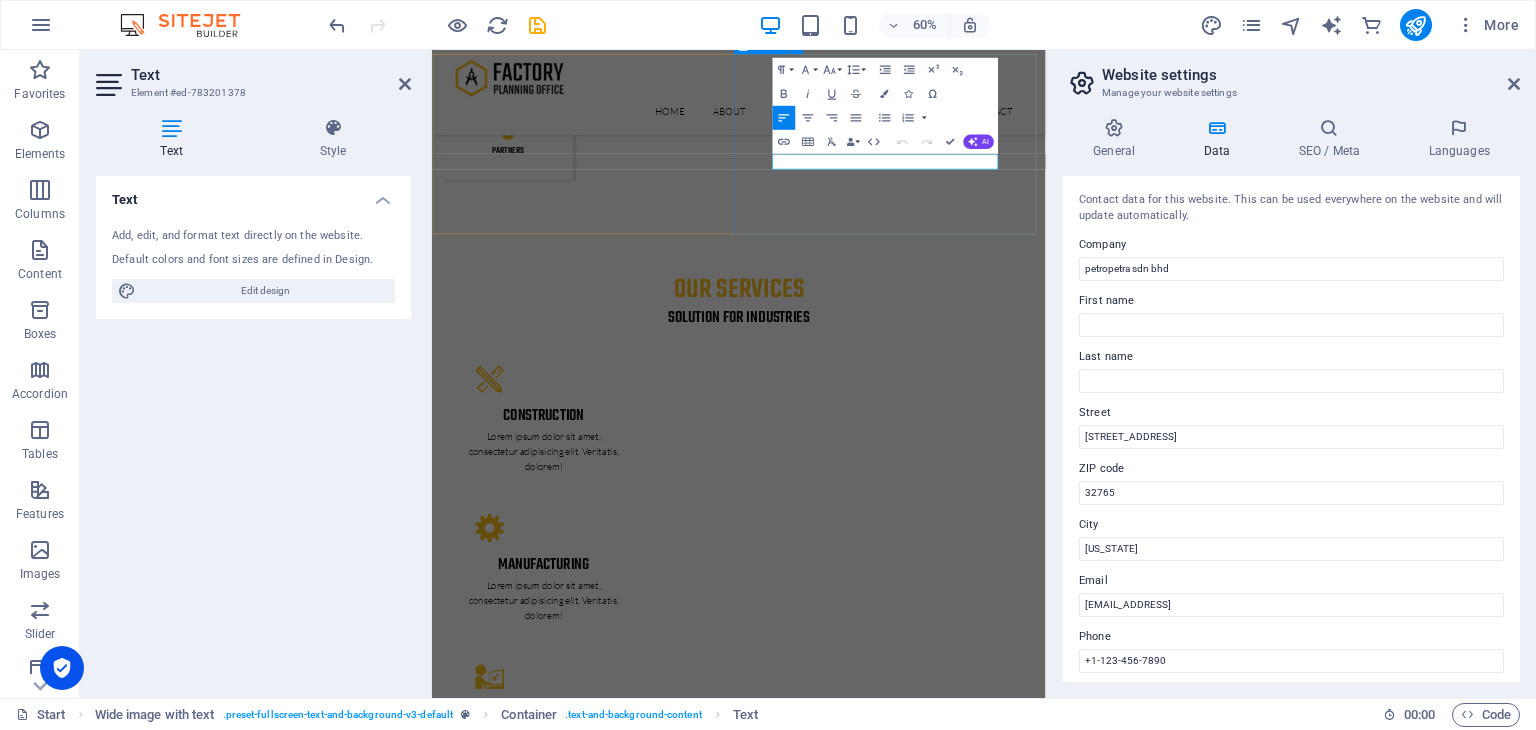 scroll, scrollTop: 3192, scrollLeft: 0, axis: vertical 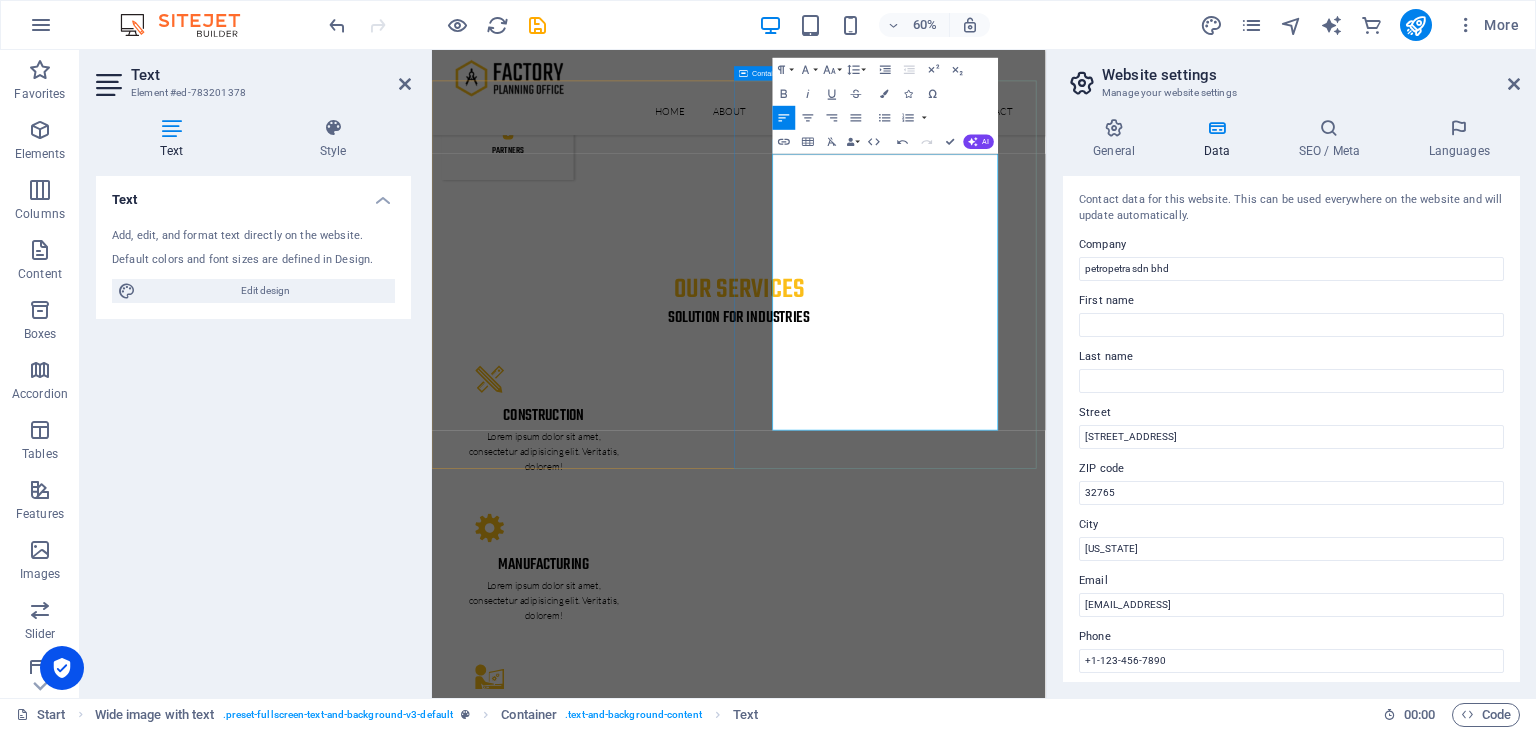 click on "Business Lines PETRO PETRA supplies fuel to land-based industries (mining, energy, plantations) and provides bunker fuel for the maritime sector. Project Location: Tok Bali, Bachok, Kelantan Stated Capacity: 300,000 Metric Tonnes Target Markets: Malaysia, Thailand, Vietnam, Cambodia Products Offered:      •      Marine Gas Oil (MGO) – For boats and ships      •      Marine Fuel Oil (MFO) – For ship engines      •      Industrial Diesel Oil (IDO B7/B10) – For machinery, industrial vehicles      •      Industrial Fuel Oil (IFO) – For industrial and automotive uses We are also planning to build our own local production facility under a Malaysian brand. PETRO PETRA supplies fuel to land-based industries (mining, energy, plantations) and provides bunker fuel for the maritime sector. Project Location: Tok Bali, Bachok, Kelantan Stated Capacity: 300,000 Metric Tonnes Target Markets: Malaysia, Thailand, Vietnam, Cambodia Products Offered: 	 • 	 	 • 	 	 • 	 	 •" at bounding box center (943, 5125) 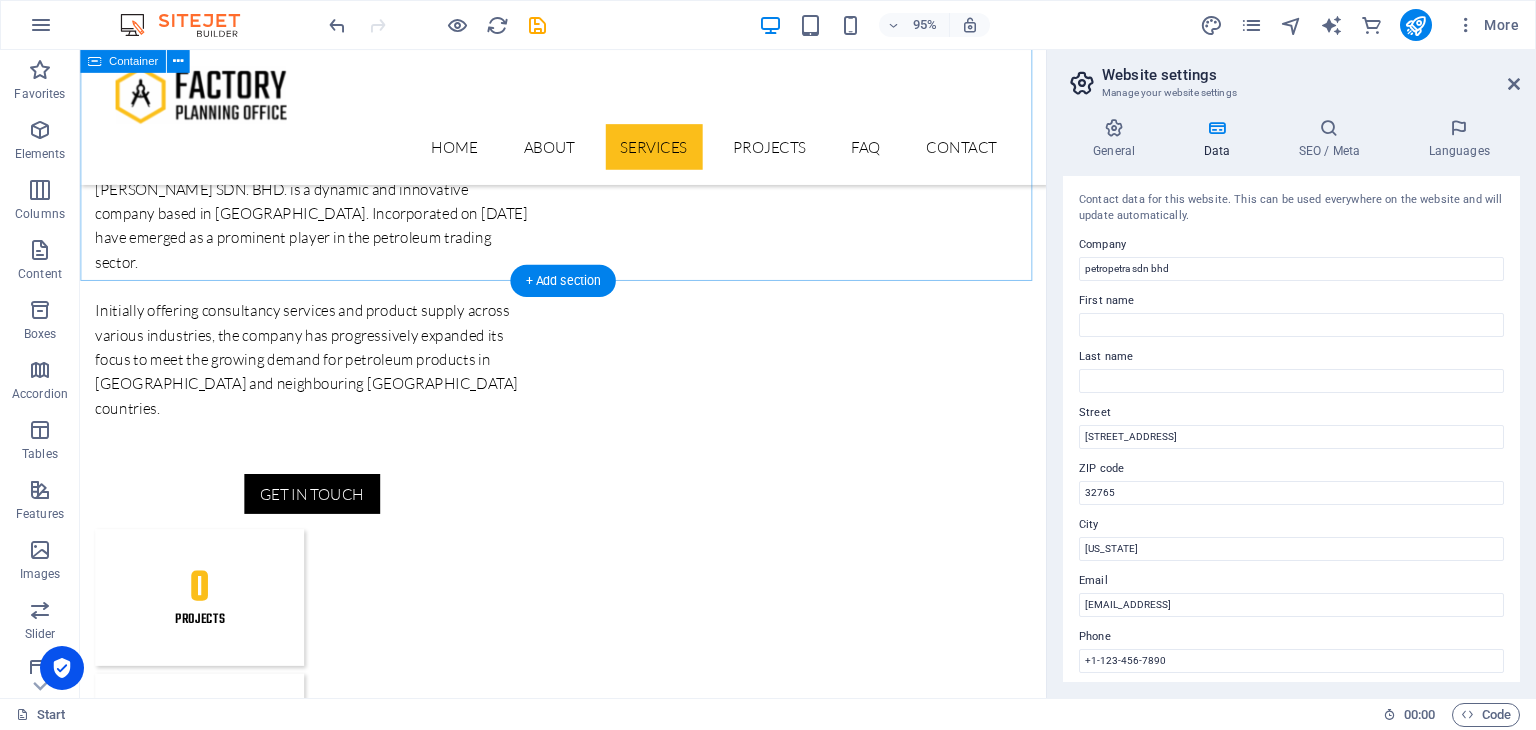 scroll, scrollTop: 1709, scrollLeft: 0, axis: vertical 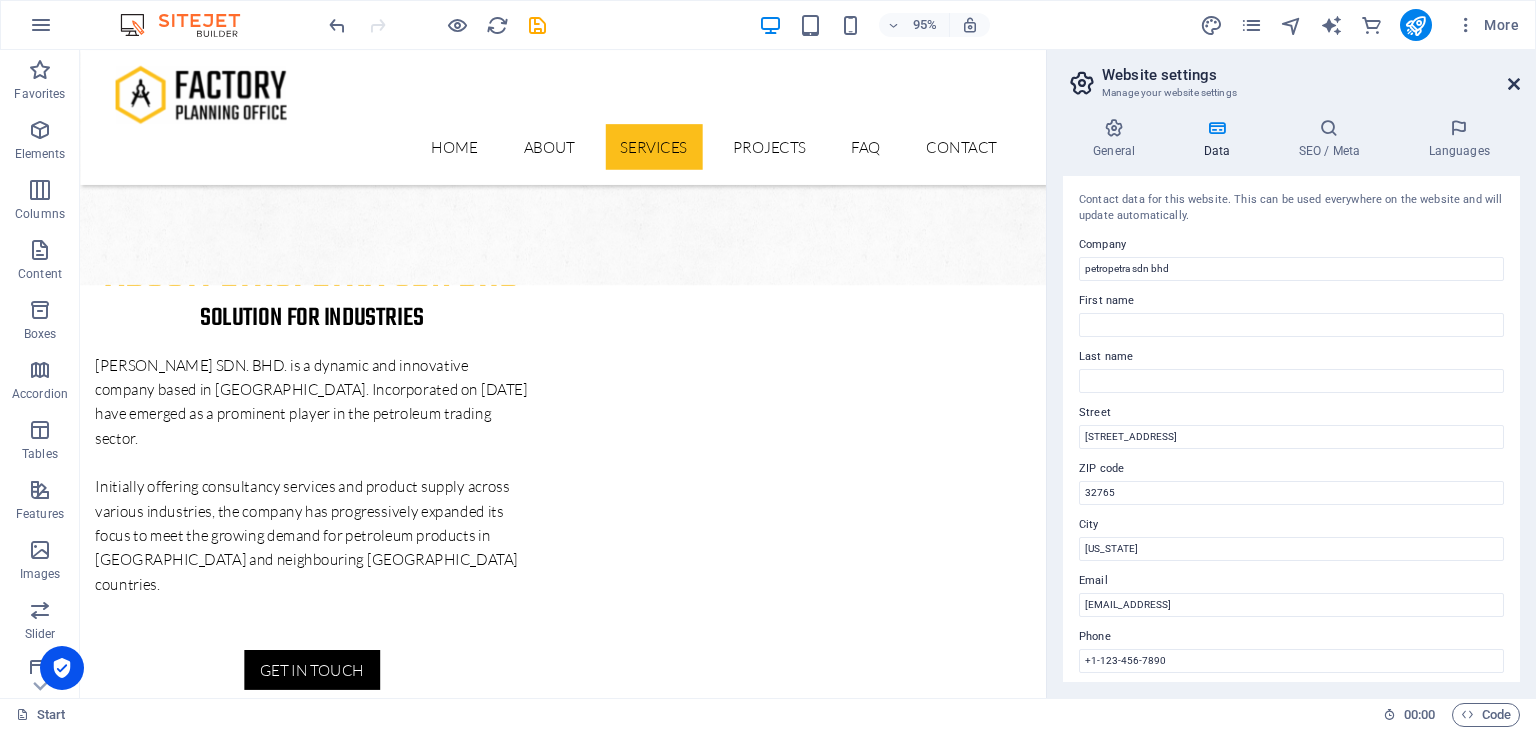 click at bounding box center [1514, 84] 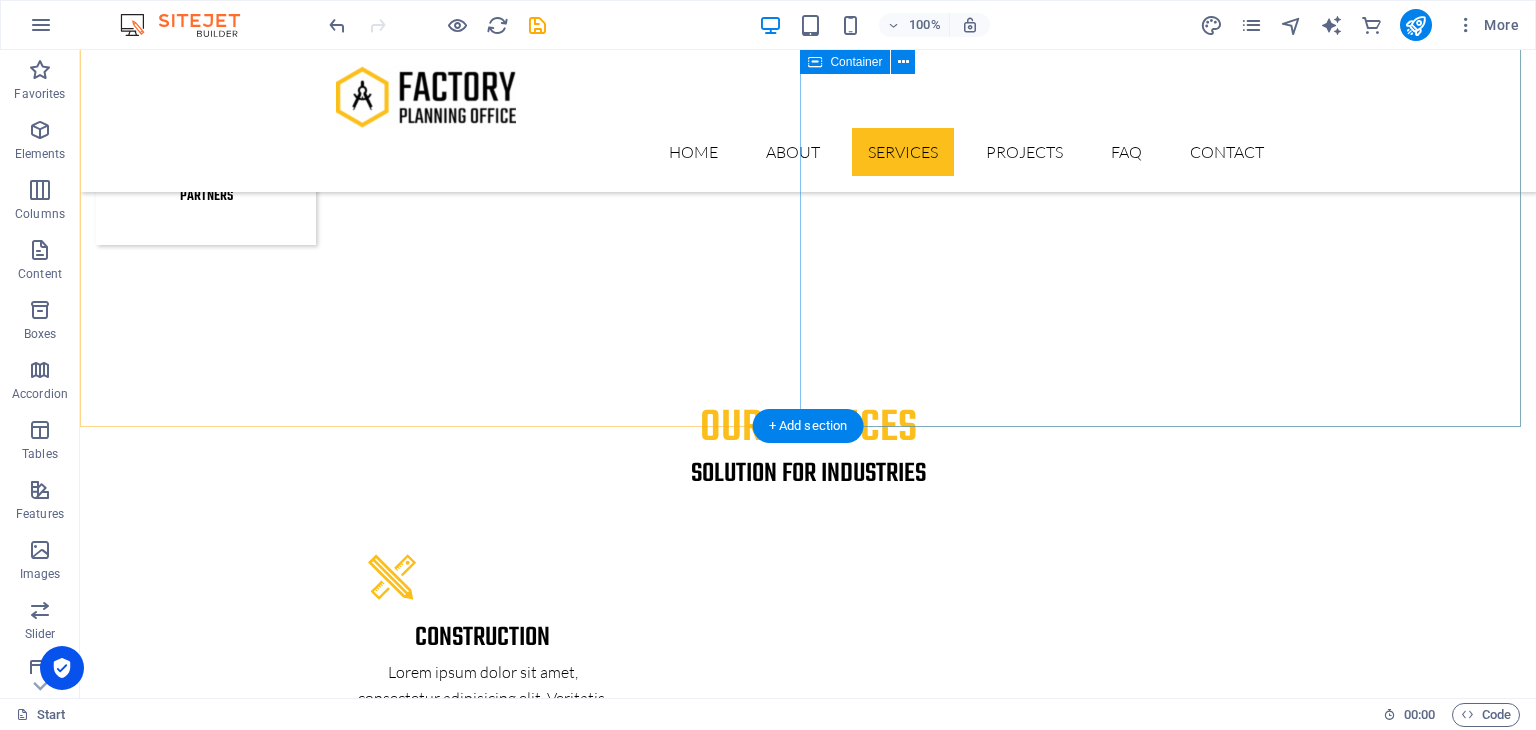 scroll, scrollTop: 2911, scrollLeft: 0, axis: vertical 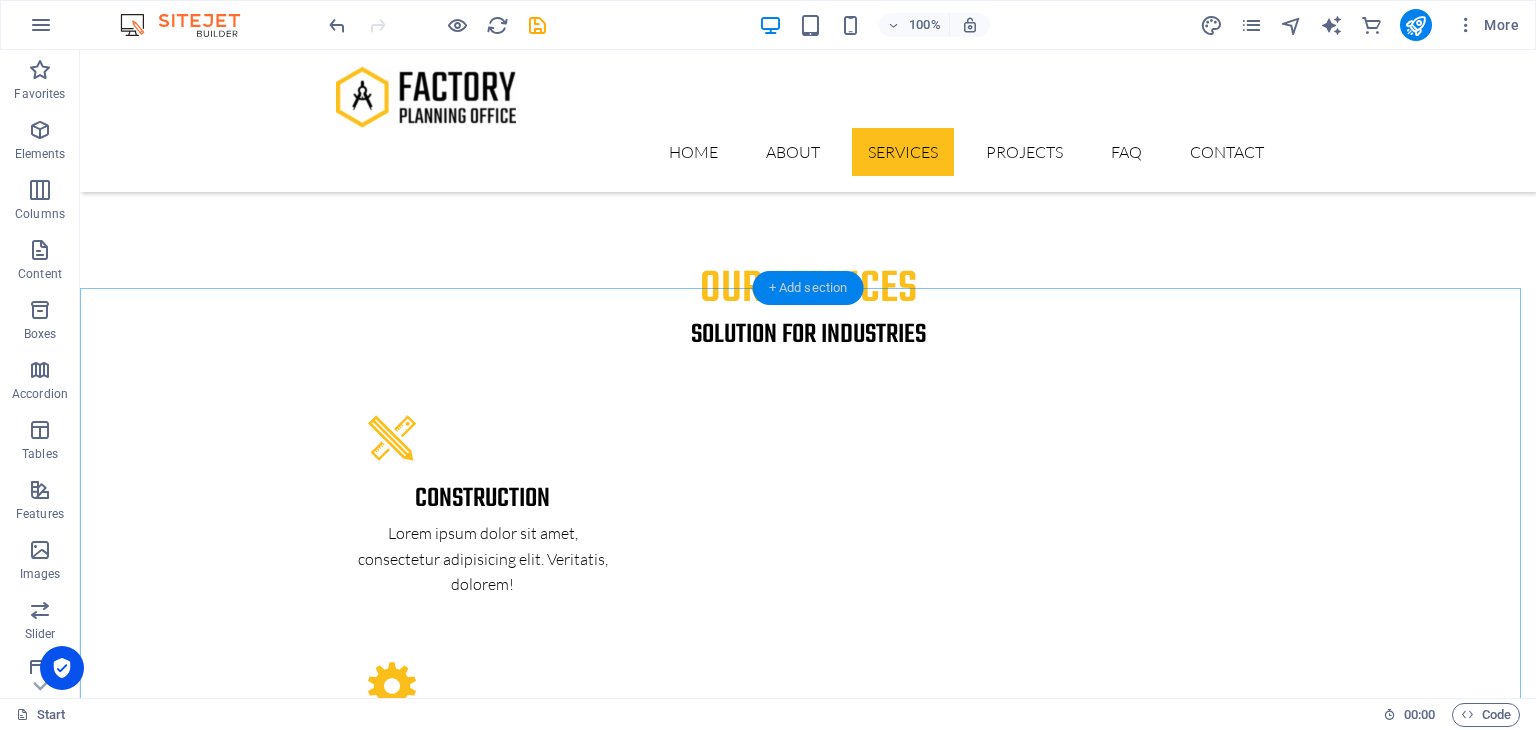 click on "+ Add section" at bounding box center [808, 288] 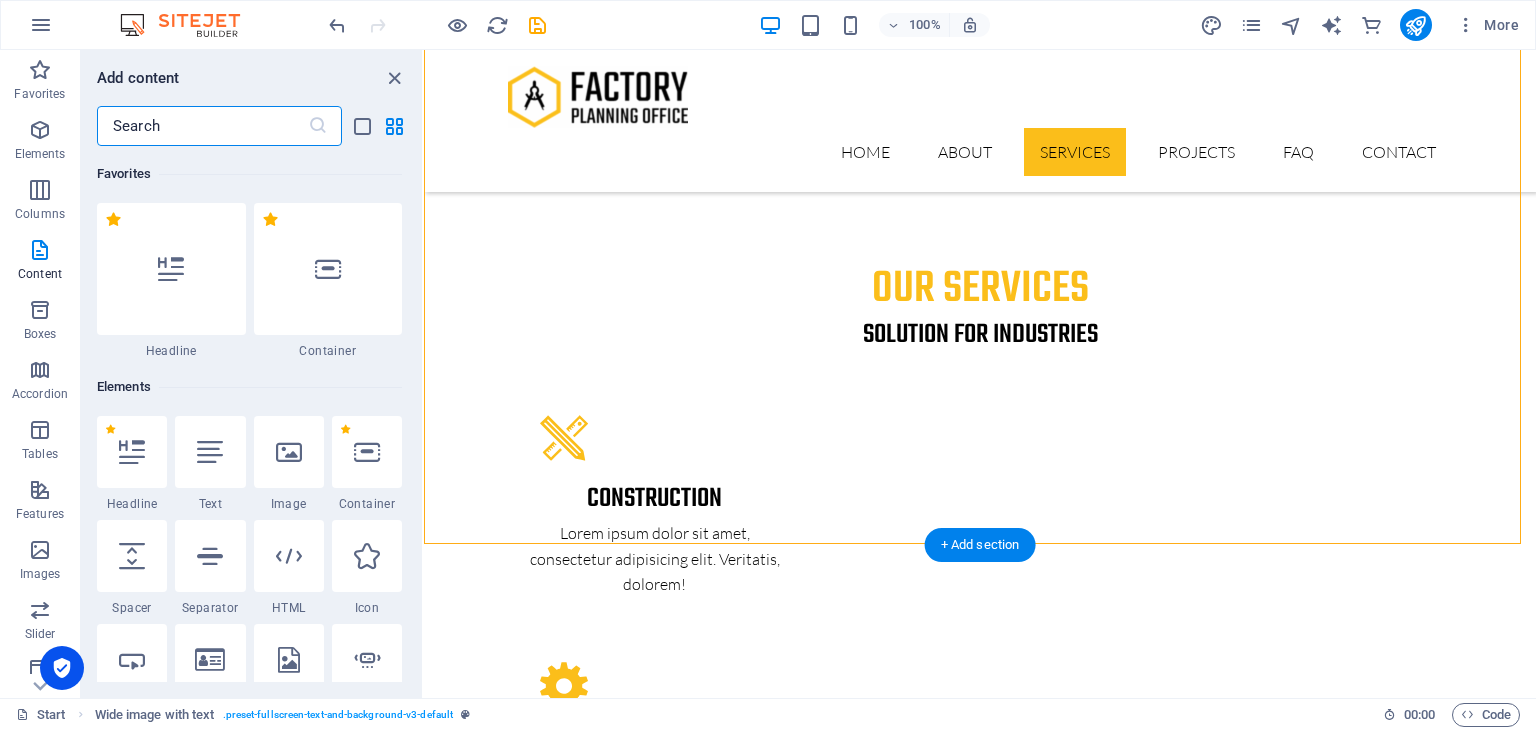 scroll, scrollTop: 3499, scrollLeft: 0, axis: vertical 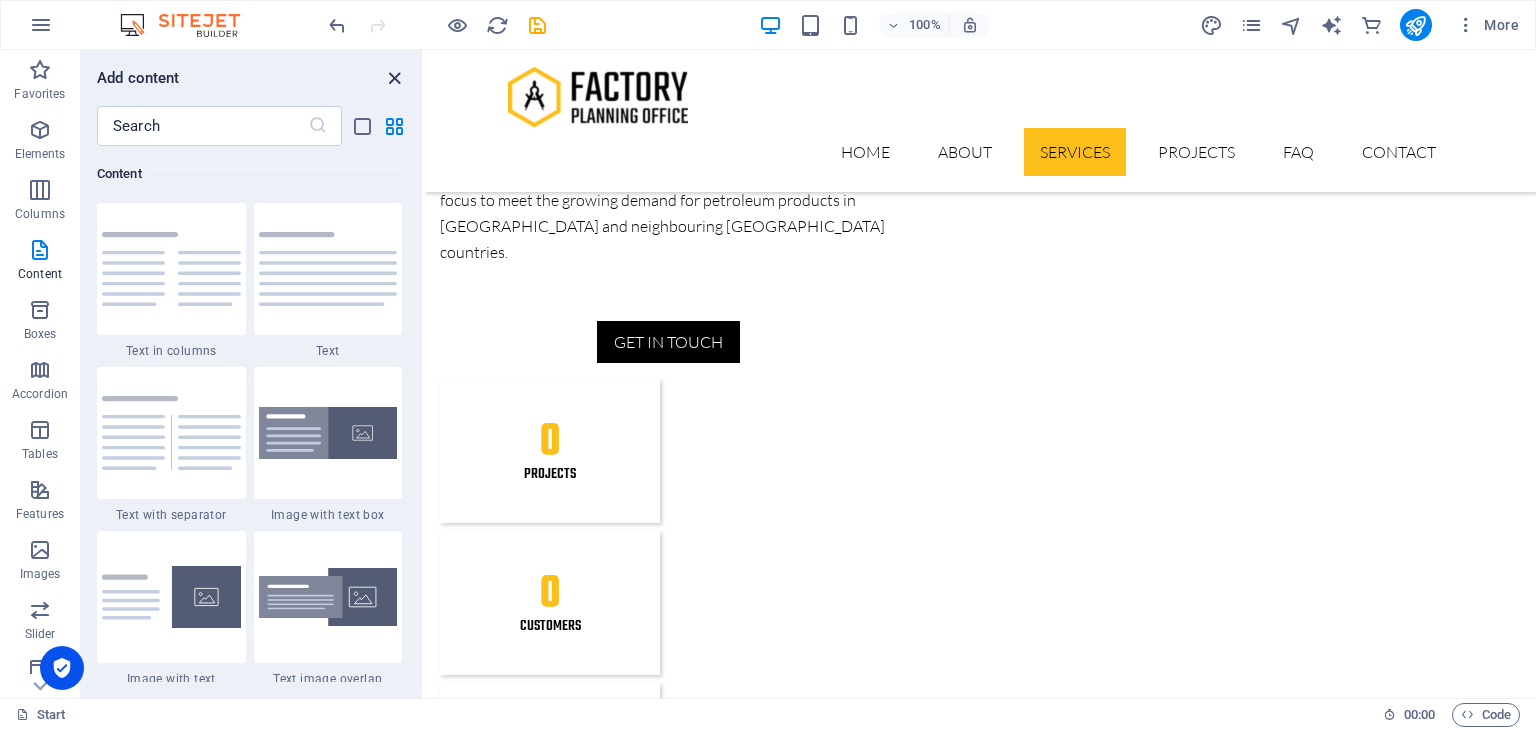 click at bounding box center [394, 78] 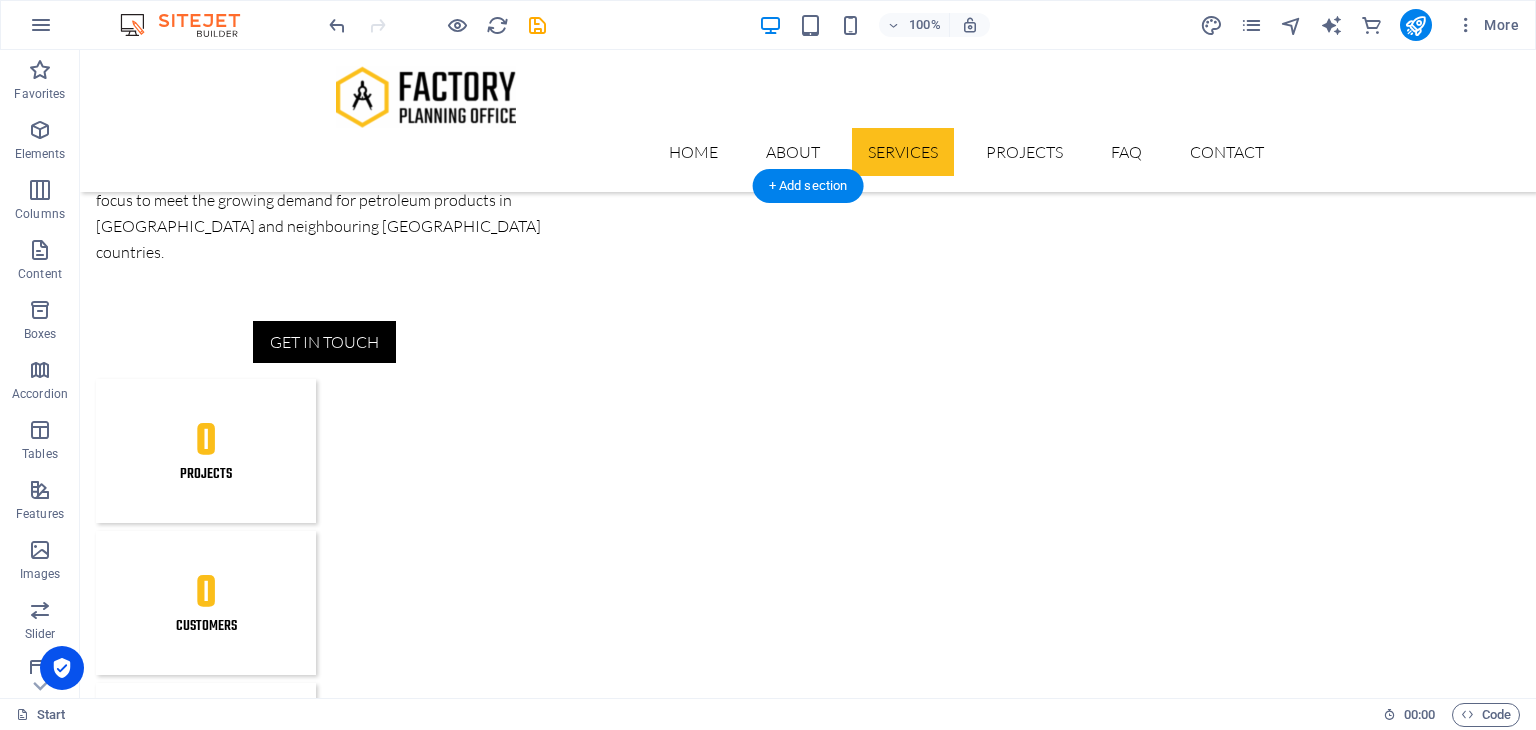 scroll, scrollTop: 1692, scrollLeft: 0, axis: vertical 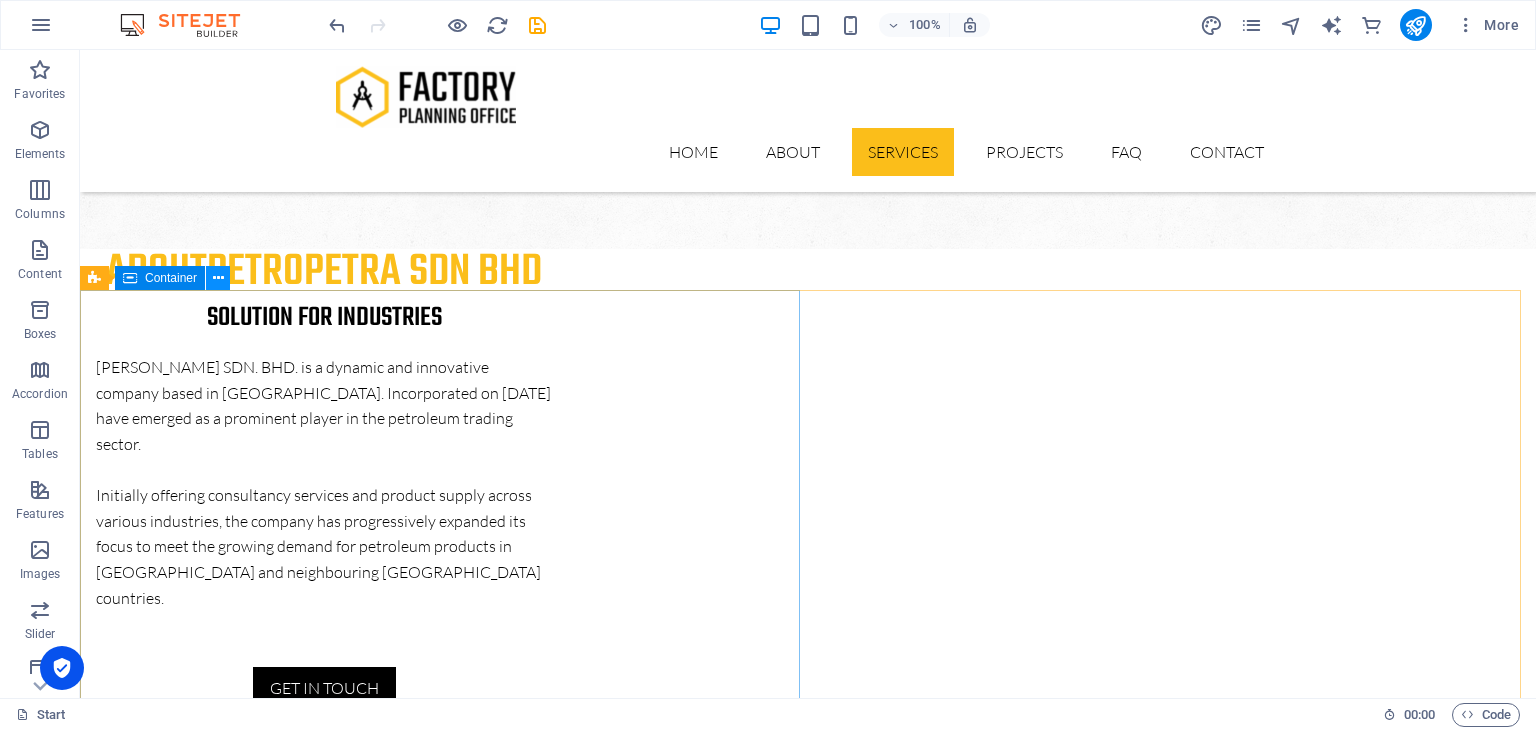 click at bounding box center (218, 278) 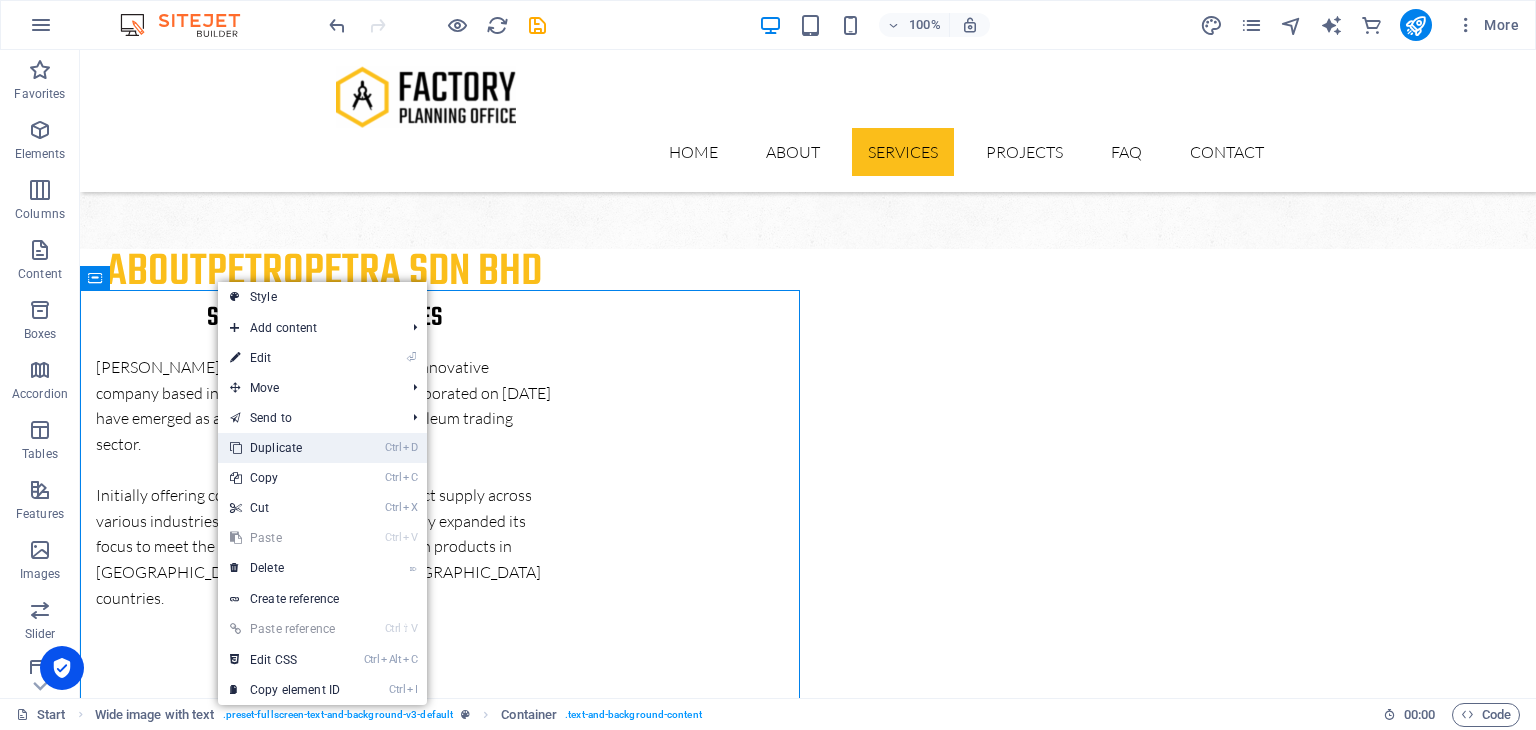 click on "Ctrl D  Duplicate" at bounding box center (285, 448) 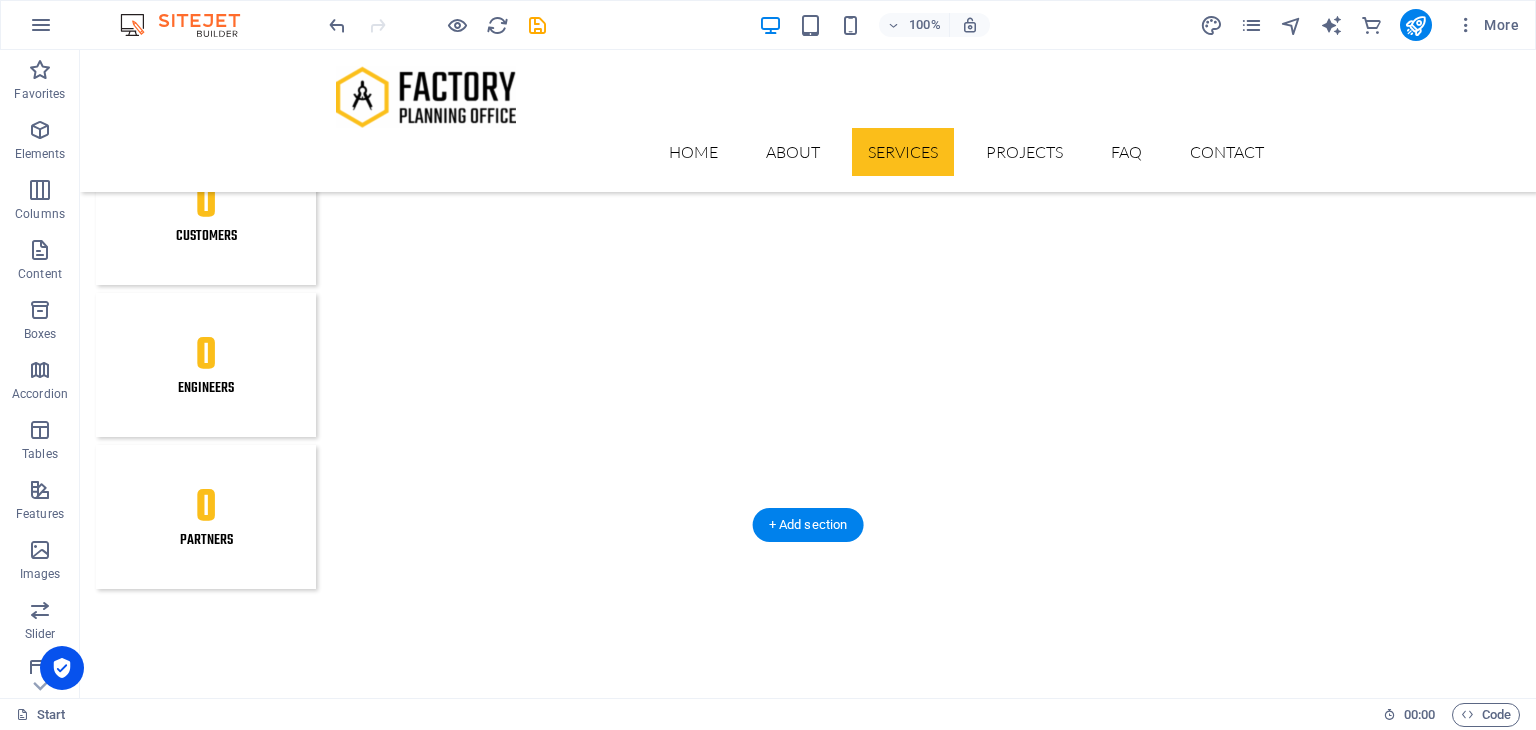 scroll, scrollTop: 2429, scrollLeft: 0, axis: vertical 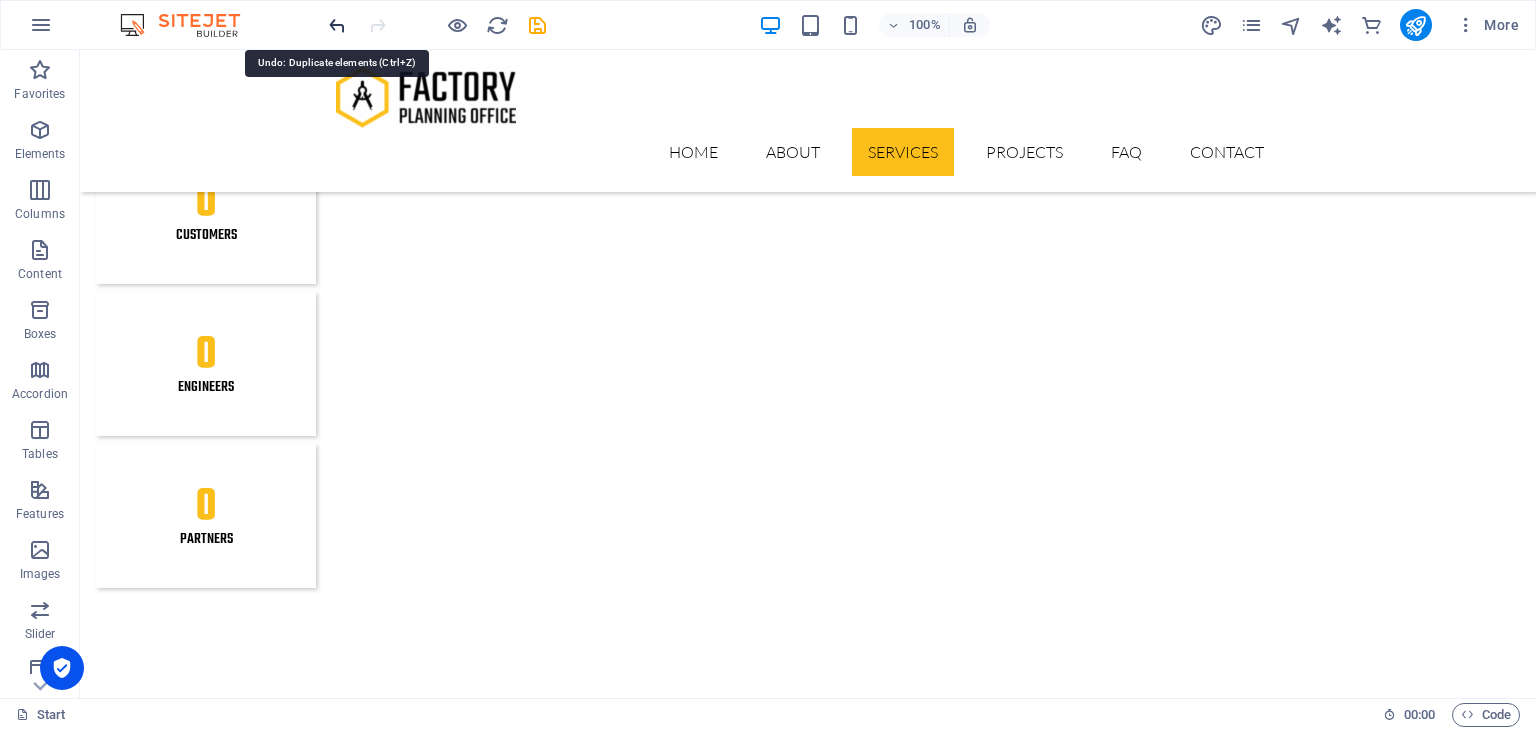 click at bounding box center [337, 25] 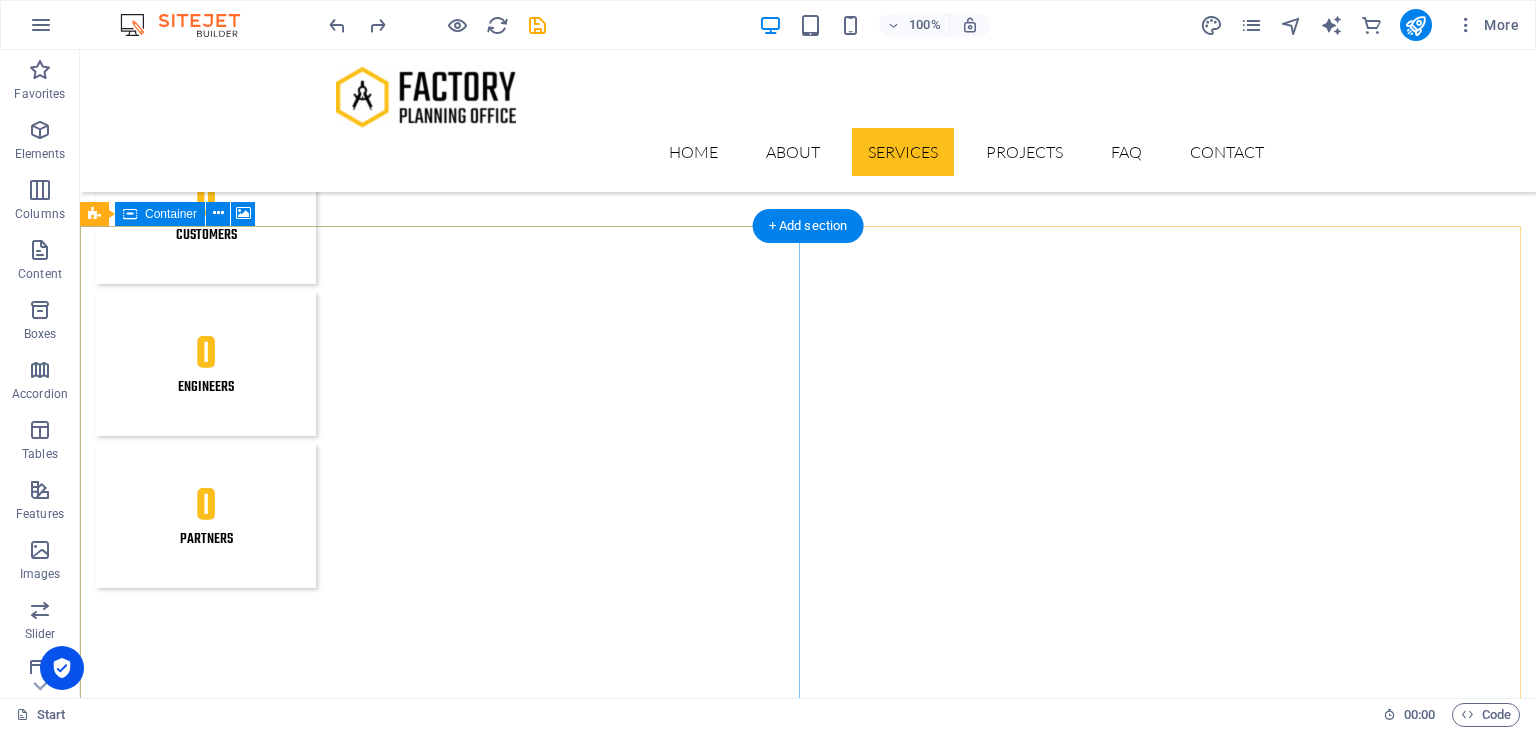 scroll, scrollTop: 2271, scrollLeft: 0, axis: vertical 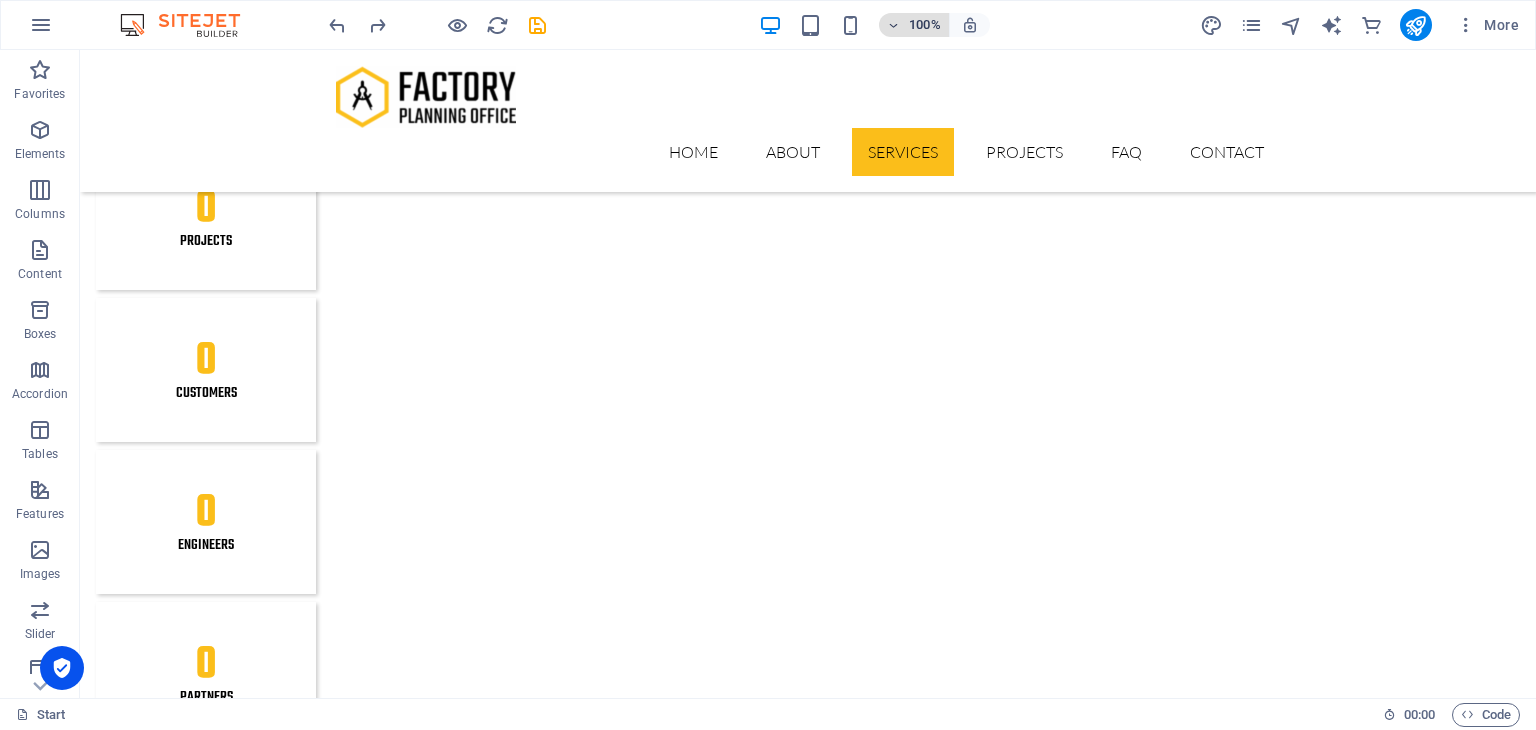 click at bounding box center [894, 25] 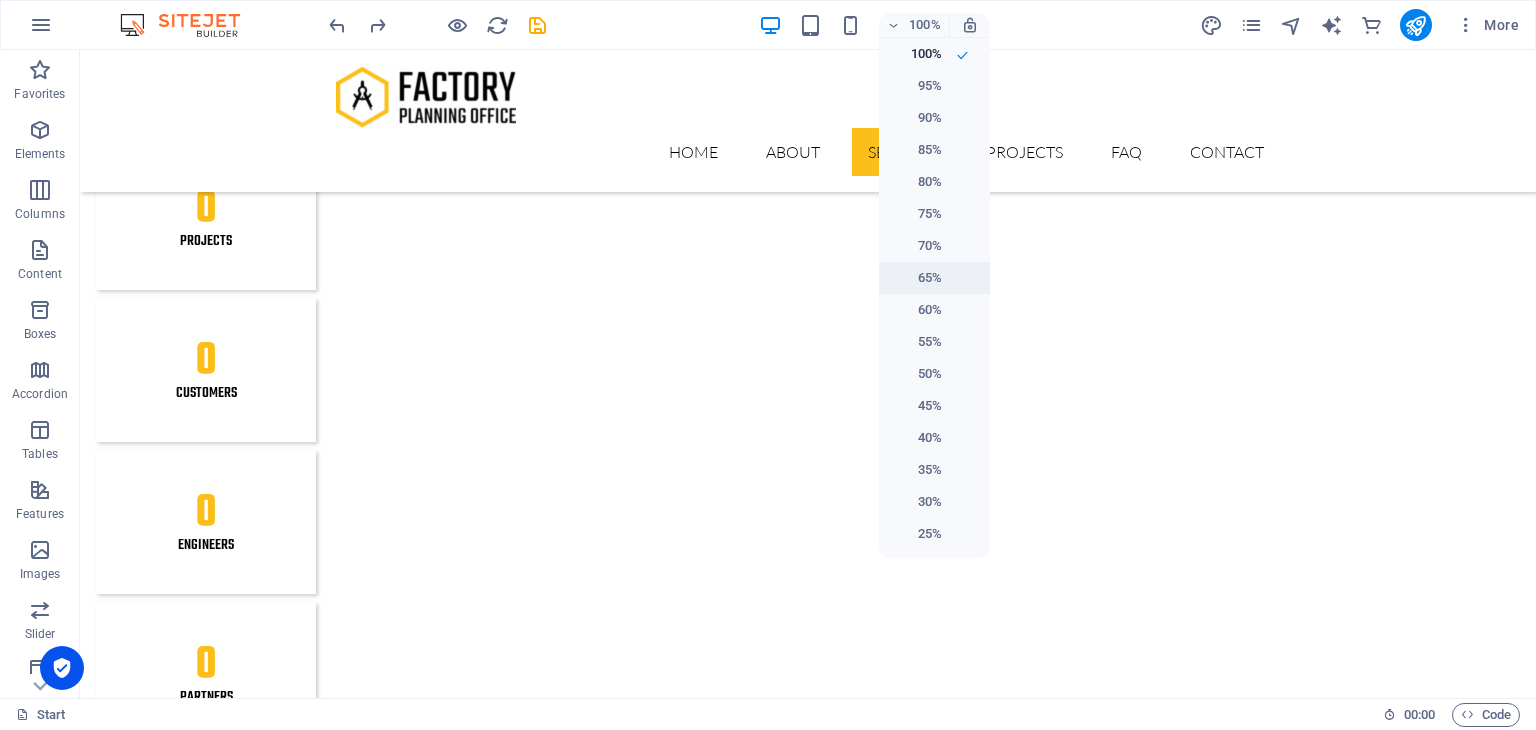 click on "65%" at bounding box center [916, 278] 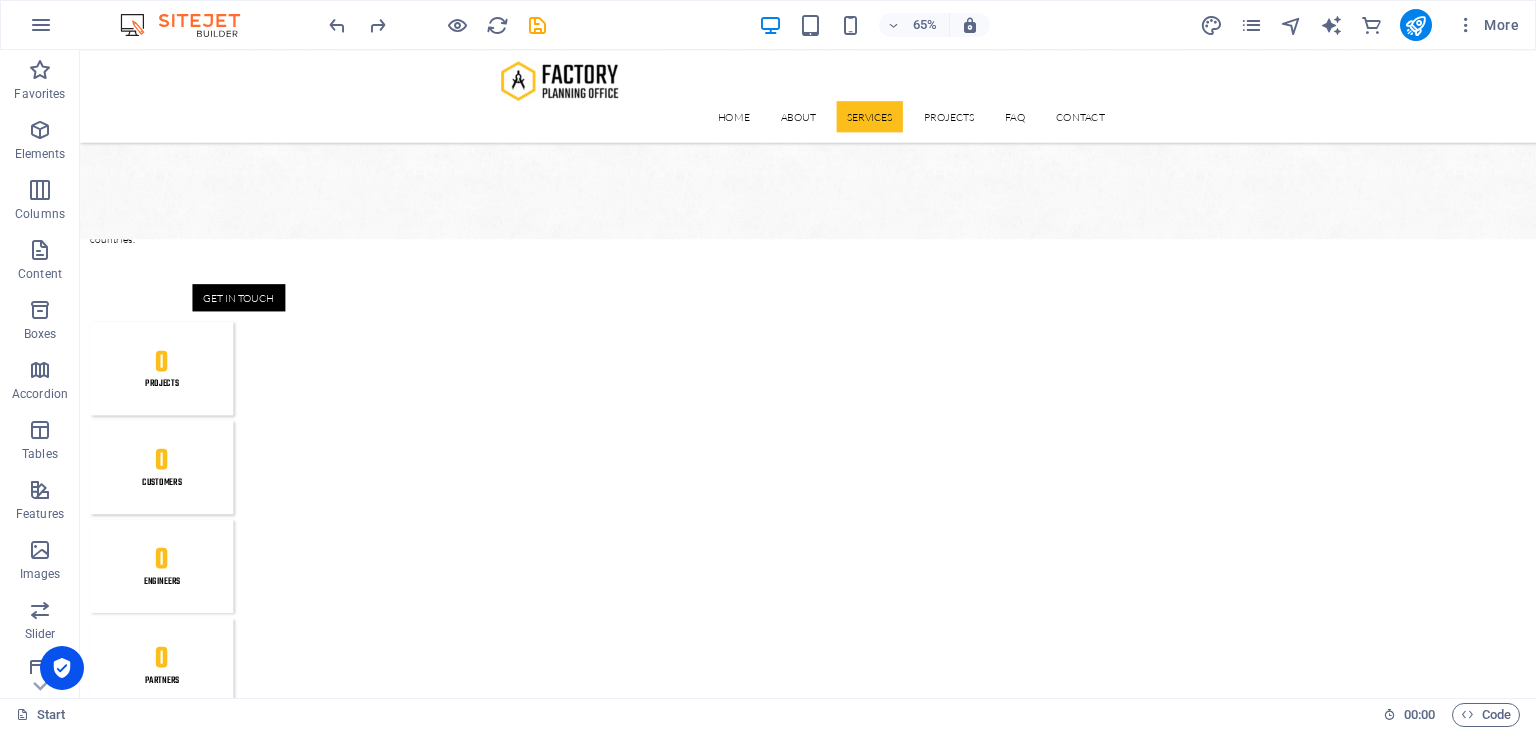 scroll, scrollTop: 2540, scrollLeft: 0, axis: vertical 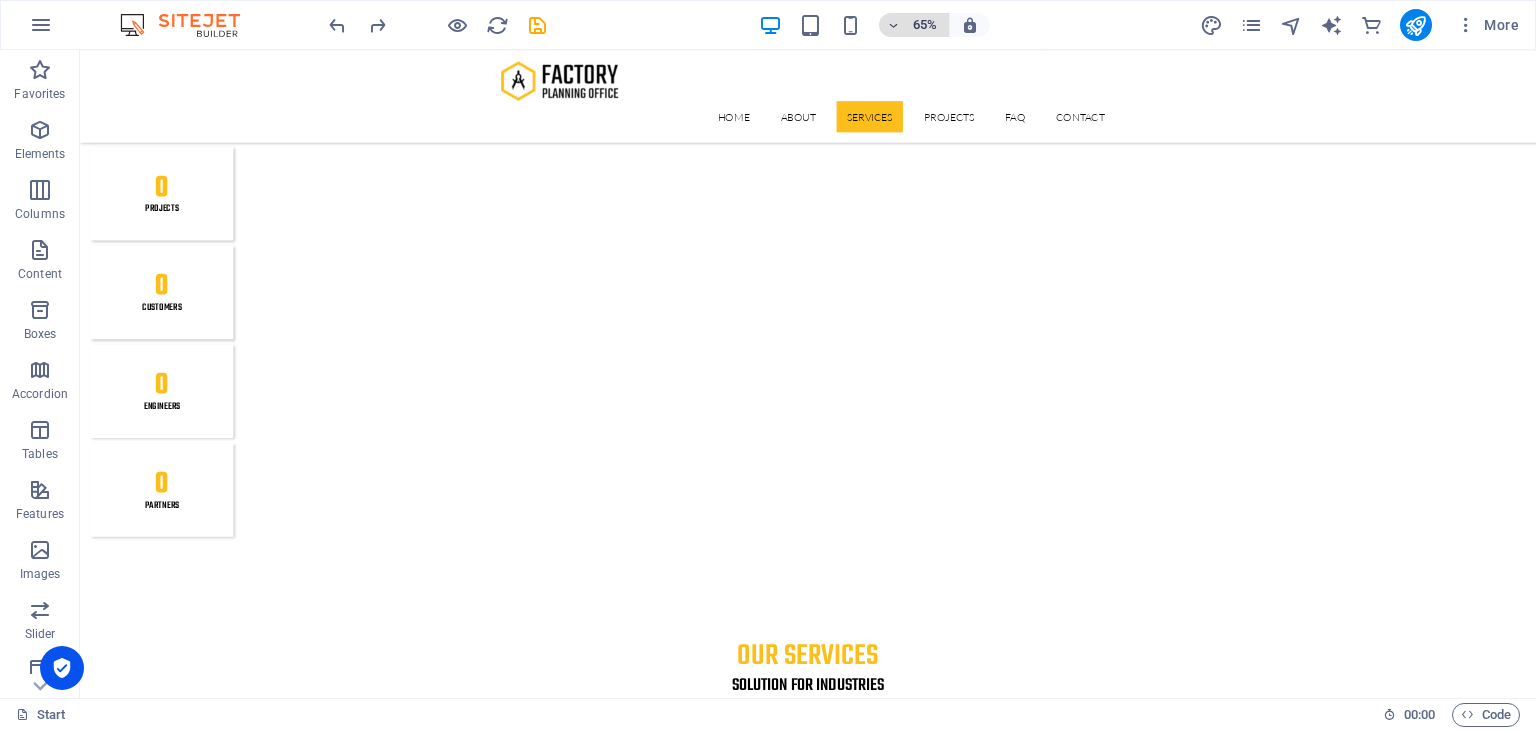 click on "65%" at bounding box center [925, 25] 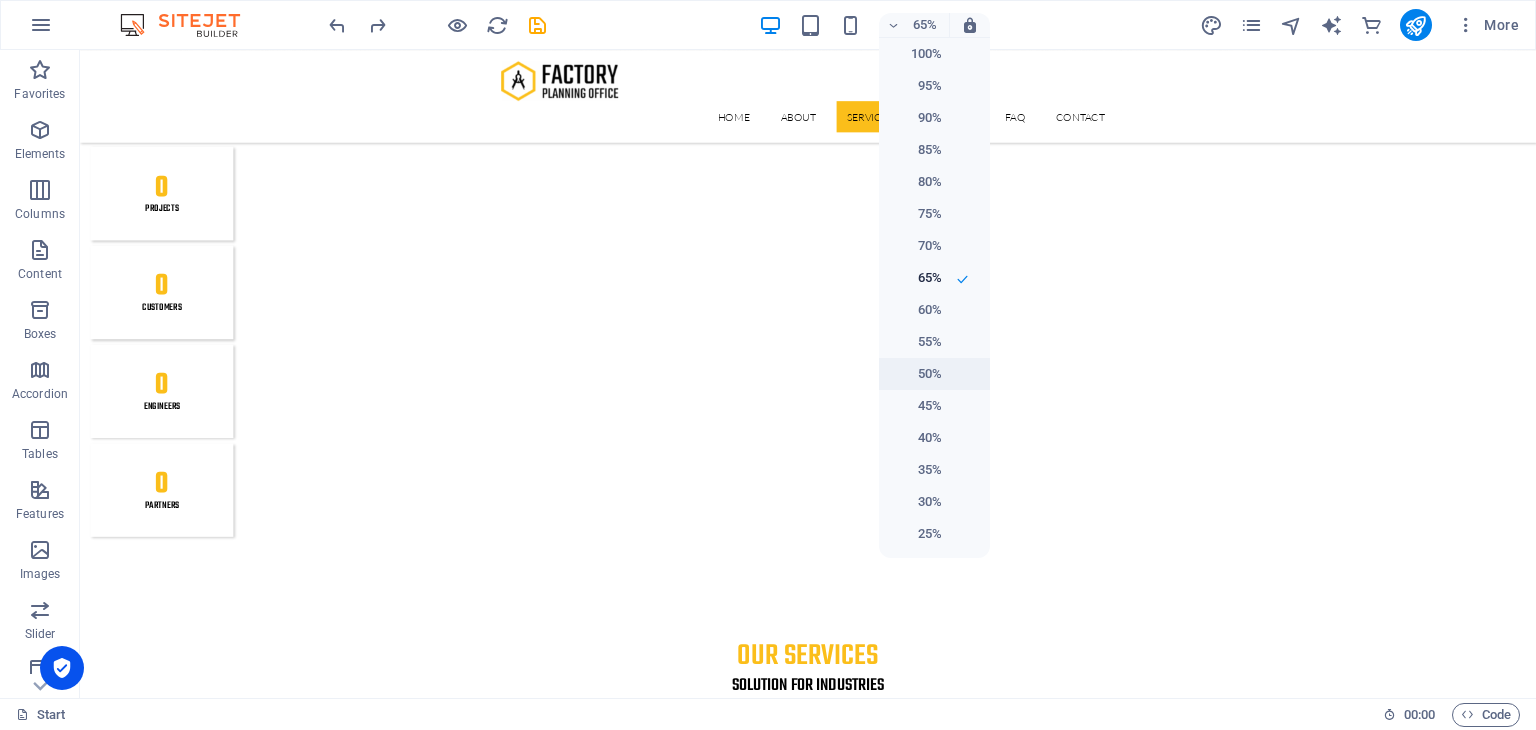 click on "50%" at bounding box center [916, 374] 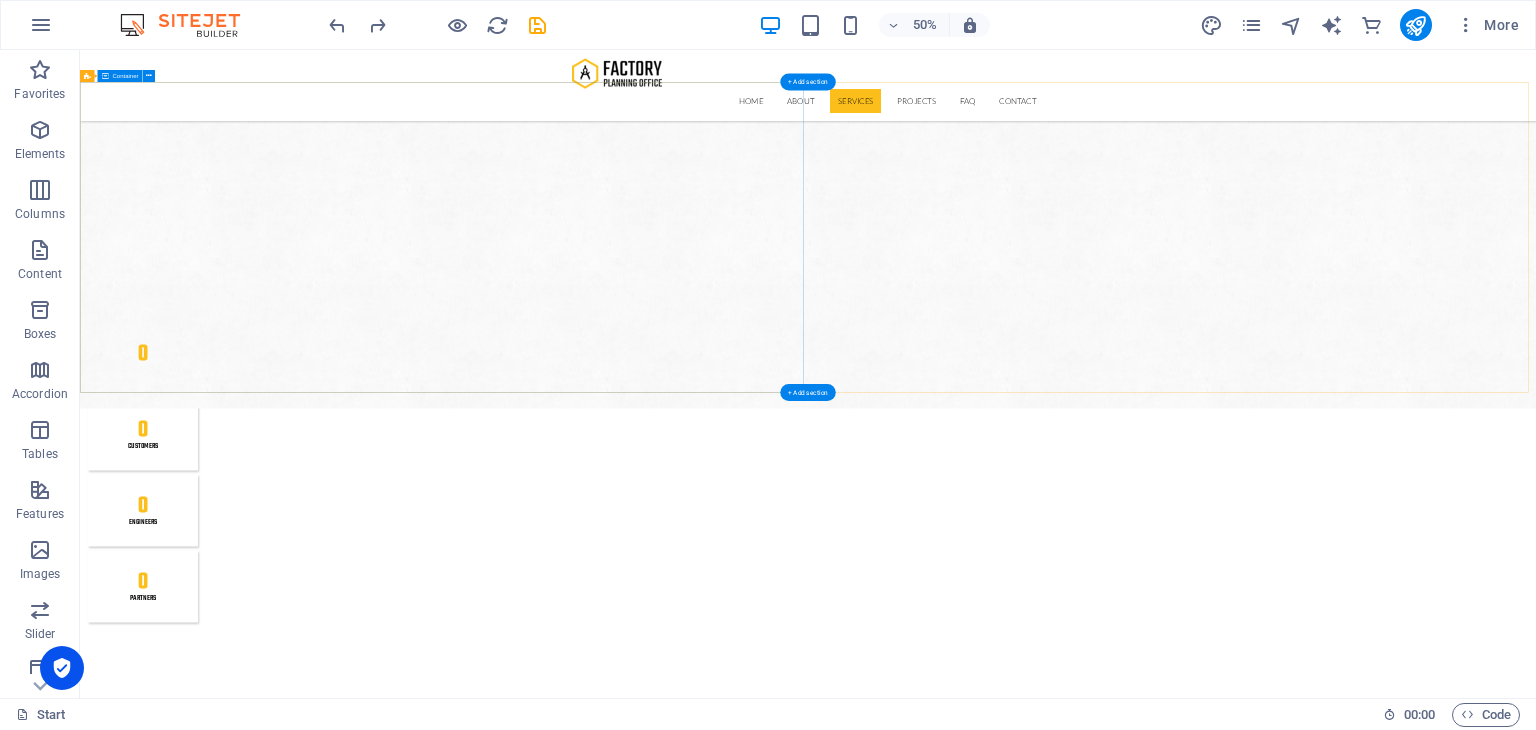 scroll, scrollTop: 2239, scrollLeft: 0, axis: vertical 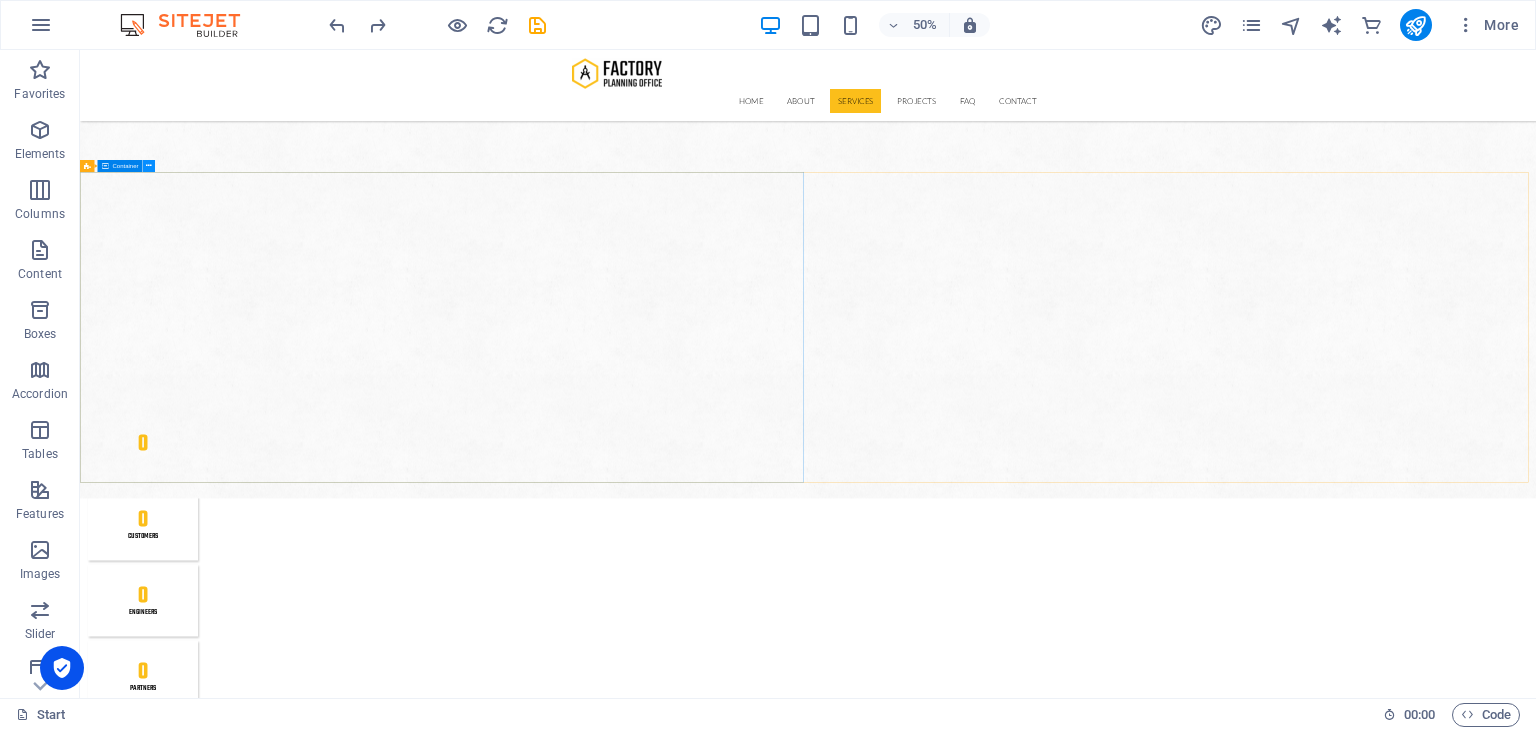 click at bounding box center (149, 166) 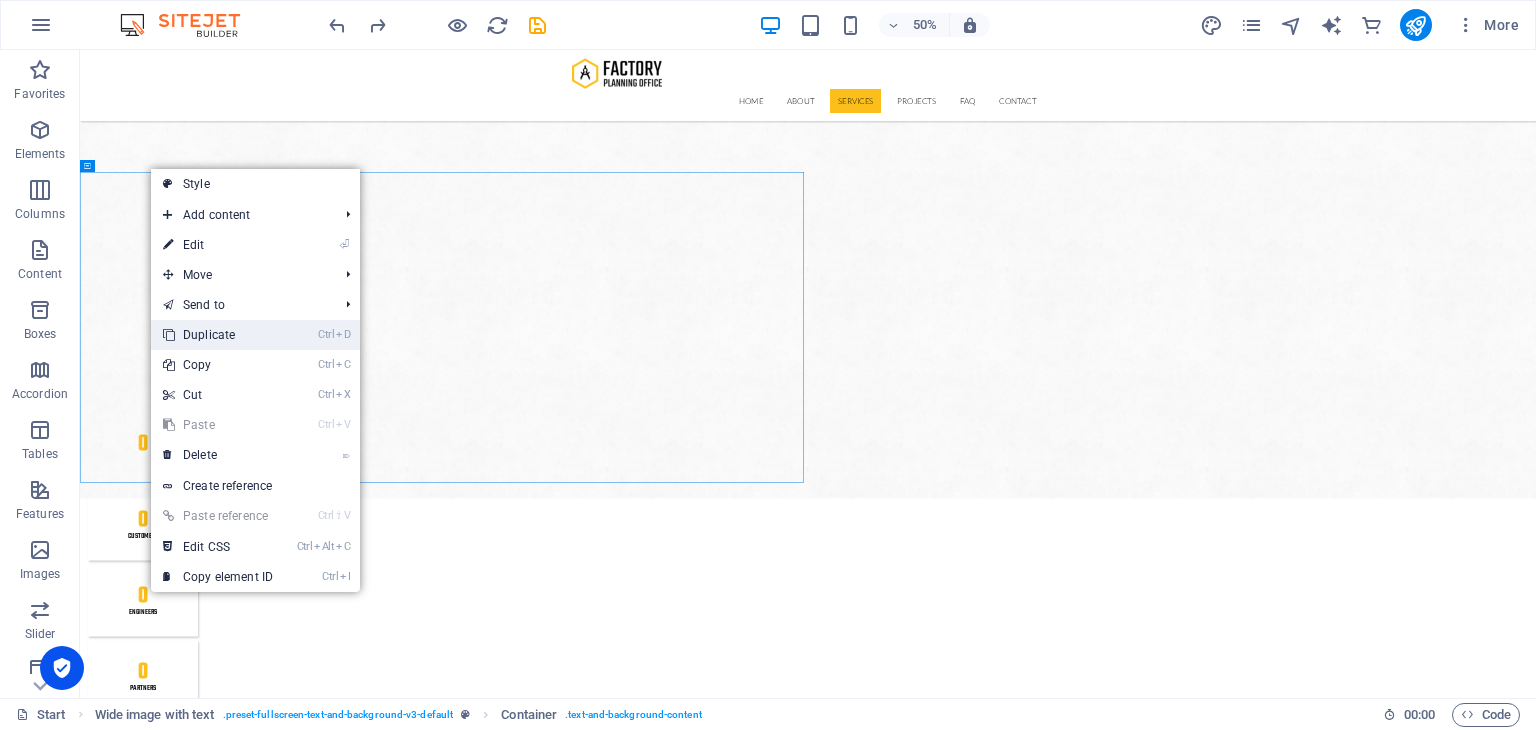 click on "Ctrl D  Duplicate" at bounding box center (218, 335) 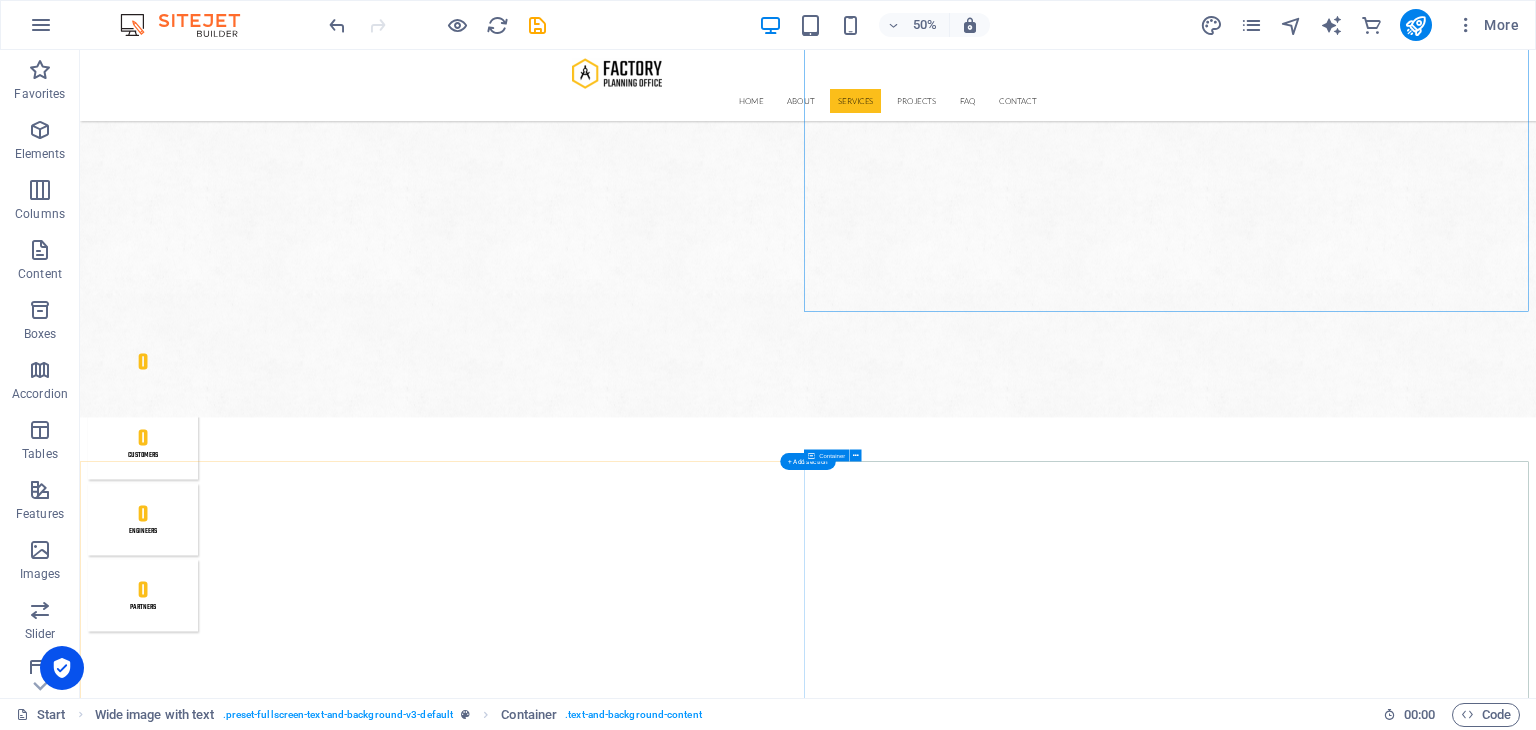 scroll, scrollTop: 2581, scrollLeft: 0, axis: vertical 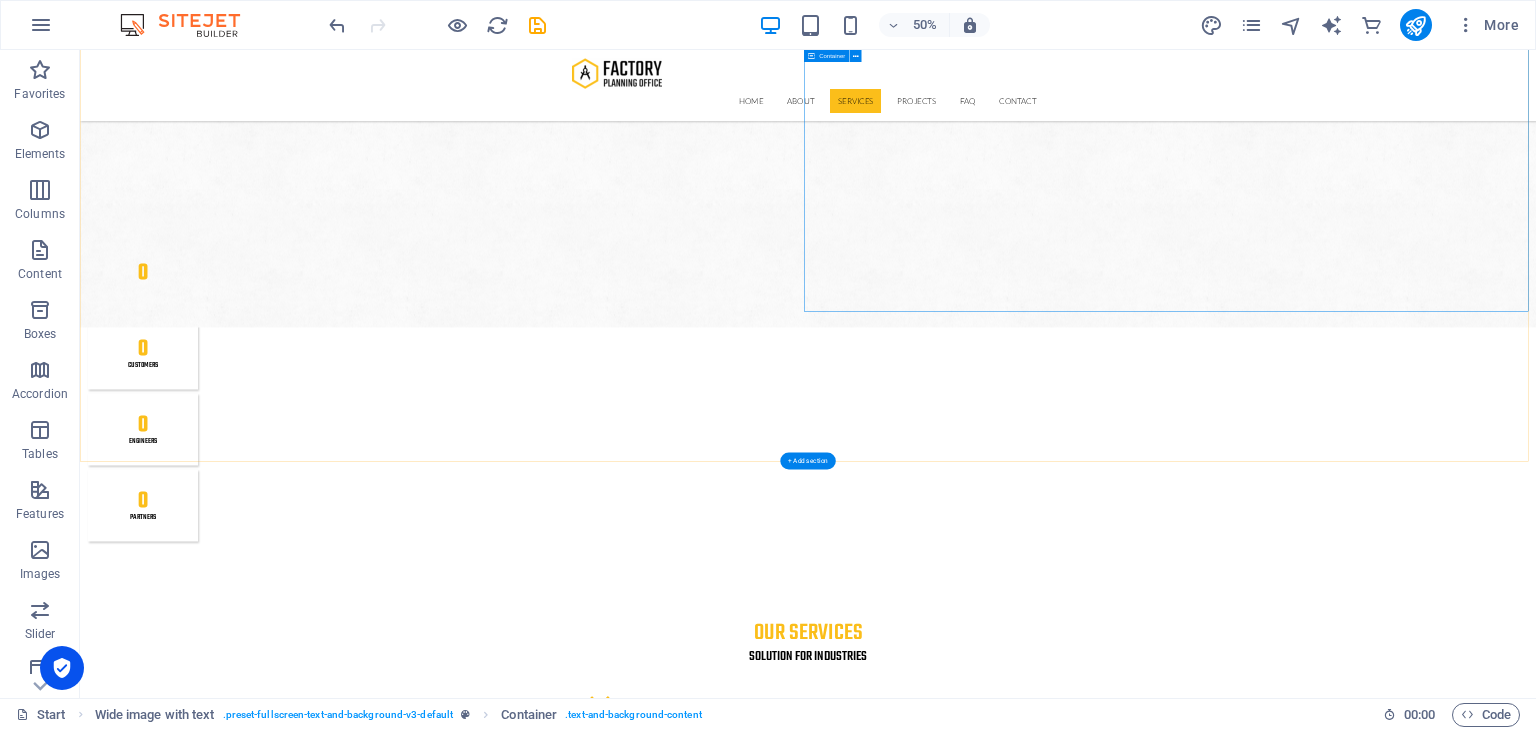 click on "Vision, Mission & Values Vision To be a global leader in fuel supply solutions by offering unparalleled value and expertise. Mission Running a fuel, new and renewable energy business in an integrated and sustainable manner based on strong commercial and mutually beneficial principles for shared prosperity. Our Values      •      Clean – Governed by integrity and zero tolerance for bribery.      •      Competitive – Regional and global competitiveness, performance-oriented.      •      Confidence – Contributing to economic development and national pride.      •      Customer Focus – Prioritising customer satisfaction.      •      Commercial – Creating added value based on fair business principles.      •      Capable – Managed by skilled professionals and committed to R&D." at bounding box center [1536, 3793] 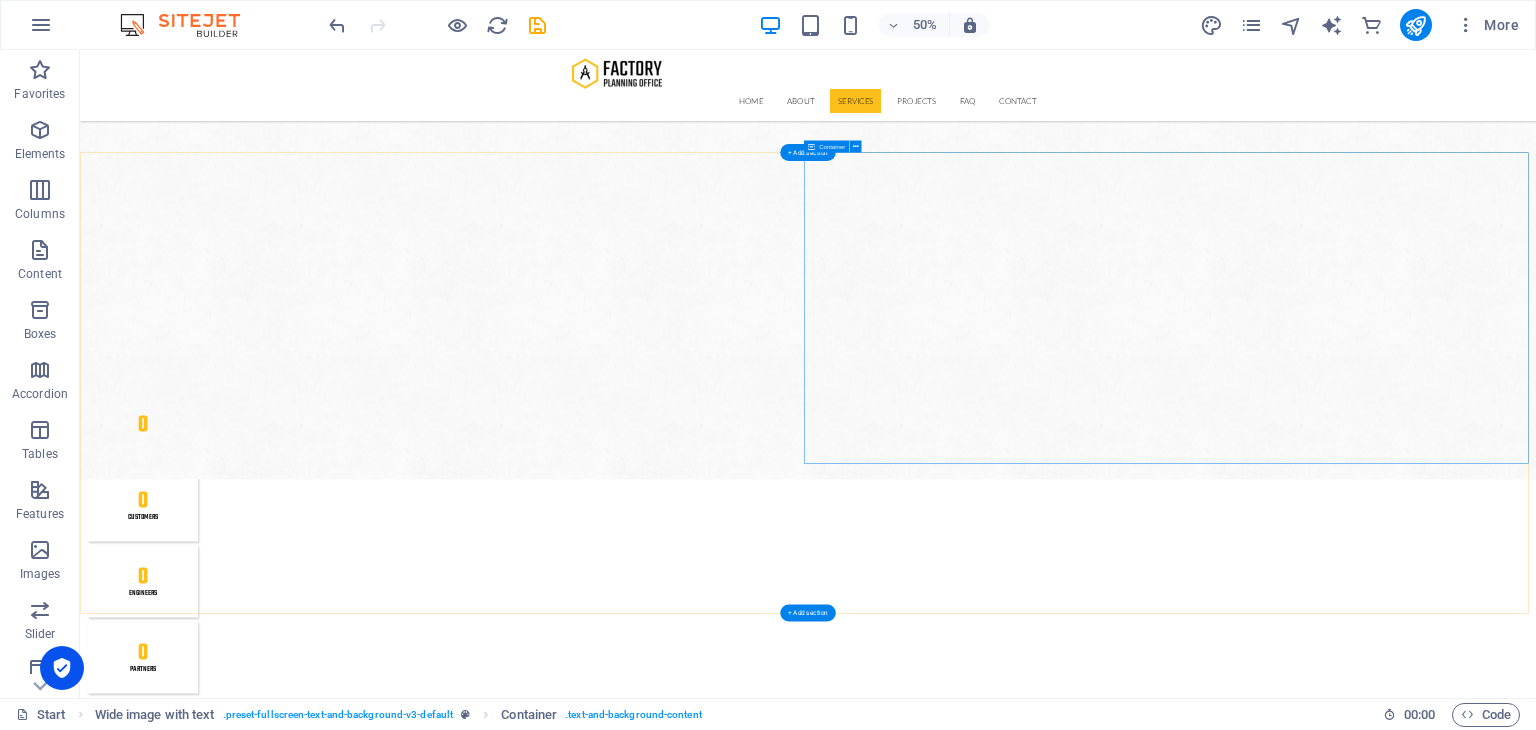 click on "Vision, Mission & Values Vision To be a global leader in fuel supply solutions by offering unparalleled value and expertise. Mission Running a fuel, new and renewable energy business in an integrated and sustainable manner based on strong commercial and mutually beneficial principles for shared prosperity. Our Values      •      Clean – Governed by integrity and zero tolerance for bribery.      •      Competitive – Regional and global competitiveness, performance-oriented.      •      Confidence – Contributing to economic development and national pride.      •      Customer Focus – Prioritising customer satisfaction.      •      Commercial – Creating added value based on fair business principles.      •      Capable – Managed by skilled professionals and committed to R&D." at bounding box center [1536, 4097] 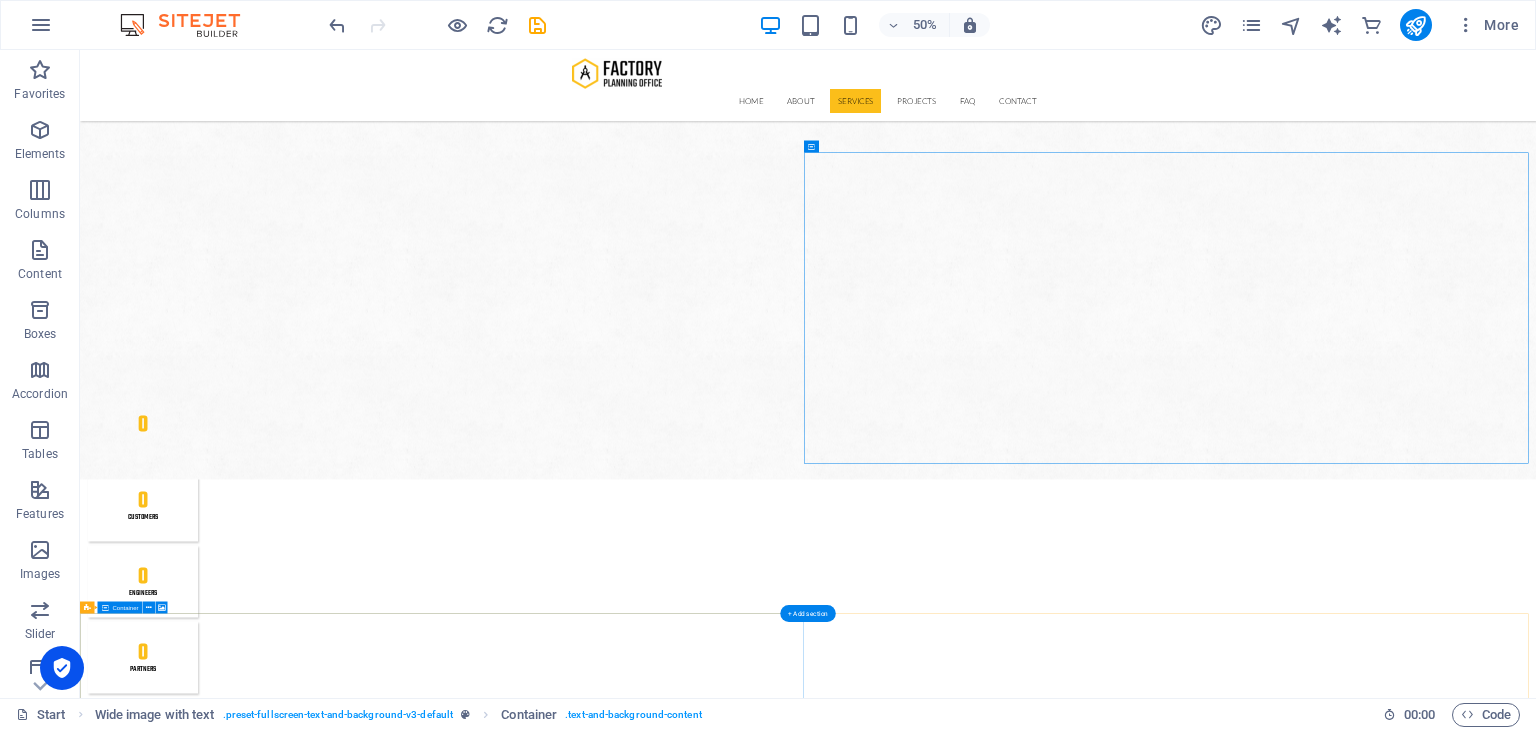 drag, startPoint x: 903, startPoint y: 199, endPoint x: 1526, endPoint y: 1251, distance: 1222.6337 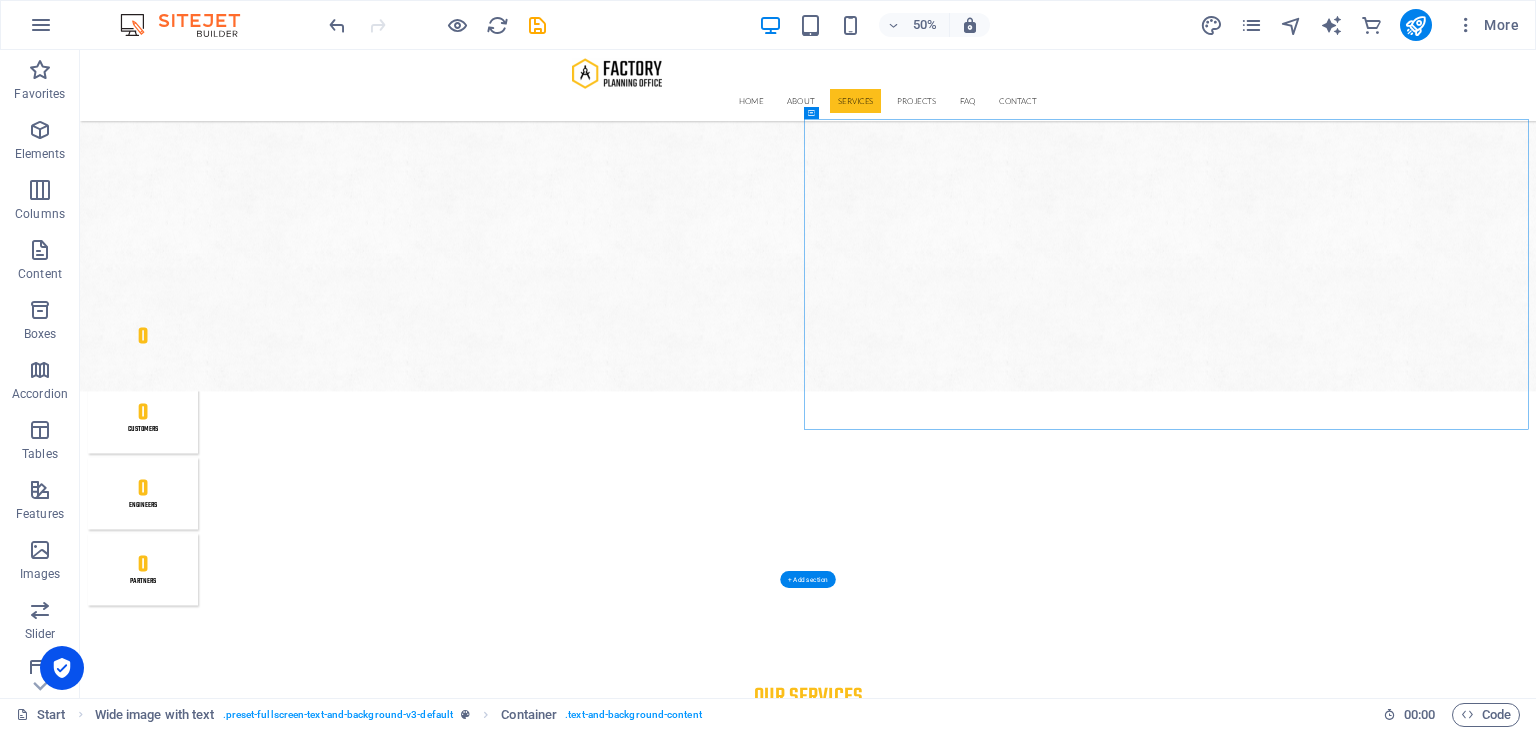 scroll, scrollTop: 2345, scrollLeft: 0, axis: vertical 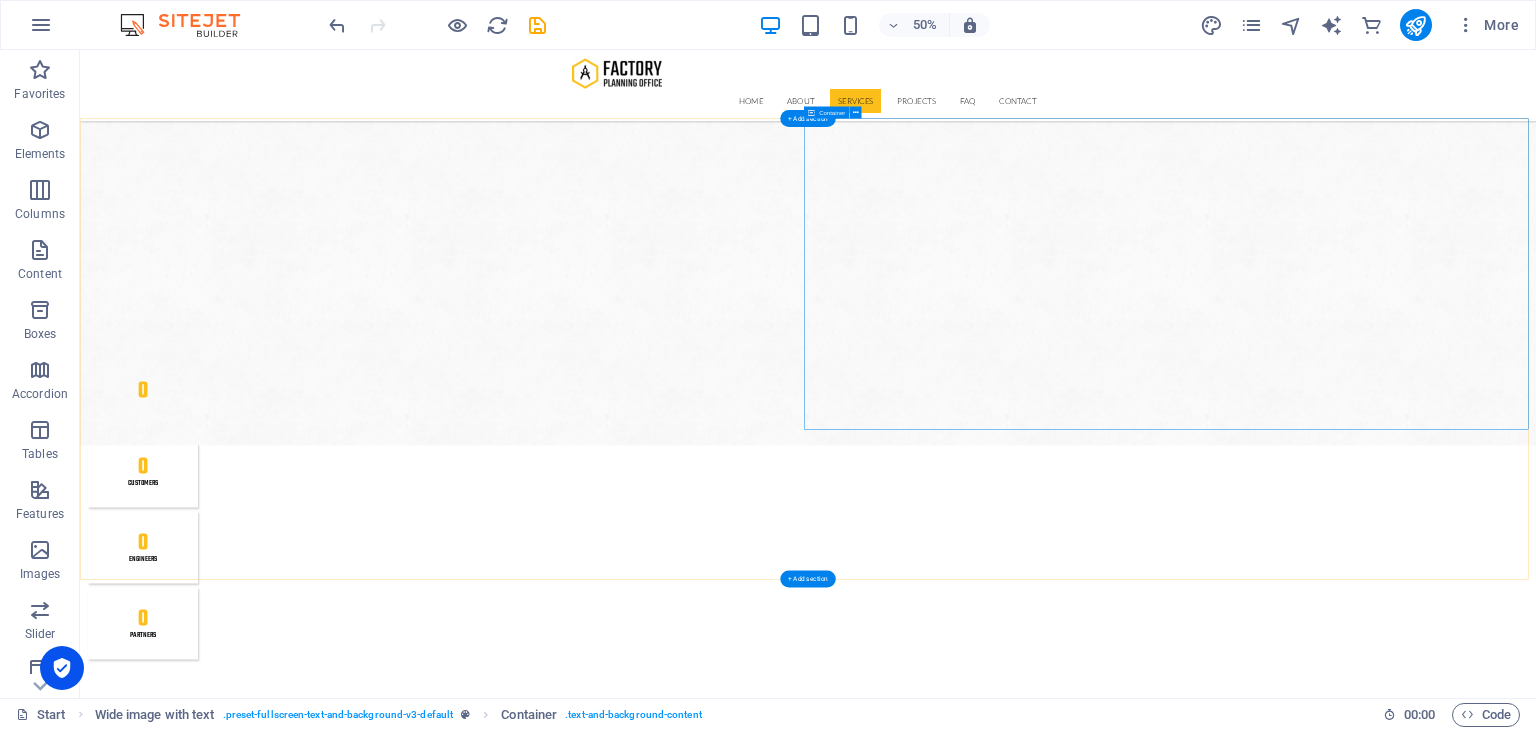 drag, startPoint x: 909, startPoint y: 163, endPoint x: 1579, endPoint y: 217, distance: 672.1726 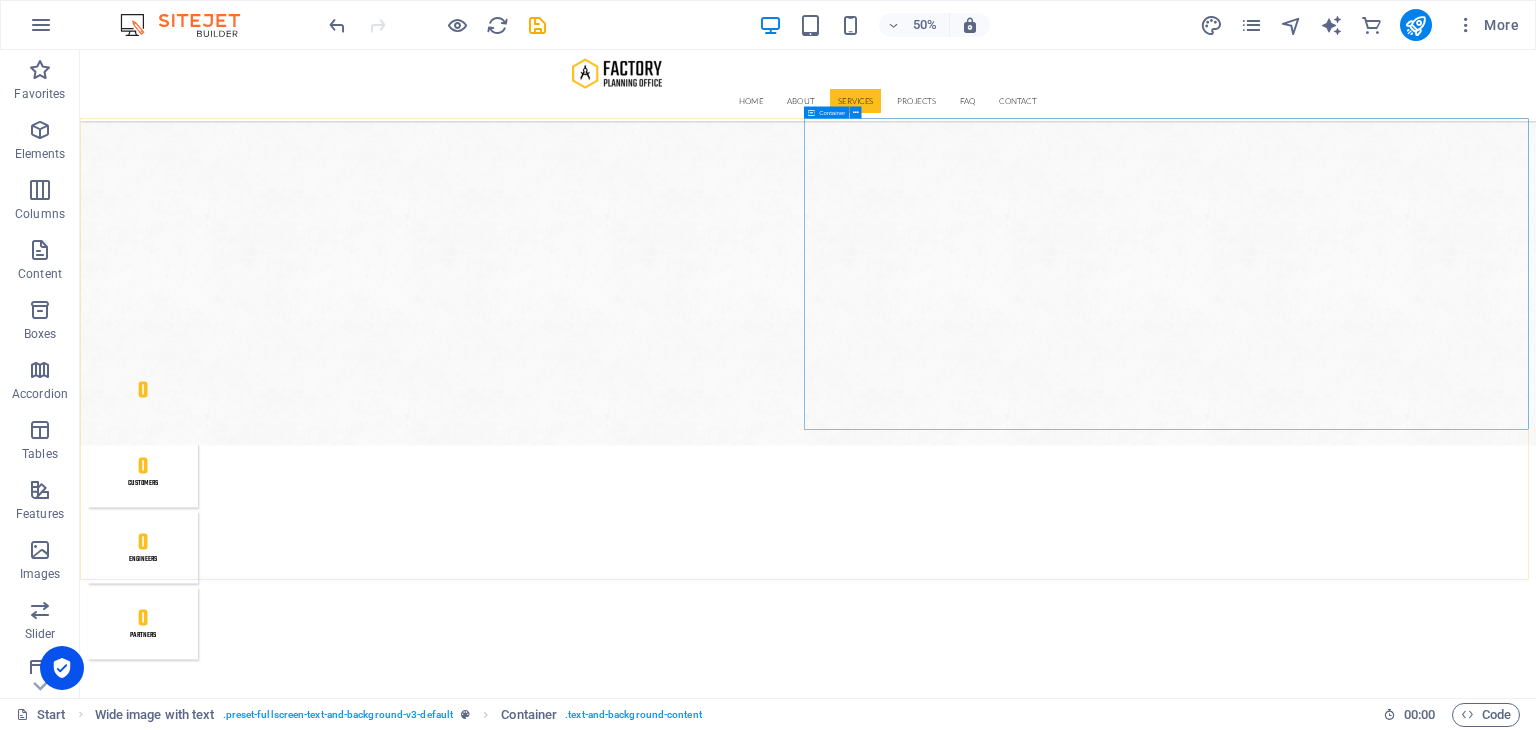 click on "Container" at bounding box center [832, 113] 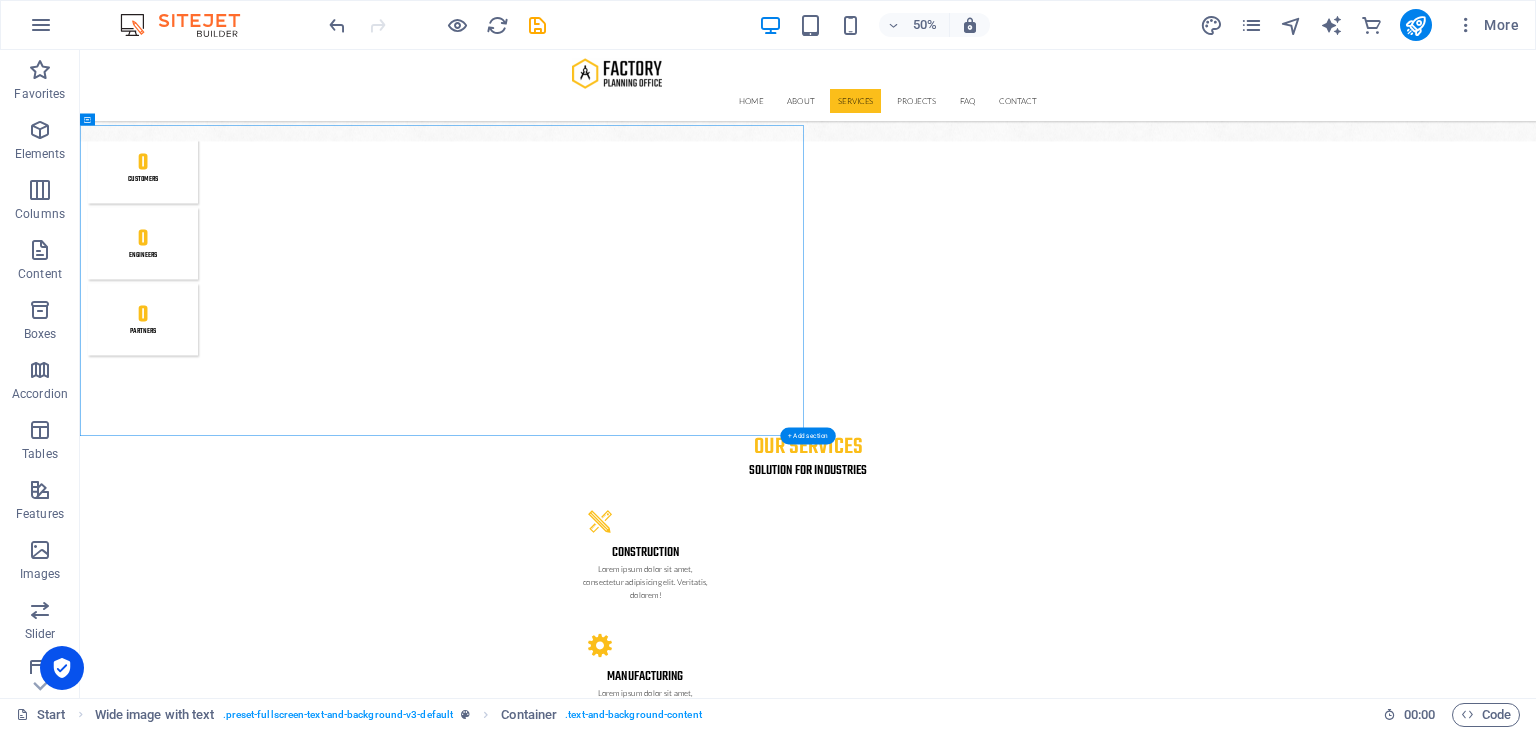 scroll, scrollTop: 2954, scrollLeft: 0, axis: vertical 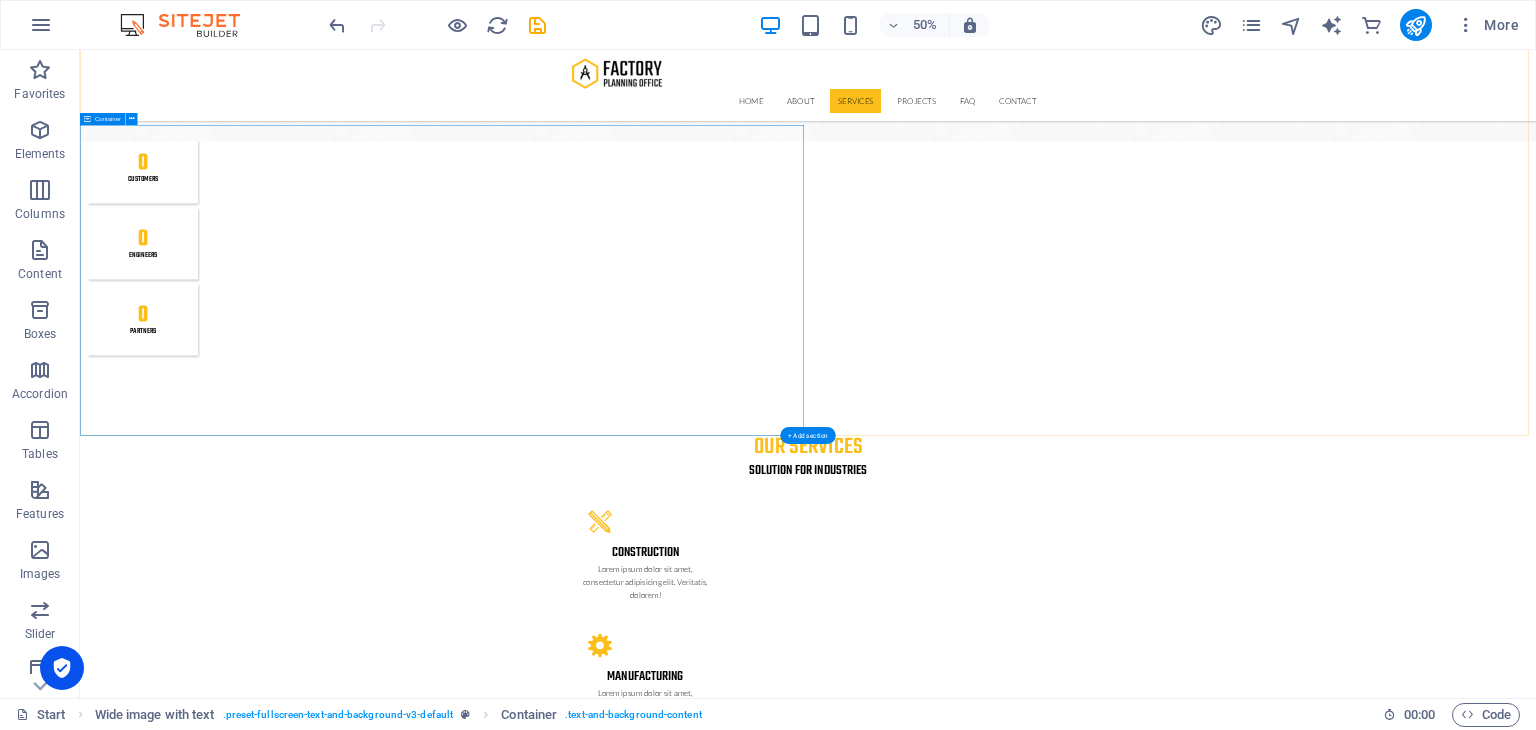 click on "Vision, Mission & Values Vision To be a global leader in fuel supply solutions by offering unparalleled value and expertise. Mission Running a fuel, new and renewable energy business in an integrated and sustainable manner based on strong commercial and mutually beneficial principles for shared prosperity. Our Values      •      Clean – Governed by integrity and zero tolerance for bribery.      •      Competitive – Regional and global competitiveness, performance-oriented.      •      Confidence – Contributing to economic development and national pride.      •      Customer Focus – Prioritising customer satisfaction.      •      Commercial – Creating added value based on fair business principles.      •      Capable – Managed by skilled professionals and committed to R&D." at bounding box center (1536, 4520) 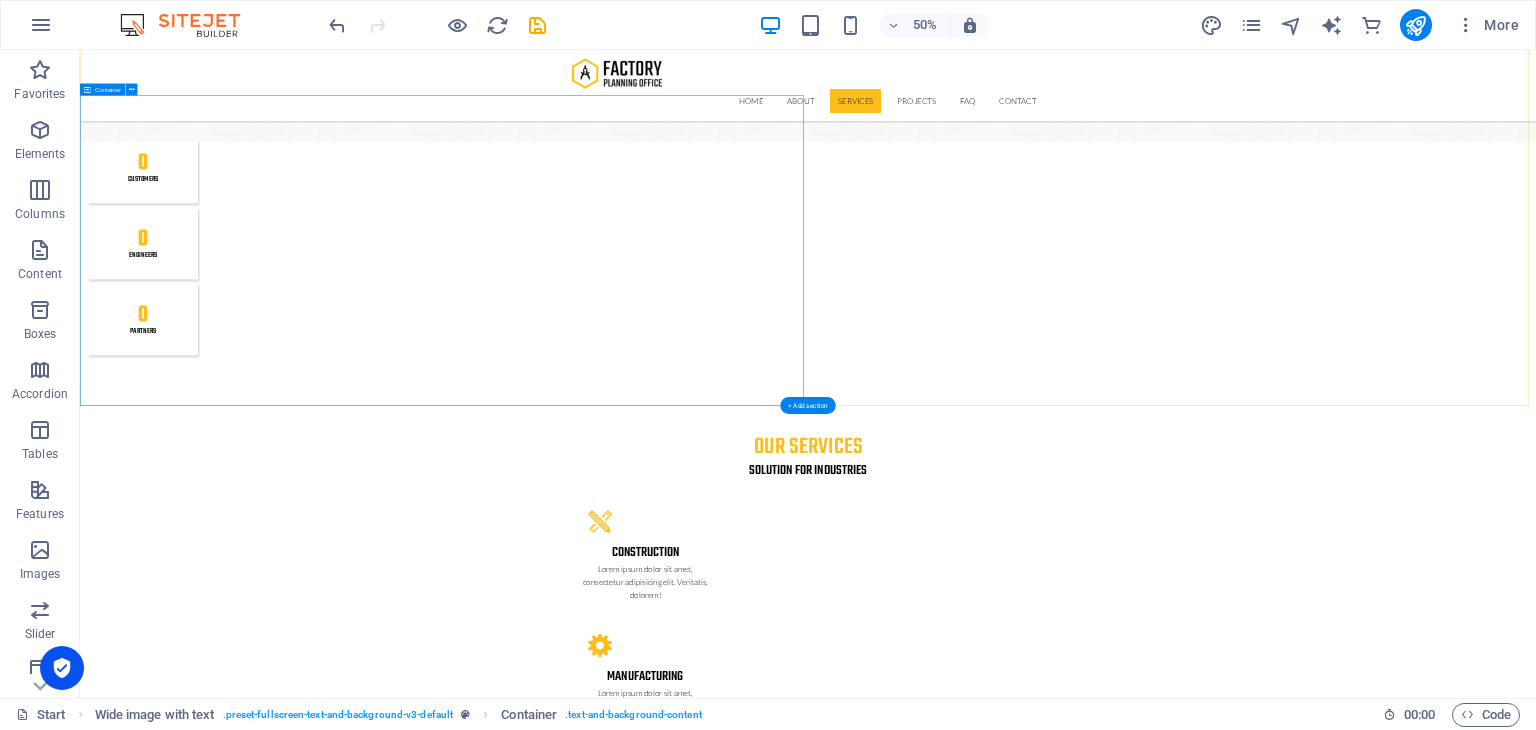 scroll, scrollTop: 3131, scrollLeft: 0, axis: vertical 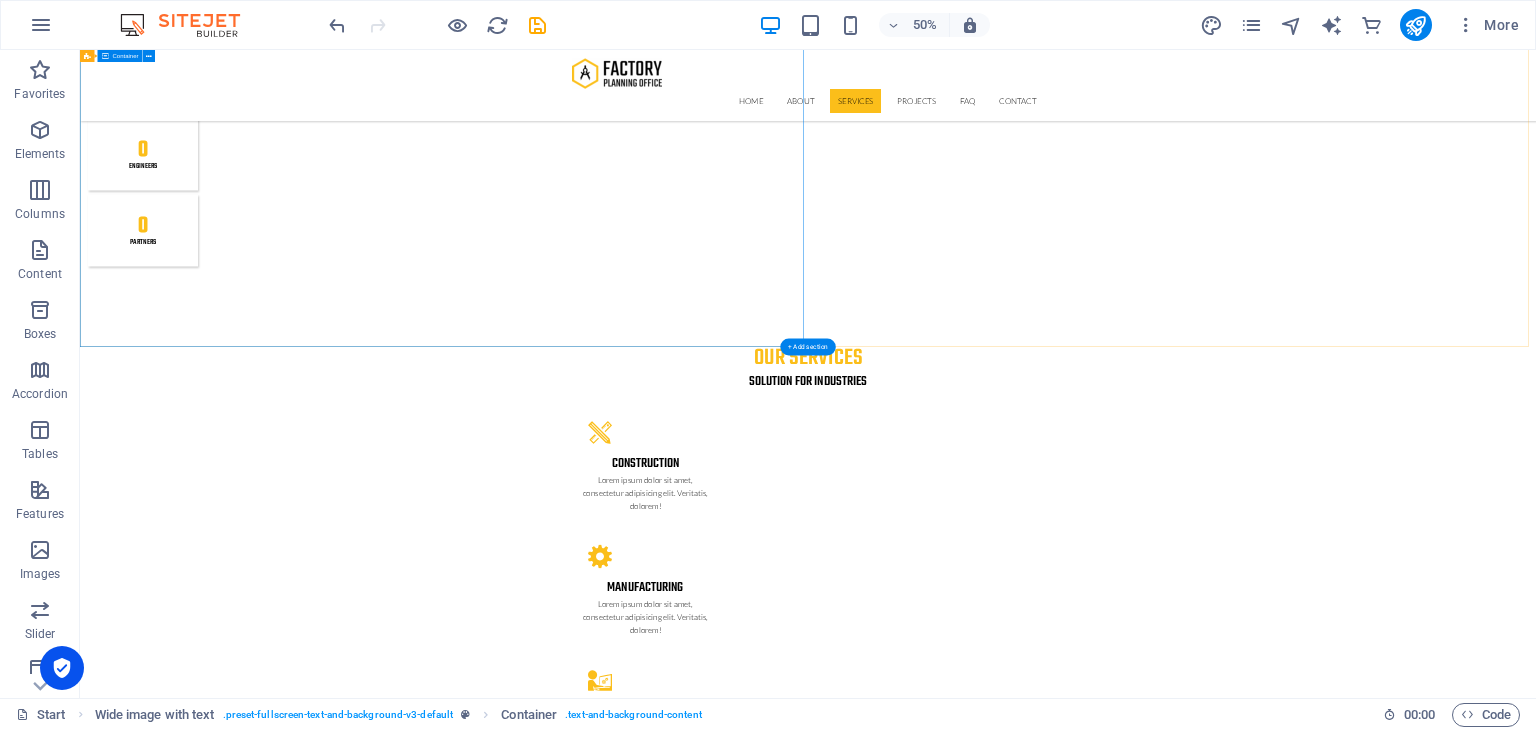click on "Vision, Mission & Values Vision To be a global leader in fuel supply solutions by offering unparalleled value and expertise. Mission Running a fuel, new and renewable energy business in an integrated and sustainable manner based on strong commercial and mutually beneficial principles for shared prosperity. Our Values      •      Clean – Governed by integrity and zero tolerance for bribery.      •      Competitive – Regional and global competitiveness, performance-oriented.      •      Confidence – Contributing to economic development and national pride.      •      Customer Focus – Prioritising customer satisfaction.      •      Commercial – Creating added value based on fair business principles.      •      Capable – Managed by skilled professionals and committed to R&D." at bounding box center (1536, 4343) 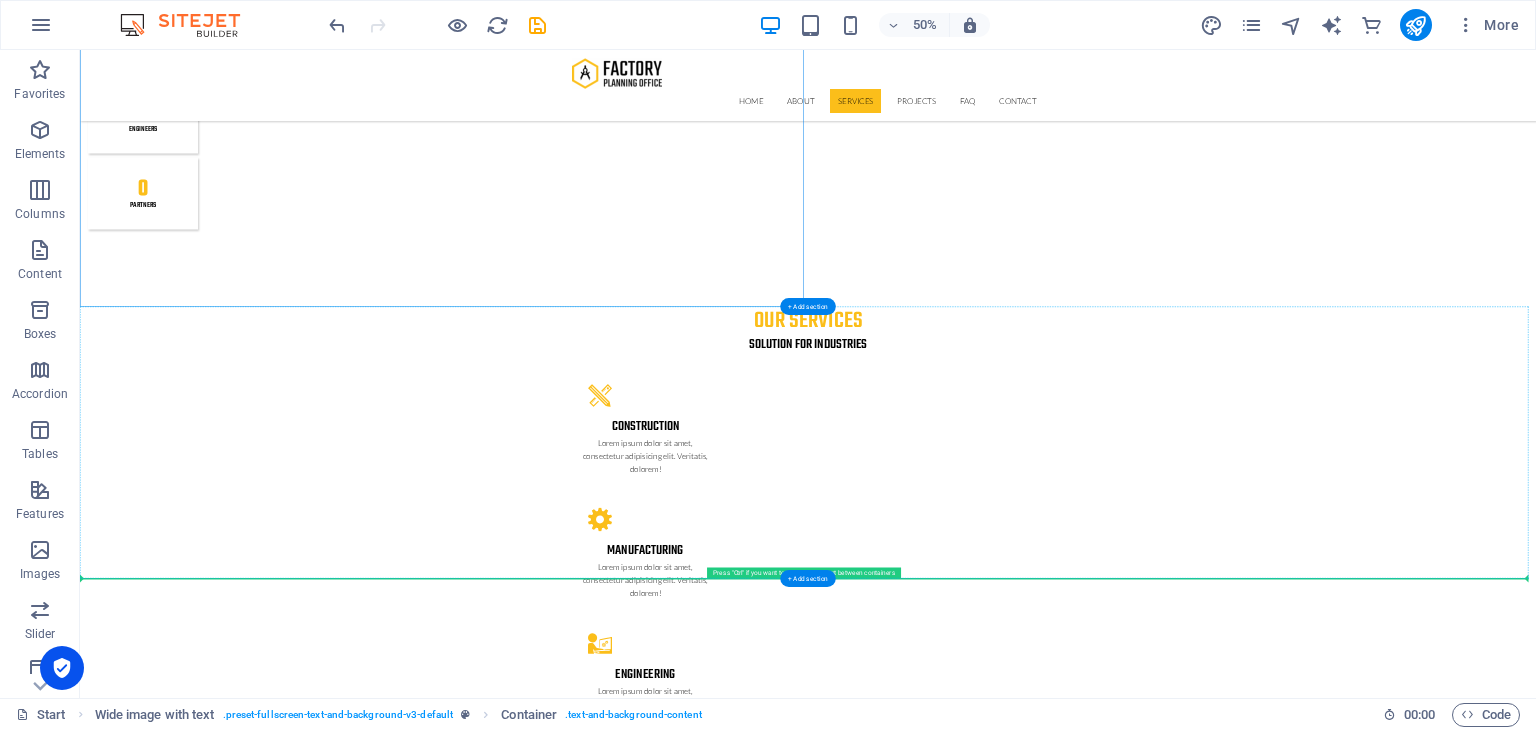 scroll, scrollTop: 3212, scrollLeft: 0, axis: vertical 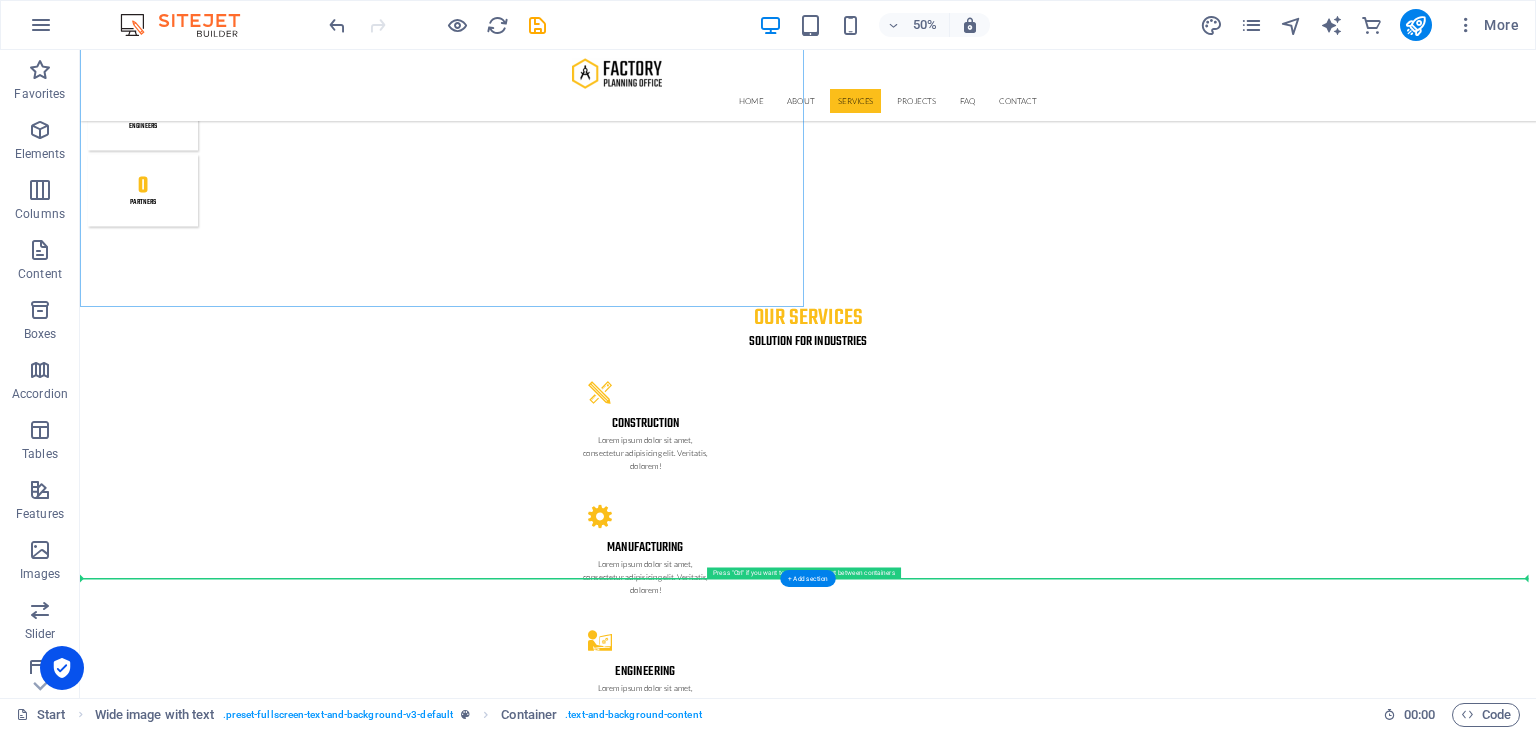 drag, startPoint x: 1403, startPoint y: 409, endPoint x: 1200, endPoint y: 1118, distance: 737.48895 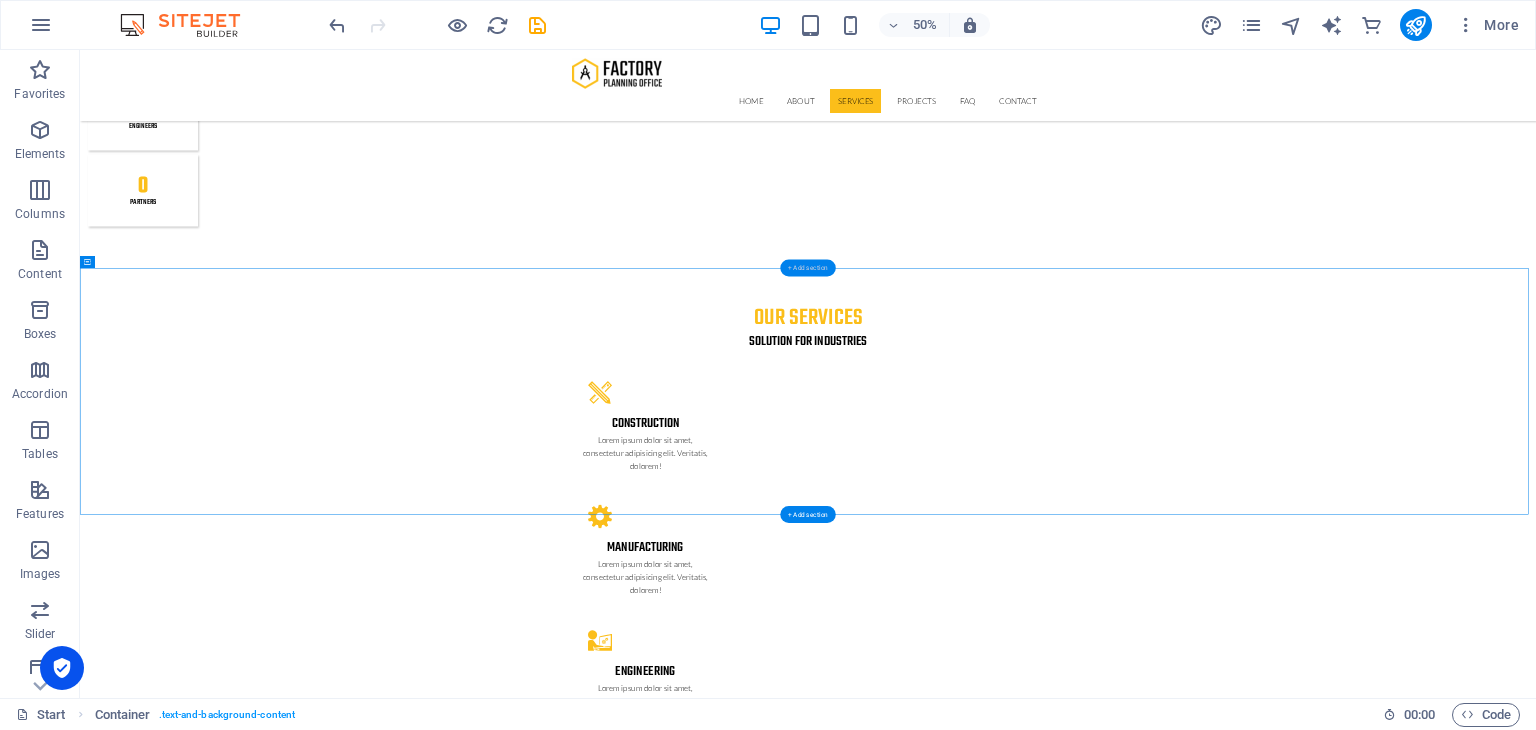 click on "+ Add section" at bounding box center [807, 267] 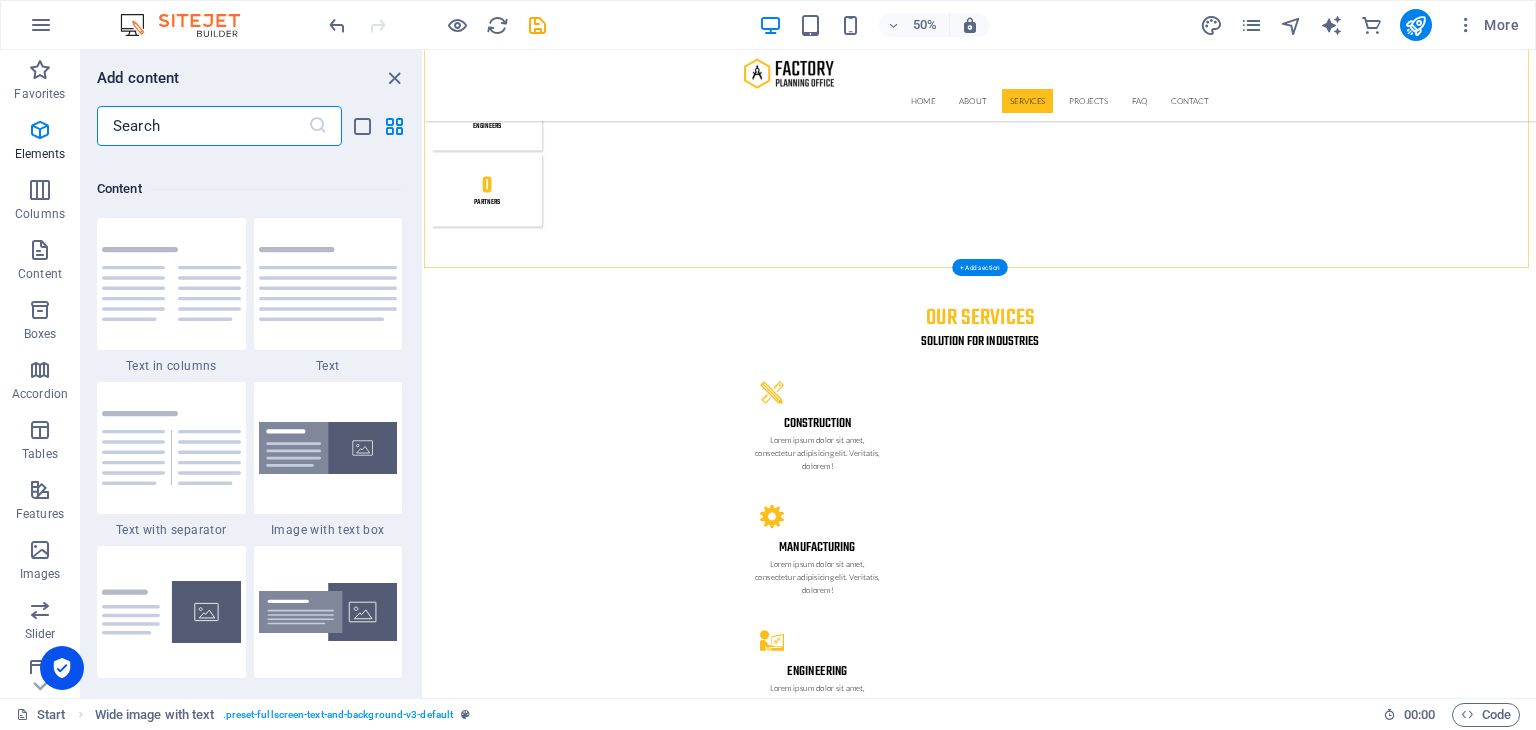 scroll, scrollTop: 3499, scrollLeft: 0, axis: vertical 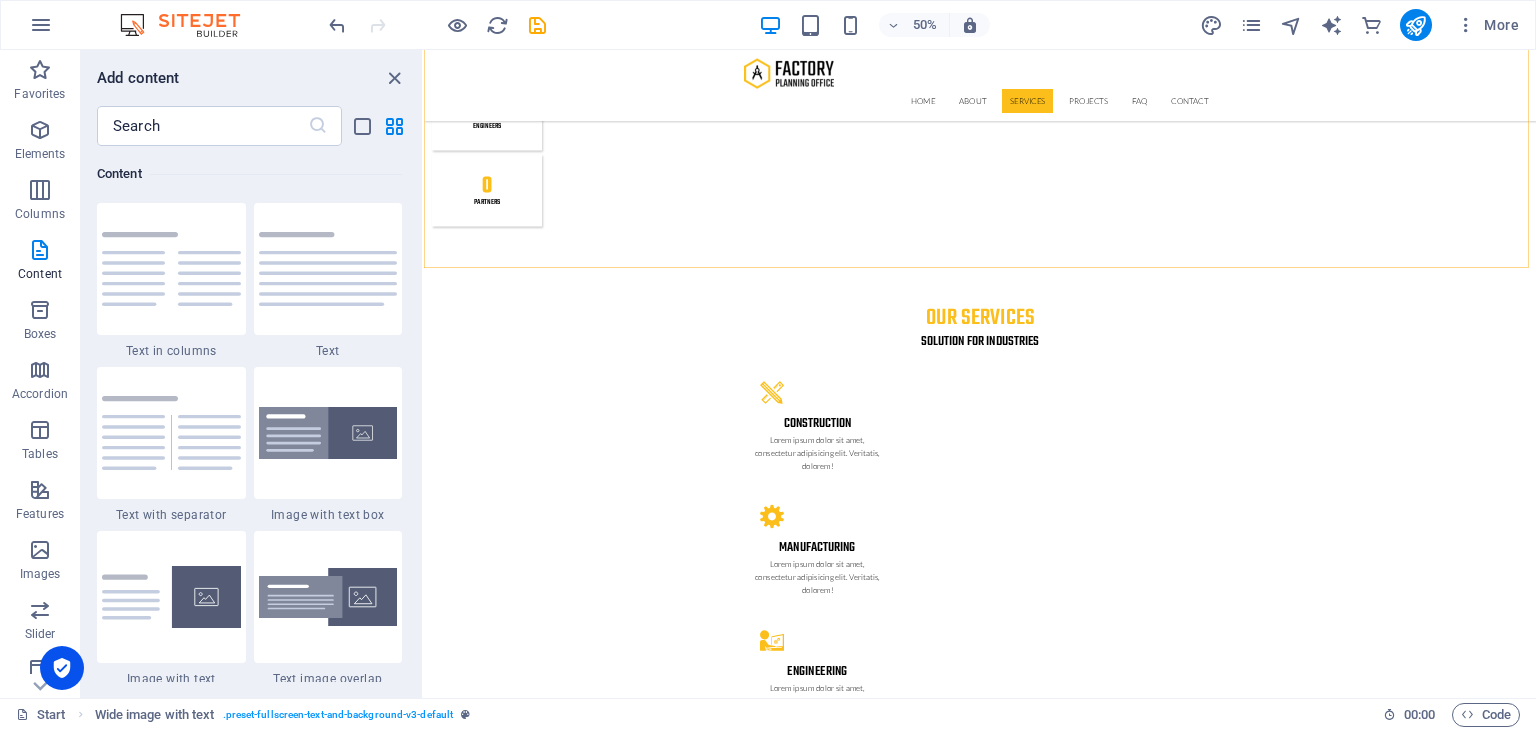click on "Add content" at bounding box center [251, 78] 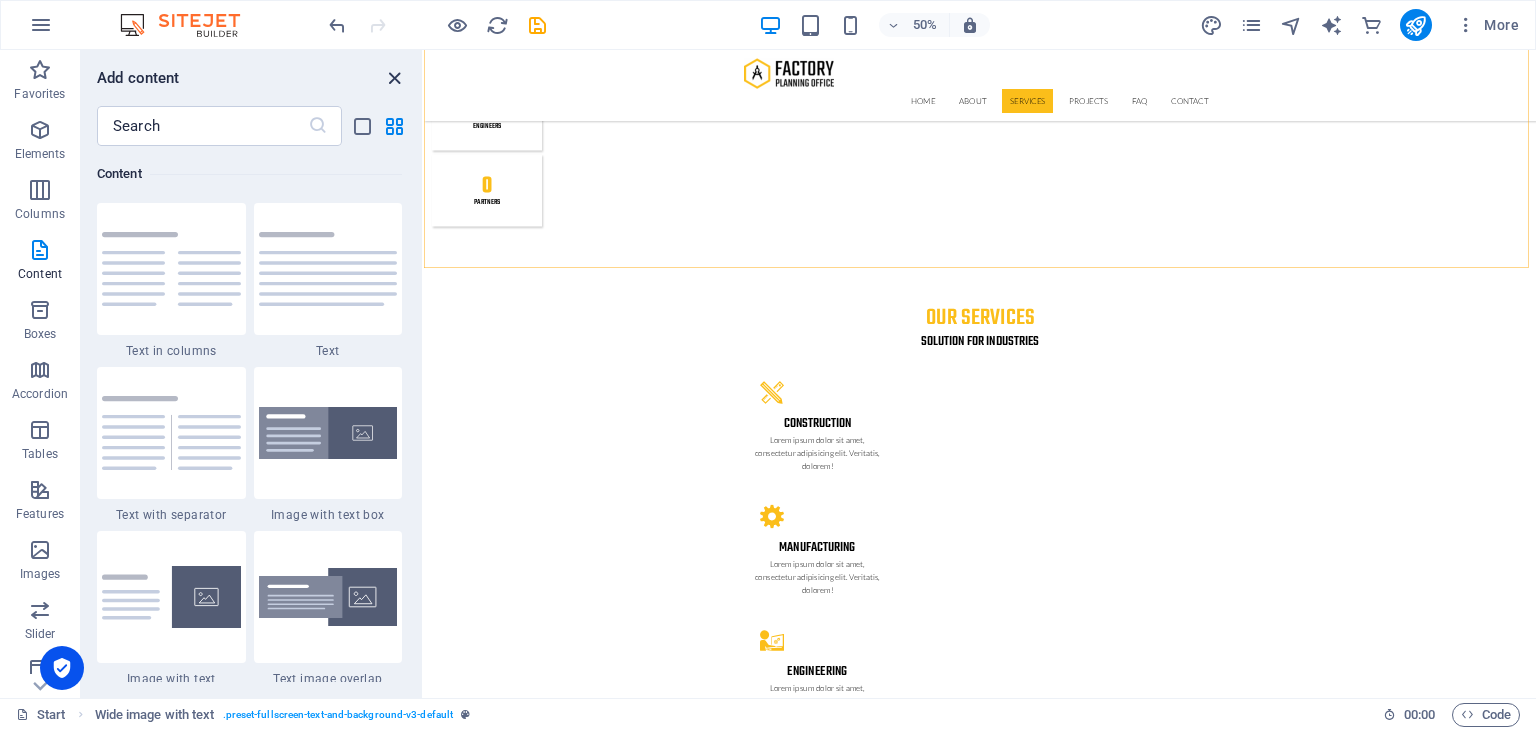 click at bounding box center (394, 78) 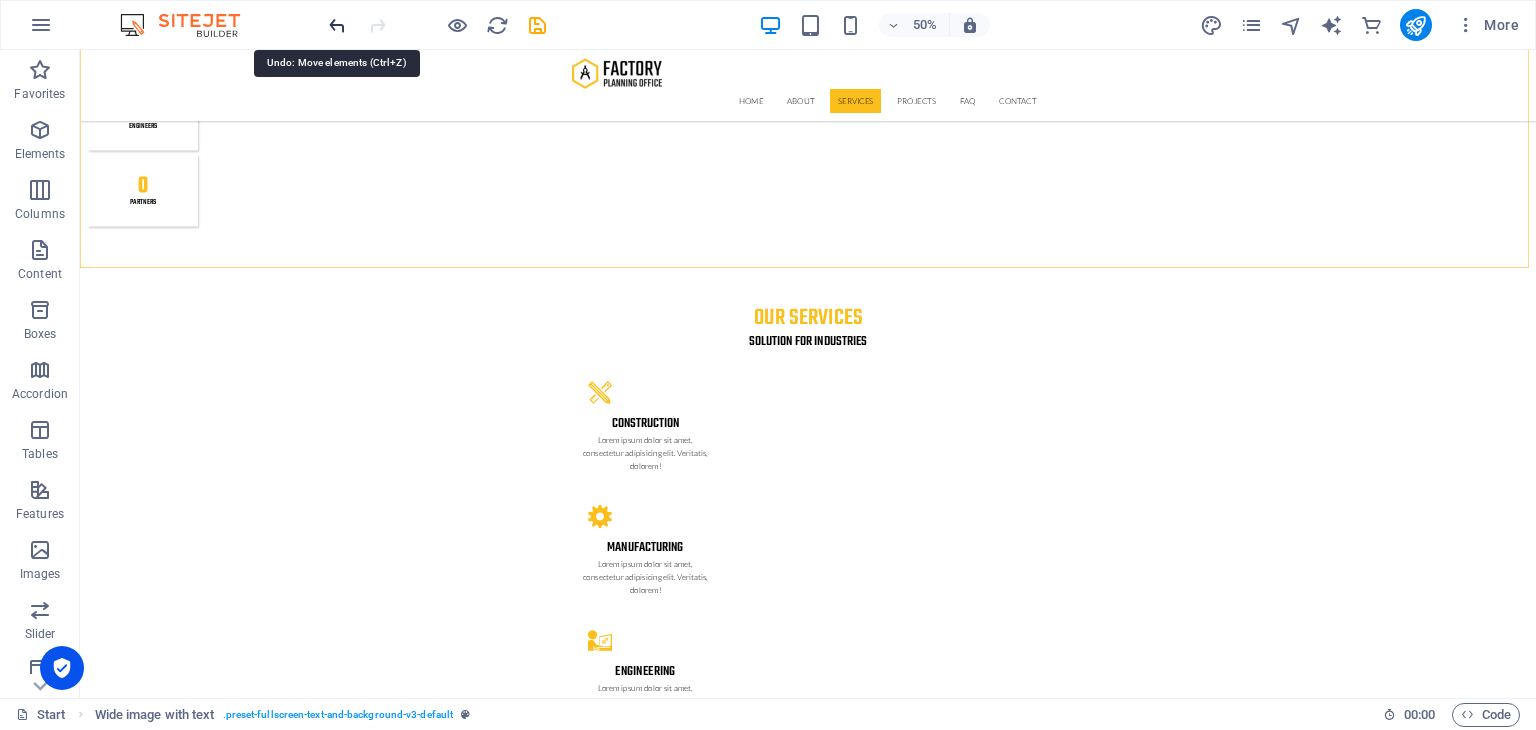 click at bounding box center [337, 25] 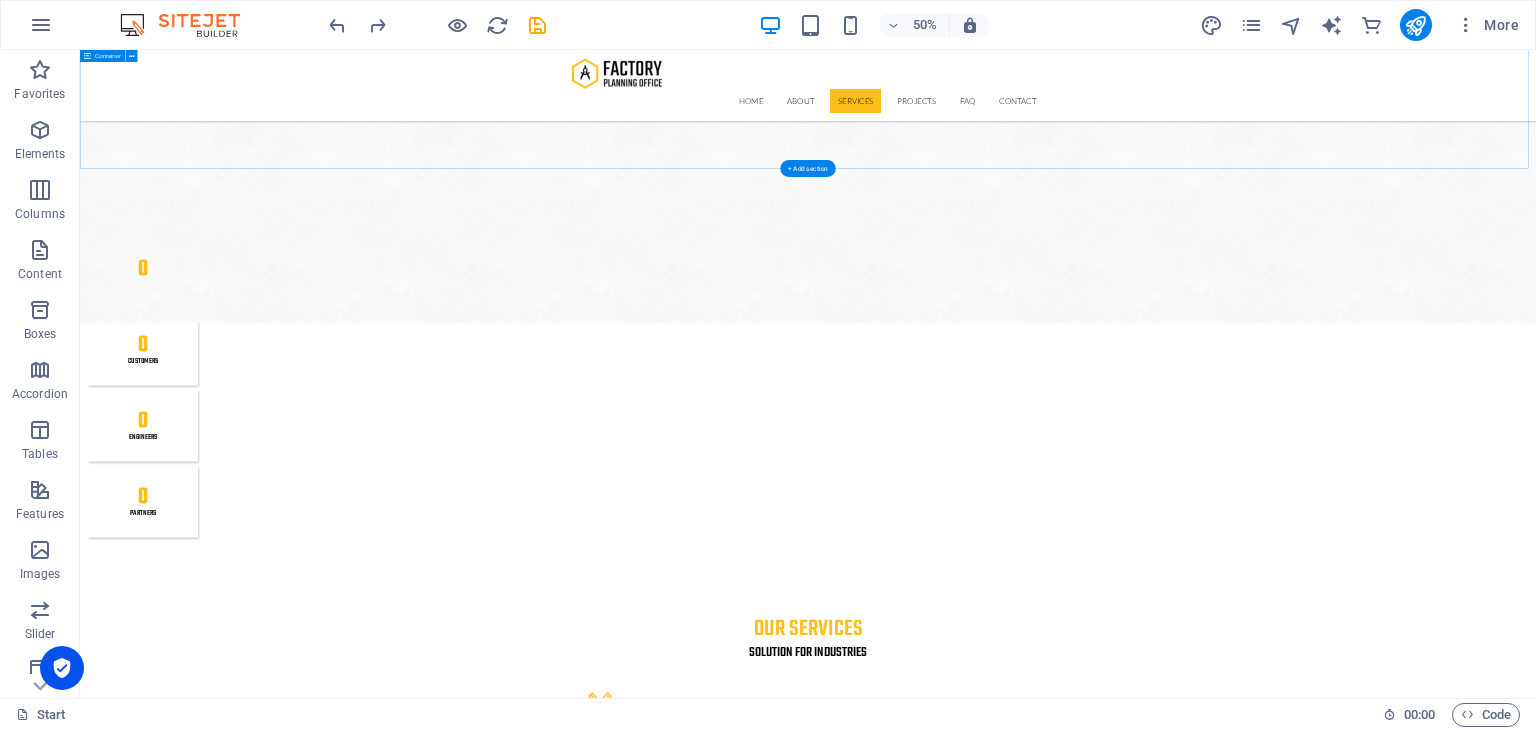 scroll, scrollTop: 2589, scrollLeft: 0, axis: vertical 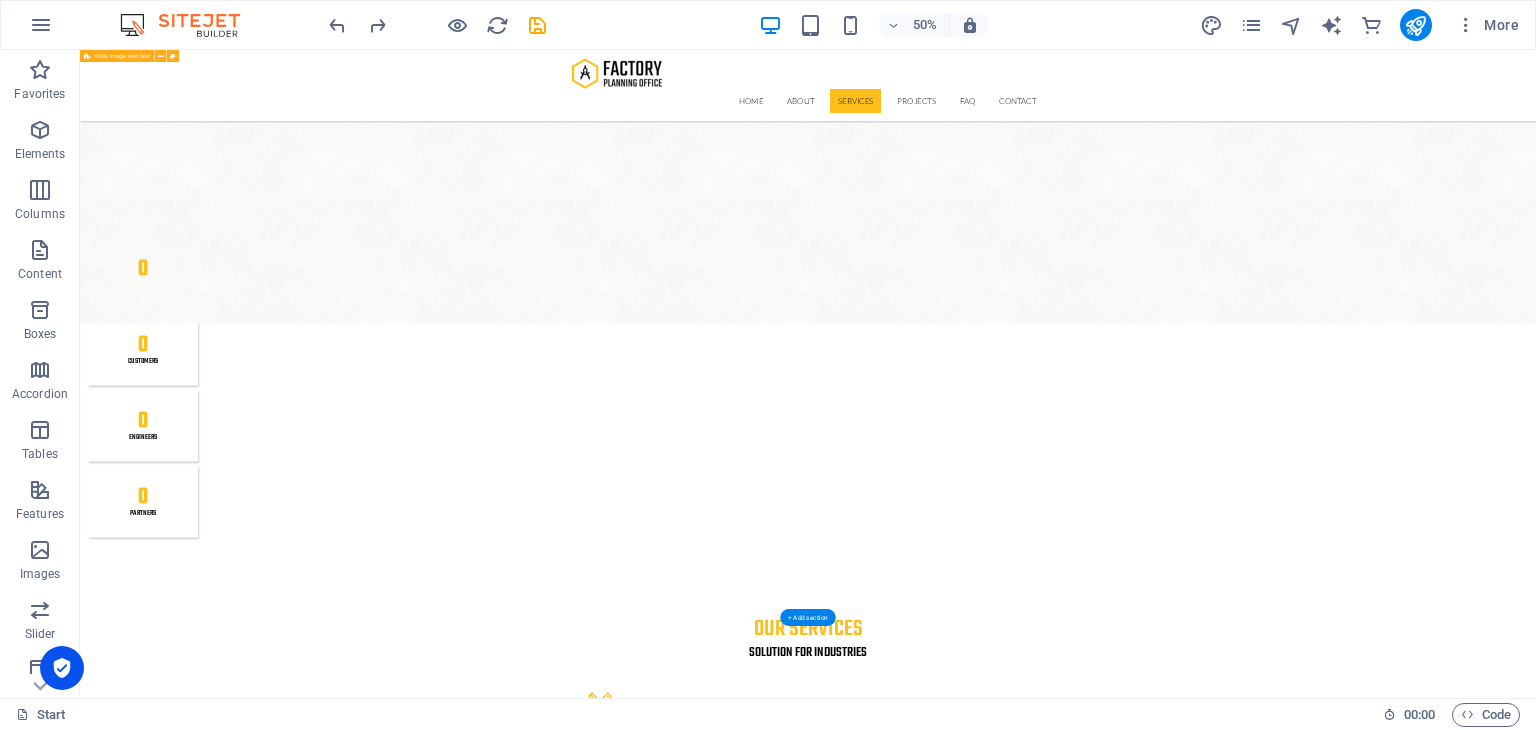 drag, startPoint x: 172, startPoint y: 355, endPoint x: 1932, endPoint y: 705, distance: 1794.4637 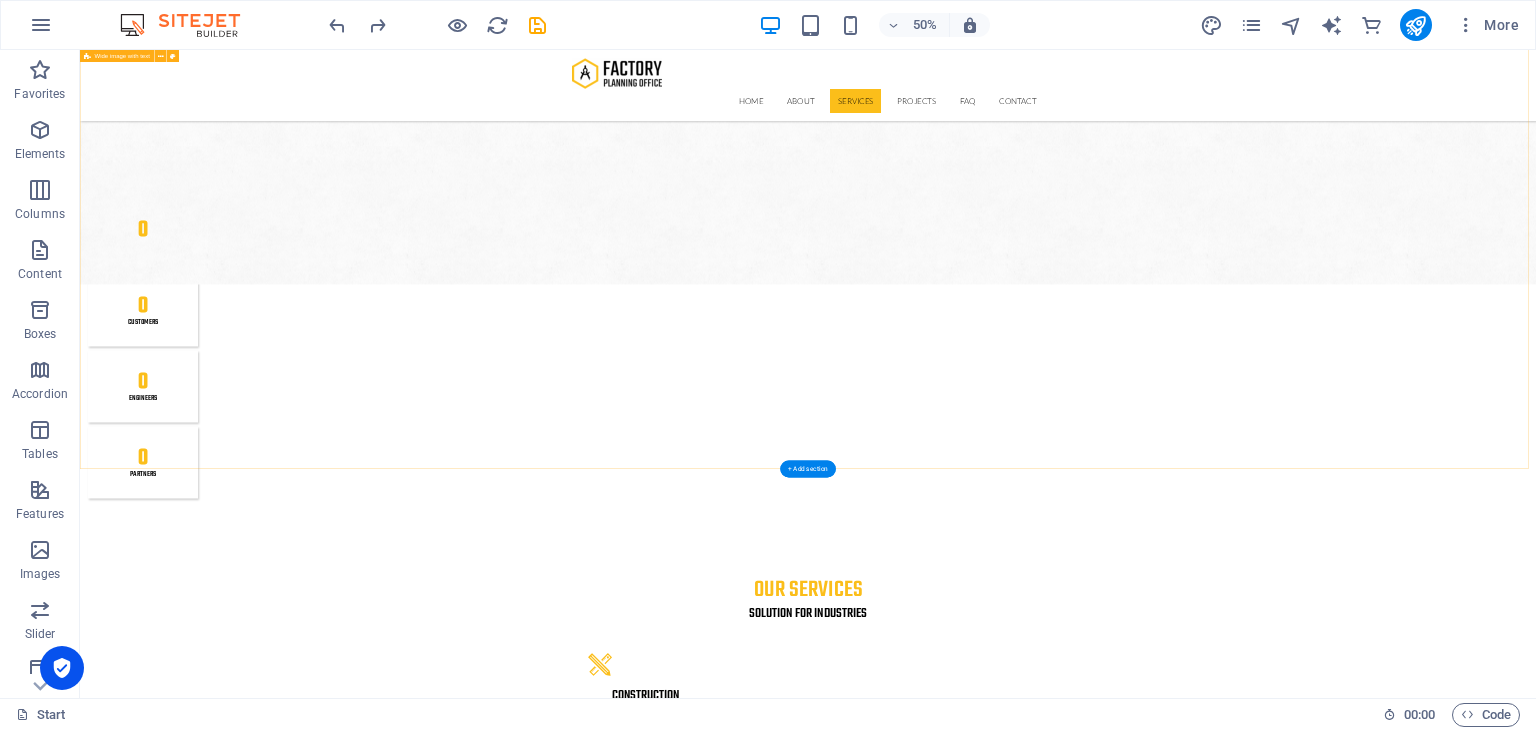 scroll, scrollTop: 2893, scrollLeft: 0, axis: vertical 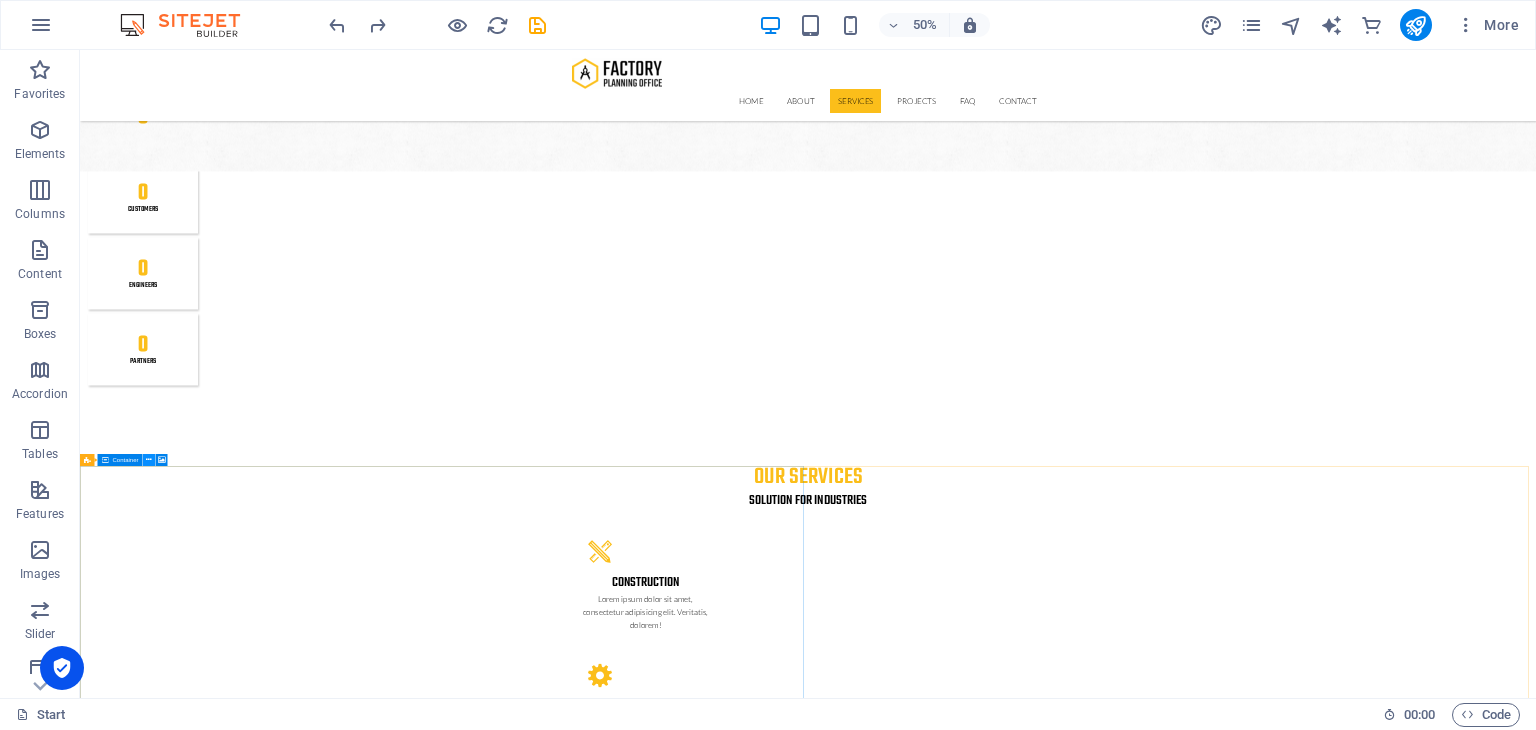 click at bounding box center (149, 460) 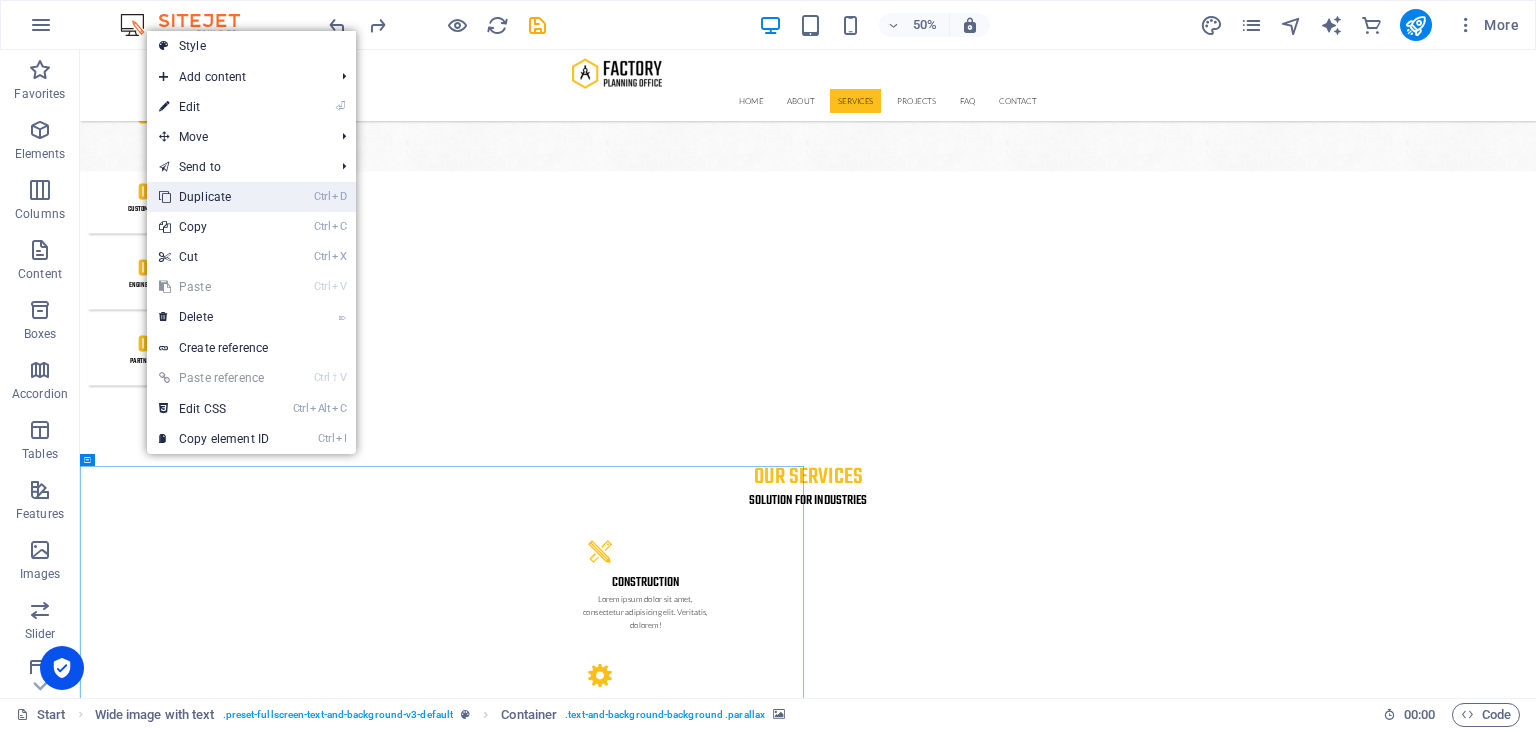 click on "Ctrl D  Duplicate" at bounding box center (214, 197) 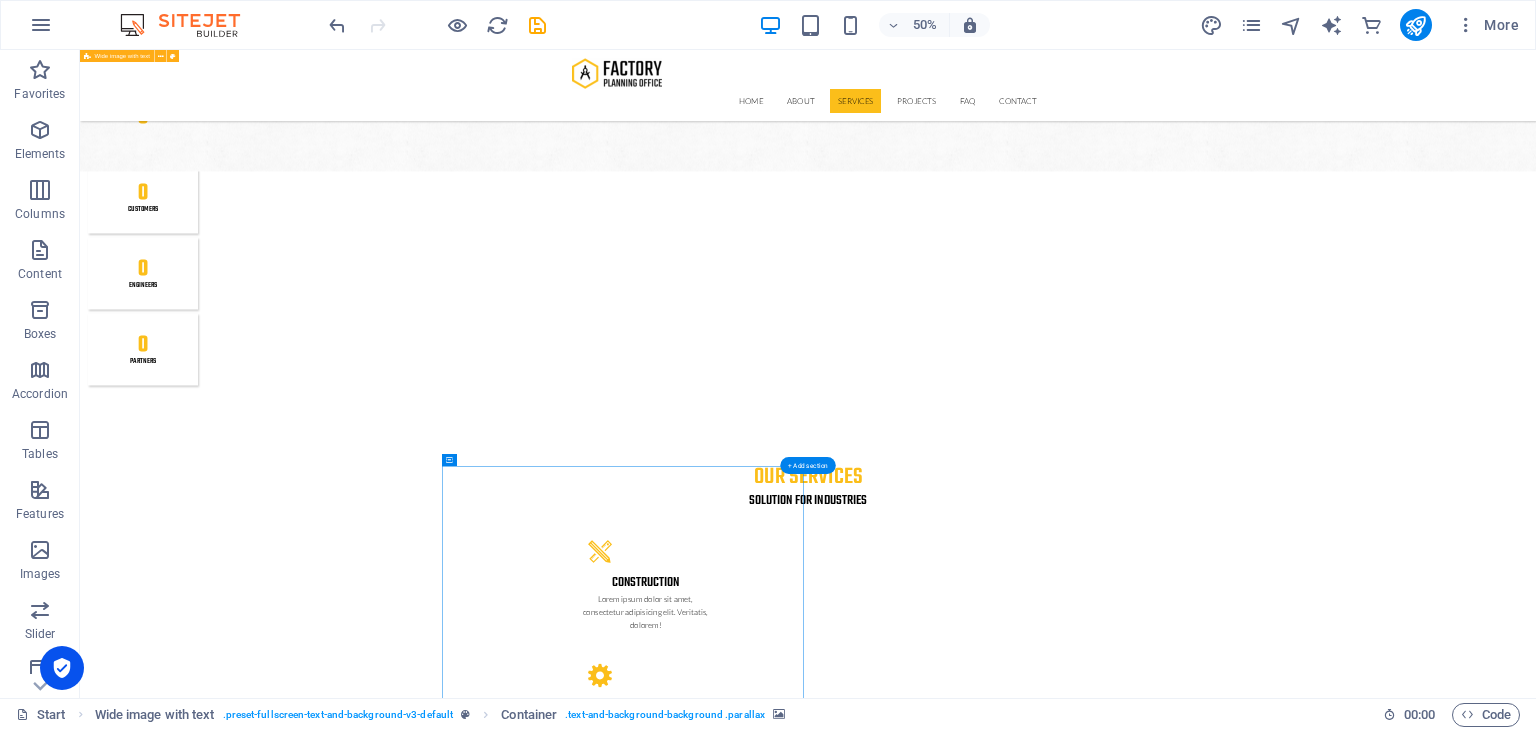 drag, startPoint x: 614, startPoint y: 1156, endPoint x: 1864, endPoint y: 489, distance: 1416.8236 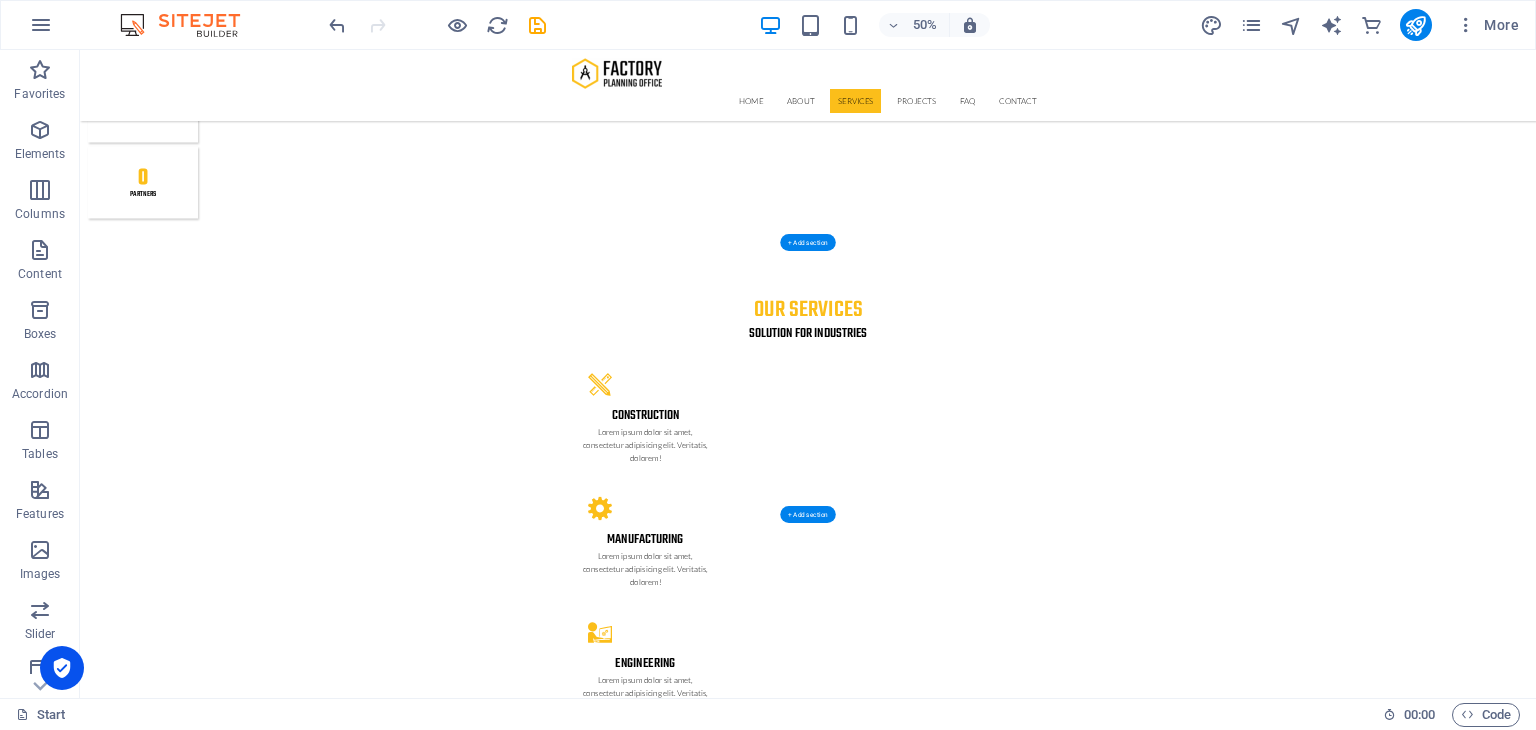scroll, scrollTop: 3348, scrollLeft: 0, axis: vertical 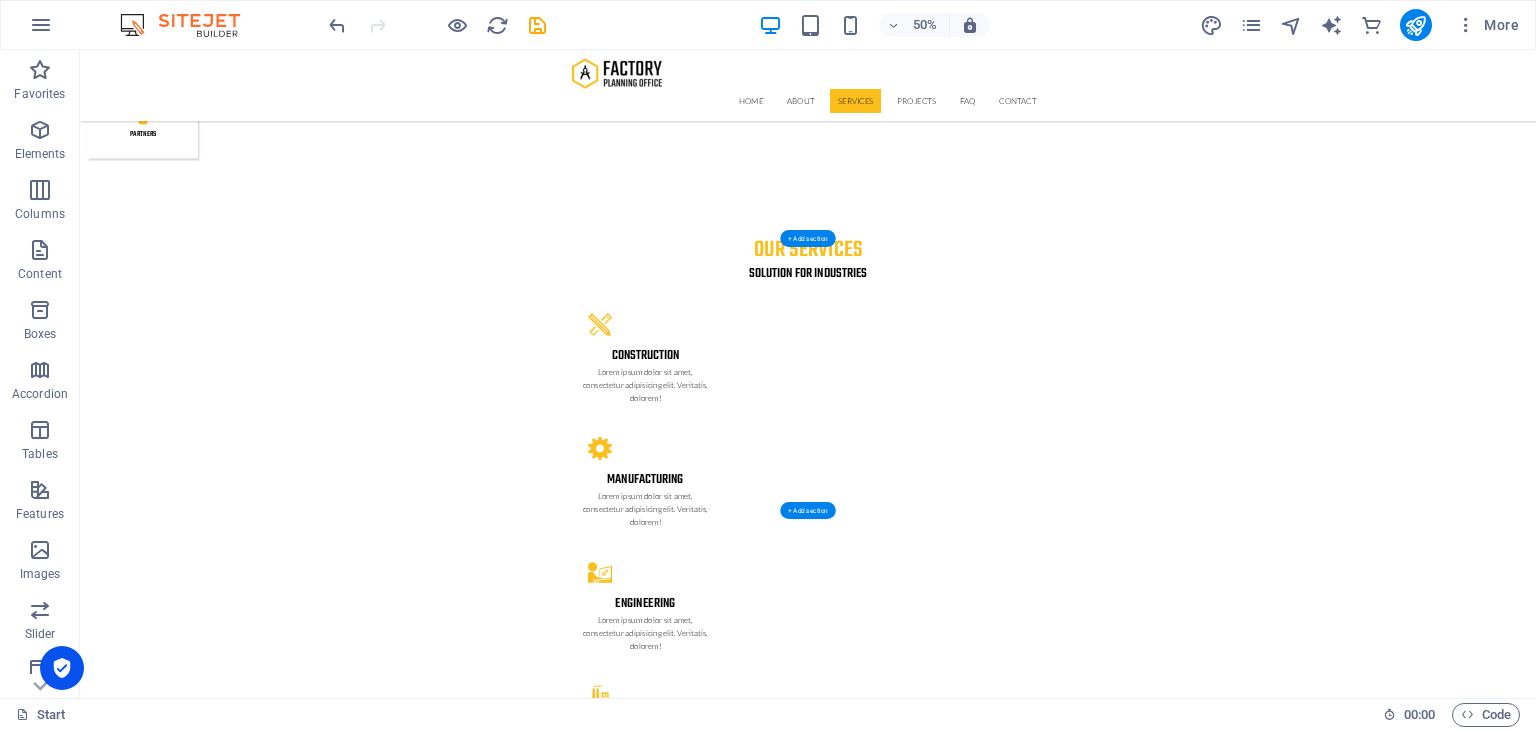 click at bounding box center (1536, 4709) 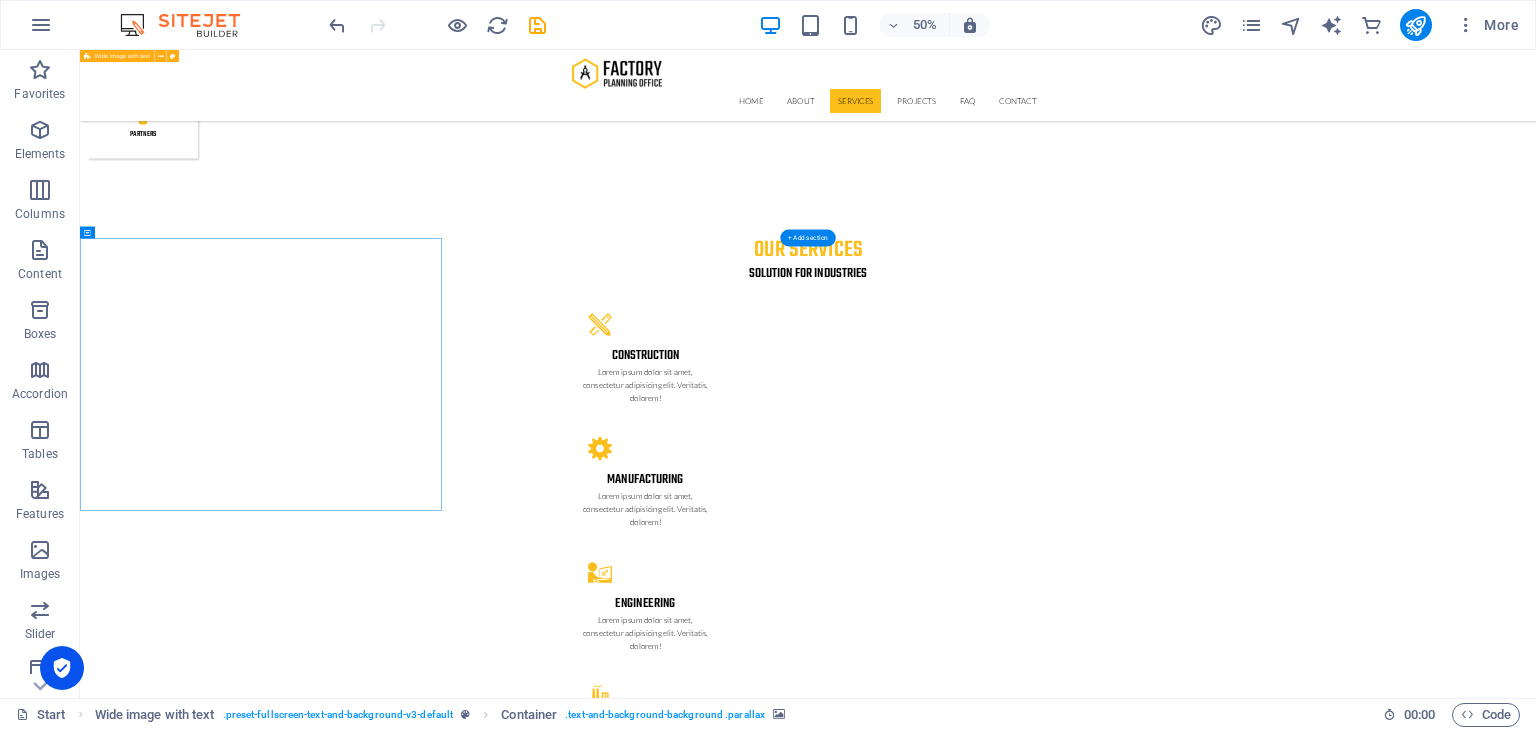 drag, startPoint x: 659, startPoint y: 694, endPoint x: 1646, endPoint y: 323, distance: 1054.4241 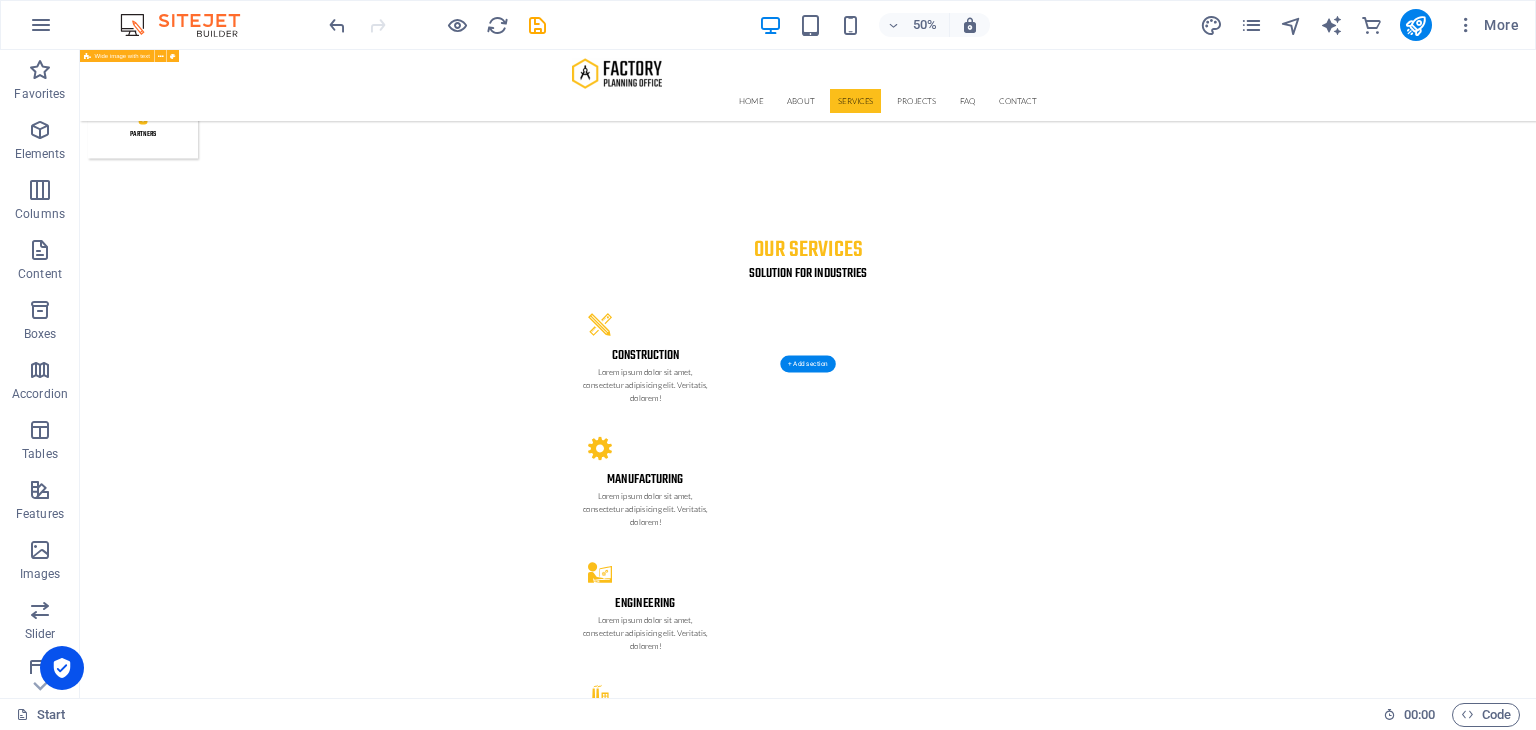 scroll, scrollTop: 3044, scrollLeft: 0, axis: vertical 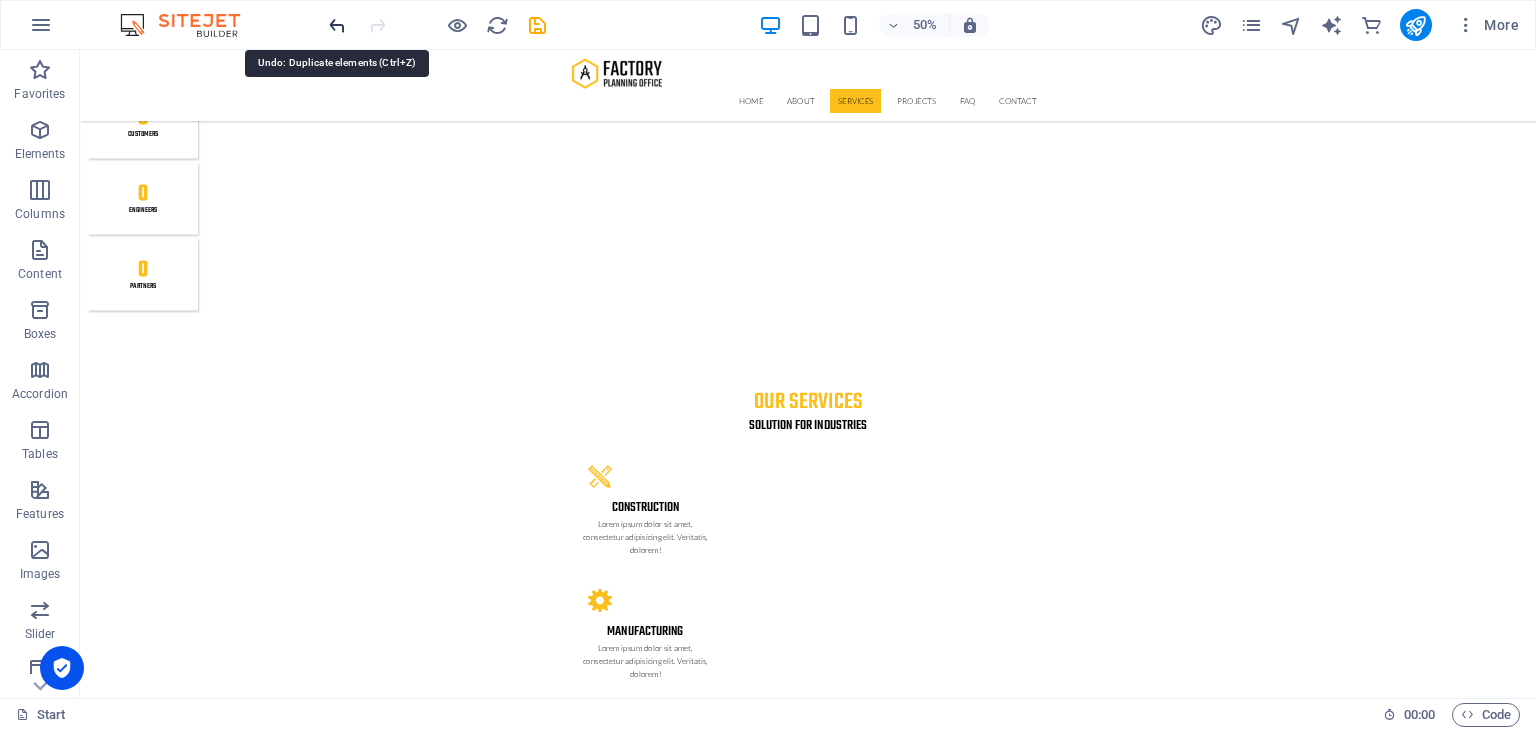 click at bounding box center (337, 25) 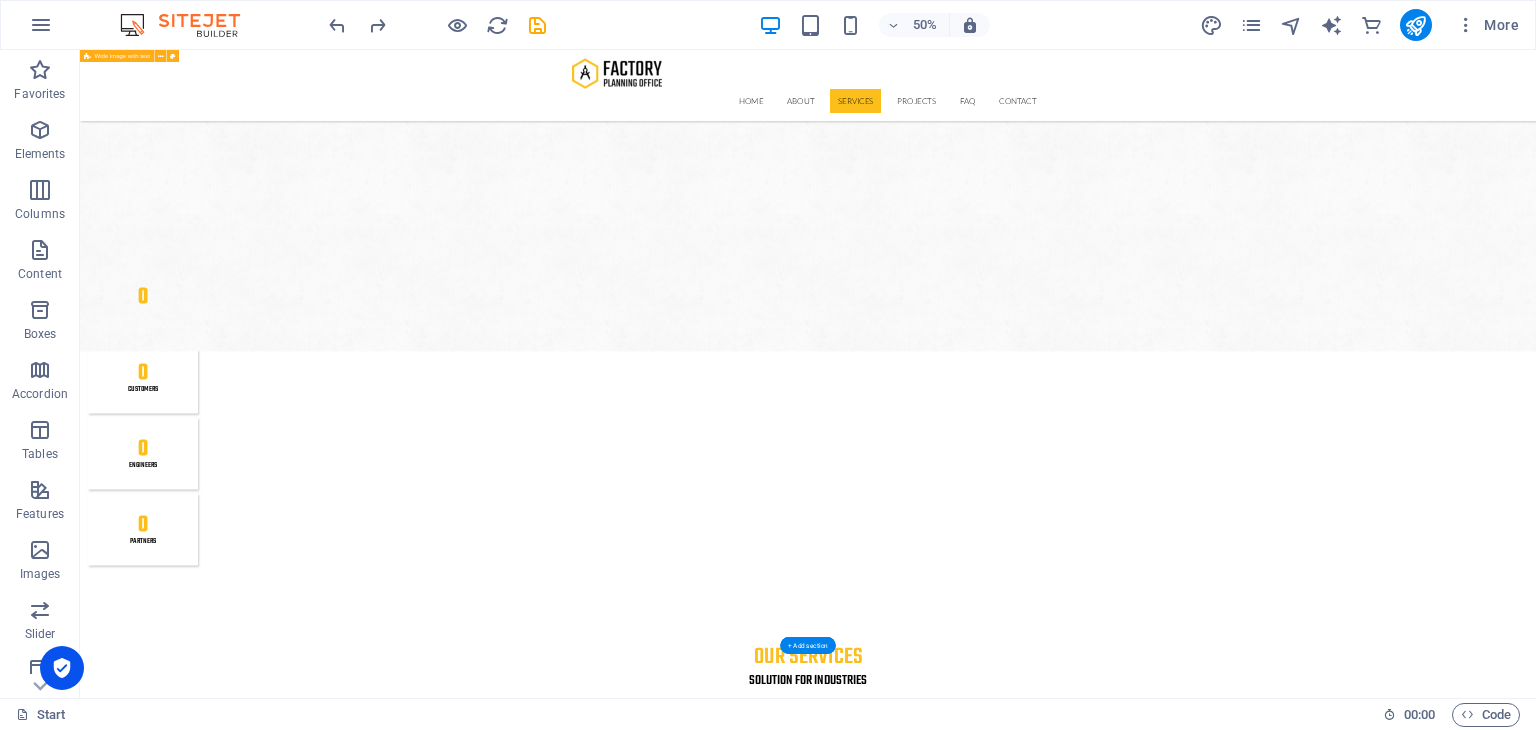 scroll, scrollTop: 2532, scrollLeft: 0, axis: vertical 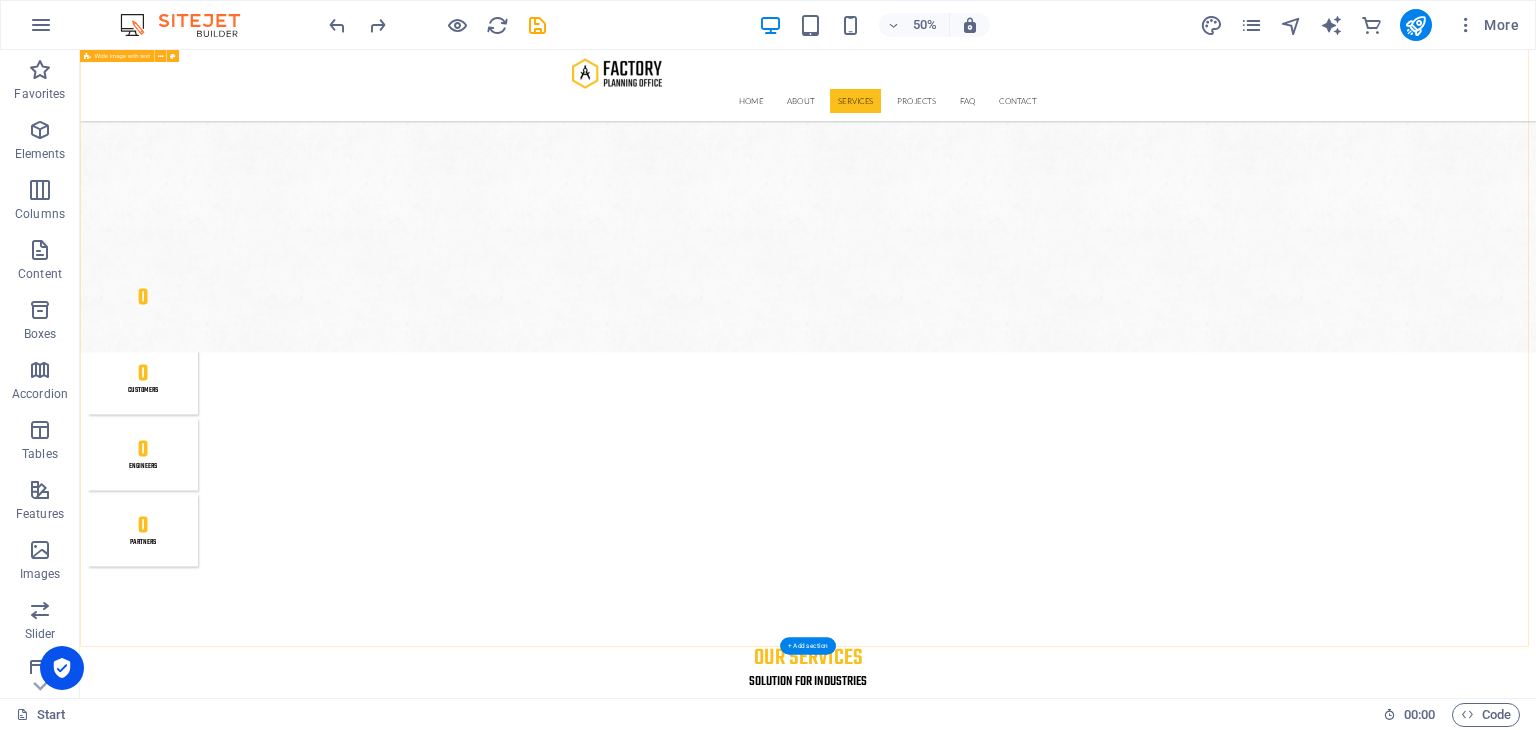 click on "Vision, Mission & Values Vision To be a global leader in fuel supply solutions by offering unparalleled value and expertise. Mission Running a fuel, new and renewable energy business in an integrated and sustainable manner based on strong commercial and mutually beneficial principles for shared prosperity. Our Values      •      Clean – Governed by integrity and zero tolerance for bribery.      •      Competitive – Regional and global competitiveness, performance-oriented.      •      Confidence – Contributing to economic development and national pride.      •      Customer Focus – Prioritising customer satisfaction.      •      Commercial – Creating added value based on fair business principles.      •      Capable – Managed by skilled professionals and committed to R&D. Drop content here or  Add elements  Paste clipboard Vision, Mission & Values Vision To be a global leader in fuel supply solutions by offering unparalleled value and expertise." at bounding box center [1536, 4082] 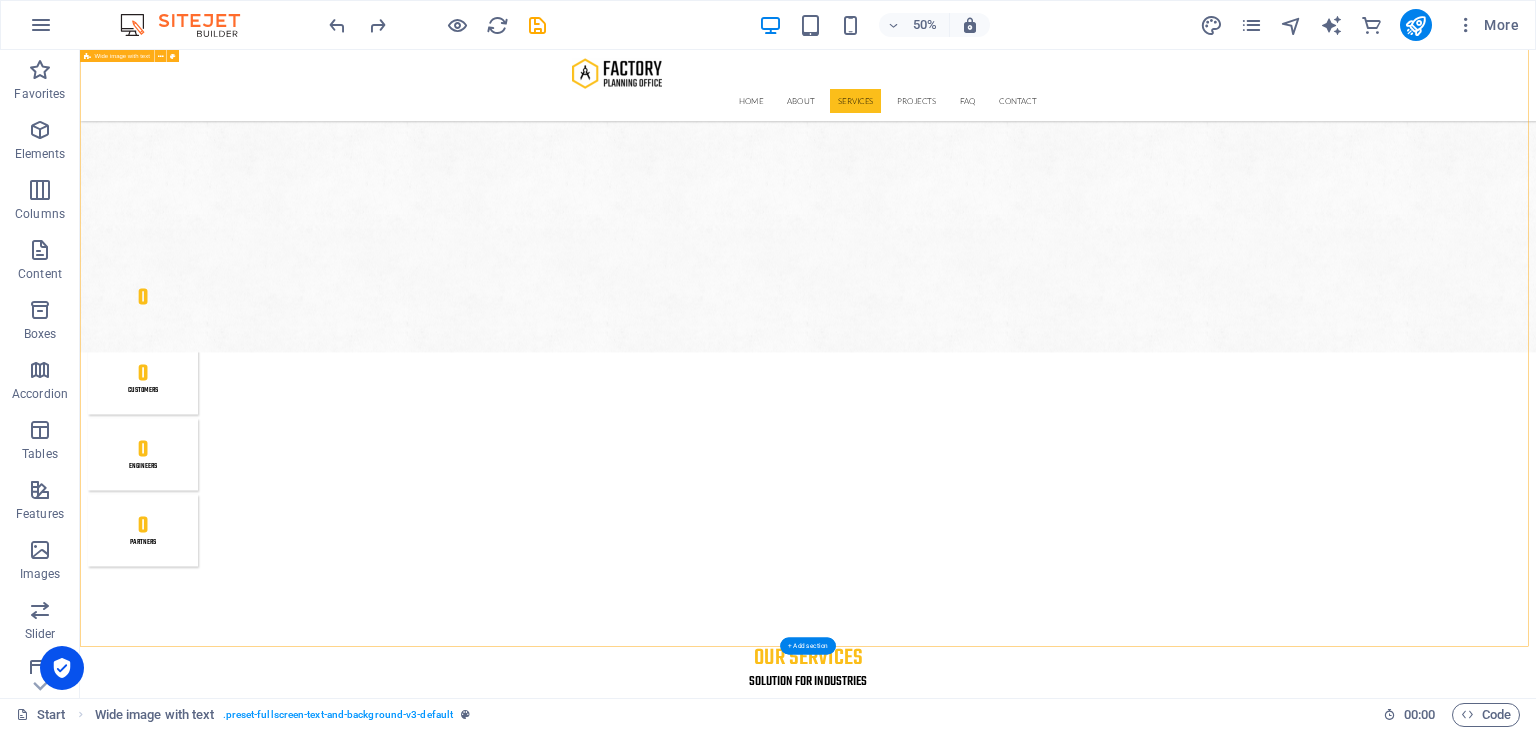 scroll, scrollTop: 2357, scrollLeft: 0, axis: vertical 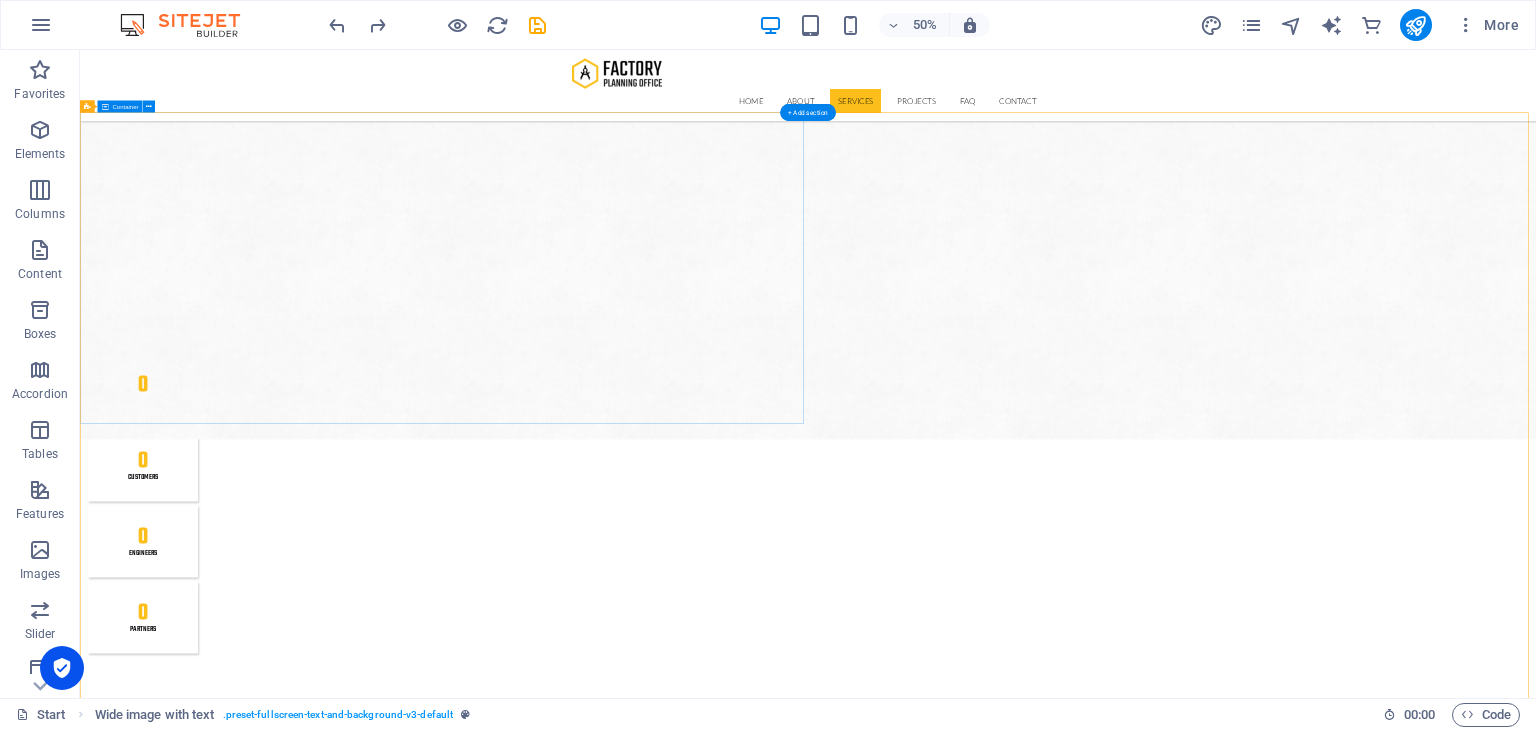 click on "Vision, Mission & Values Vision To be a global leader in fuel supply solutions by offering unparalleled value and expertise. Mission Running a fuel, new and renewable energy business in an integrated and sustainable manner based on strong commercial and mutually beneficial principles for shared prosperity. Our Values      •      Clean – Governed by integrity and zero tolerance for bribery.      •      Competitive – Regional and global competitiveness, performance-oriented.      •      Confidence – Contributing to economic development and national pride.      •      Customer Focus – Prioritising customer satisfaction.      •      Commercial – Creating added value based on fair business principles.      •      Capable – Managed by skilled professionals and committed to R&D." at bounding box center (1536, 3396) 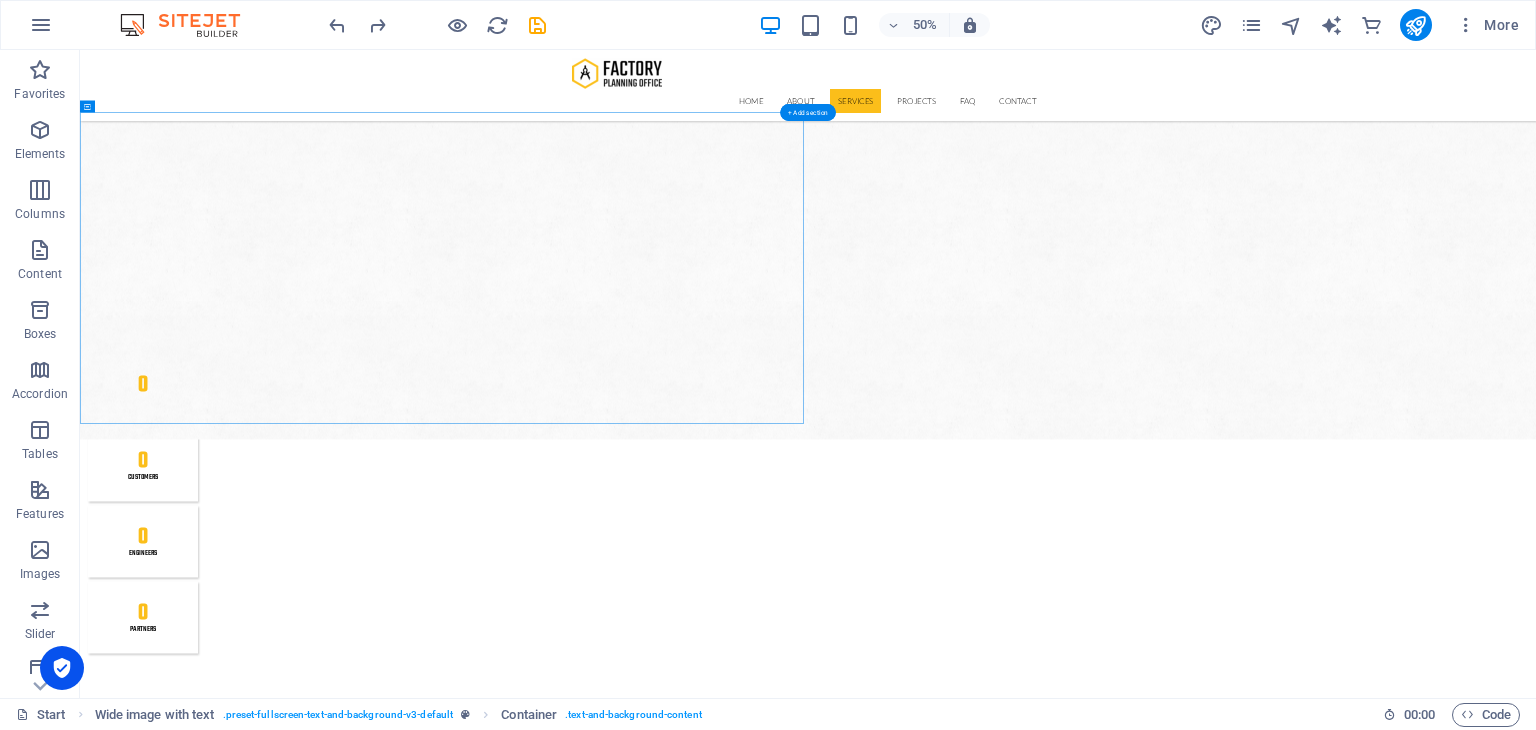 click at bounding box center [1536, 4123] 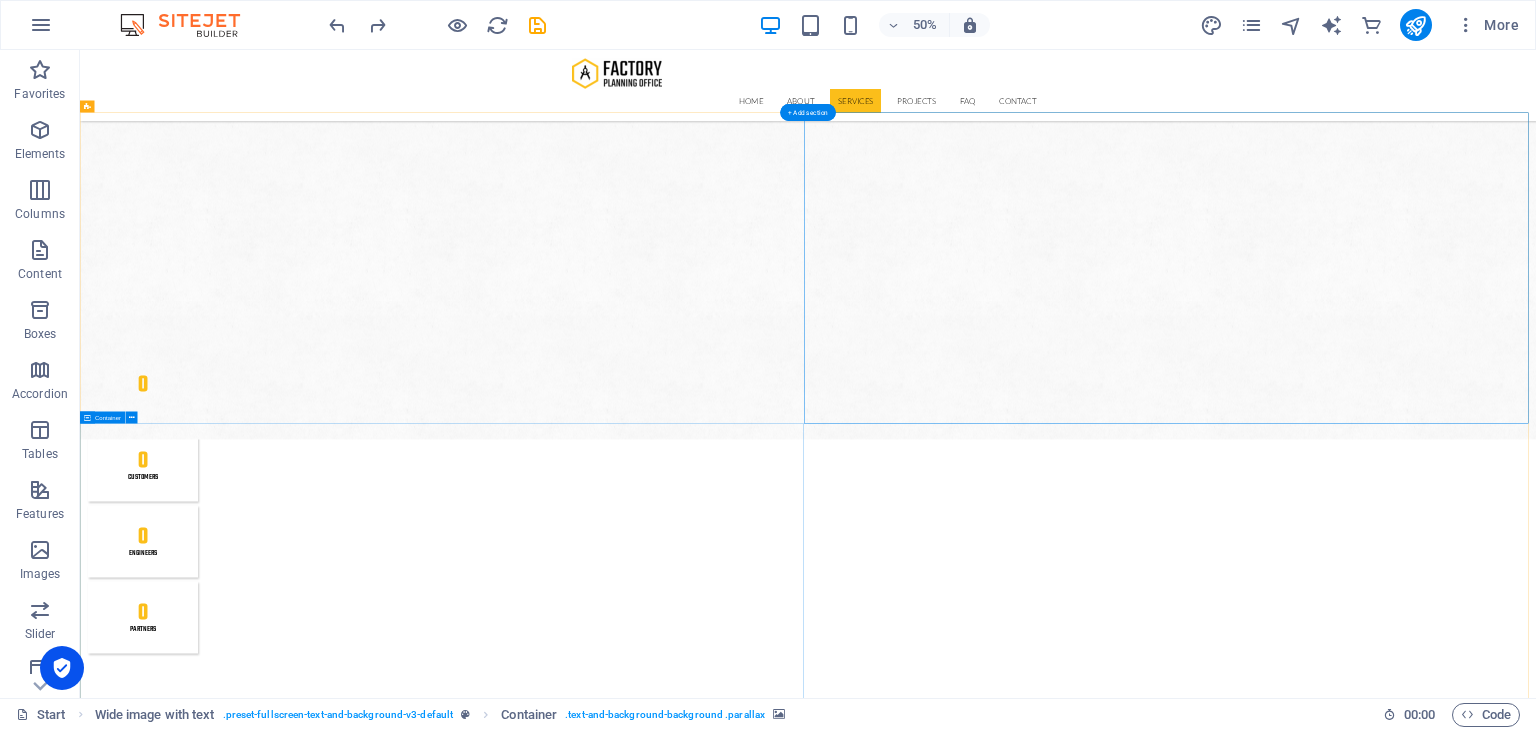 click on "Vision, Mission & Values Vision To be a global leader in fuel supply solutions by offering unparalleled value and expertise. Mission Running a fuel, new and renewable energy business in an integrated and sustainable manner based on strong commercial and mutually beneficial principles for shared prosperity. Our Values      •      Clean – Governed by integrity and zero tolerance for bribery.      •      Competitive – Regional and global competitiveness, performance-oriented.      •      Confidence – Contributing to economic development and national pride.      •      Customer Focus – Prioritising customer satisfaction.      •      Commercial – Creating added value based on fair business principles.      •      Capable – Managed by skilled professionals and committed to R&D." at bounding box center (1536, 5117) 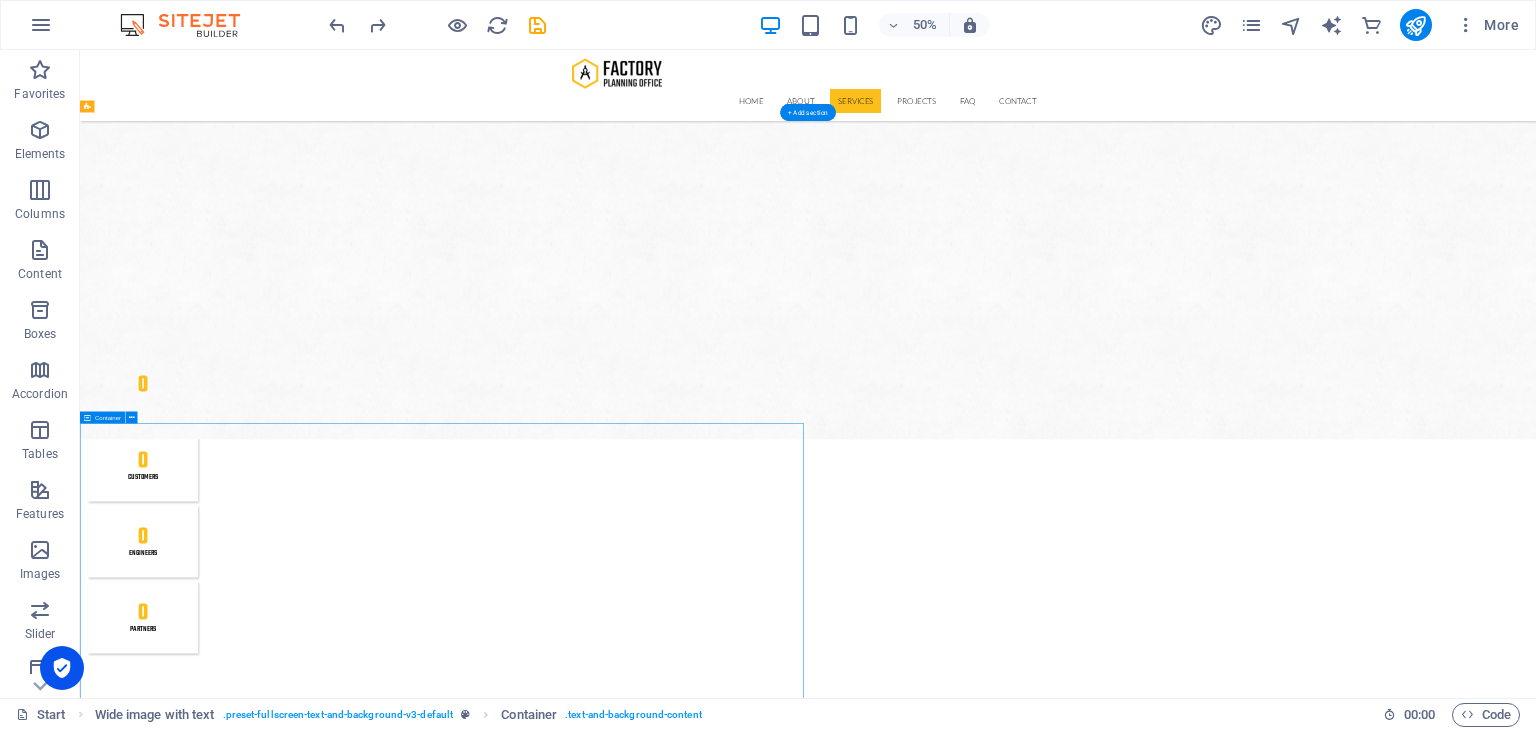 scroll, scrollTop: 2544, scrollLeft: 0, axis: vertical 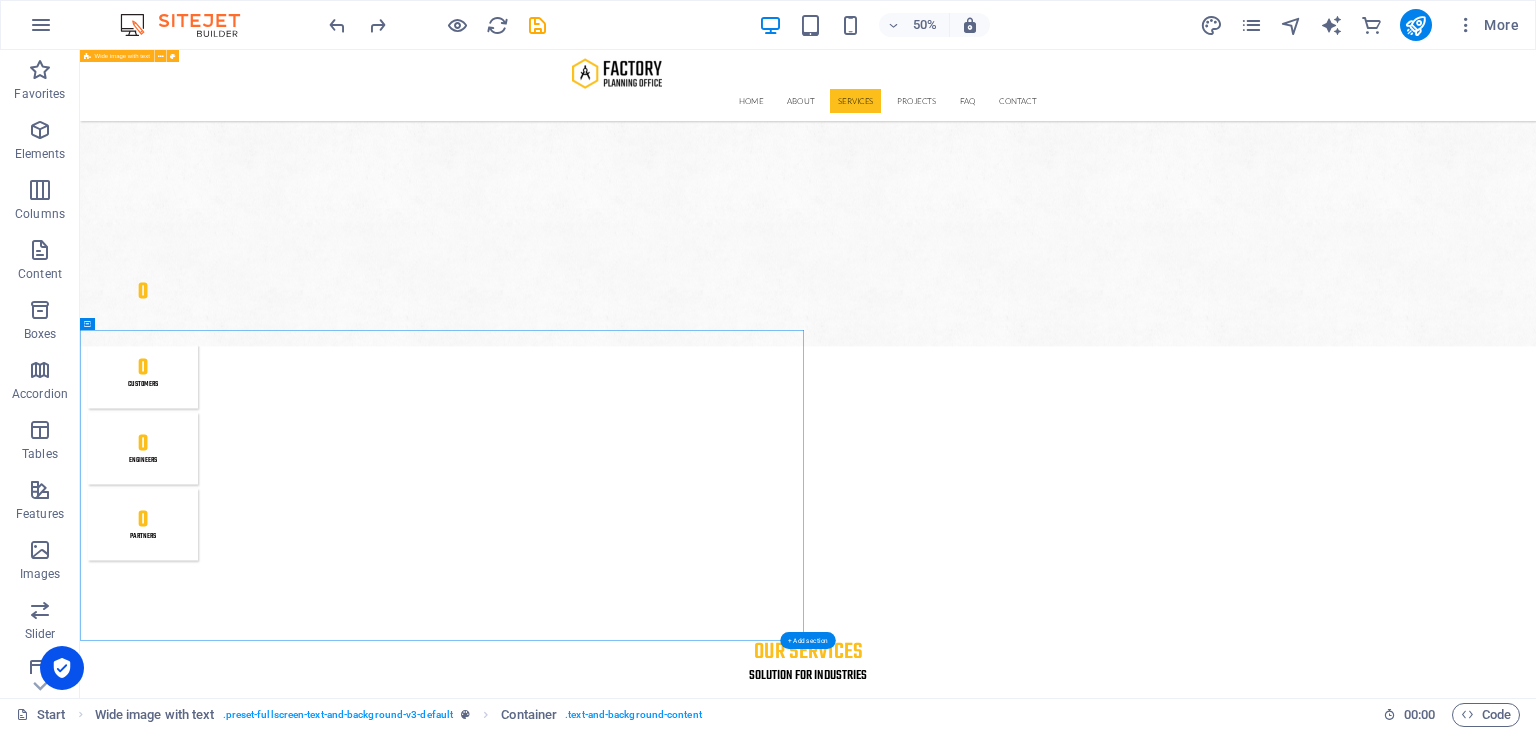 click on "Vision, Mission & Values Vision To be a global leader in fuel supply solutions by offering unparalleled value and expertise. Mission Running a fuel, new and renewable energy business in an integrated and sustainable manner based on strong commercial and mutually beneficial principles for shared prosperity. Our Values      •      Clean – Governed by integrity and zero tolerance for bribery.      •      Competitive – Regional and global competitiveness, performance-oriented.      •      Confidence – Contributing to economic development and national pride.      •      Customer Focus – Prioritising customer satisfaction.      •      Commercial – Creating added value based on fair business principles.      •      Capable – Managed by skilled professionals and committed to R&D. Drop content here or  Add elements  Paste clipboard Vision, Mission & Values Vision To be a global leader in fuel supply solutions by offering unparalleled value and expertise." at bounding box center (1536, 4070) 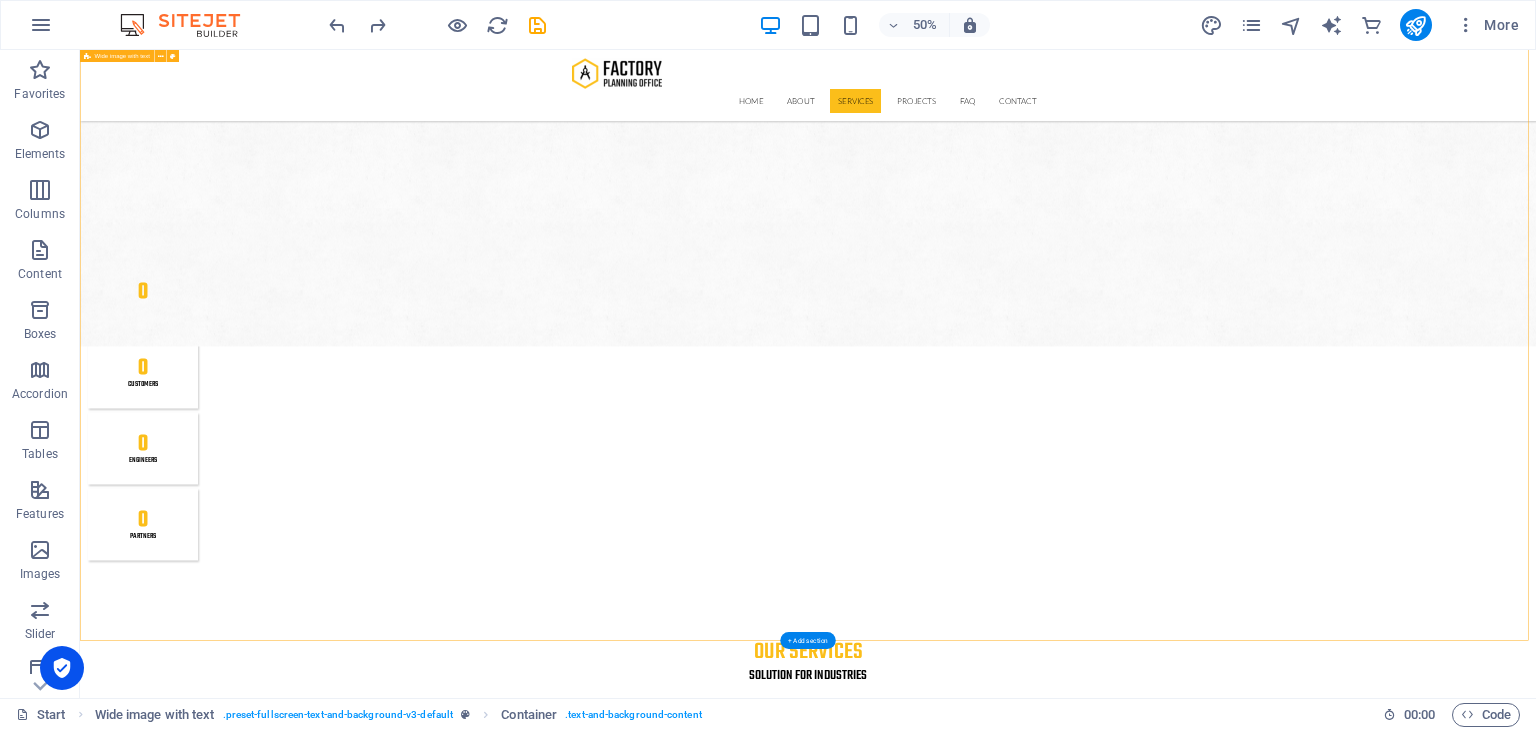 click on "Vision, Mission & Values Vision To be a global leader in fuel supply solutions by offering unparalleled value and expertise. Mission Running a fuel, new and renewable energy business in an integrated and sustainable manner based on strong commercial and mutually beneficial principles for shared prosperity. Our Values      •      Clean – Governed by integrity and zero tolerance for bribery.      •      Competitive – Regional and global competitiveness, performance-oriented.      •      Confidence – Contributing to economic development and national pride.      •      Customer Focus – Prioritising customer satisfaction.      •      Commercial – Creating added value based on fair business principles.      •      Capable – Managed by skilled professionals and committed to R&D. Drop content here or  Add elements  Paste clipboard Vision, Mission & Values Vision To be a global leader in fuel supply solutions by offering unparalleled value and expertise." at bounding box center [1536, 4070] 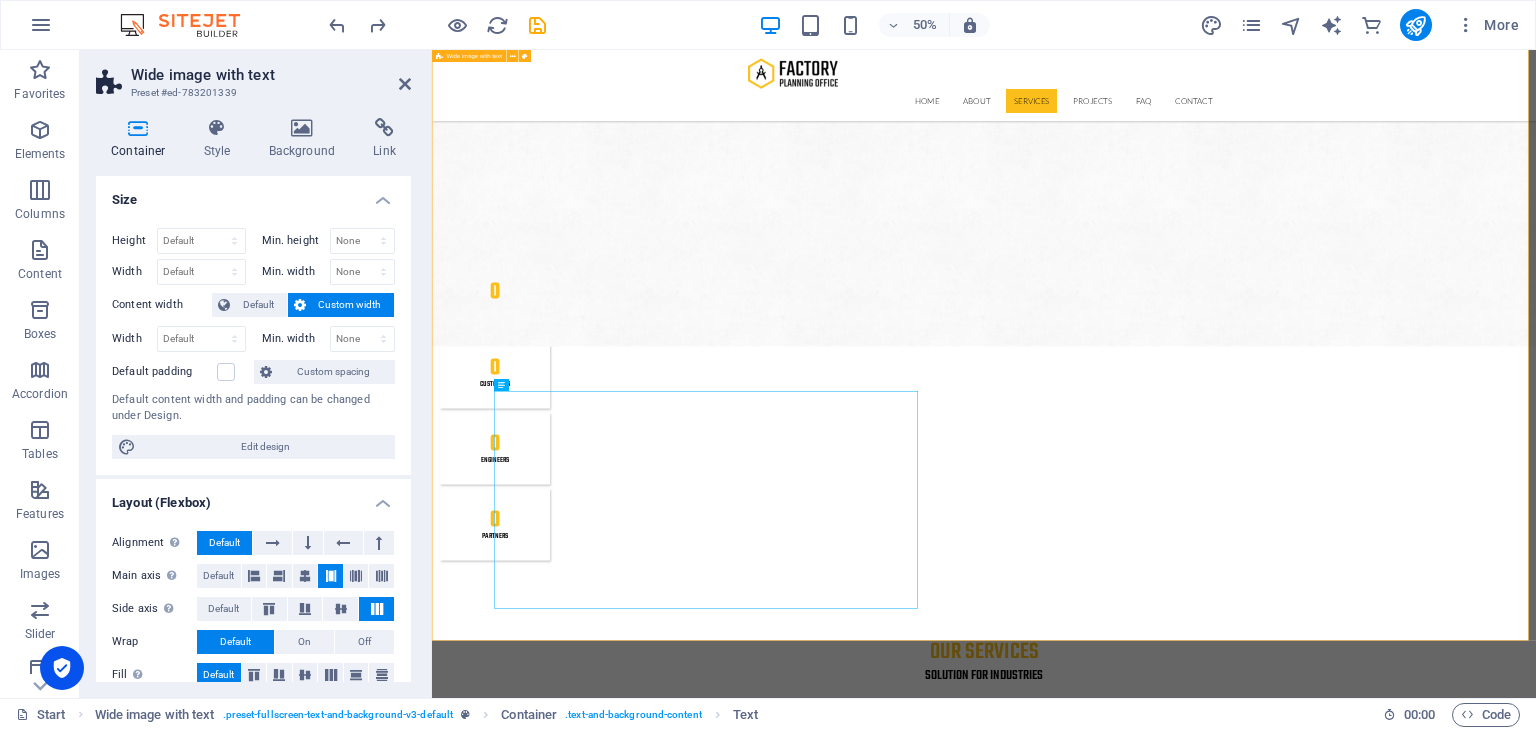 click on "Vision, Mission & Values Vision To be a global leader in fuel supply solutions by offering unparalleled value and expertise. Mission Running a fuel, new and renewable energy business in an integrated and sustainable manner based on strong commercial and mutually beneficial principles for shared prosperity. Our Values      •      Clean – Governed by integrity and zero tolerance for bribery.      •      Competitive – Regional and global competitiveness, performance-oriented.      •      Confidence – Contributing to economic development and national pride.      •      Customer Focus – Prioritising customer satisfaction.      •      Commercial – Creating added value based on fair business principles.      •      Capable – Managed by skilled professionals and committed to R&D. Drop content here or  Add elements  Paste clipboard Vision, Mission & Values Vision To be a global leader in fuel supply solutions by offering unparalleled value and expertise." at bounding box center [1536, 4070] 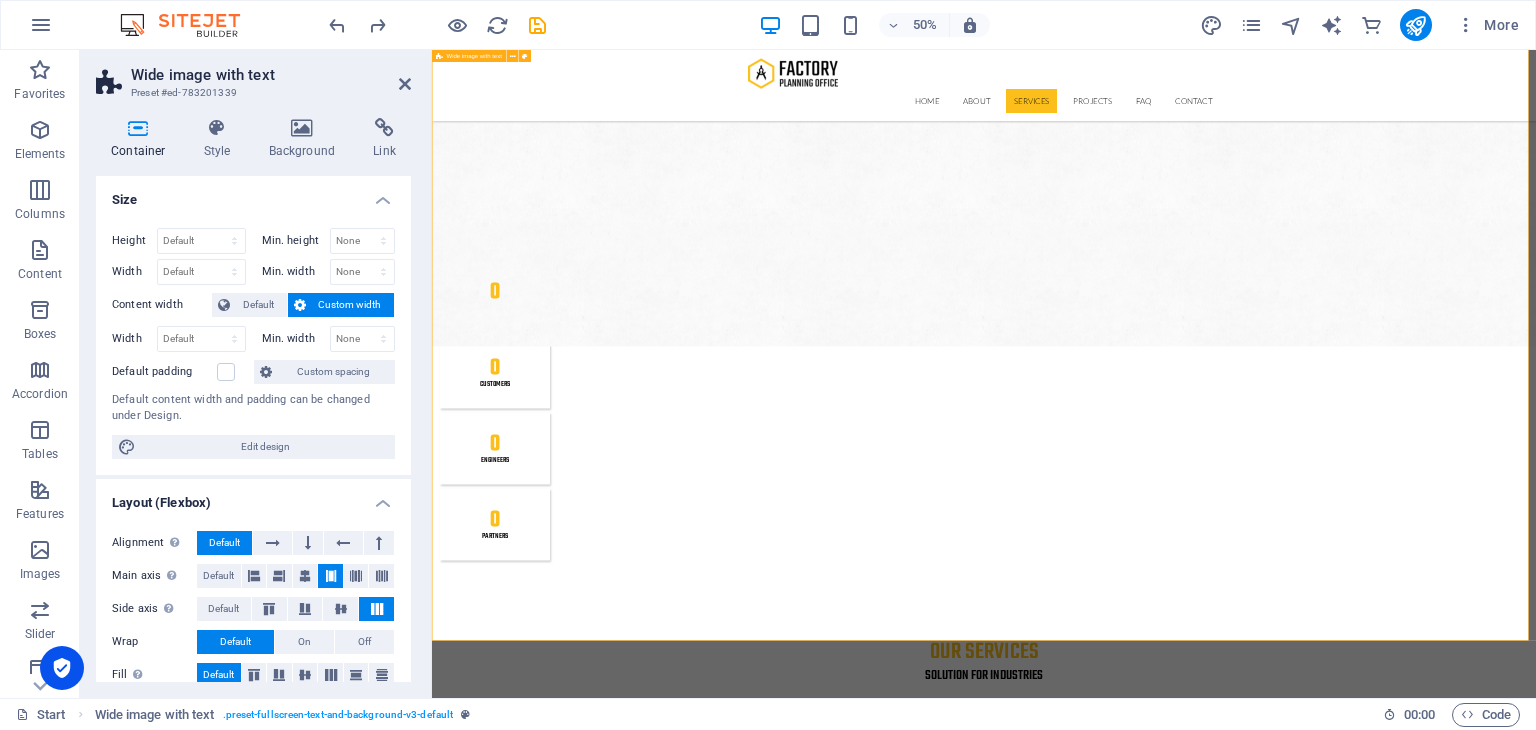 click on "Vision, Mission & Values Vision To be a global leader in fuel supply solutions by offering unparalleled value and expertise. Mission Running a fuel, new and renewable energy business in an integrated and sustainable manner based on strong commercial and mutually beneficial principles for shared prosperity. Our Values      •      Clean – Governed by integrity and zero tolerance for bribery.      •      Competitive – Regional and global competitiveness, performance-oriented.      •      Confidence – Contributing to economic development and national pride.      •      Customer Focus – Prioritising customer satisfaction.      •      Commercial – Creating added value based on fair business principles.      •      Capable – Managed by skilled professionals and committed to R&D. Drop content here or  Add elements  Paste clipboard Vision, Mission & Values Vision To be a global leader in fuel supply solutions by offering unparalleled value and expertise." at bounding box center [1536, 4070] 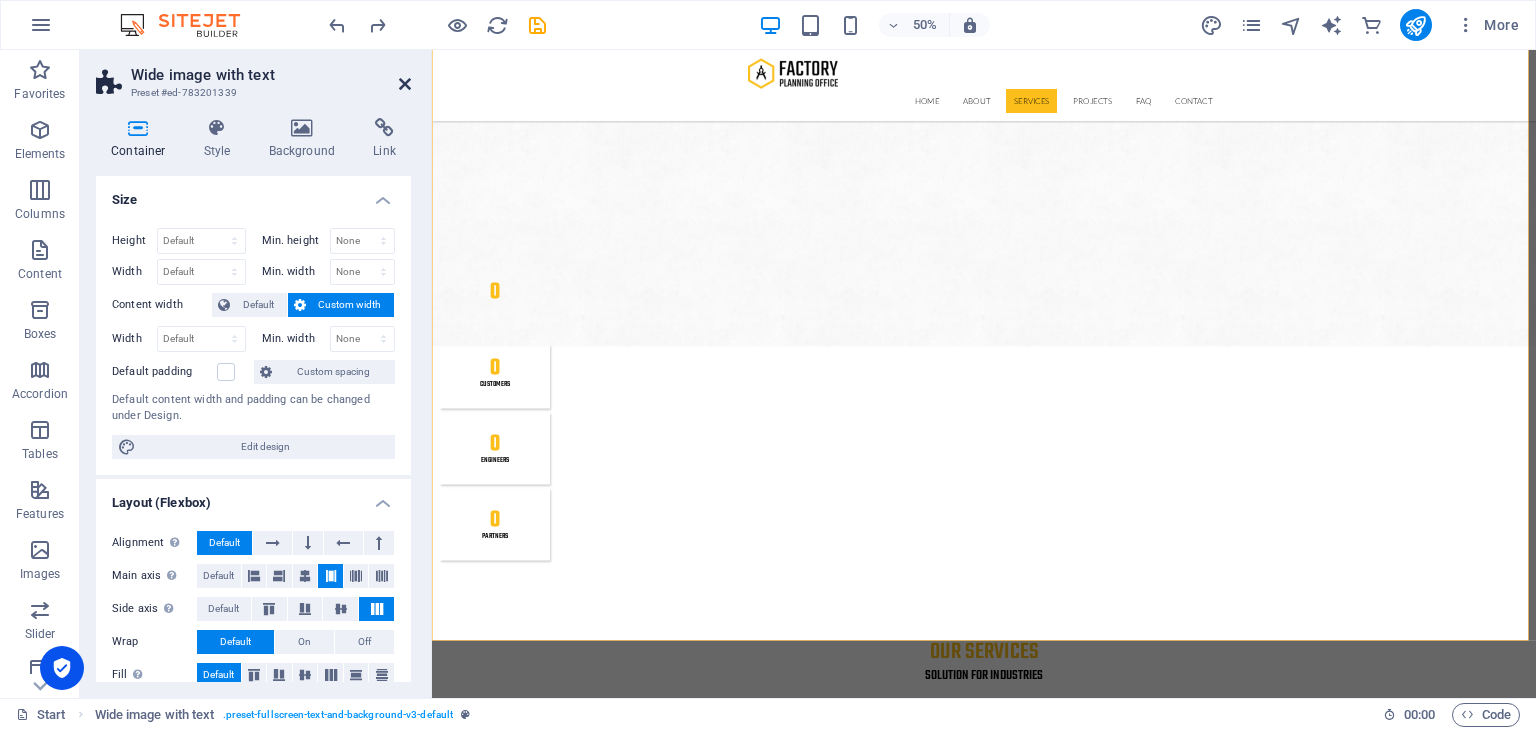 drag, startPoint x: 408, startPoint y: 90, endPoint x: 1028, endPoint y: 263, distance: 643.6839 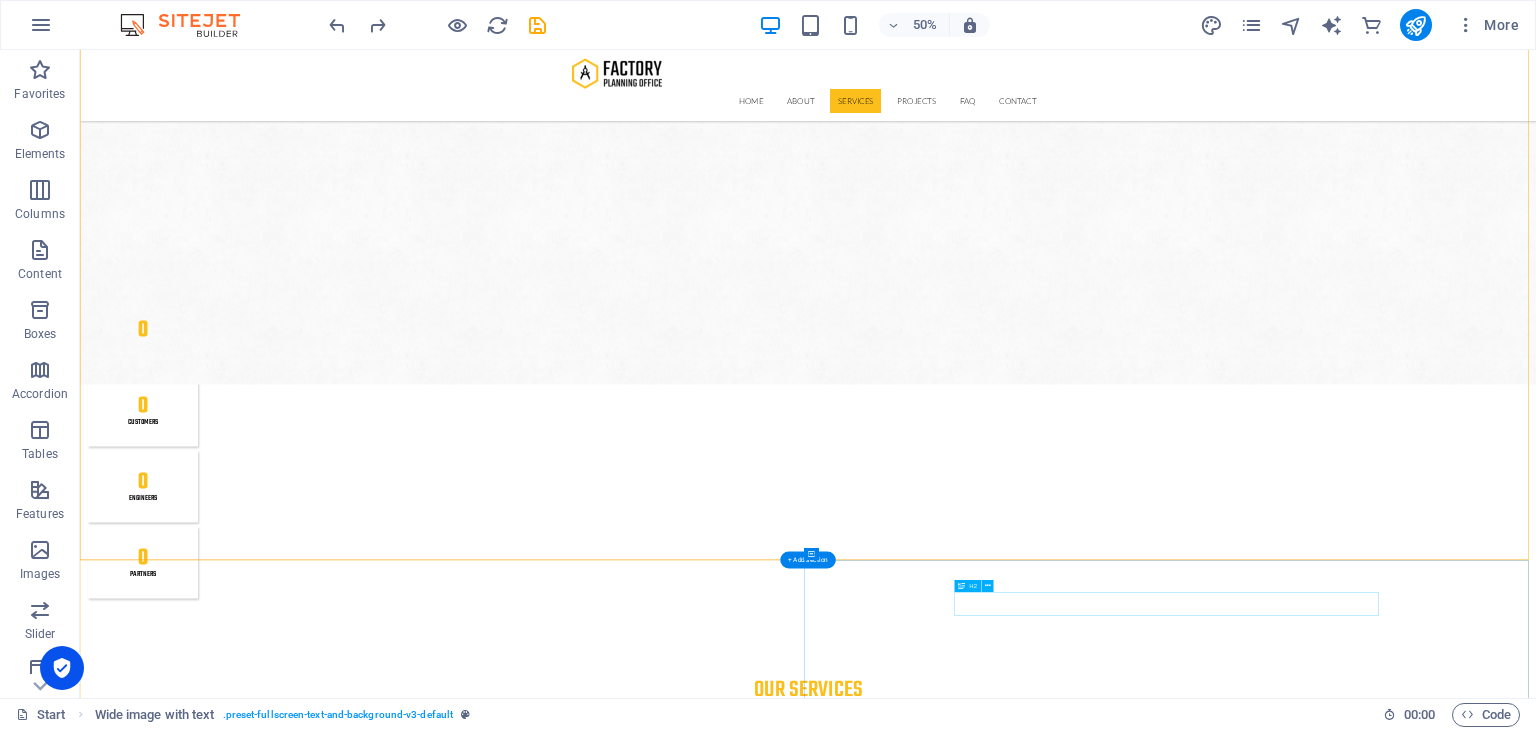 scroll, scrollTop: 2705, scrollLeft: 0, axis: vertical 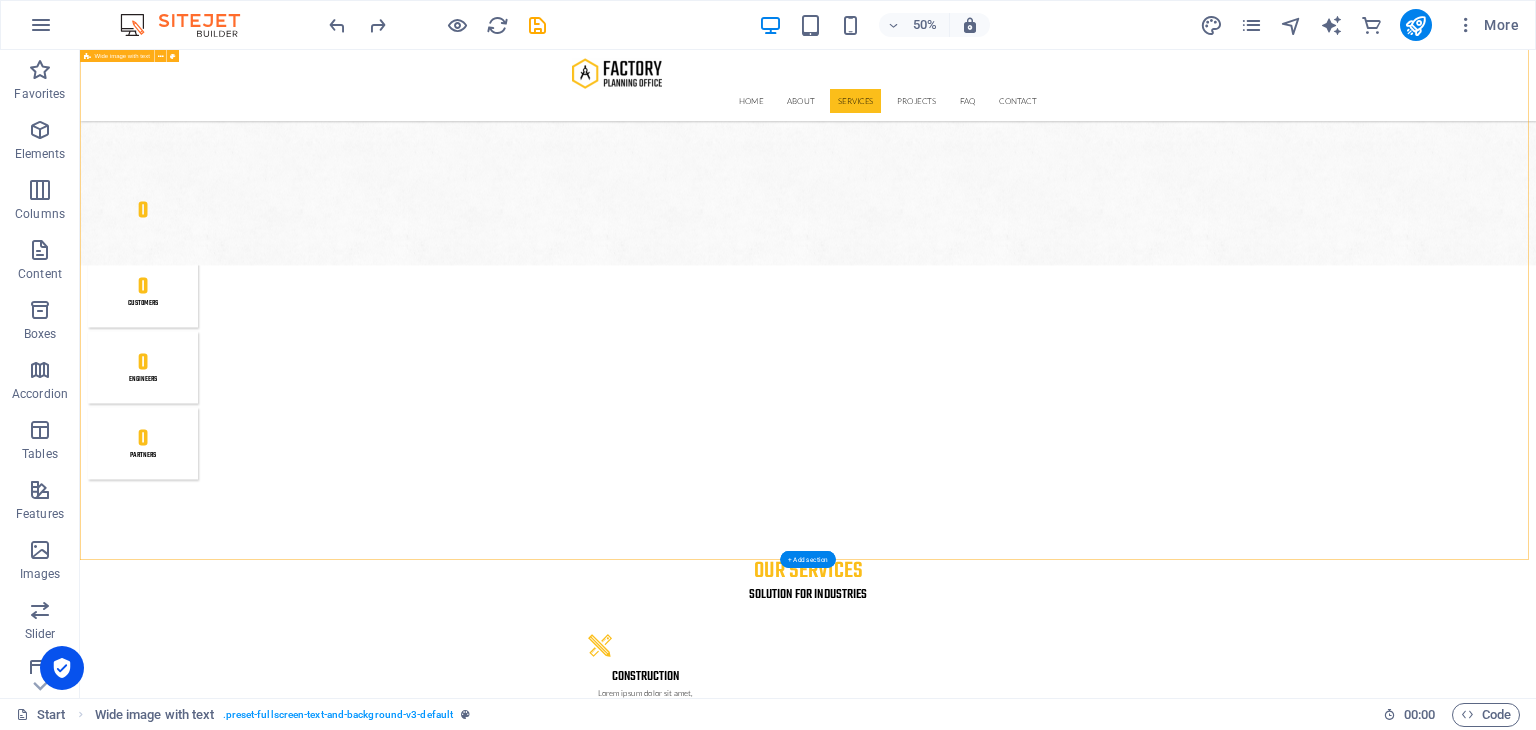 click on "Vision, Mission & Values Vision To be a global leader in fuel supply solutions by offering unparalleled value and expertise. Mission Running a fuel, new and renewable energy business in an integrated and sustainable manner based on strong commercial and mutually beneficial principles for shared prosperity. Our Values      •      Clean – Governed by integrity and zero tolerance for bribery.      •      Competitive – Regional and global competitiveness, performance-oriented.      •      Confidence – Contributing to economic development and national pride.      •      Customer Focus – Prioritising customer satisfaction.      •      Commercial – Creating added value based on fair business principles.      •      Capable – Managed by skilled professionals and committed to R&D. Drop content here or  Add elements  Paste clipboard Vision, Mission & Values Vision To be a global leader in fuel supply solutions by offering unparalleled value and expertise." at bounding box center (1536, 3909) 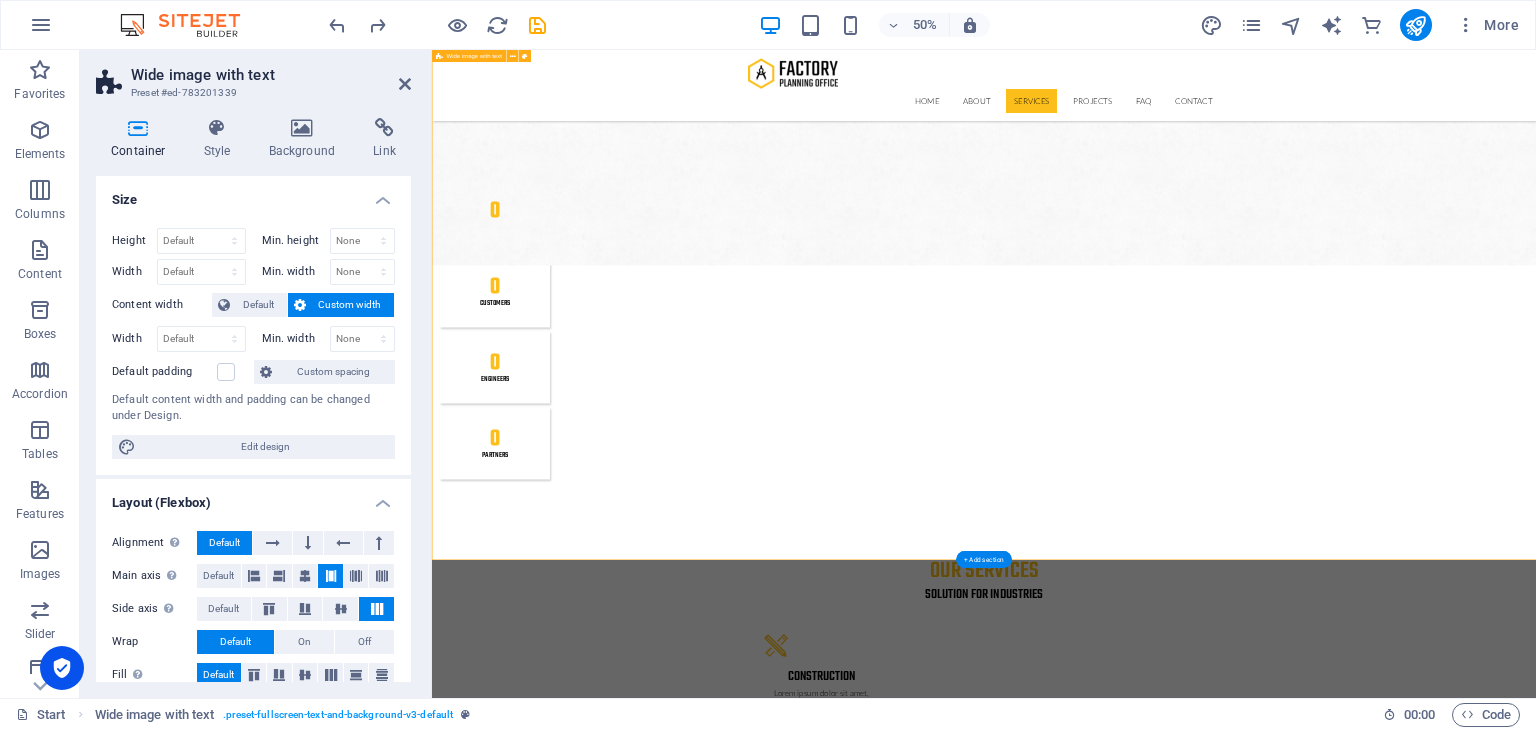 click on "Vision, Mission & Values Vision To be a global leader in fuel supply solutions by offering unparalleled value and expertise. Mission Running a fuel, new and renewable energy business in an integrated and sustainable manner based on strong commercial and mutually beneficial principles for shared prosperity. Our Values      •      Clean – Governed by integrity and zero tolerance for bribery.      •      Competitive – Regional and global competitiveness, performance-oriented.      •      Confidence – Contributing to economic development and national pride.      •      Customer Focus – Prioritising customer satisfaction.      •      Commercial – Creating added value based on fair business principles.      •      Capable – Managed by skilled professionals and committed to R&D. Drop content here or  Add elements  Paste clipboard Vision, Mission & Values Vision To be a global leader in fuel supply solutions by offering unparalleled value and expertise." at bounding box center [1536, 3909] 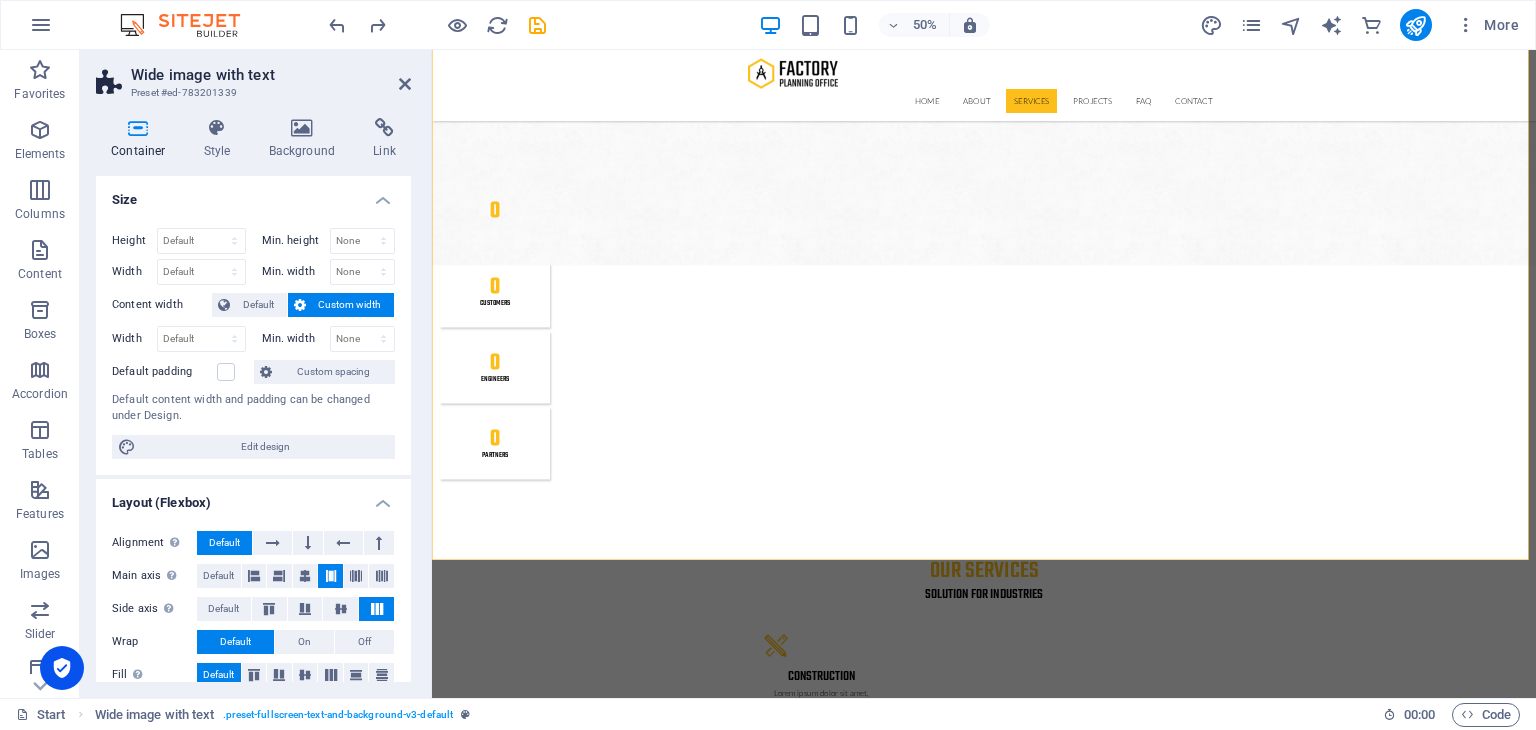 click on "Wide image with text Preset #ed-783201339" at bounding box center (253, 76) 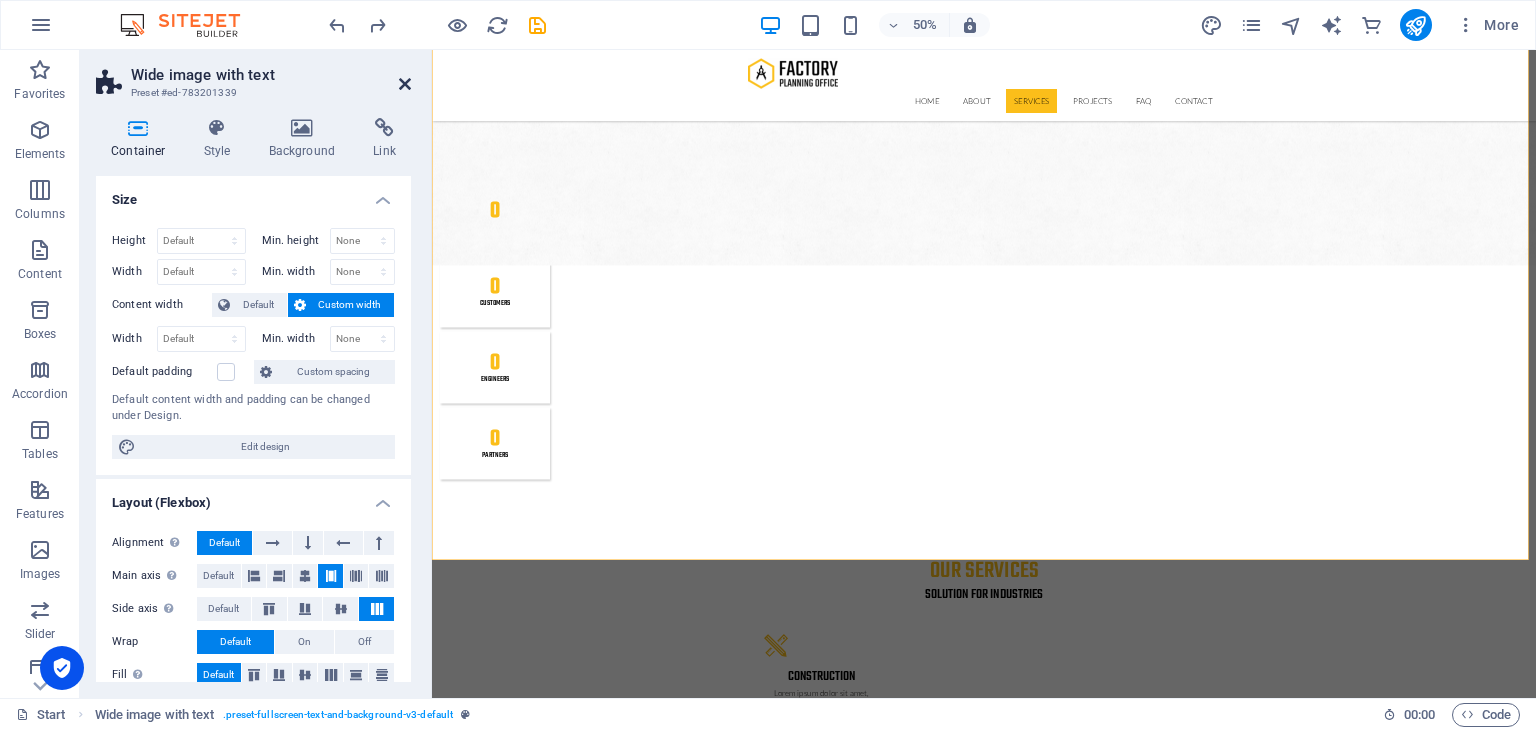 click at bounding box center (405, 84) 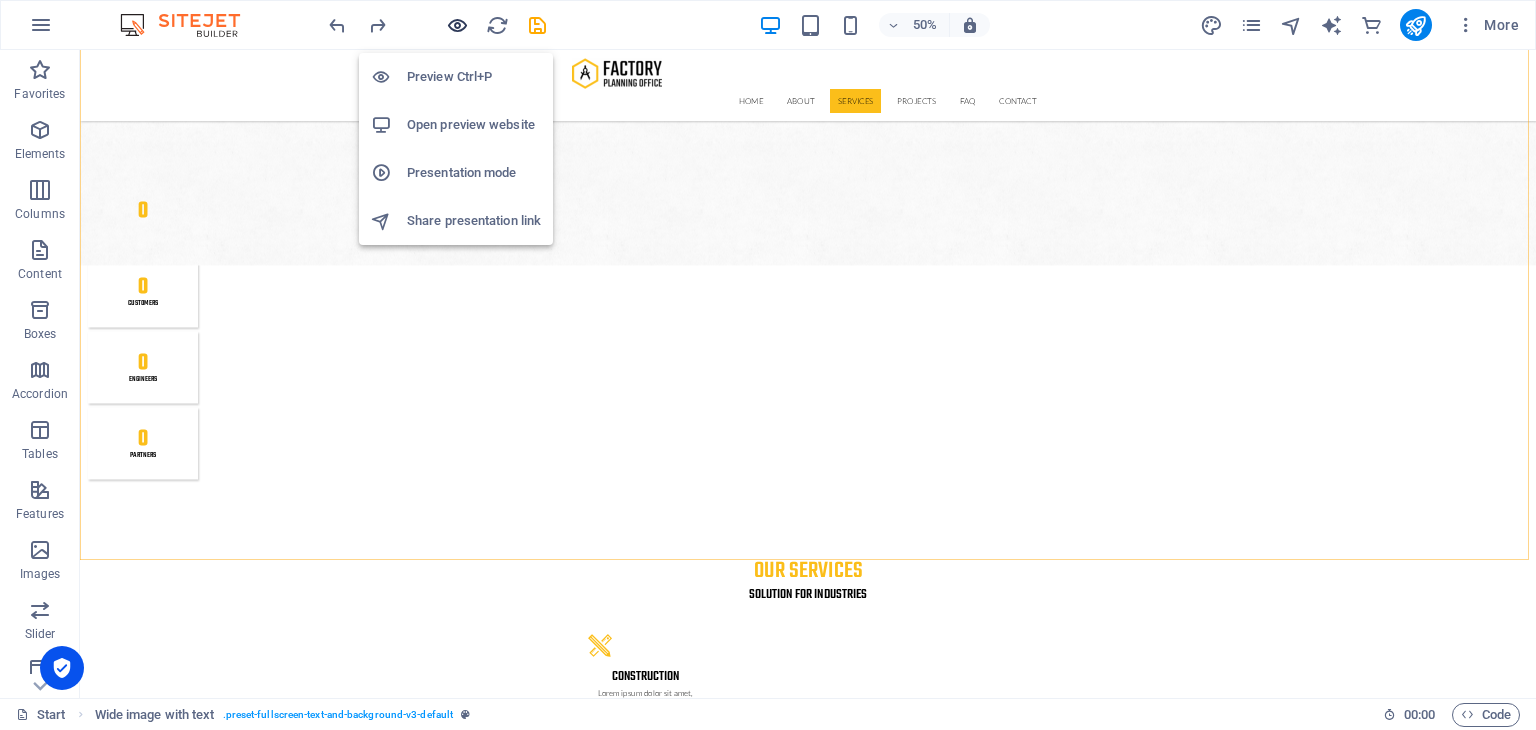 click at bounding box center (457, 25) 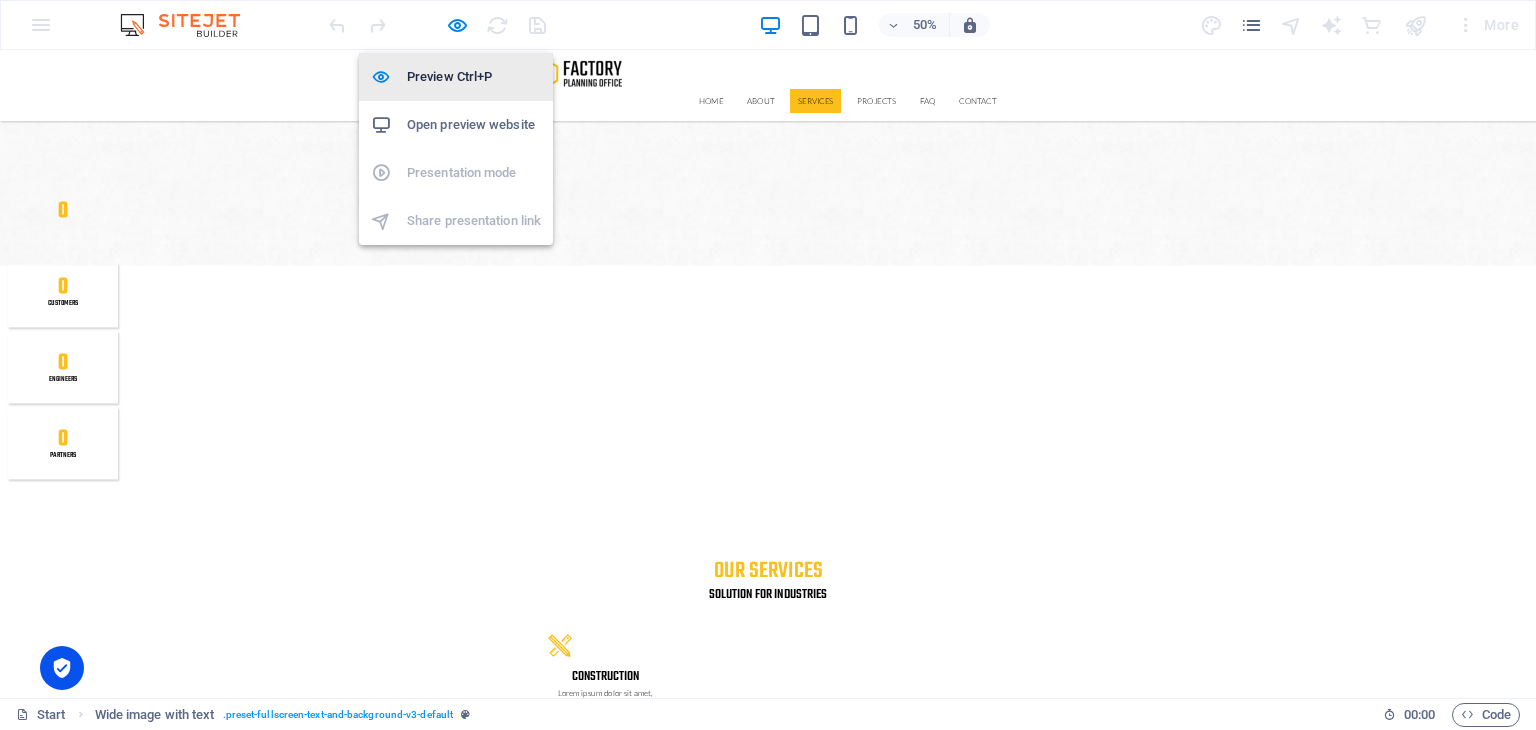 click on "Preview Ctrl+P" at bounding box center [474, 77] 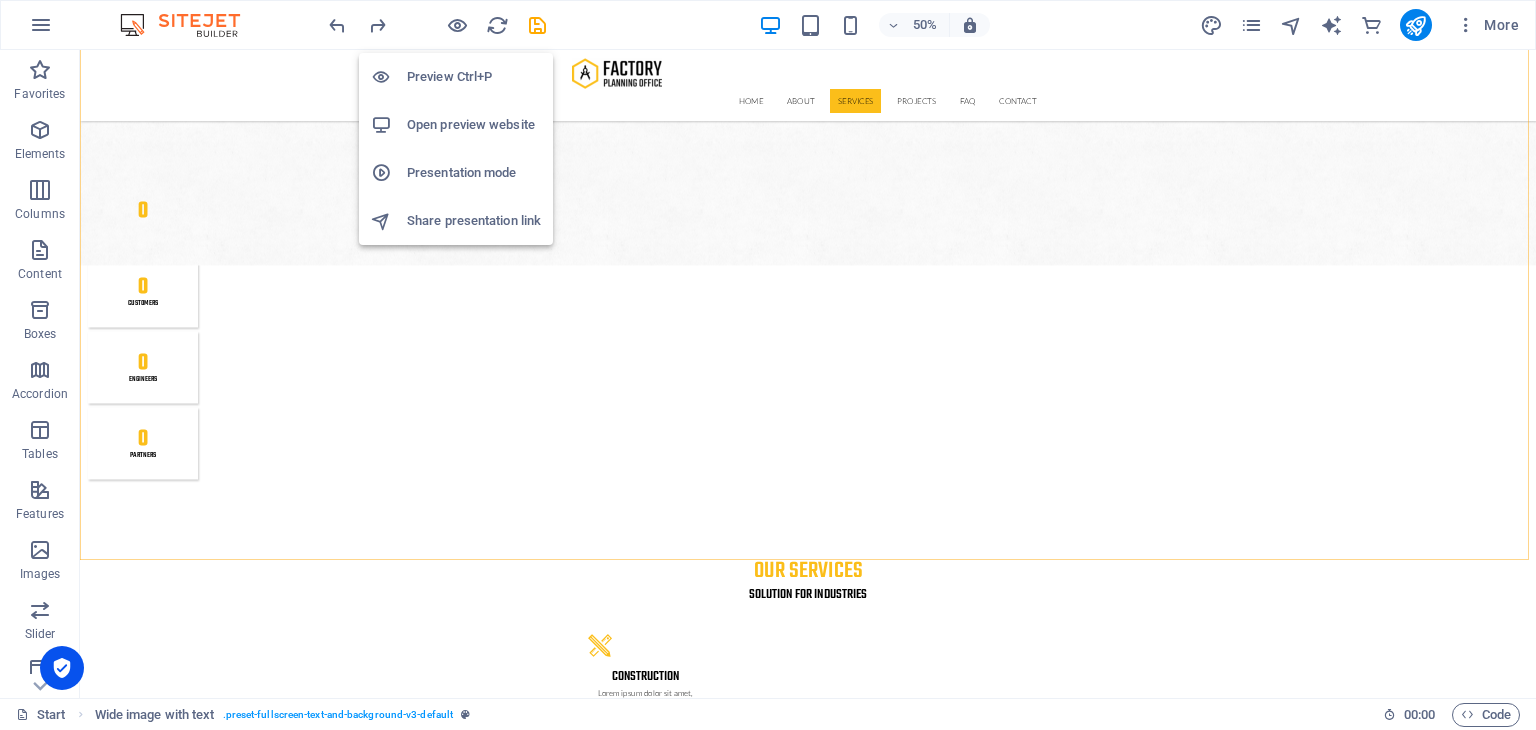 click on "Open preview website" at bounding box center [474, 125] 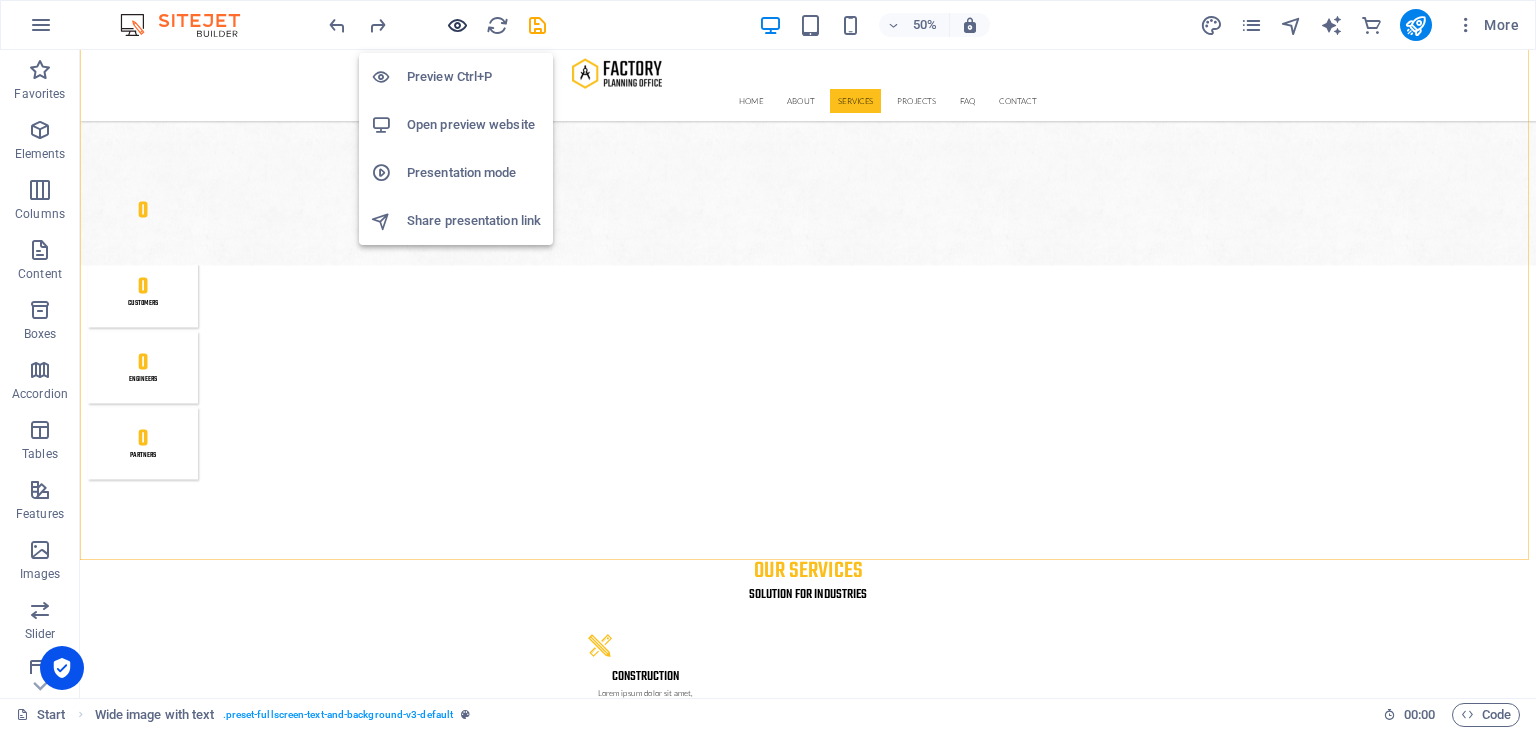 click at bounding box center (457, 25) 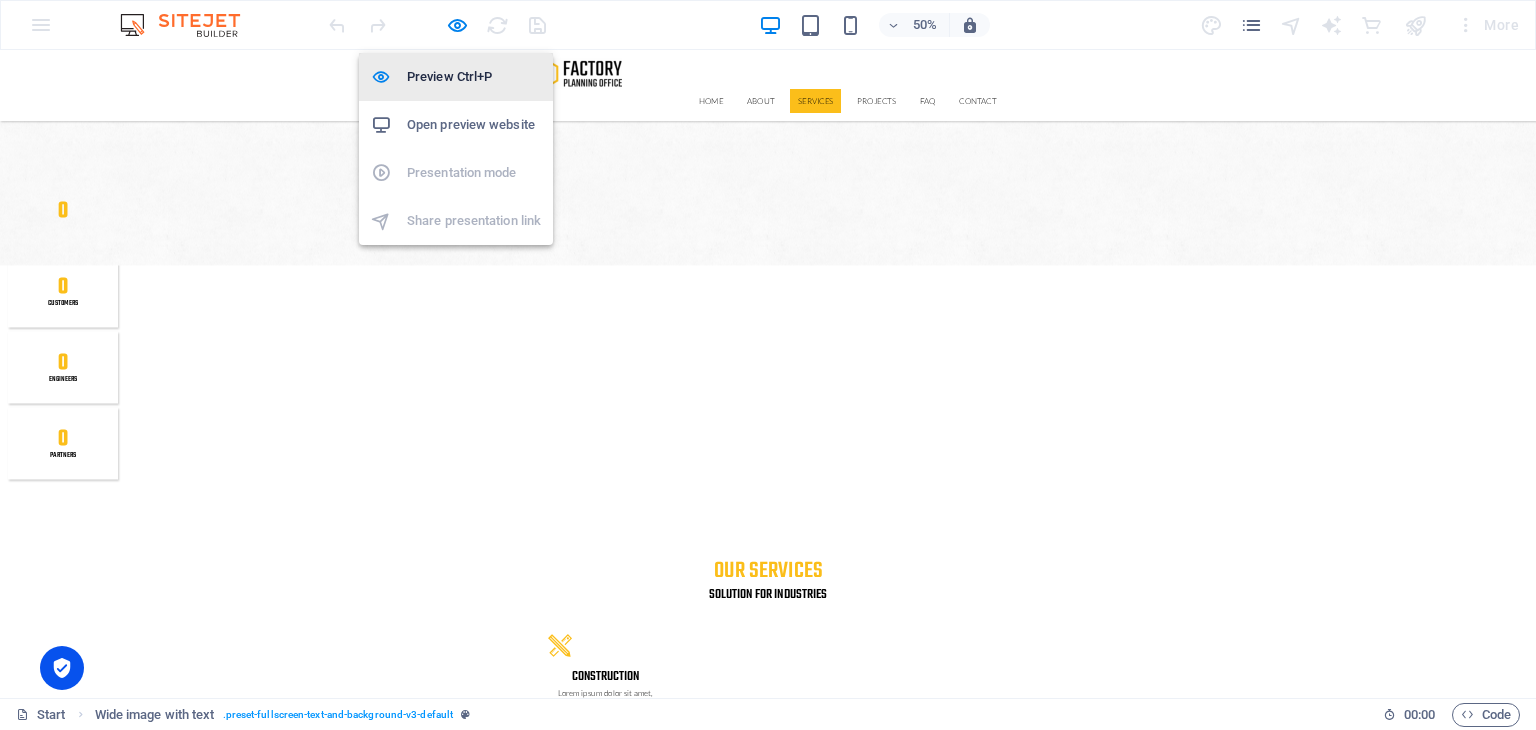 click on "Preview Ctrl+P" at bounding box center (474, 77) 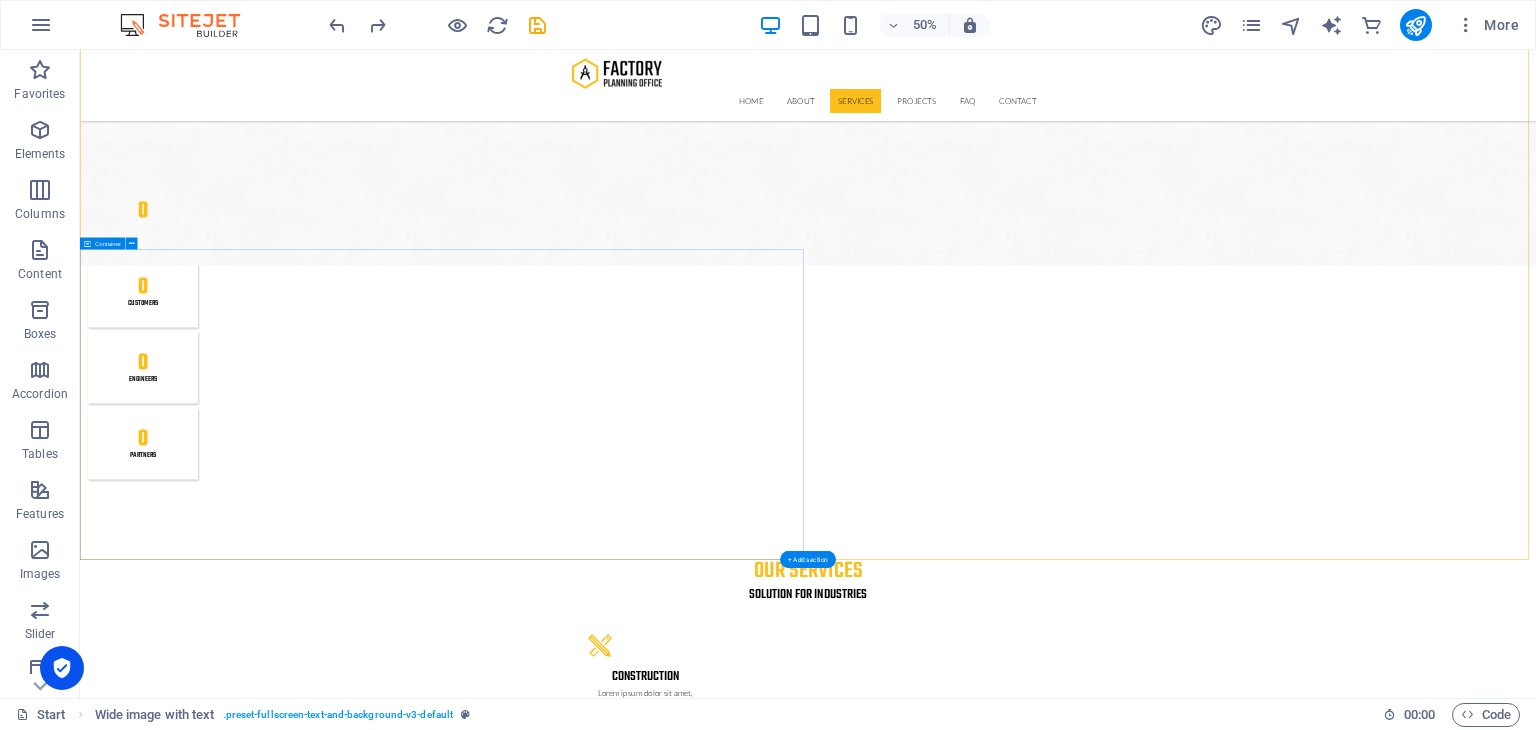 click on "Vision, Mission & Values Vision To be a global leader in fuel supply solutions by offering unparalleled value and expertise. Mission Running a fuel, new and renewable energy business in an integrated and sustainable manner based on strong commercial and mutually beneficial principles for shared prosperity. Our Values      •      Clean – Governed by integrity and zero tolerance for bribery.      •      Competitive – Regional and global competitiveness, performance-oriented.      •      Confidence – Contributing to economic development and national pride.      •      Customer Focus – Prioritising customer satisfaction.      •      Commercial – Creating added value based on fair business principles.      •      Capable – Managed by skilled professionals and committed to R&D." at bounding box center (1536, 4769) 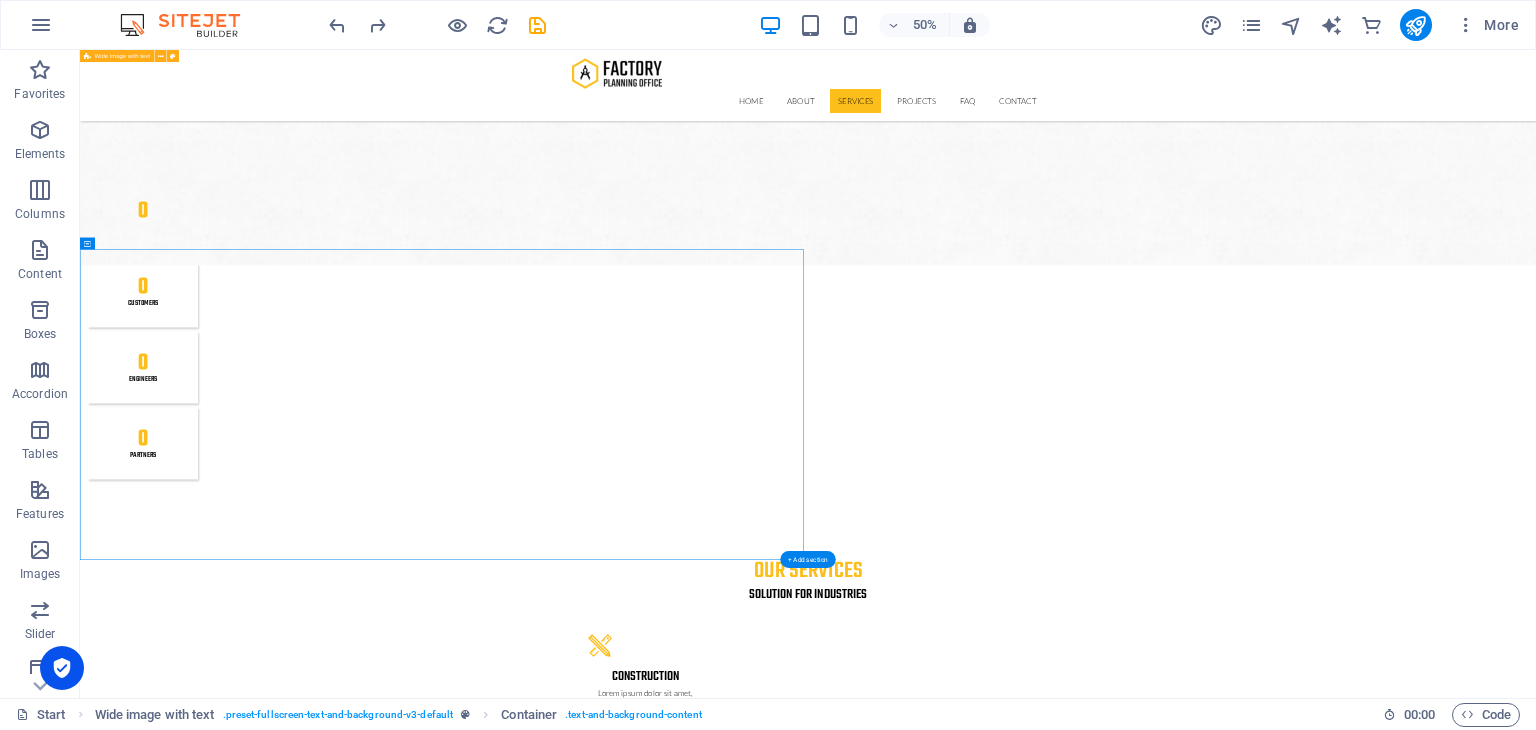click on "Vision, Mission & Values Vision To be a global leader in fuel supply solutions by offering unparalleled value and expertise. Mission Running a fuel, new and renewable energy business in an integrated and sustainable manner based on strong commercial and mutually beneficial principles for shared prosperity. Our Values      •      Clean – Governed by integrity and zero tolerance for bribery.      •      Competitive – Regional and global competitiveness, performance-oriented.      •      Confidence – Contributing to economic development and national pride.      •      Customer Focus – Prioritising customer satisfaction.      •      Commercial – Creating added value based on fair business principles.      •      Capable – Managed by skilled professionals and committed to R&D. Drop content here or  Add elements  Paste clipboard Vision, Mission & Values Vision To be a global leader in fuel supply solutions by offering unparalleled value and expertise." at bounding box center (1536, 3909) 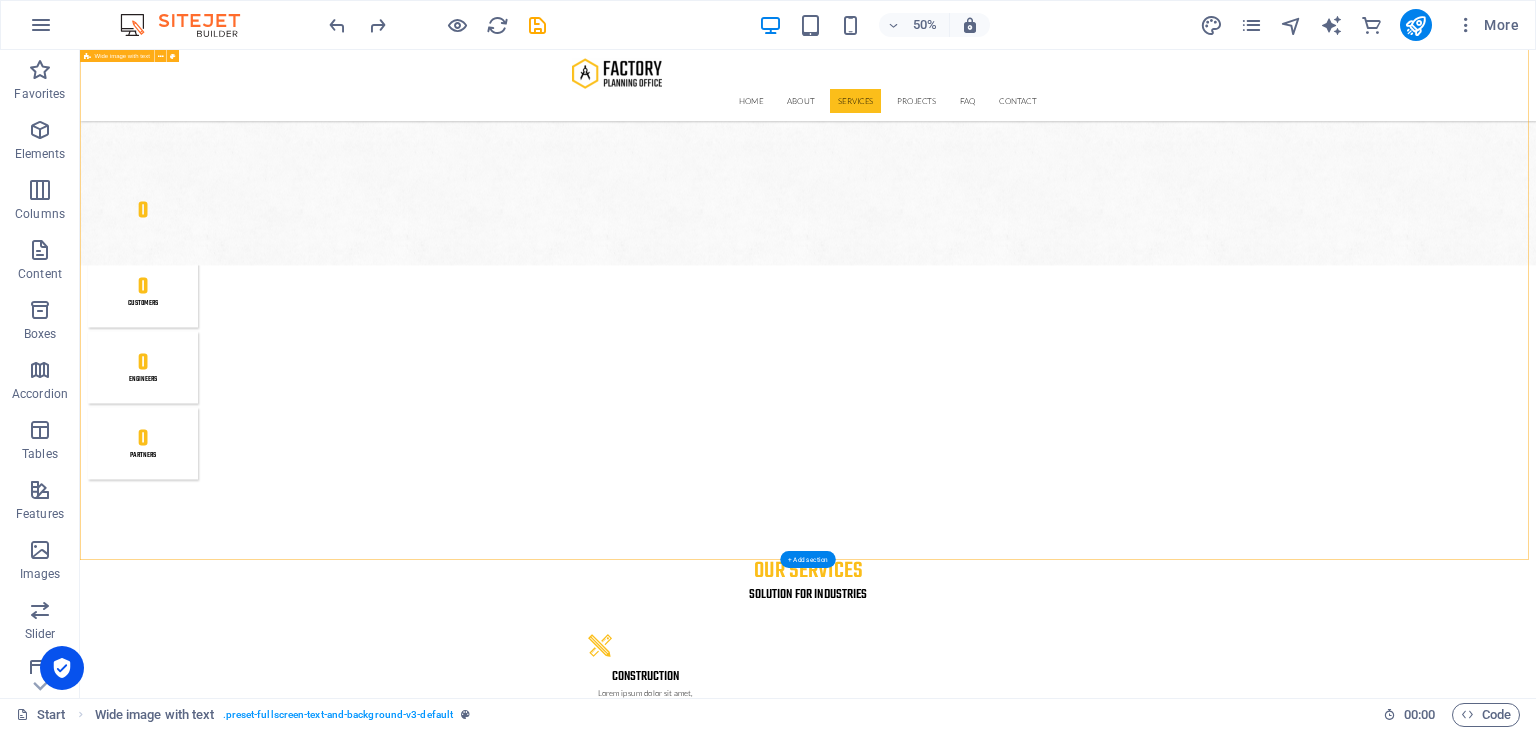 click on "Vision, Mission & Values Vision To be a global leader in fuel supply solutions by offering unparalleled value and expertise. Mission Running a fuel, new and renewable energy business in an integrated and sustainable manner based on strong commercial and mutually beneficial principles for shared prosperity. Our Values      •      Clean – Governed by integrity and zero tolerance for bribery.      •      Competitive – Regional and global competitiveness, performance-oriented.      •      Confidence – Contributing to economic development and national pride.      •      Customer Focus – Prioritising customer satisfaction.      •      Commercial – Creating added value based on fair business principles.      •      Capable – Managed by skilled professionals and committed to R&D. Drop content here or  Add elements  Paste clipboard Vision, Mission & Values Vision To be a global leader in fuel supply solutions by offering unparalleled value and expertise." at bounding box center (1536, 3909) 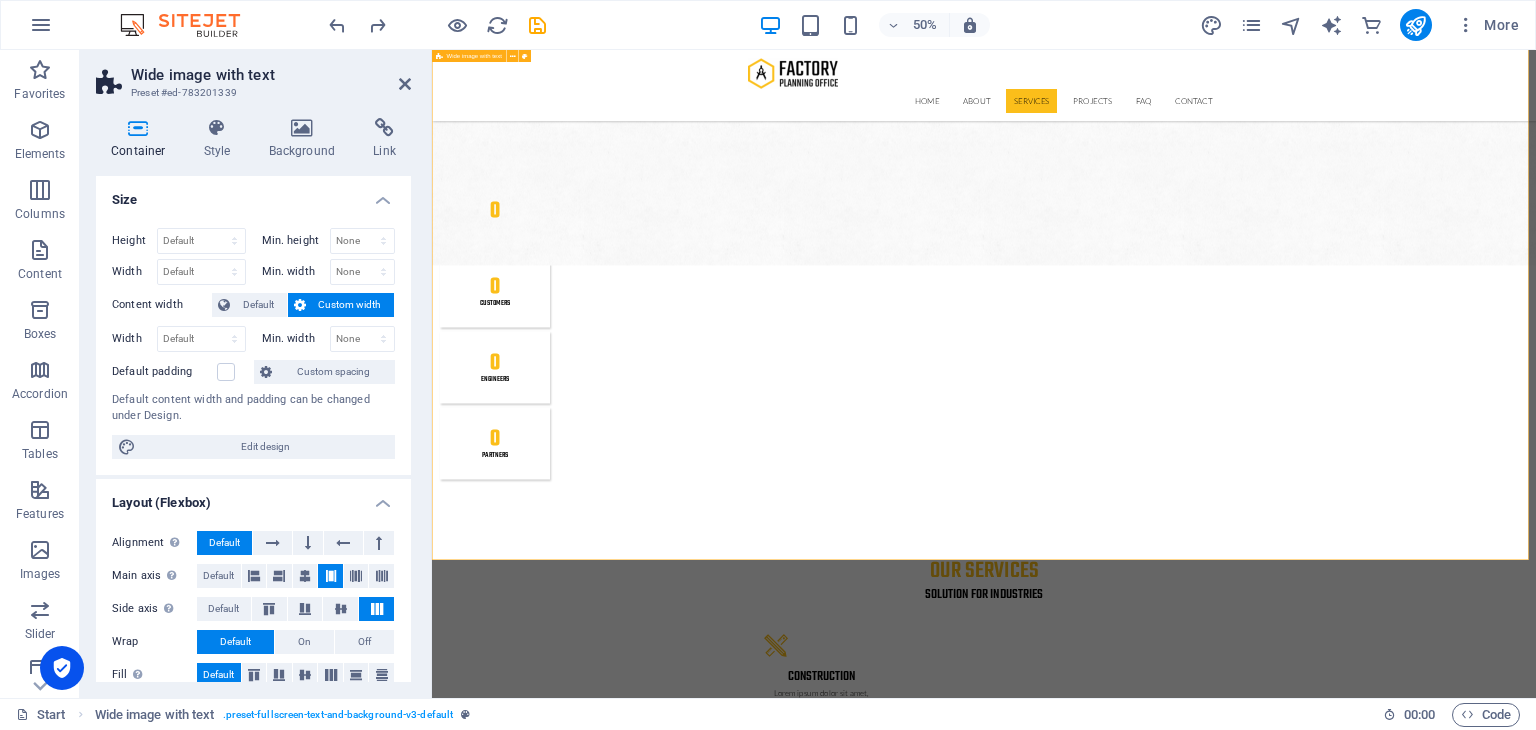 click on "Vision, Mission & Values Vision To be a global leader in fuel supply solutions by offering unparalleled value and expertise. Mission Running a fuel, new and renewable energy business in an integrated and sustainable manner based on strong commercial and mutually beneficial principles for shared prosperity. Our Values      •      Clean – Governed by integrity and zero tolerance for bribery.      •      Competitive – Regional and global competitiveness, performance-oriented.      •      Confidence – Contributing to economic development and national pride.      •      Customer Focus – Prioritising customer satisfaction.      •      Commercial – Creating added value based on fair business principles.      •      Capable – Managed by skilled professionals and committed to R&D. Drop content here or  Add elements  Paste clipboard Vision, Mission & Values Vision To be a global leader in fuel supply solutions by offering unparalleled value and expertise." at bounding box center (1536, 3909) 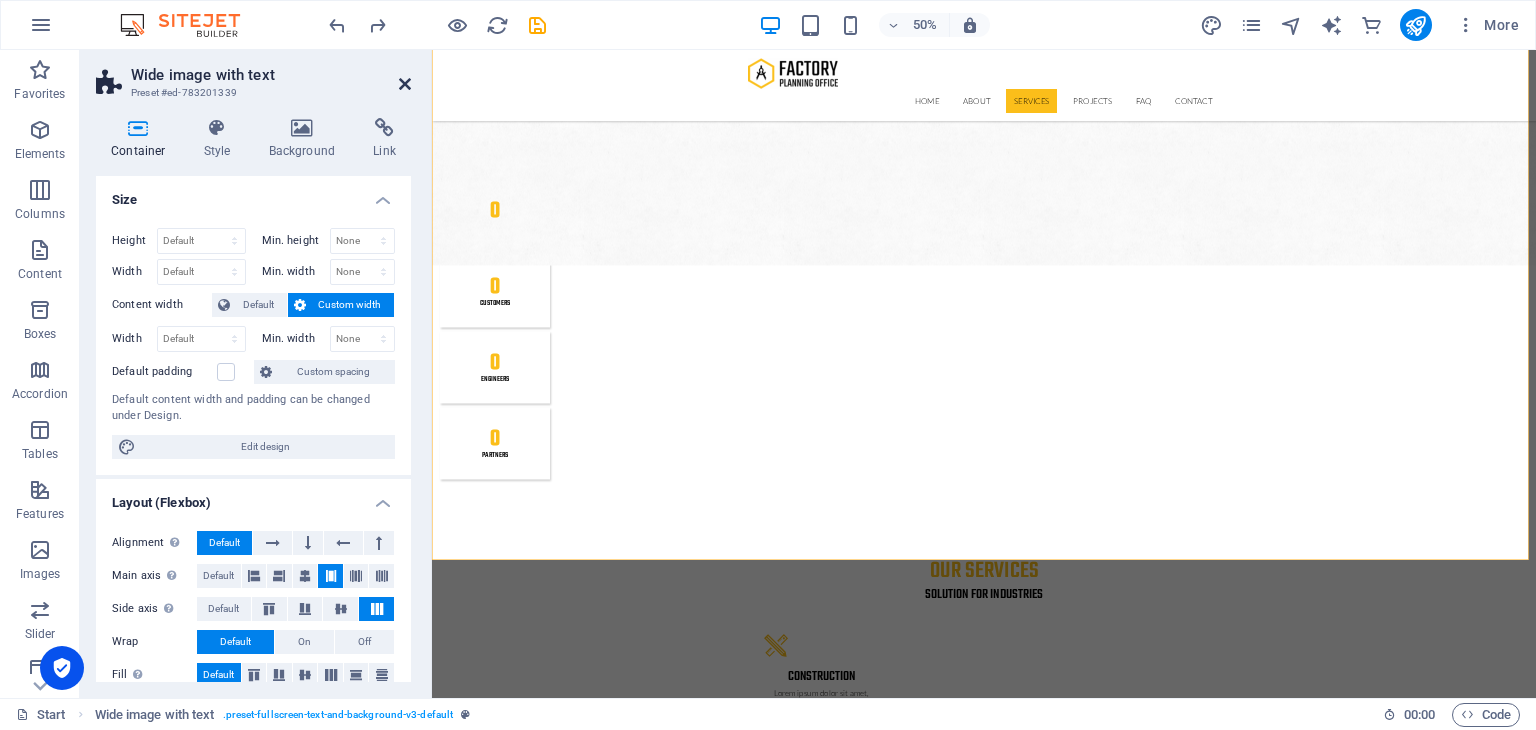 drag, startPoint x: 404, startPoint y: 90, endPoint x: 1529, endPoint y: 634, distance: 1249.6244 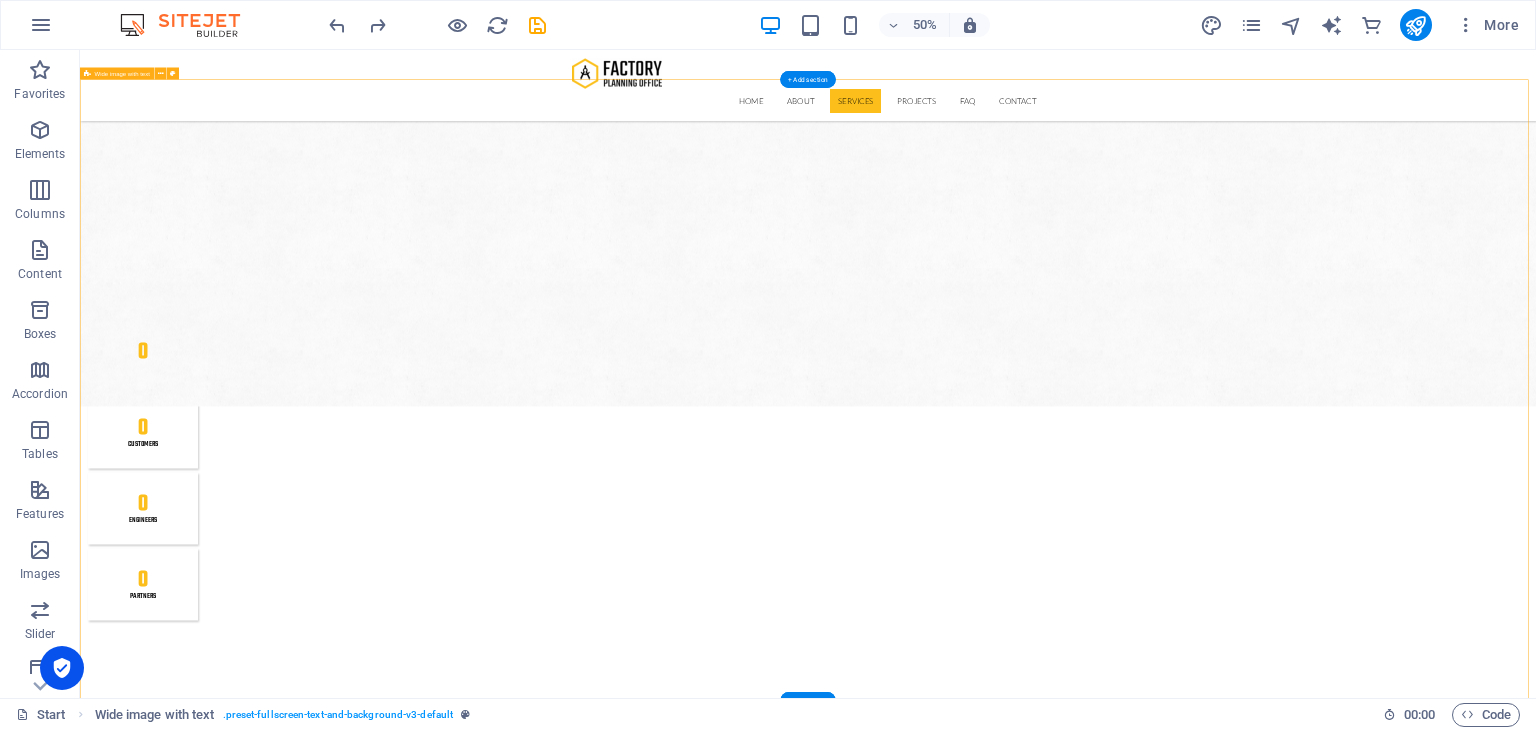 scroll, scrollTop: 2188, scrollLeft: 0, axis: vertical 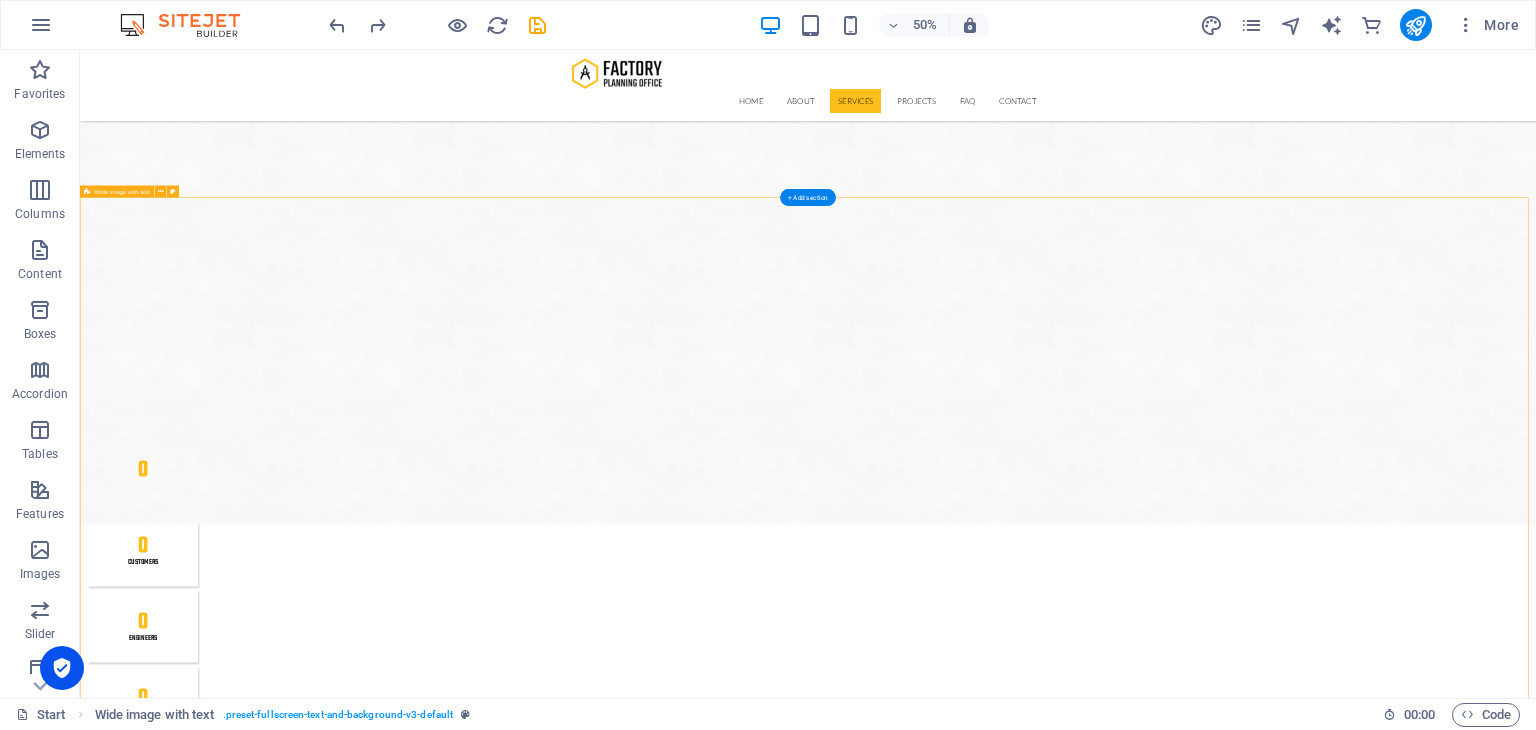 click at bounding box center (1536, 4207) 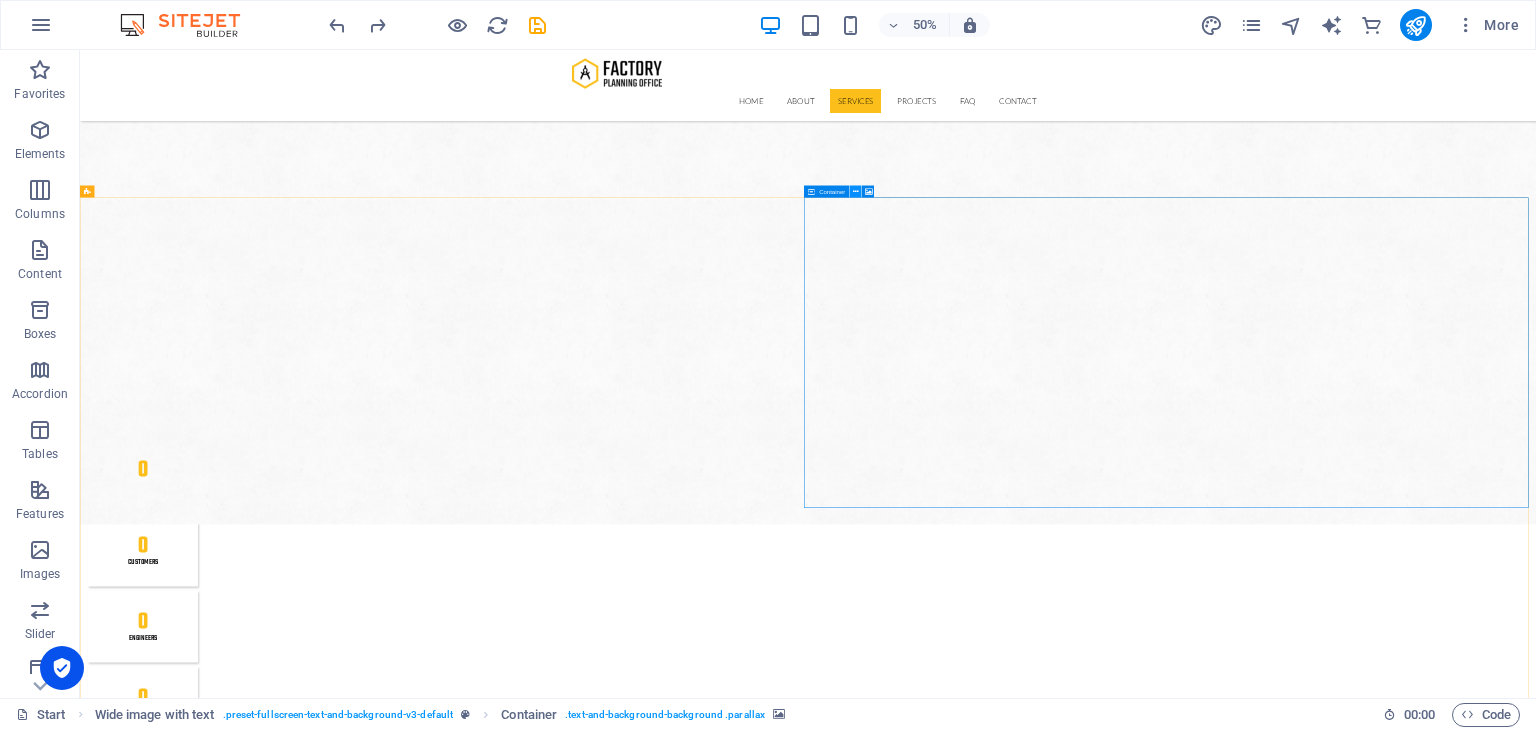 click at bounding box center [856, 191] 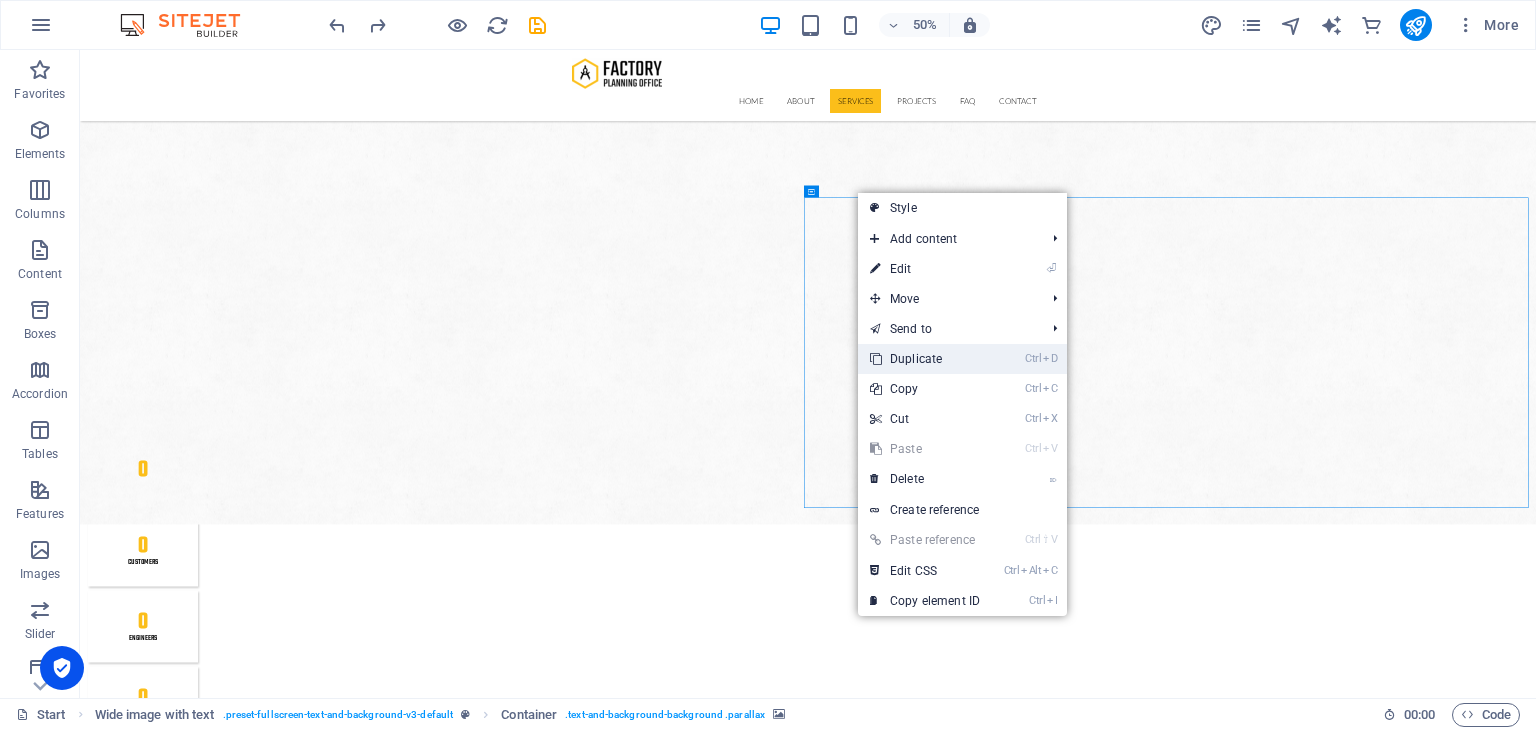 click on "Ctrl D  Duplicate" at bounding box center [925, 359] 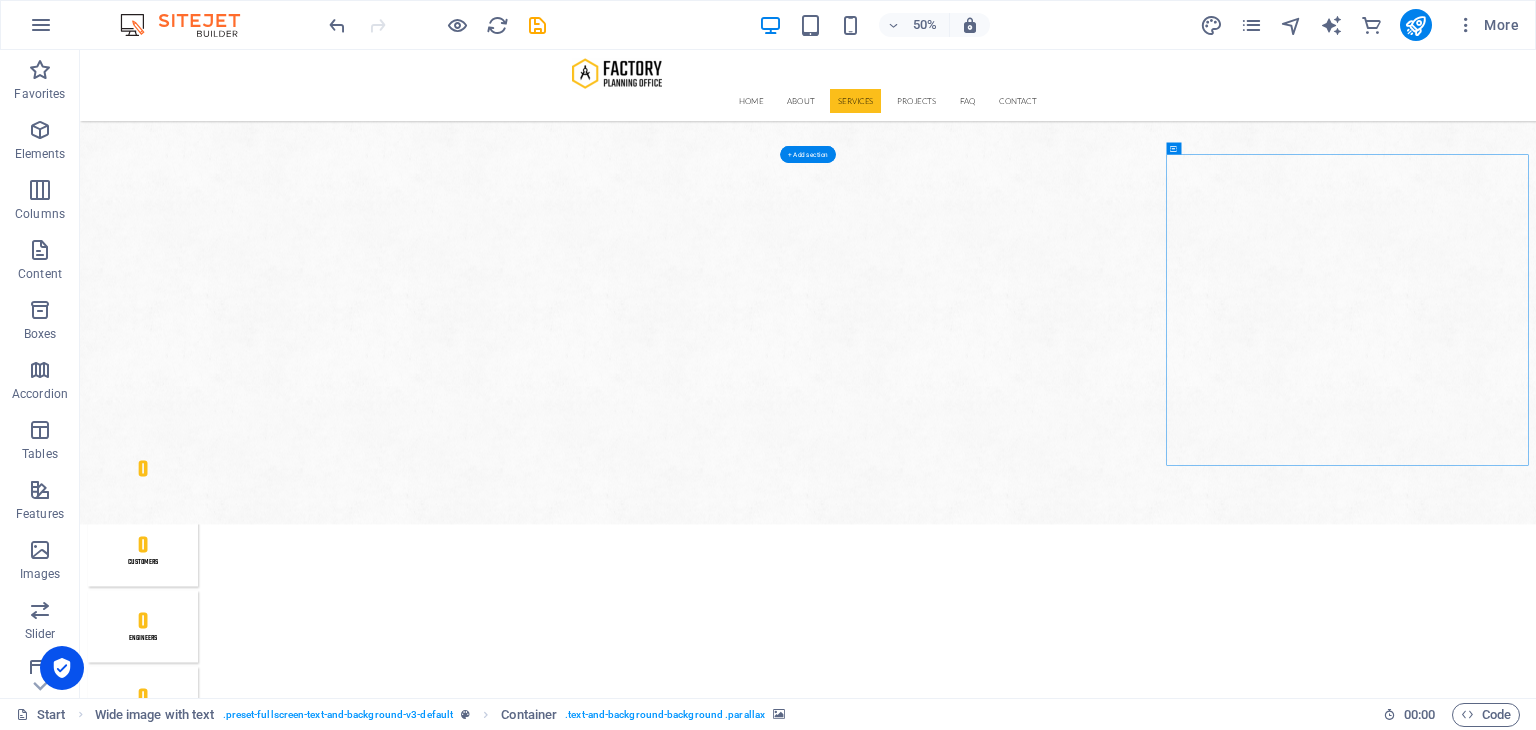 scroll, scrollTop: 2299, scrollLeft: 0, axis: vertical 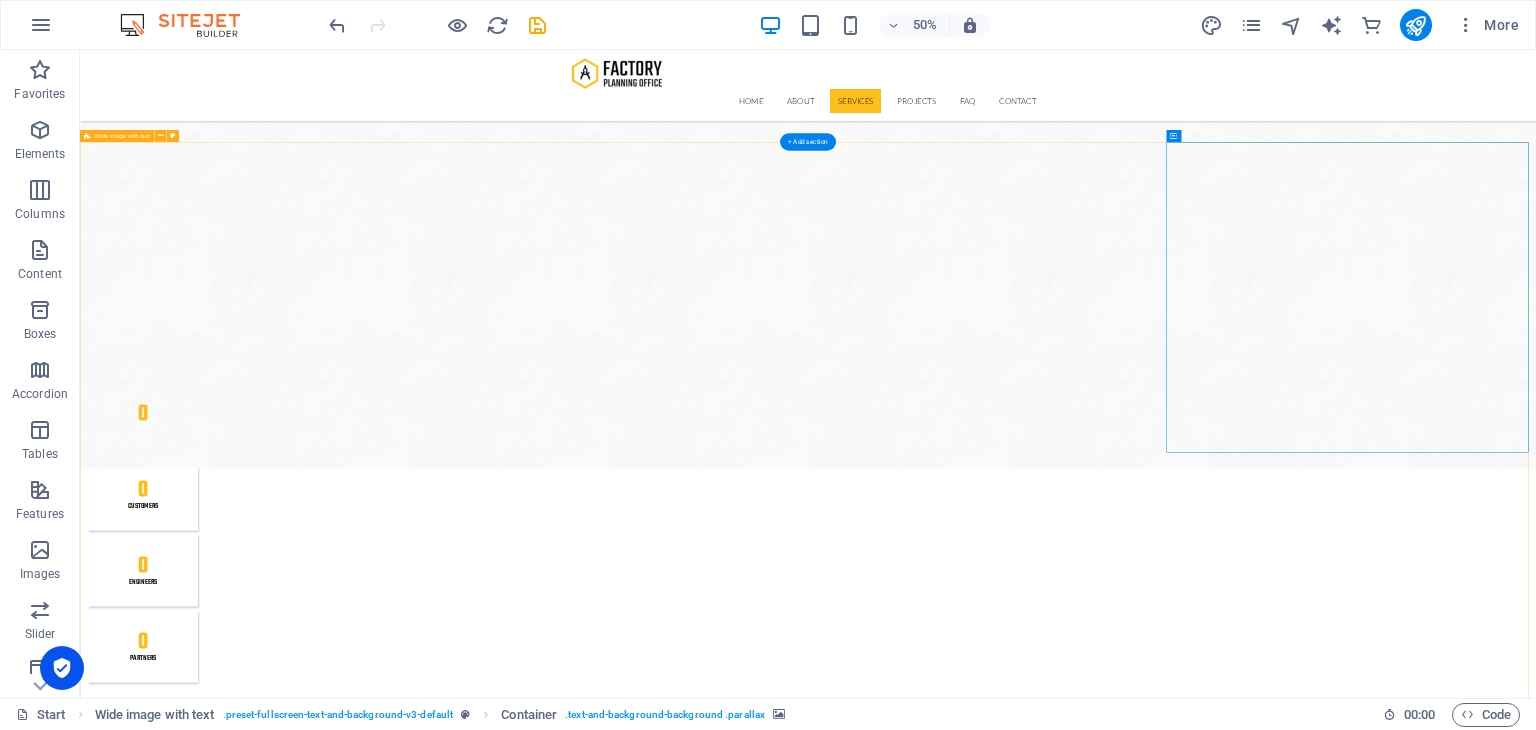 drag, startPoint x: 2081, startPoint y: 587, endPoint x: 2097, endPoint y: 1158, distance: 571.2241 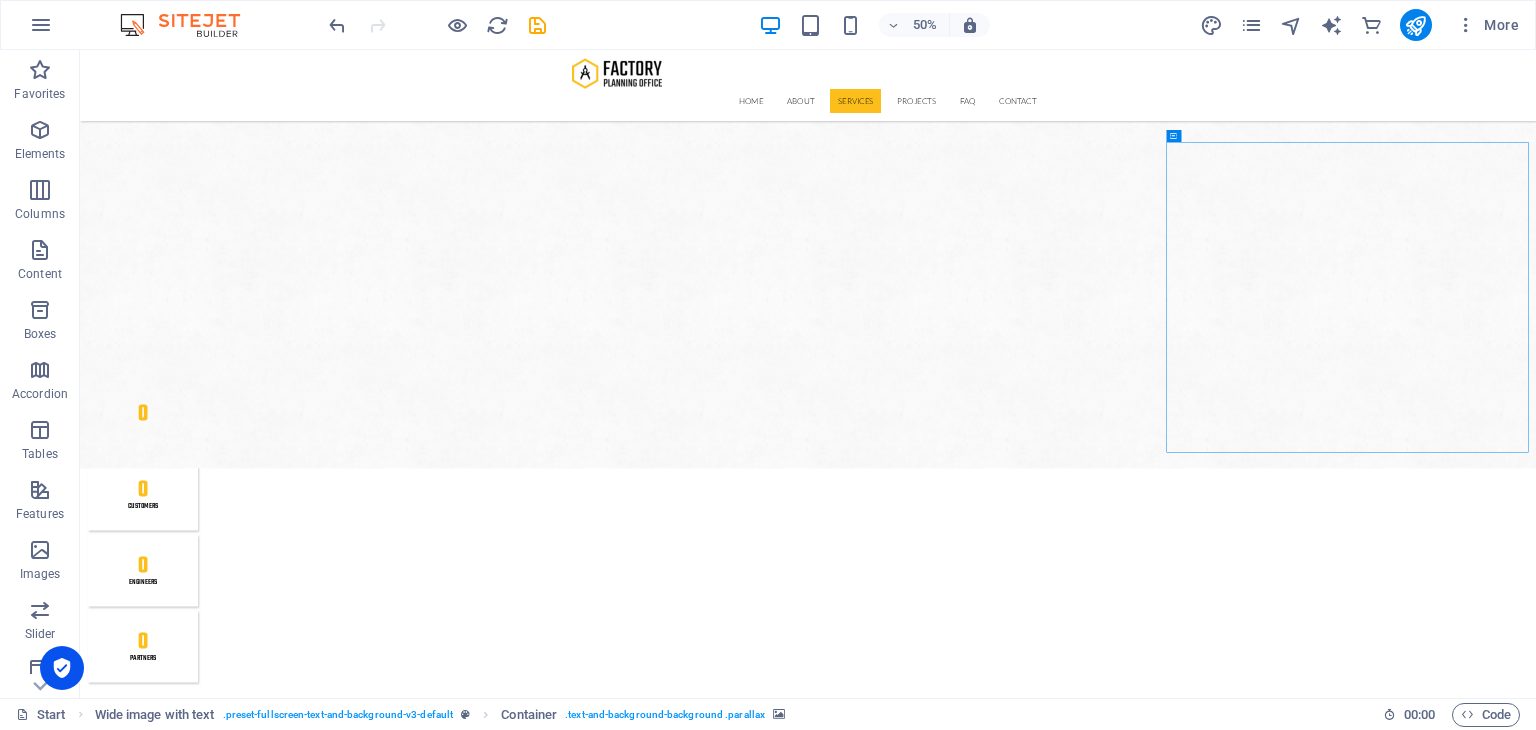 click on "50% More" at bounding box center [768, 25] 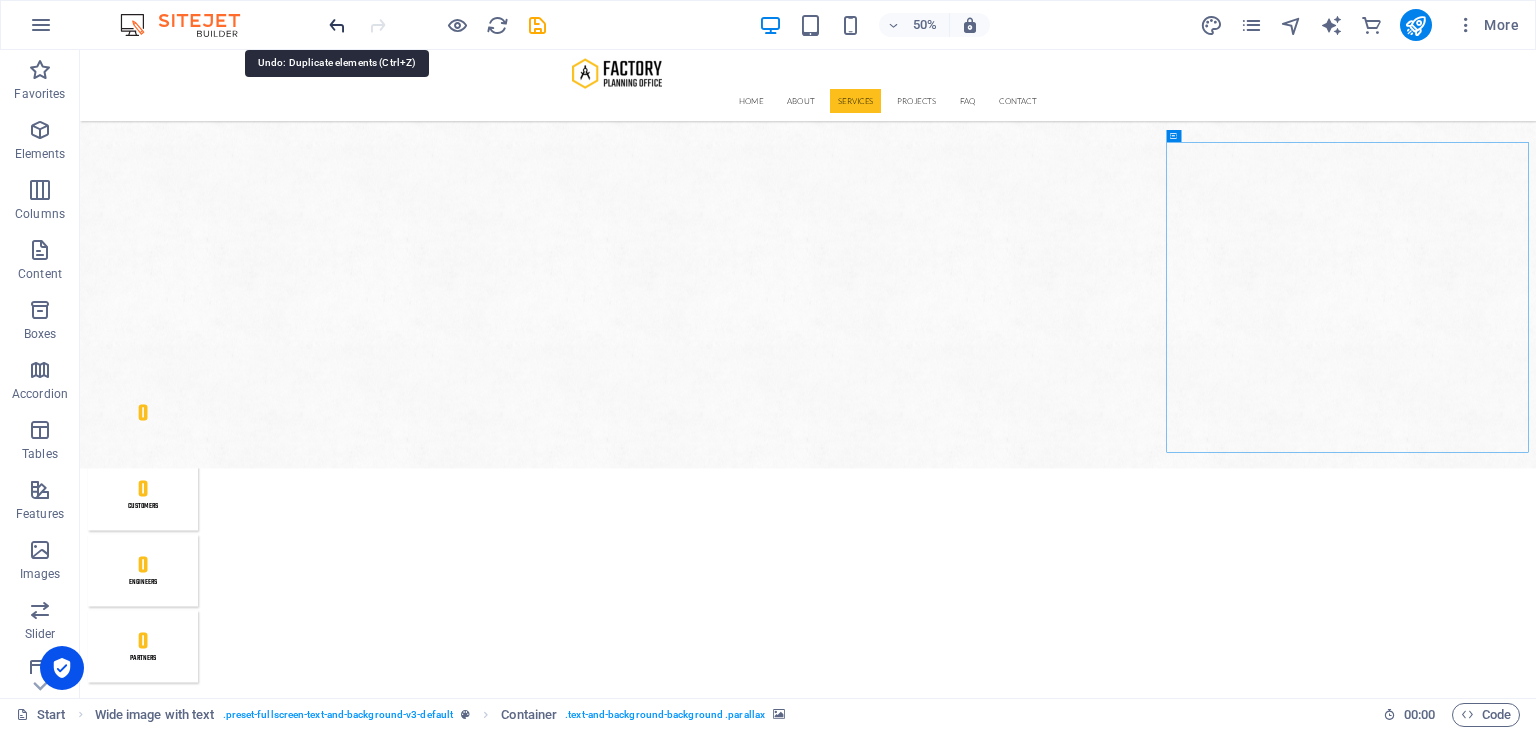 click at bounding box center (337, 25) 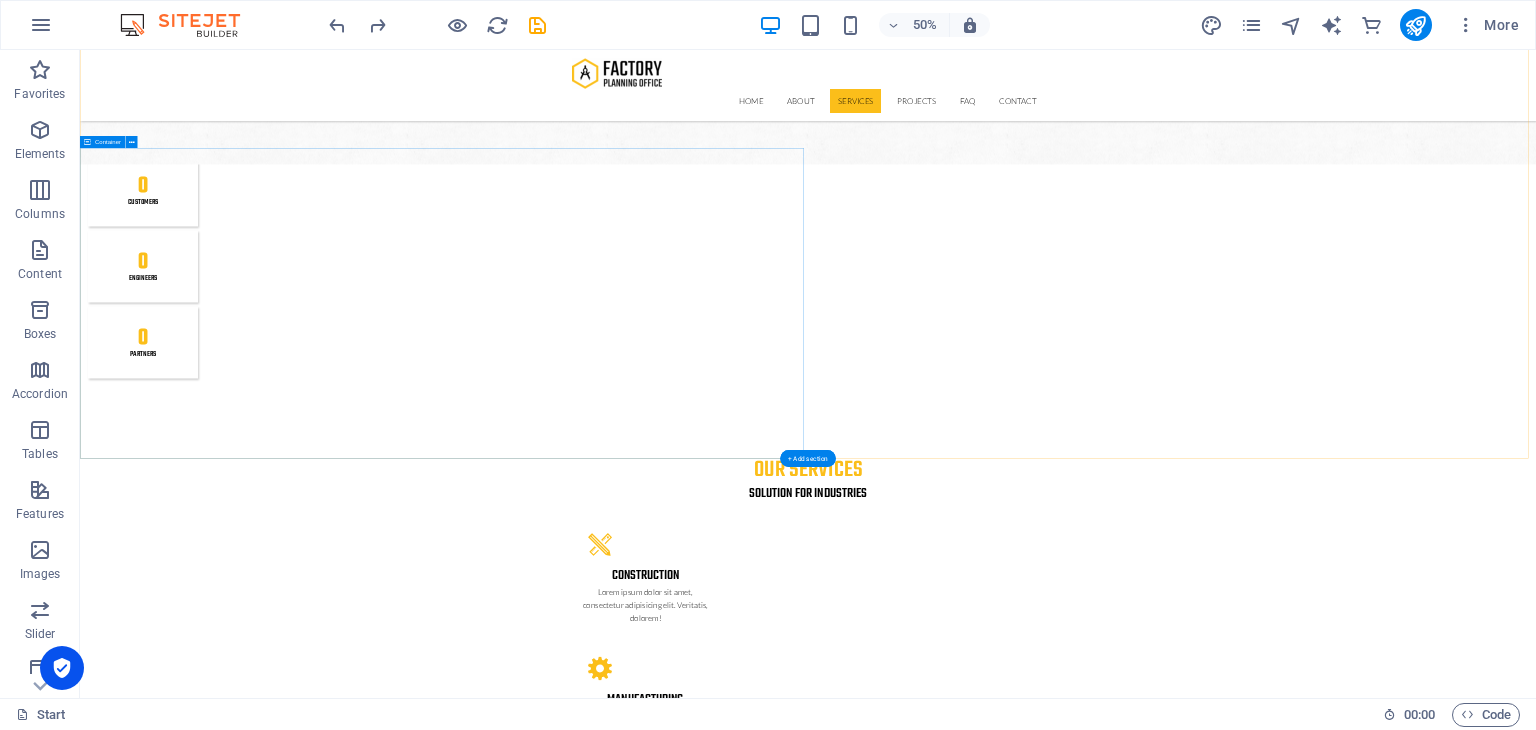 scroll, scrollTop: 3087, scrollLeft: 0, axis: vertical 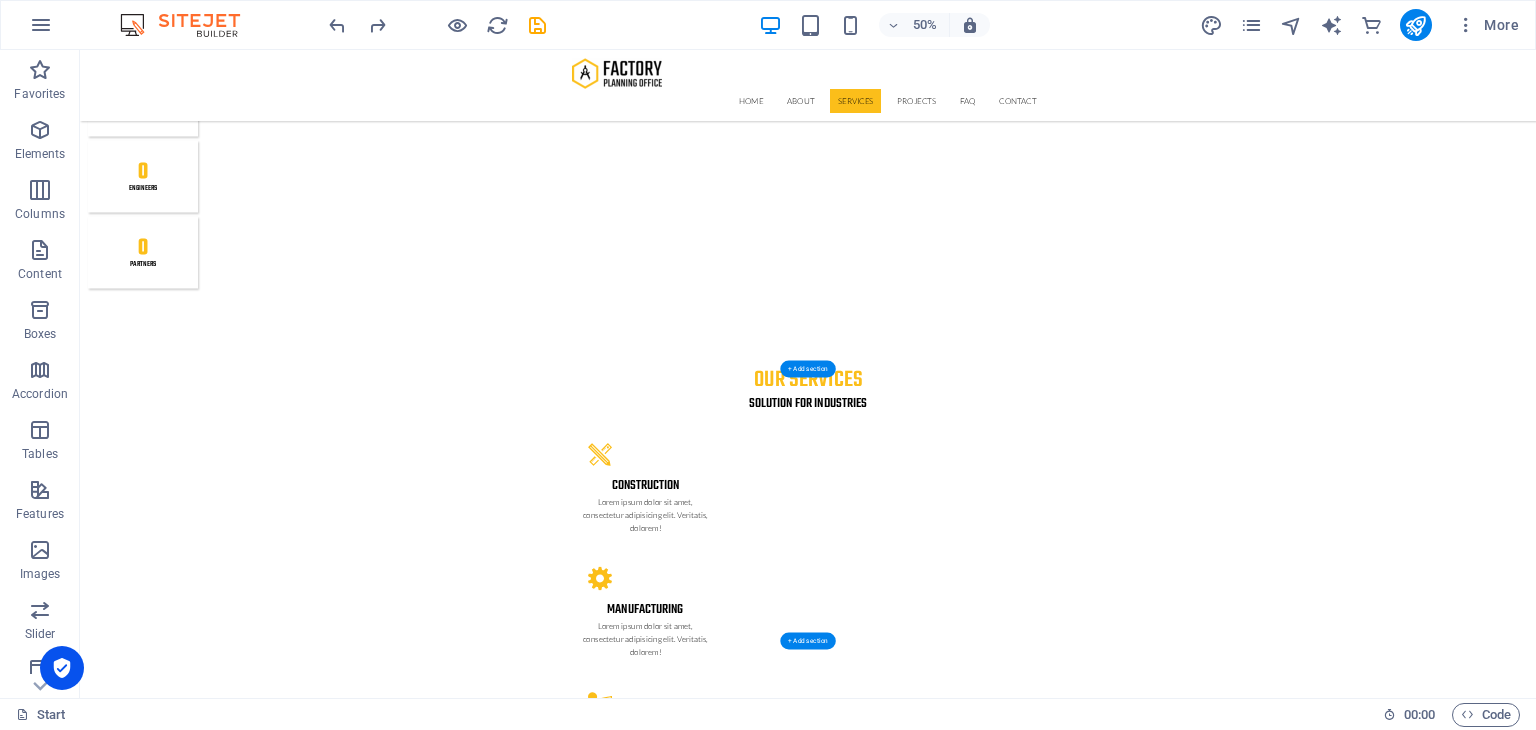click at bounding box center (1536, 4839) 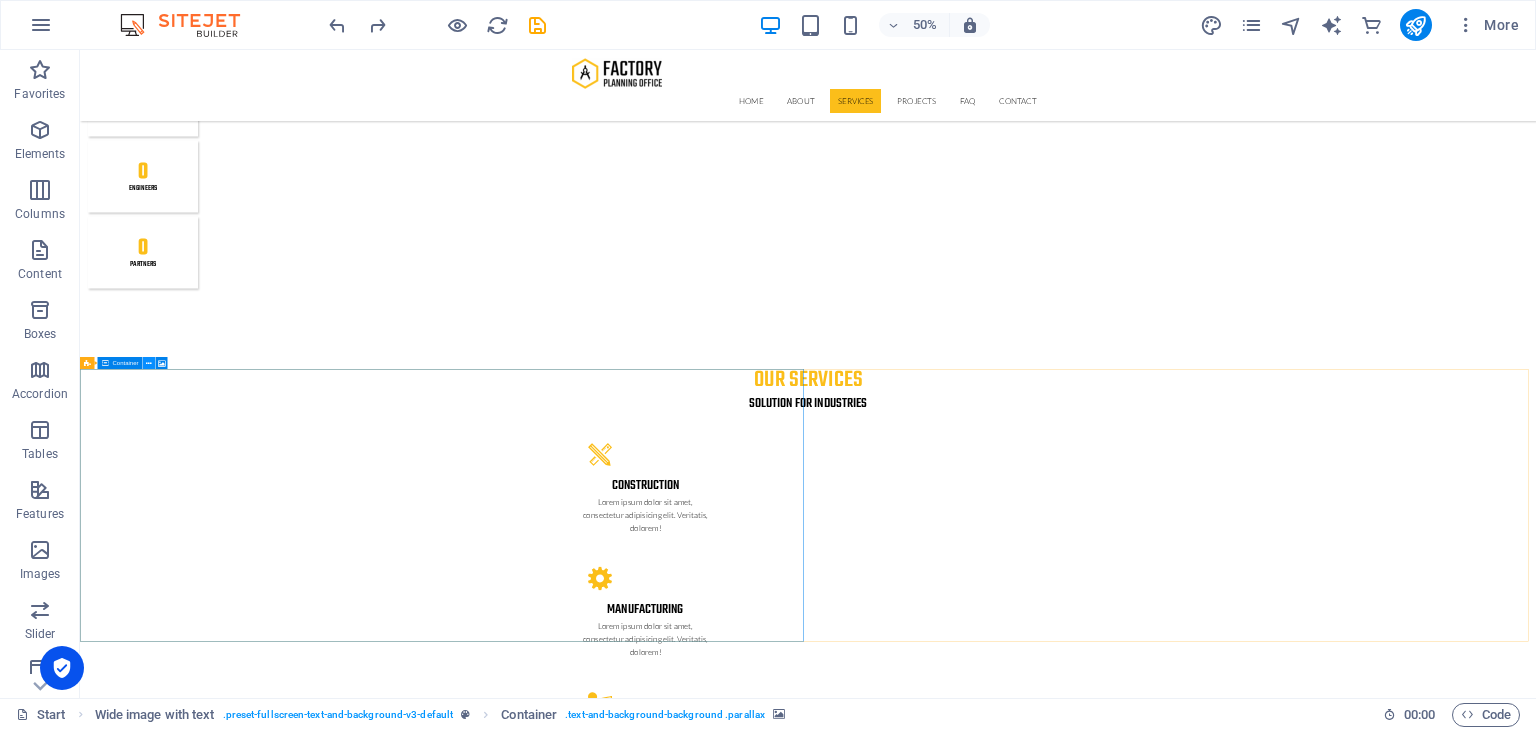 click at bounding box center (149, 363) 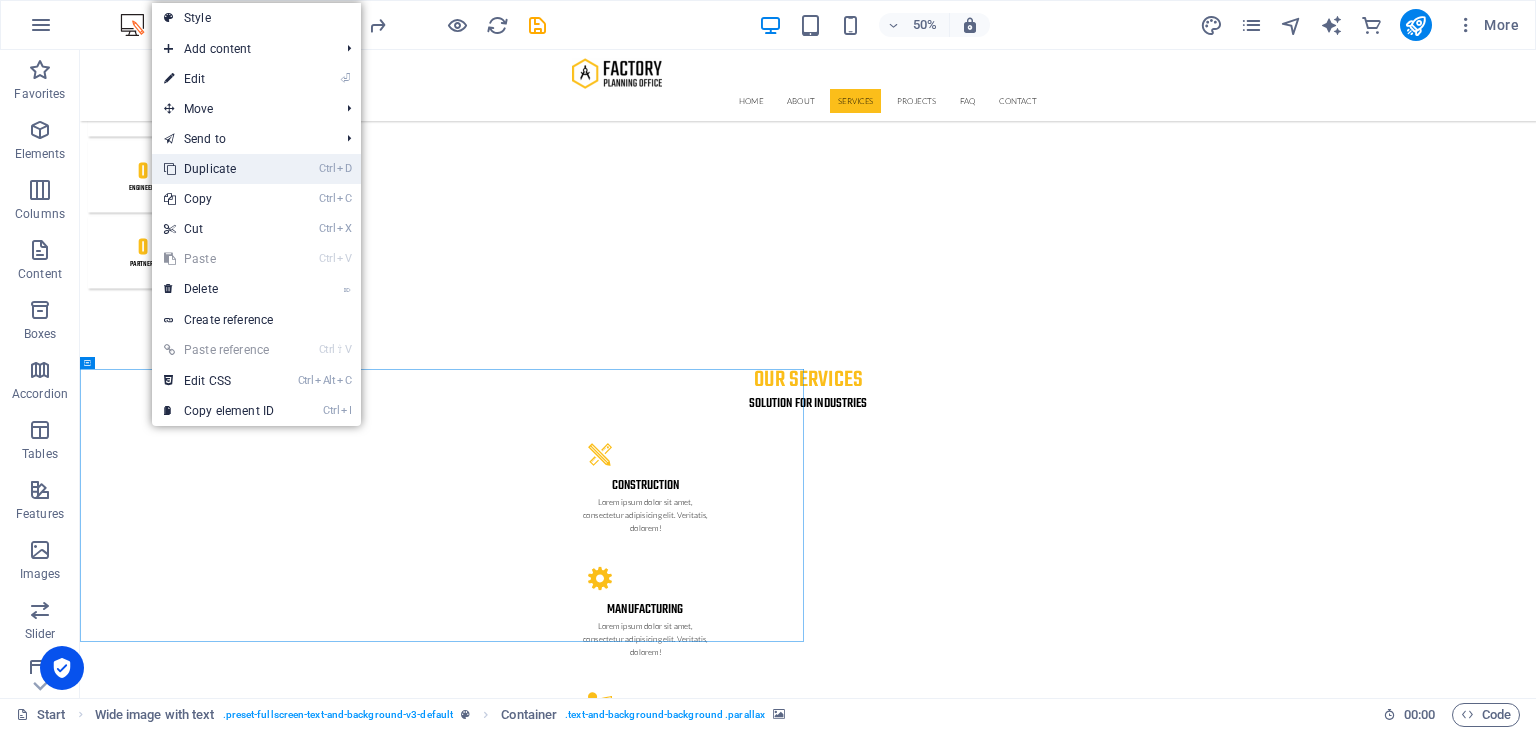 click on "Ctrl D  Duplicate" at bounding box center [219, 169] 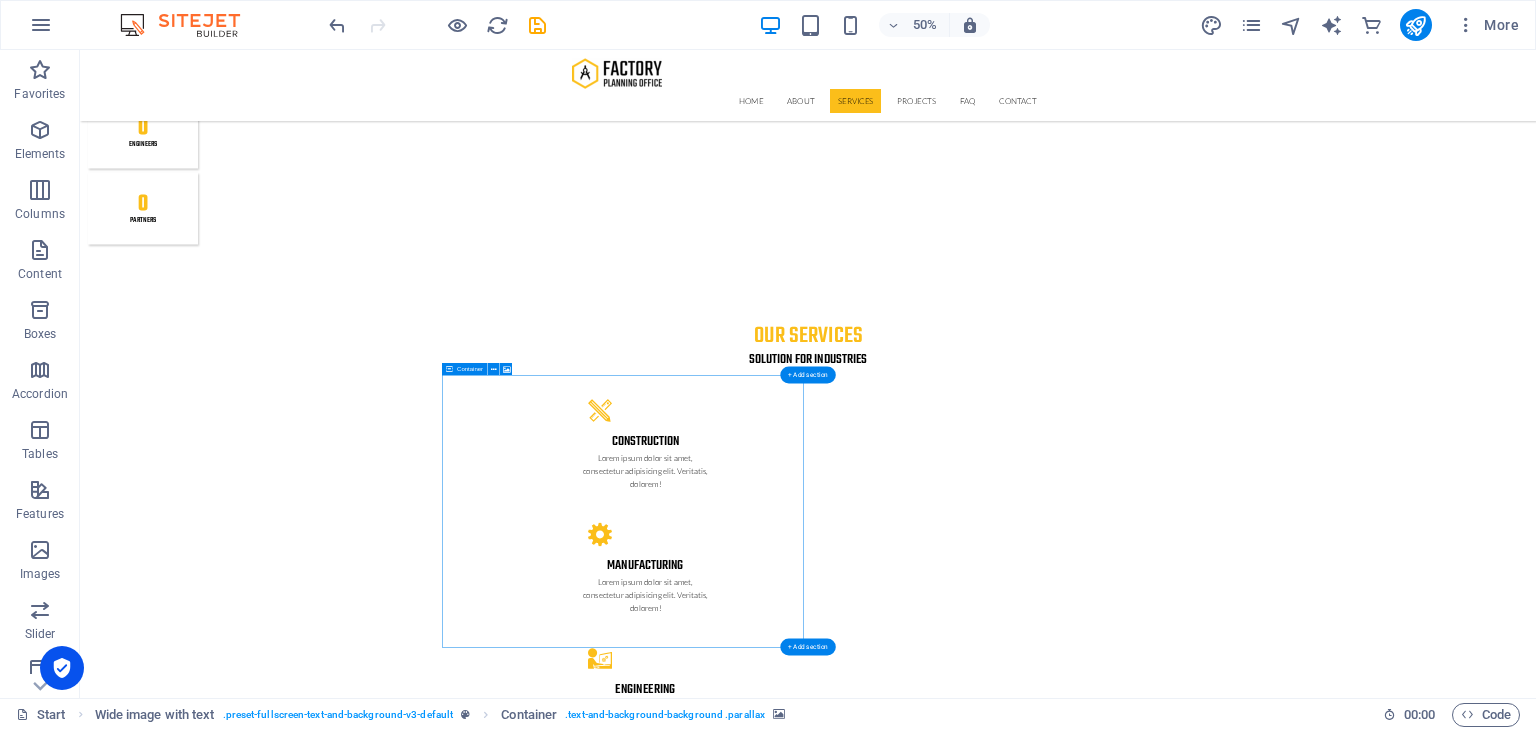 scroll, scrollTop: 3075, scrollLeft: 0, axis: vertical 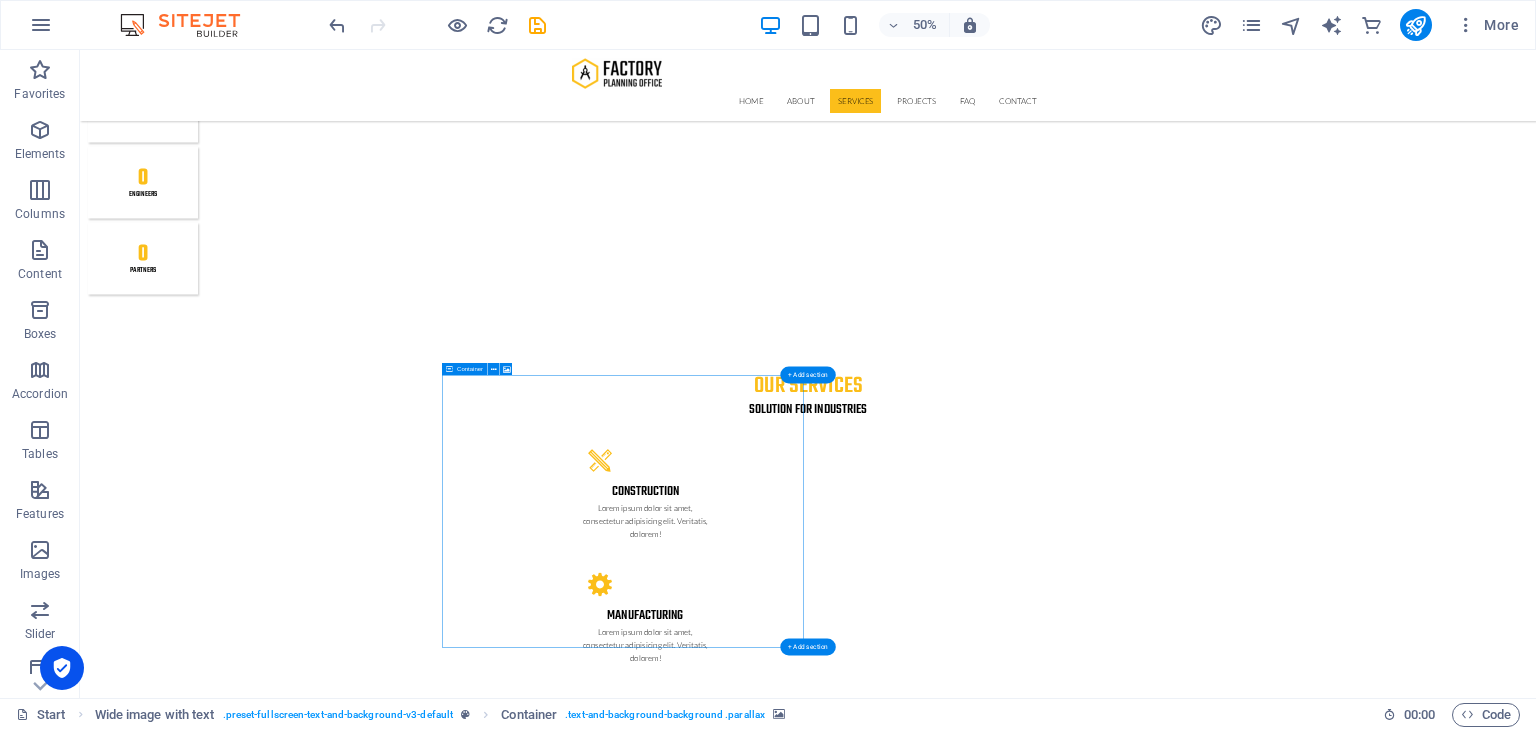 click at bounding box center [1536, 4845] 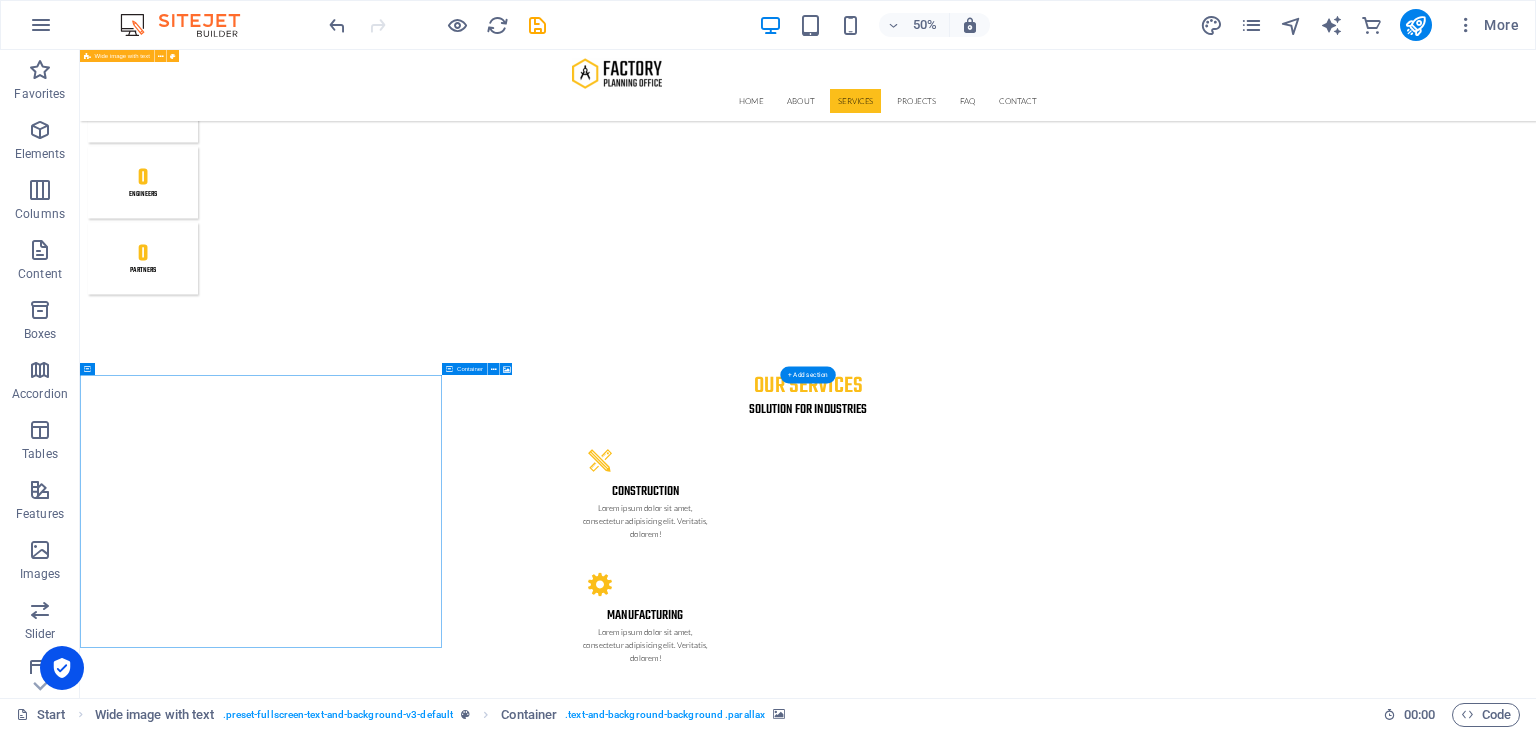 drag, startPoint x: 395, startPoint y: 875, endPoint x: 2360, endPoint y: 440, distance: 2012.573 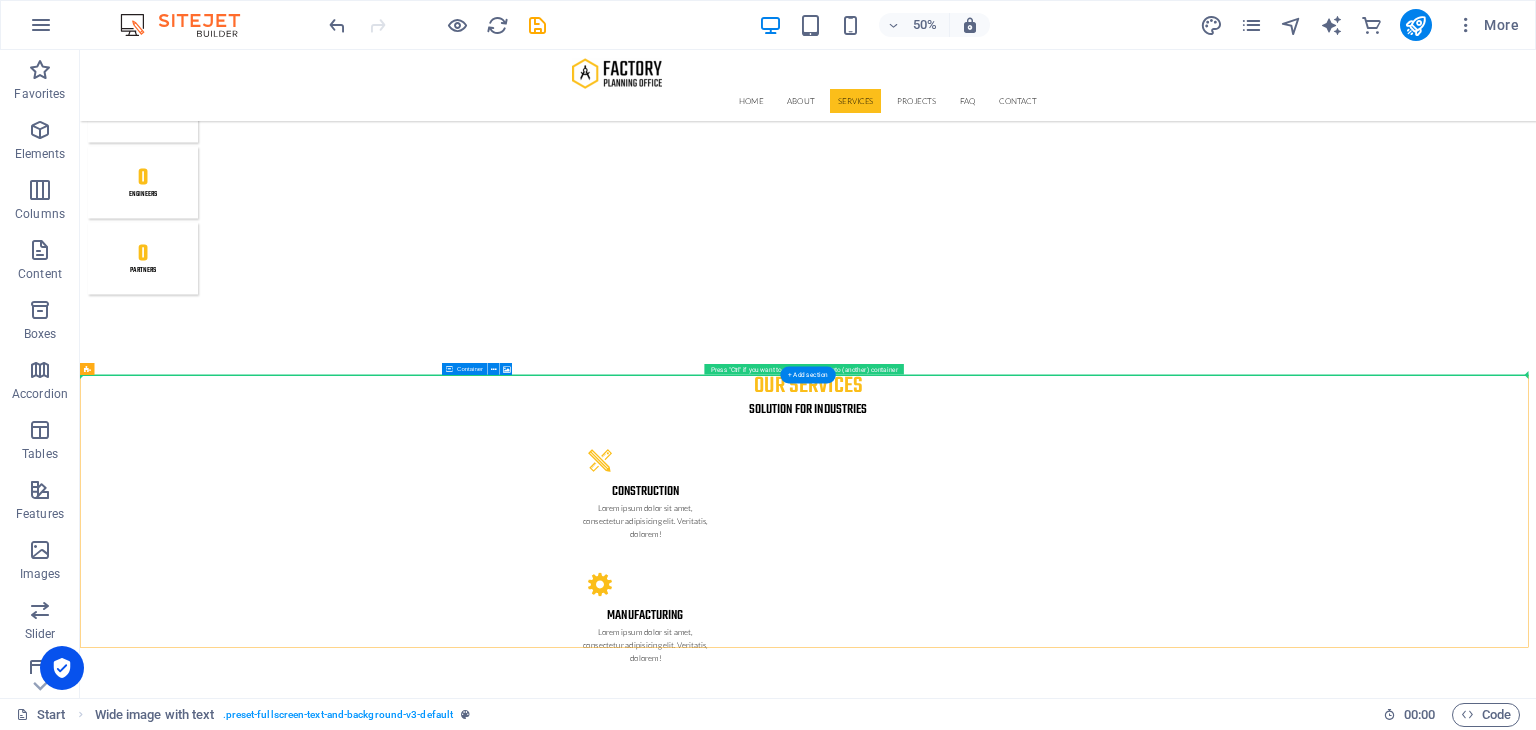 drag, startPoint x: 196, startPoint y: 419, endPoint x: 2164, endPoint y: 390, distance: 1968.2136 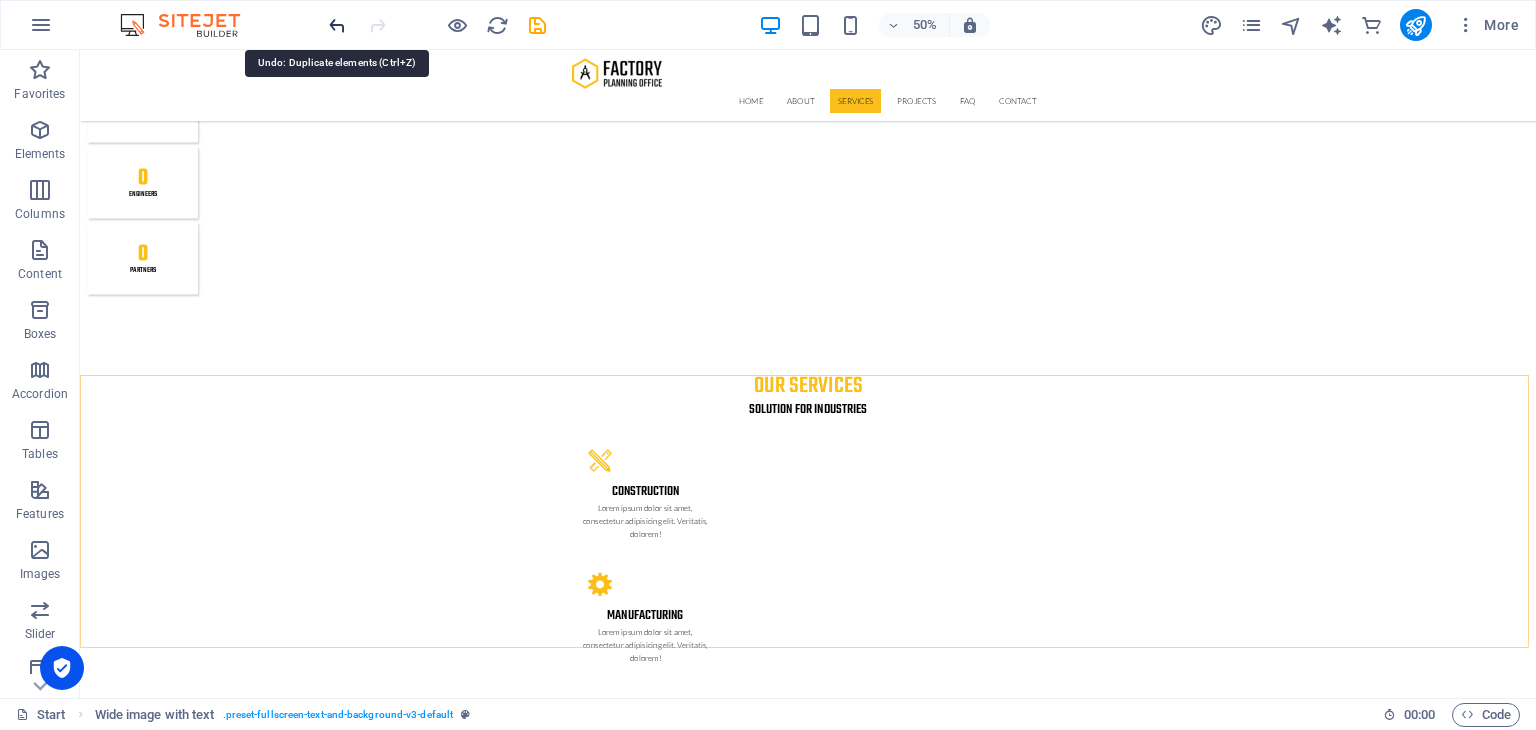 click at bounding box center (337, 25) 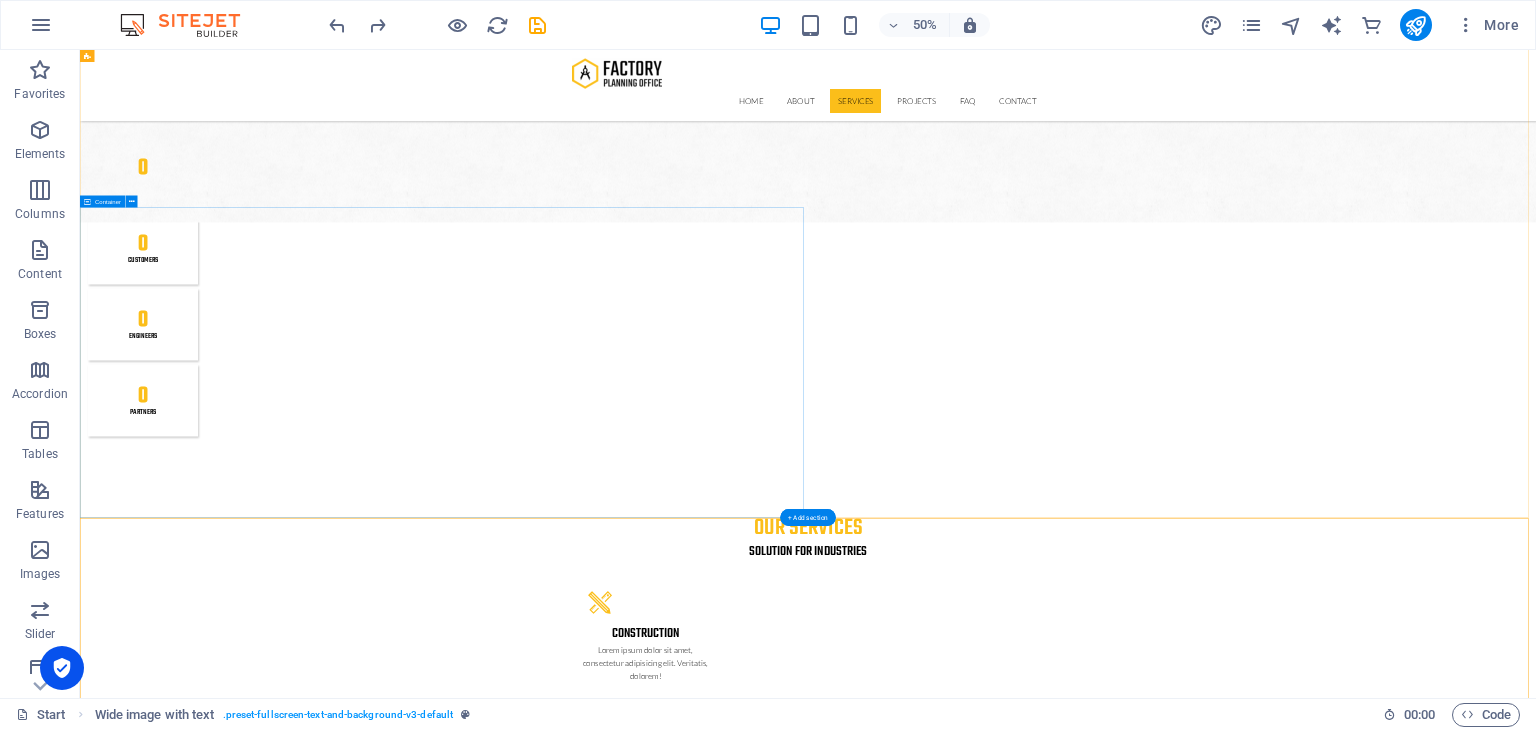 scroll, scrollTop: 2789, scrollLeft: 0, axis: vertical 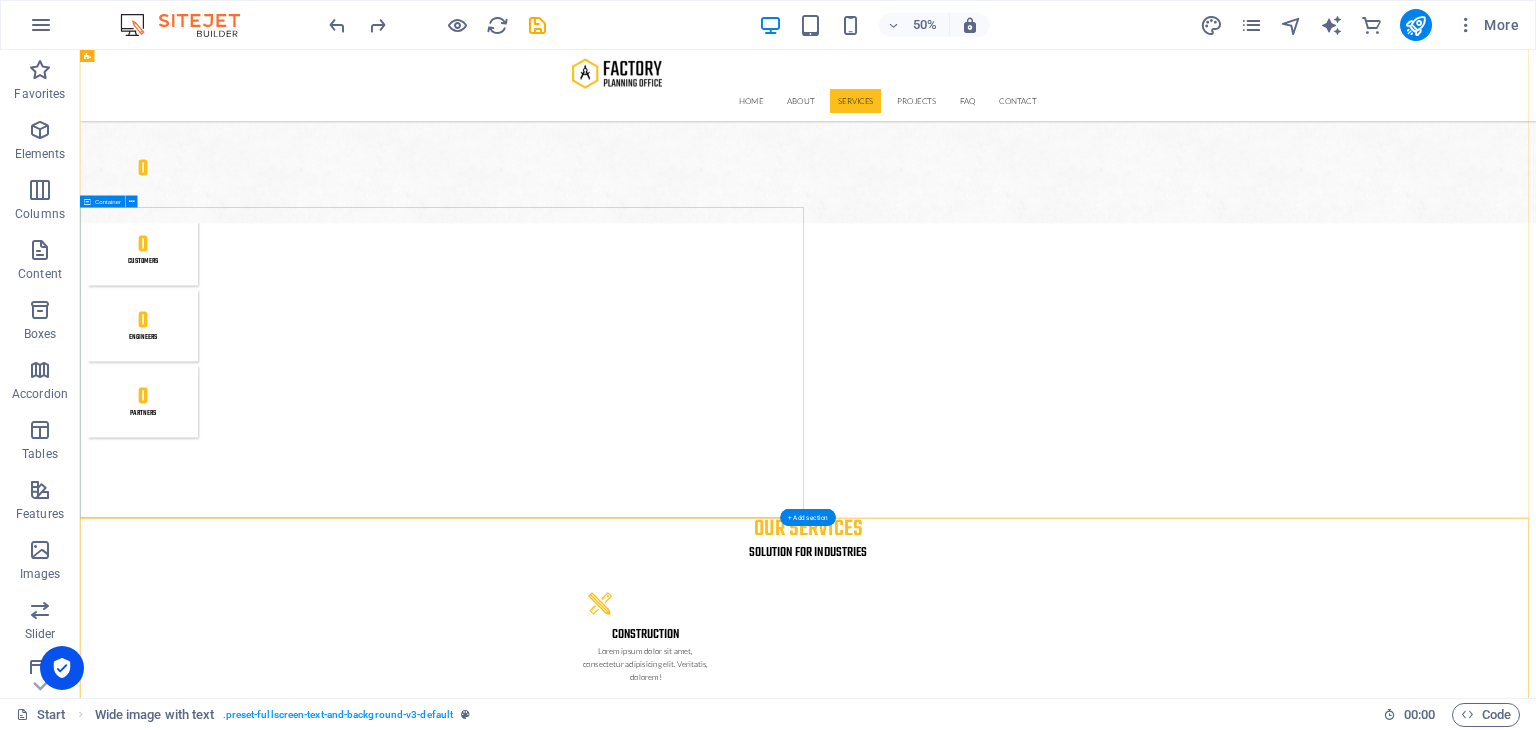 click on "Vision, Mission & Values Vision To be a global leader in fuel supply solutions by offering unparalleled value and expertise. Mission Running a fuel, new and renewable energy business in an integrated and sustainable manner based on strong commercial and mutually beneficial principles for shared prosperity. Our Values      •      Clean – Governed by integrity and zero tolerance for bribery.      •      Competitive – Regional and global competitiveness, performance-oriented.      •      Confidence – Contributing to economic development and national pride.      •      Customer Focus – Prioritising customer satisfaction.      •      Commercial – Creating added value based on fair business principles.      •      Capable – Managed by skilled professionals and committed to R&D." at bounding box center [1536, 4685] 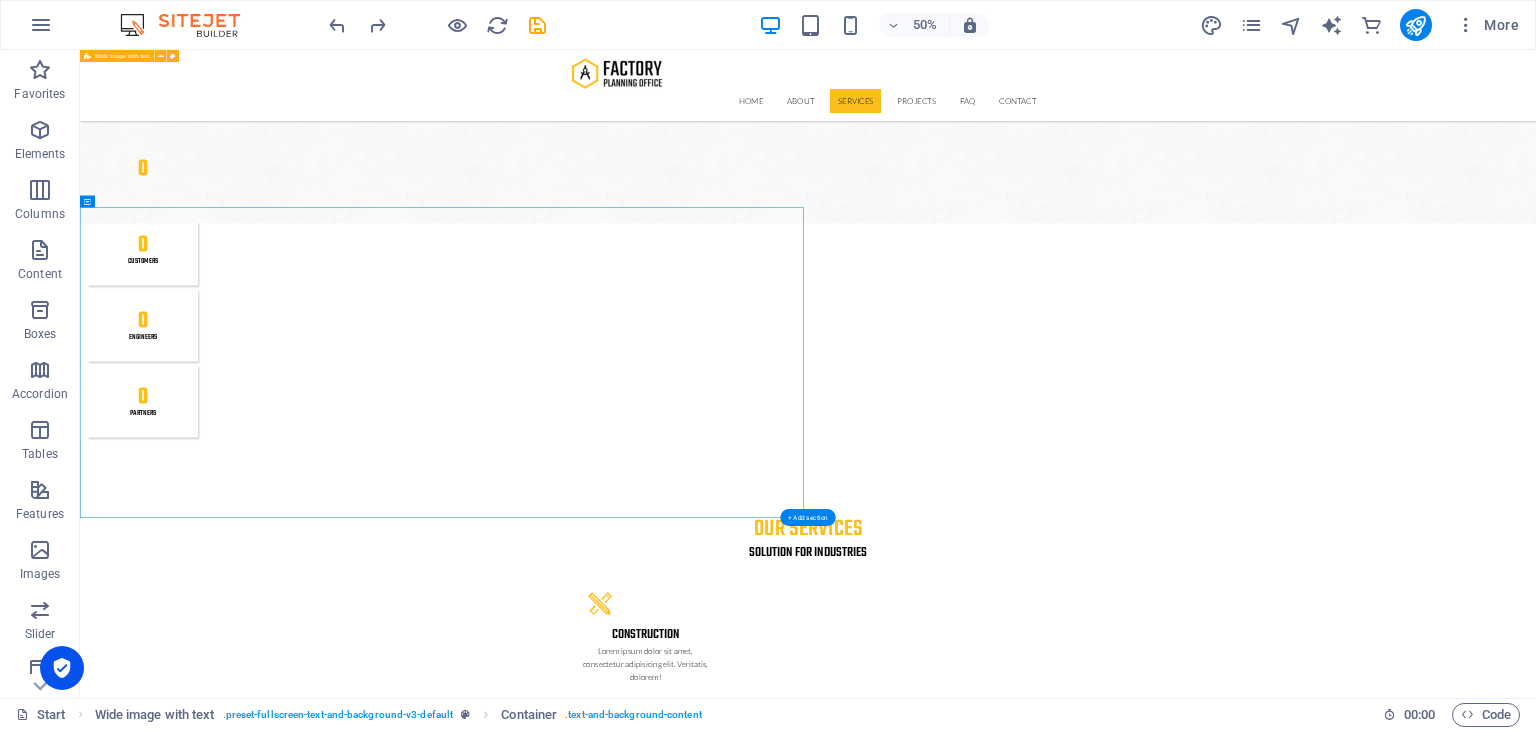 click on "Vision, Mission & Values Vision To be a global leader in fuel supply solutions by offering unparalleled value and expertise. Mission Running a fuel, new and renewable energy business in an integrated and sustainable manner based on strong commercial and mutually beneficial principles for shared prosperity. Our Values      •      Clean – Governed by integrity and zero tolerance for bribery.      •      Competitive – Regional and global competitiveness, performance-oriented.      •      Confidence – Contributing to economic development and national pride.      •      Customer Focus – Prioritising customer satisfaction.      •      Commercial – Creating added value based on fair business principles.      •      Capable – Managed by skilled professionals and committed to R&D. Drop content here or  Add elements  Paste clipboard Vision, Mission & Values Vision To be a global leader in fuel supply solutions by offering unparalleled value and expertise." at bounding box center [1536, 3825] 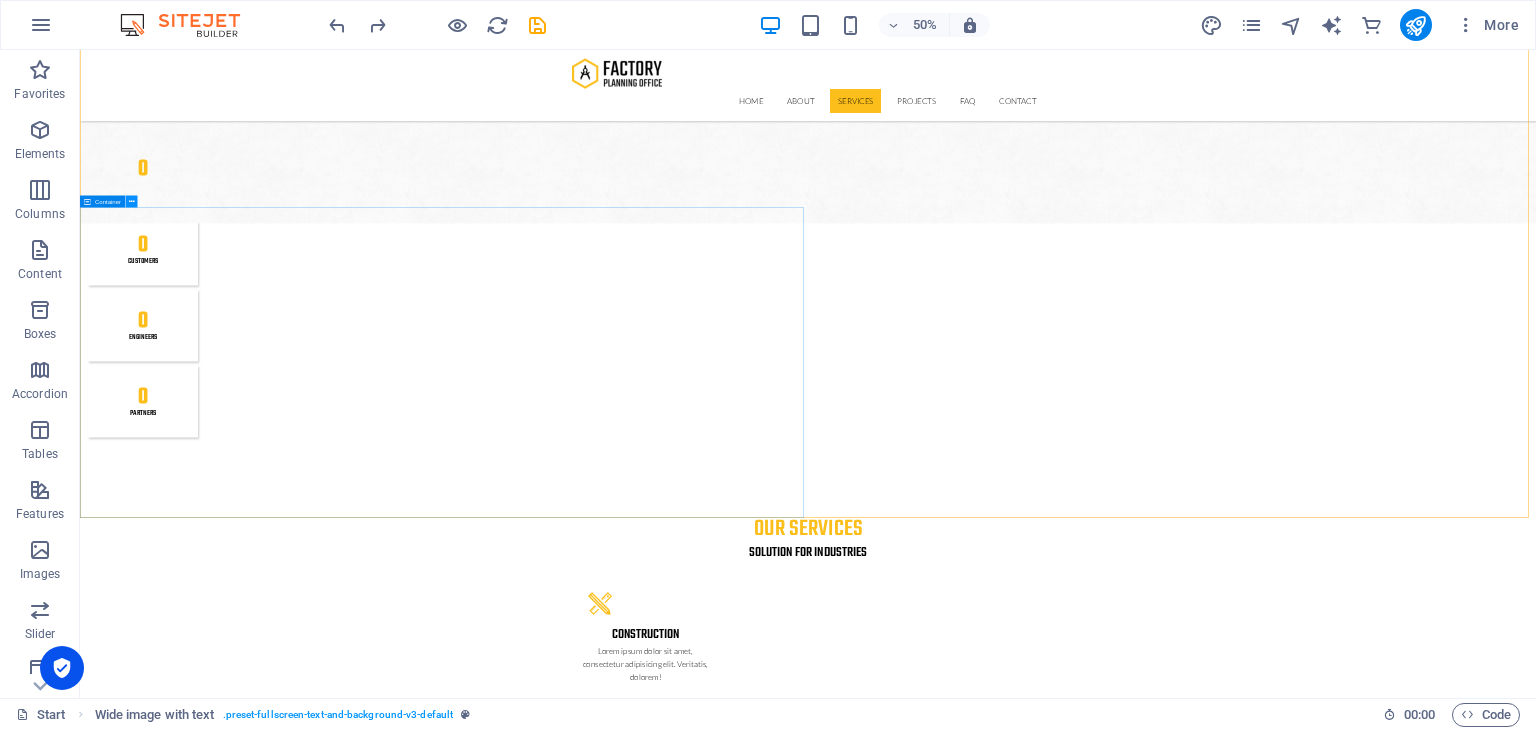 click at bounding box center [132, 201] 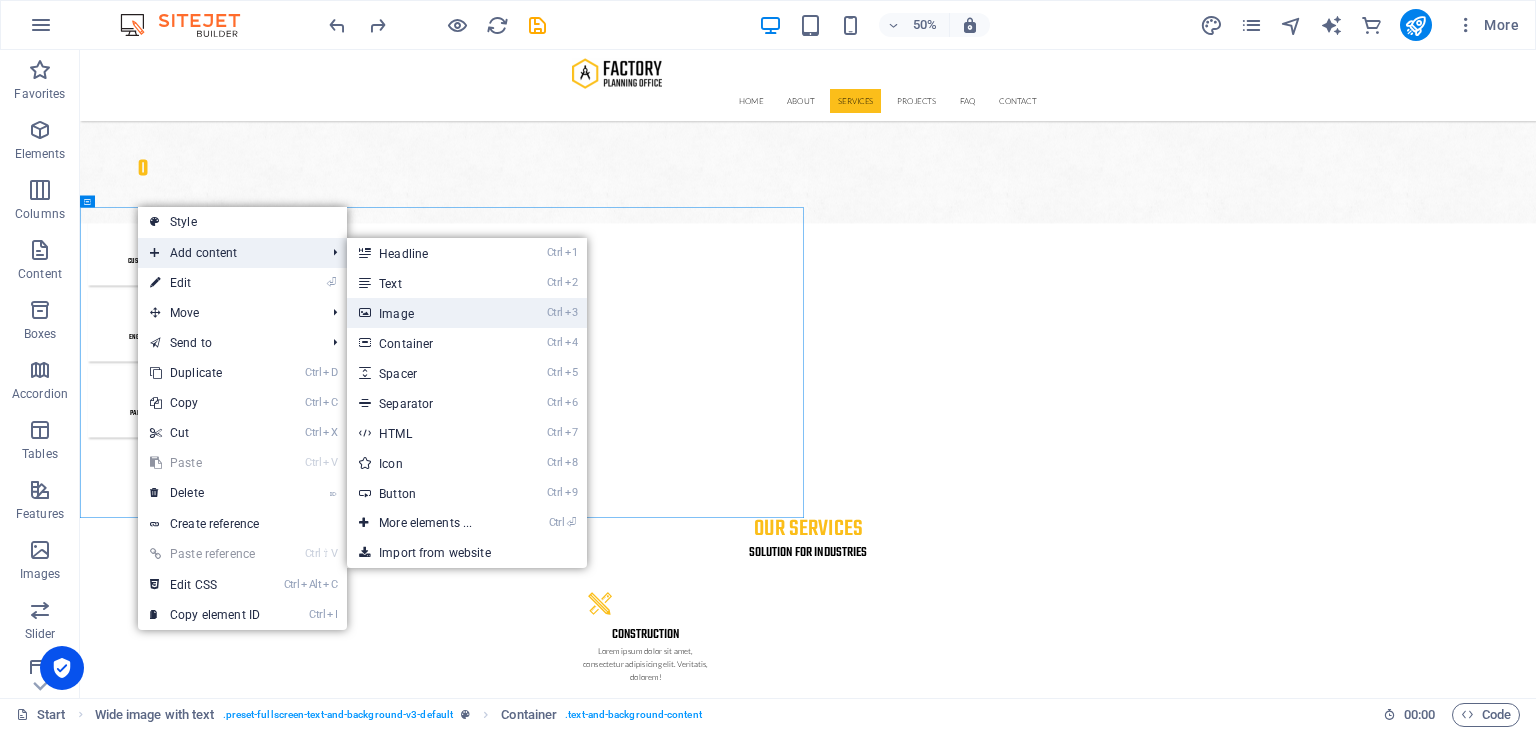 click on "Ctrl 3  Image" at bounding box center (429, 313) 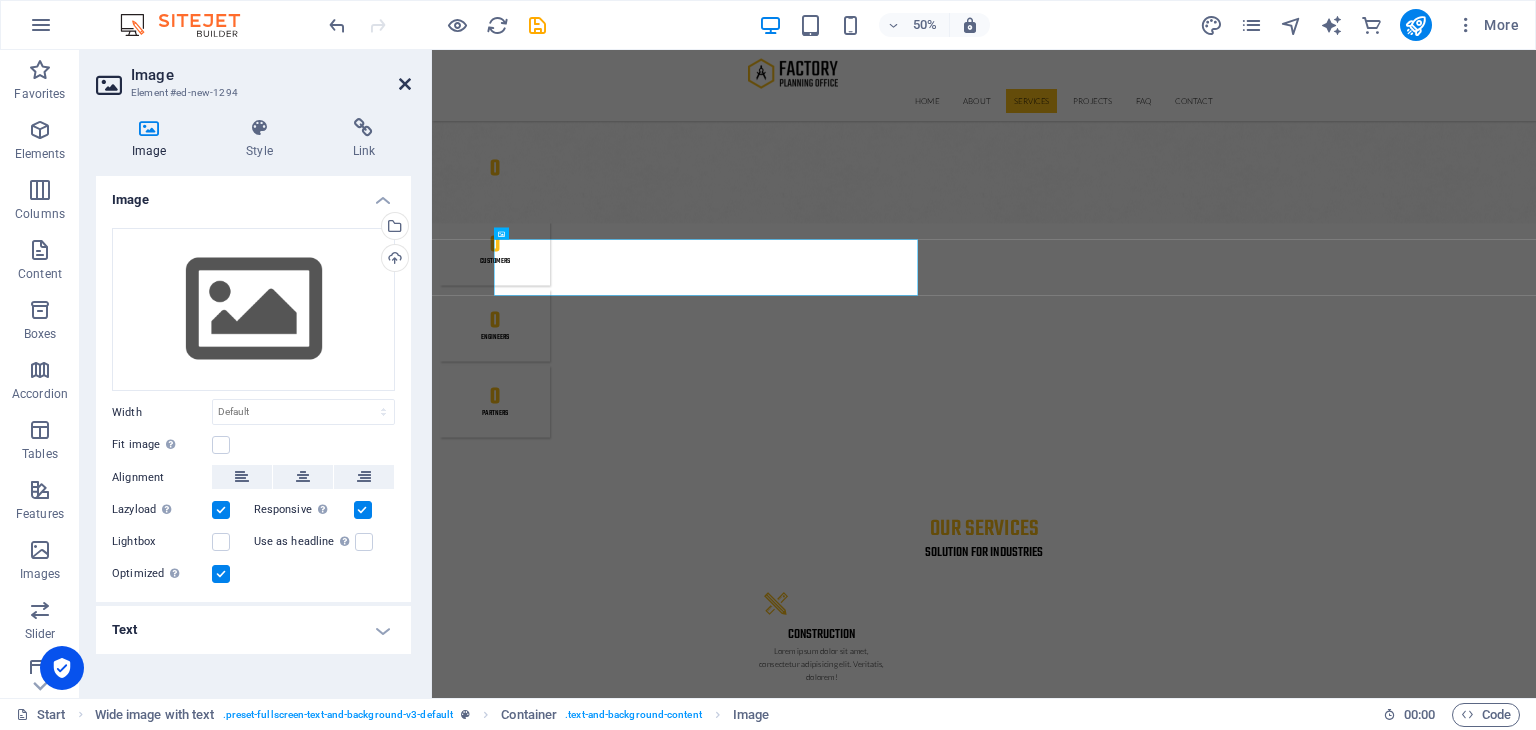 click at bounding box center [405, 84] 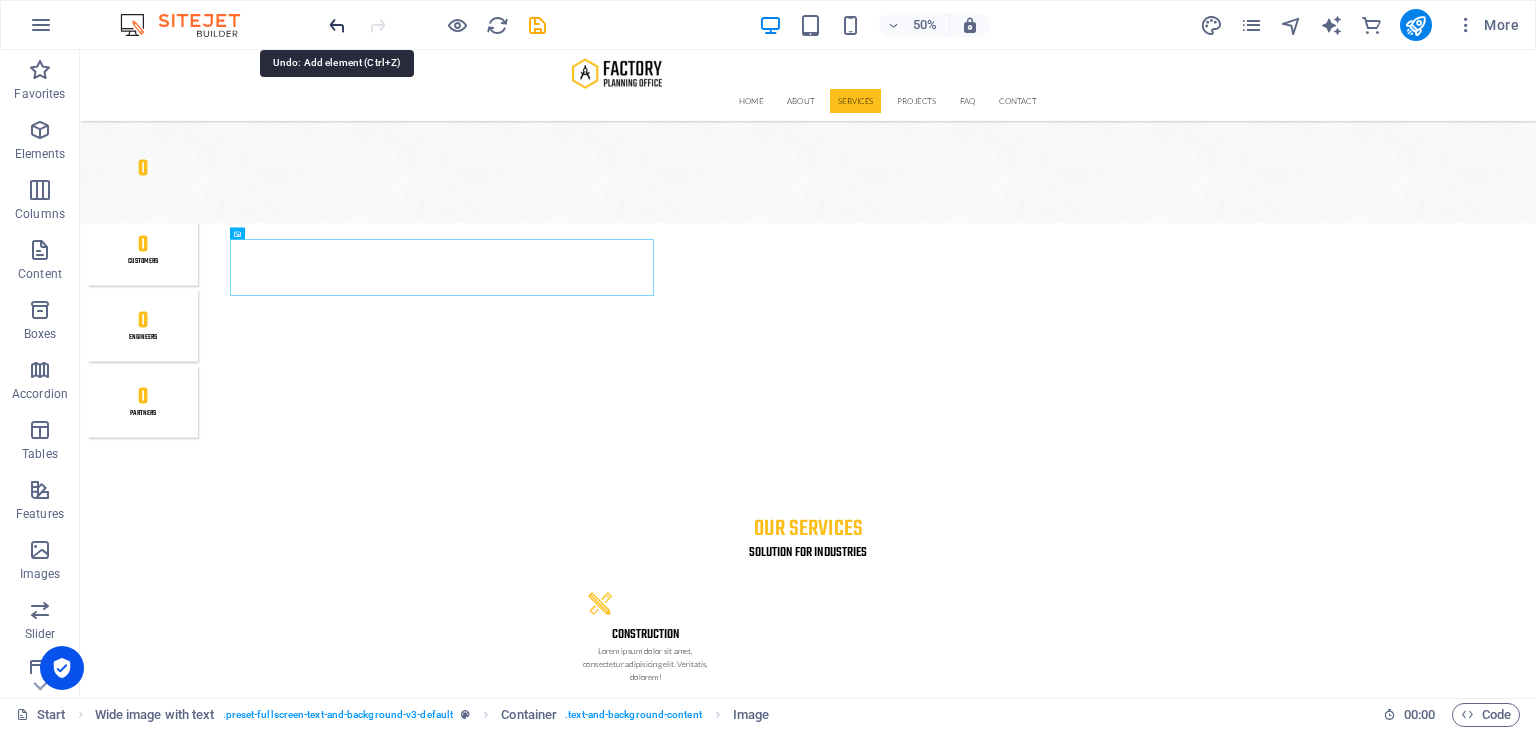 click at bounding box center (337, 25) 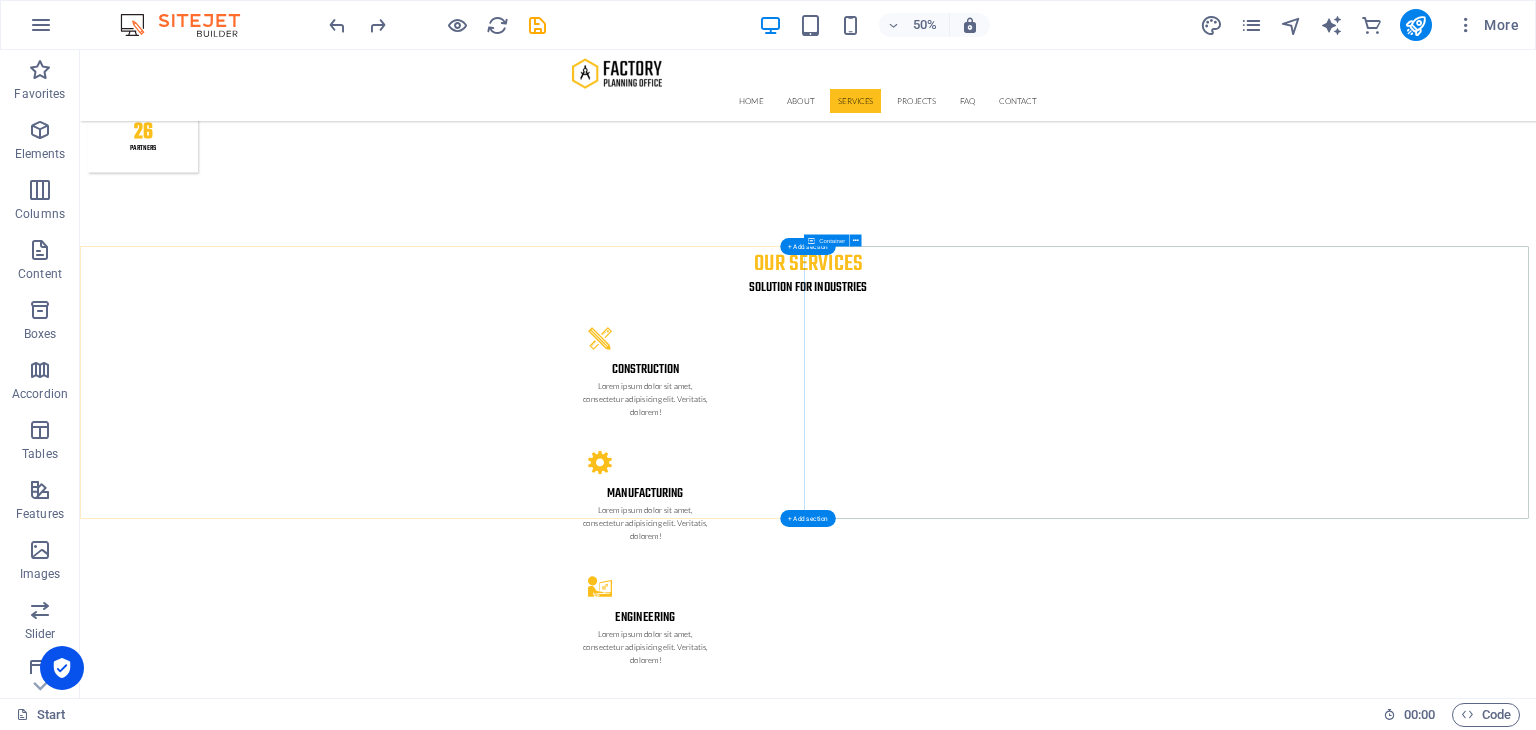 scroll, scrollTop: 3337, scrollLeft: 0, axis: vertical 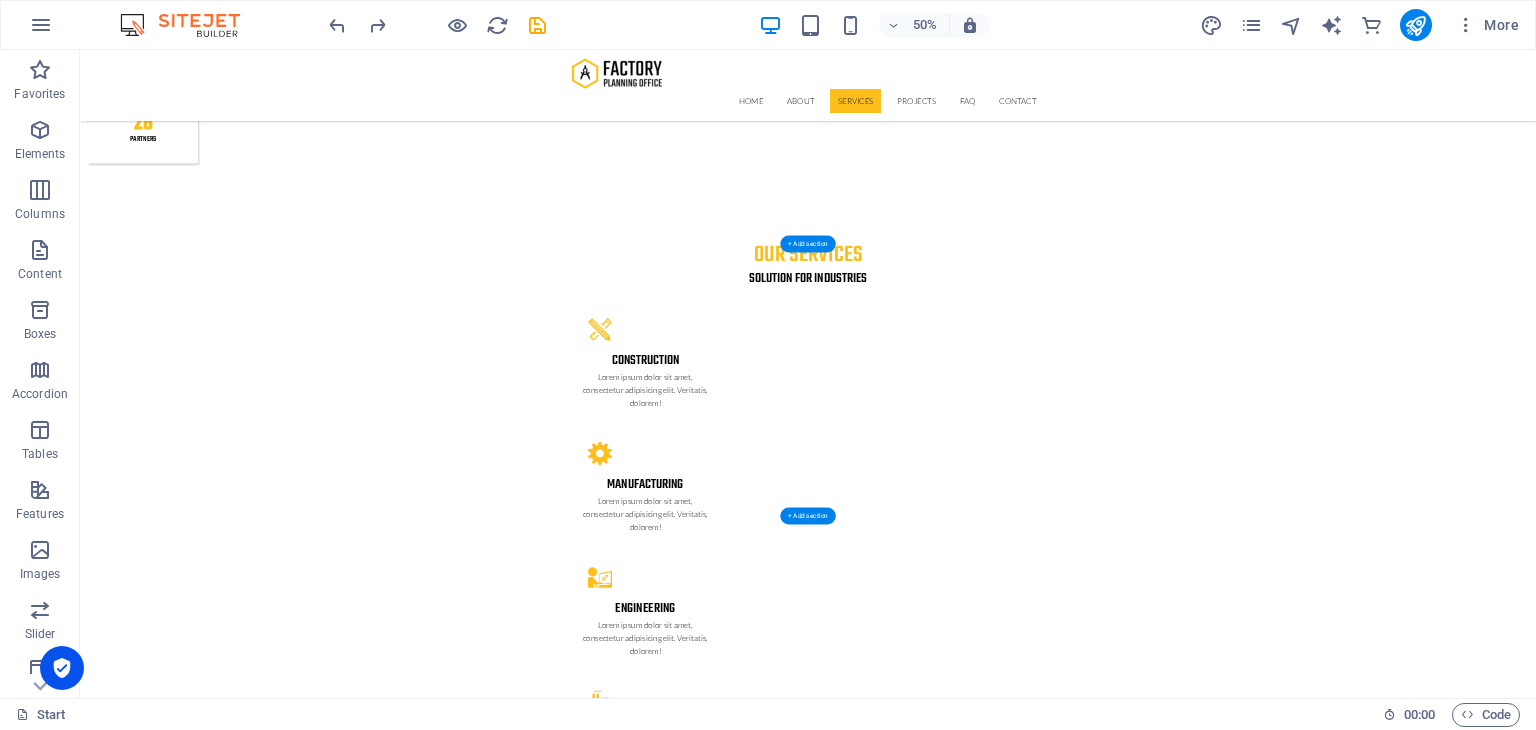 click at bounding box center [1536, 4714] 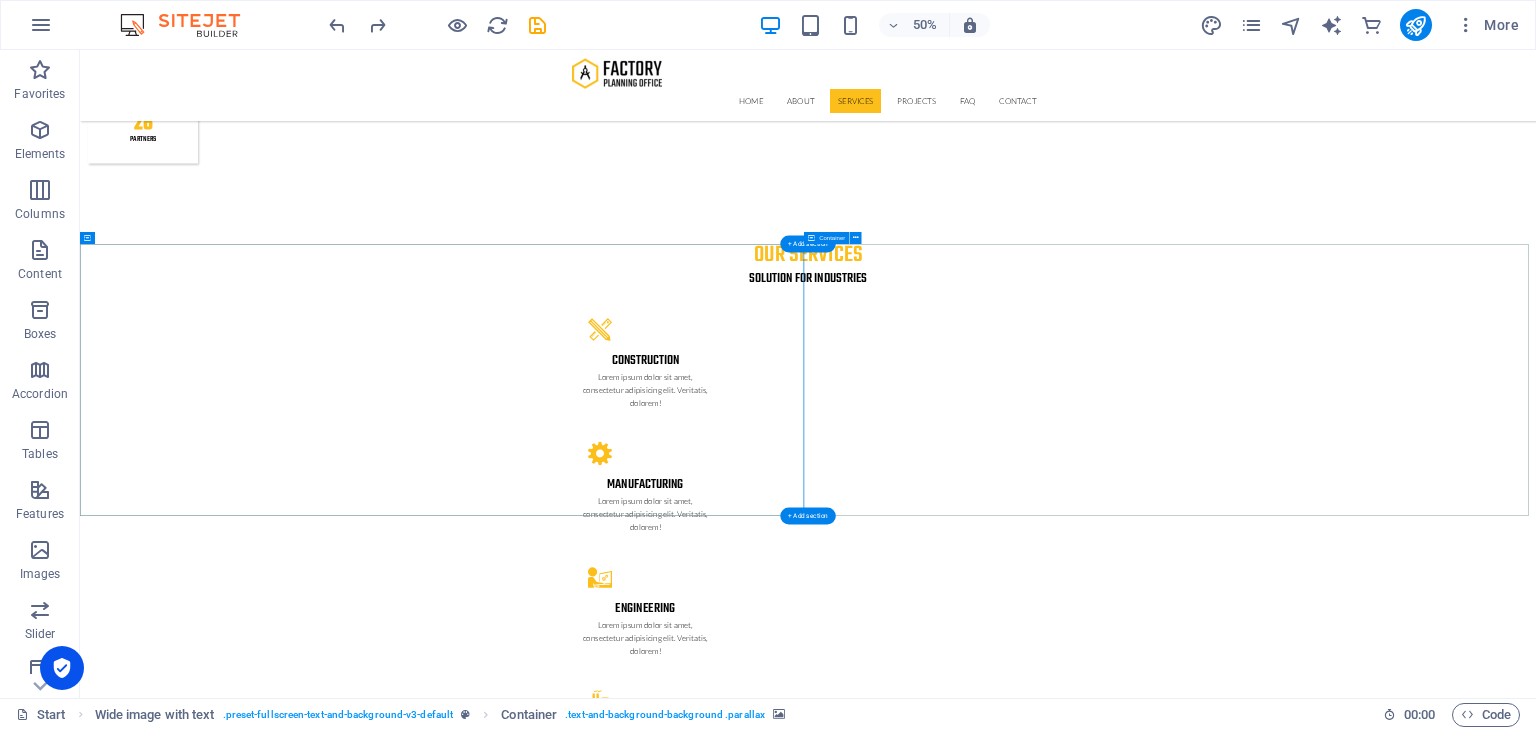 click on "Business Lines PETRO PETRA supplies fuel to land-based industries (mining, energy, plantations) and provides bunker fuel for the maritime sector. Project Location: Tok Bali, Bachok, Kelantan Stated Capacity: 300,000 Metric Tonnes Target Markets: Malaysia, Thailand, Vietnam, Cambodia Products Offered:      •      Marine Gas Oil (MGO) – For boats and ships      •      Marine Fuel Oil (MFO) – For ship engines      •      Industrial Diesel Oil (IDO B7/B10) – For machinery, industrial vehicles      •      Industrial Fuel Oil (IFO) – For industrial and automotive uses We are also planning to build our own local production facility under a Malaysian brand." at bounding box center (1536, 5782) 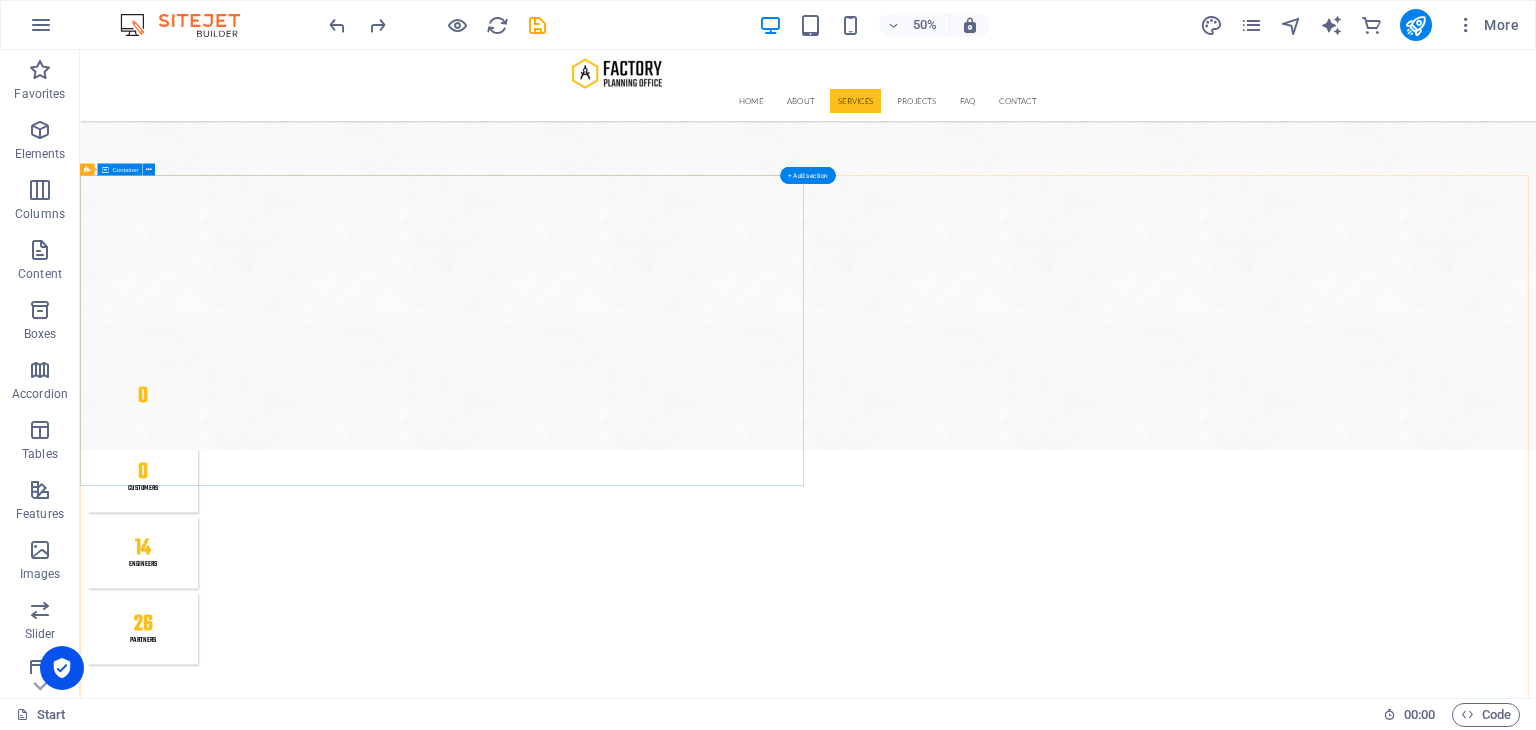 scroll, scrollTop: 2204, scrollLeft: 0, axis: vertical 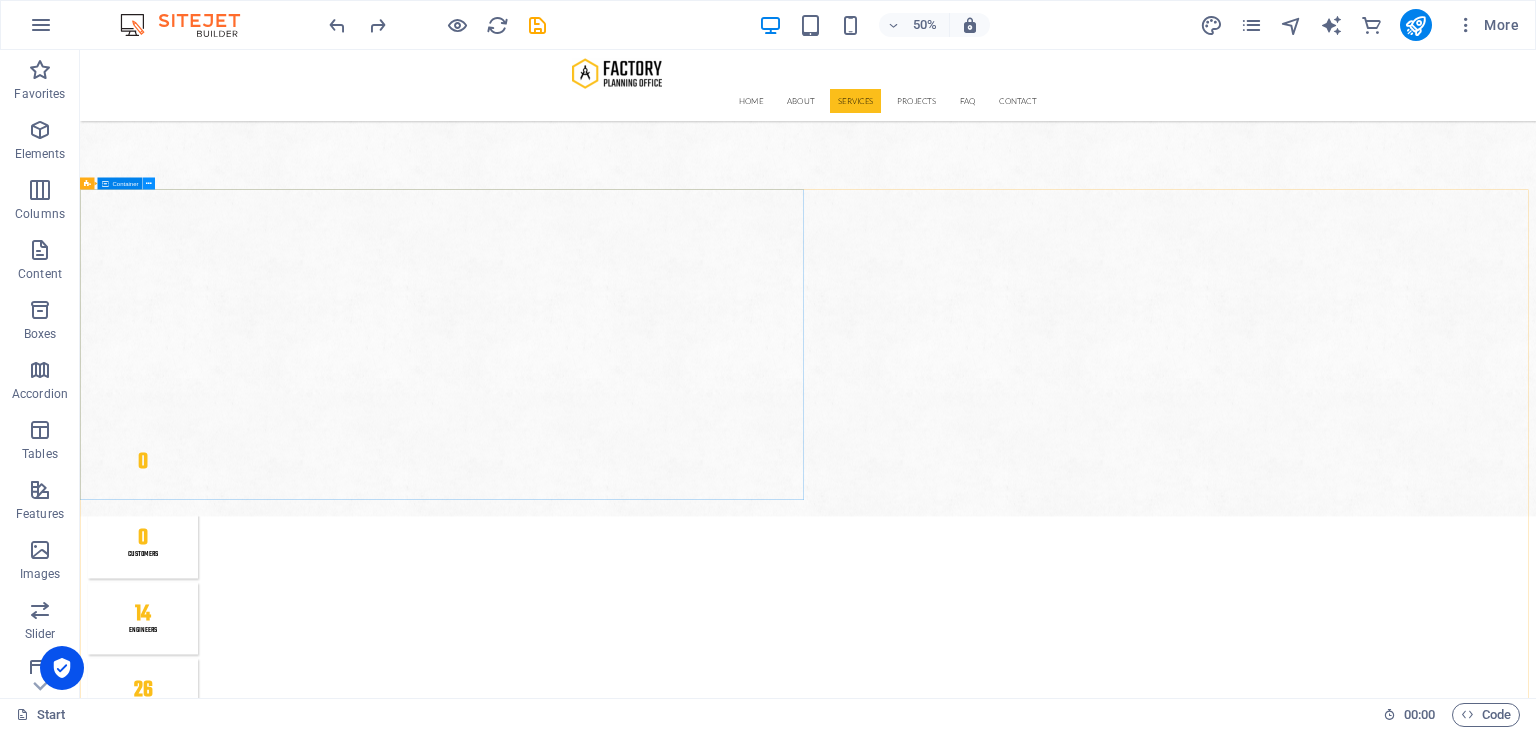 click at bounding box center [149, 183] 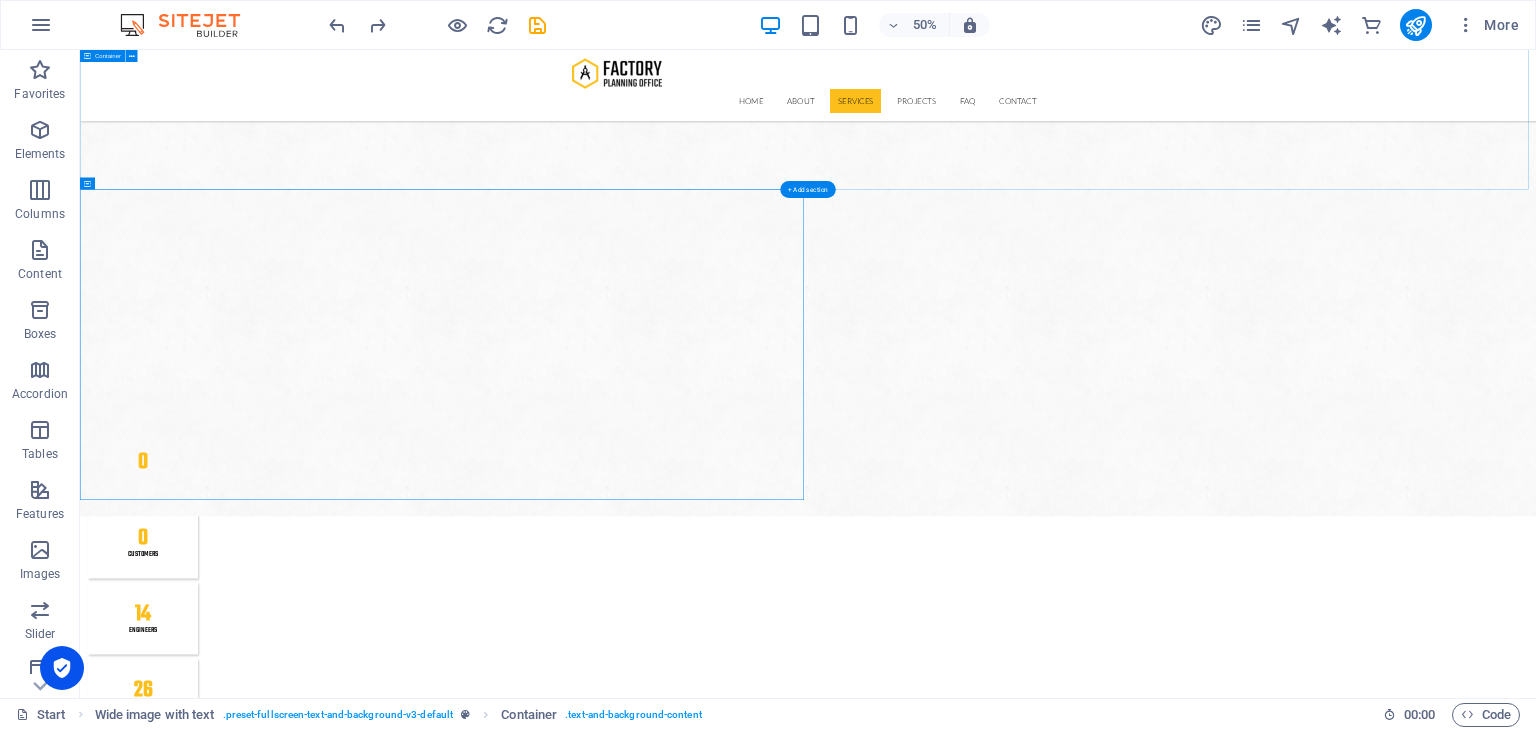 click on "Our Services Solution for Industries Construction Lorem ipsum dolor sit amet, consectetur adipisicing elit. Veritatis, dolorem! Manufacturing Lorem ipsum dolor sit amet, consectetur adipisicing elit. Veritatis, dolorem! Engineering Lorem ipsum dolor sit amet, consectetur adipisicing elit. Veritatis, dolorem! Oil Industry Lorem ipsum dolor sit amet, consectetur adipisicing elit. Veritatis, dolorem! Car Industry Lorem ipsum dolor sit amet, consectetur adipisicing elit. Veritatis, dolorem! House Building Lorem ipsum dolor sit amet, consectetur adipisicing elit. Veritatis, dolorem!" at bounding box center [1536, 2365] 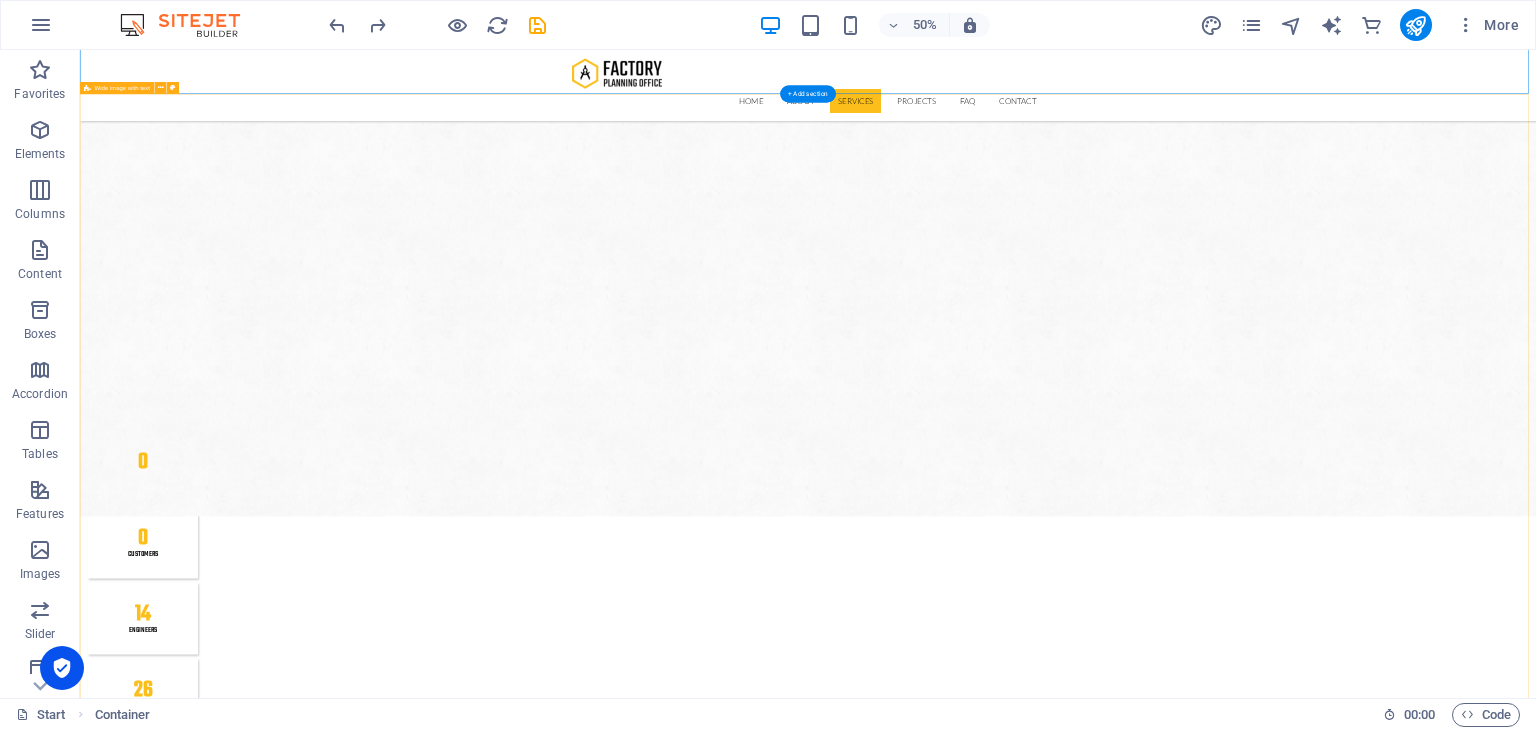 scroll, scrollTop: 2396, scrollLeft: 0, axis: vertical 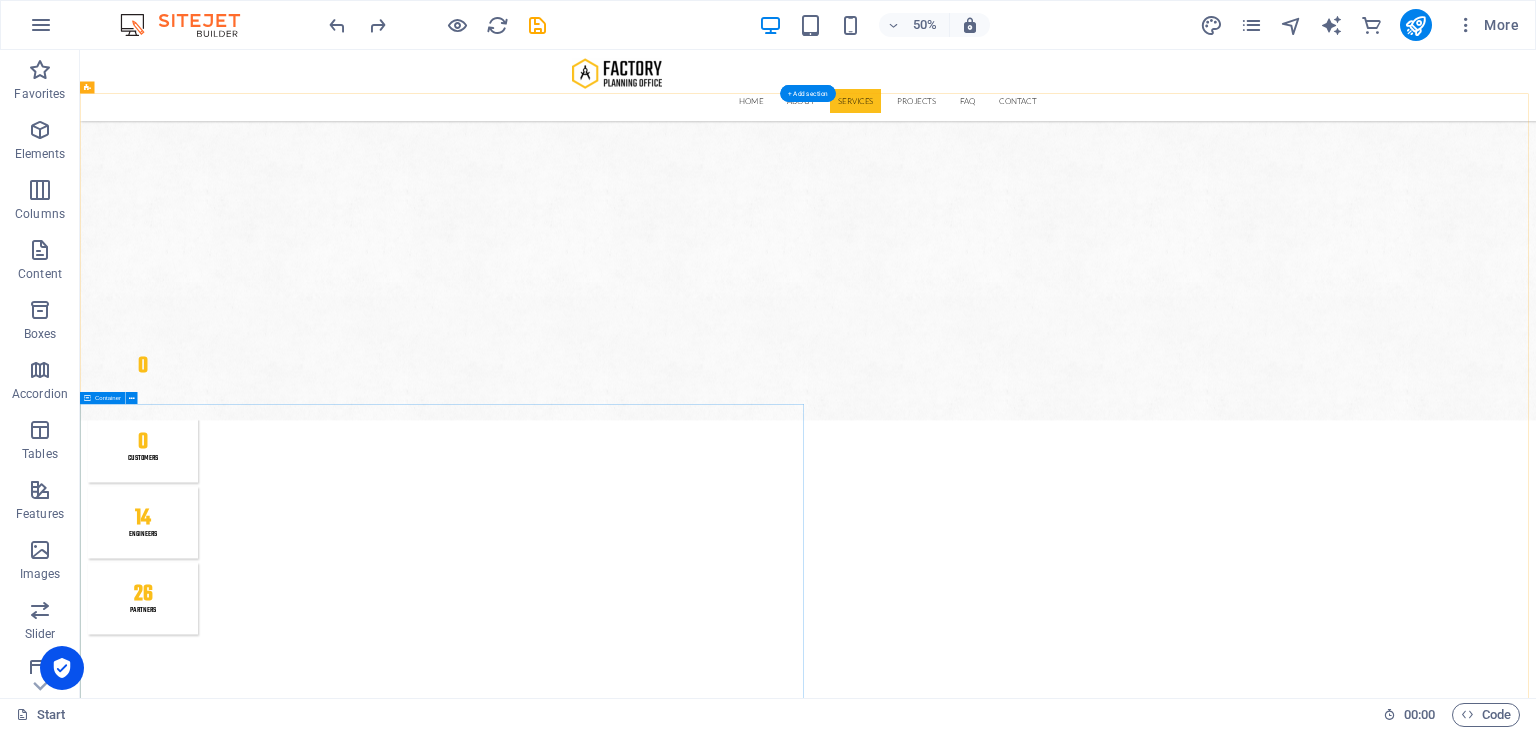 click on "Vision, Mission & Values Vision To be a global leader in fuel supply solutions by offering unparalleled value and expertise. Mission Running a fuel, new and renewable energy business in an integrated and sustainable manner based on strong commercial and mutually beneficial principles for shared prosperity. Our Values      •      Clean – Governed by integrity and zero tolerance for bribery.      •      Competitive – Regional and global competitiveness, performance-oriented.      •      Confidence – Contributing to economic development and national pride.      •      Customer Focus – Prioritising customer satisfaction.      •      Commercial – Creating added value based on fair business principles.      •      Capable – Managed by skilled professionals and committed to R&D." at bounding box center [1536, 5078] 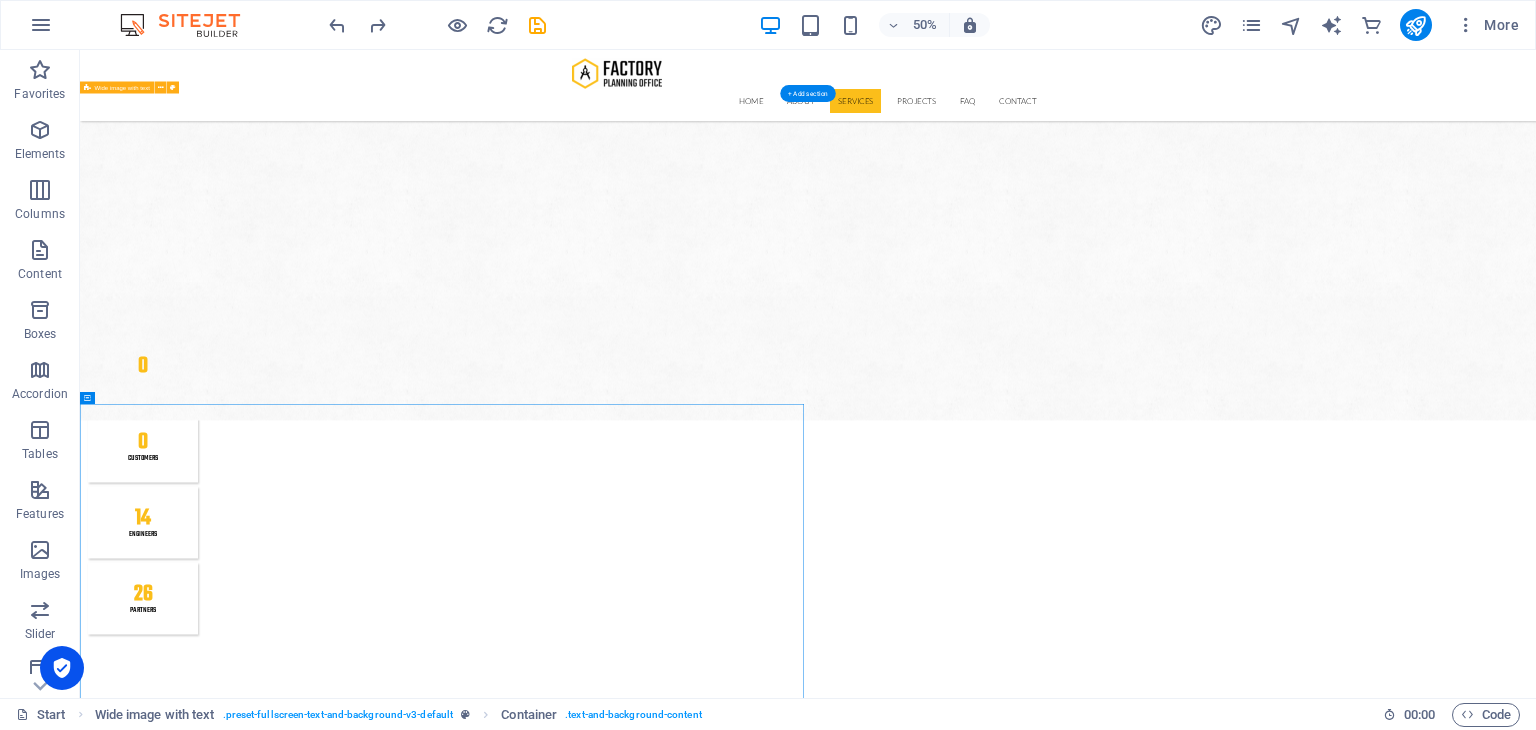 click on "Vision, Mission & Values Vision To be a global leader in fuel supply solutions by offering unparalleled value and expertise. Mission Running a fuel, new and renewable energy business in an integrated and sustainable manner based on strong commercial and mutually beneficial principles for shared prosperity. Our Values      •      Clean – Governed by integrity and zero tolerance for bribery.      •      Competitive – Regional and global competitiveness, performance-oriented.      •      Confidence – Contributing to economic development and national pride.      •      Customer Focus – Prioritising customer satisfaction.      •      Commercial – Creating added value based on fair business principles.      •      Capable – Managed by skilled professionals and committed to R&D. Drop content here or  Add elements  Paste clipboard Vision, Mission & Values Vision To be a global leader in fuel supply solutions by offering unparalleled value and expertise." at bounding box center [1536, 4218] 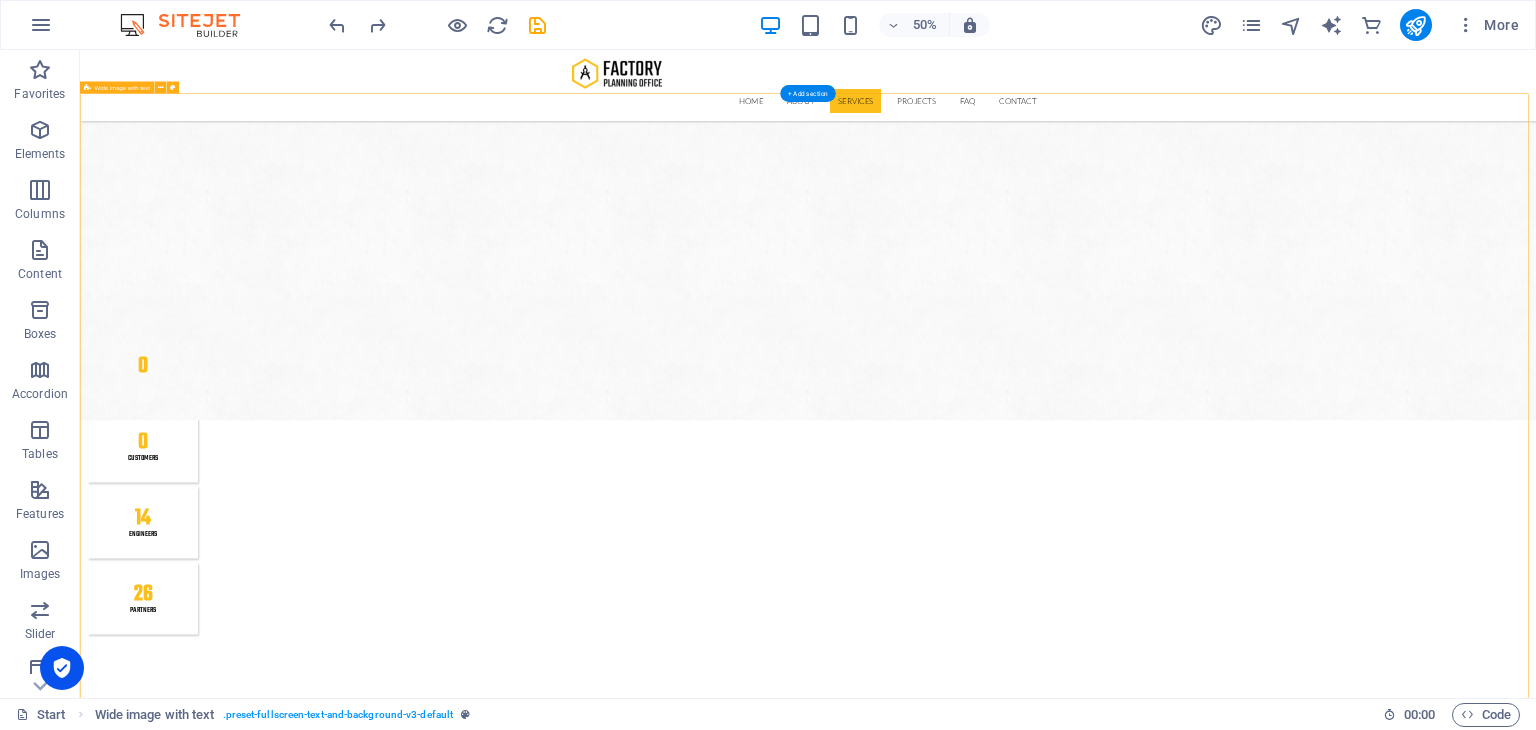 click on "Vision, Mission & Values Vision To be a global leader in fuel supply solutions by offering unparalleled value and expertise. Mission Running a fuel, new and renewable energy business in an integrated and sustainable manner based on strong commercial and mutually beneficial principles for shared prosperity. Our Values      •      Clean – Governed by integrity and zero tolerance for bribery.      •      Competitive – Regional and global competitiveness, performance-oriented.      •      Confidence – Contributing to economic development and national pride.      •      Customer Focus – Prioritising customer satisfaction.      •      Commercial – Creating added value based on fair business principles.      •      Capable – Managed by skilled professionals and committed to R&D. Drop content here or  Add elements  Paste clipboard Vision, Mission & Values Vision To be a global leader in fuel supply solutions by offering unparalleled value and expertise." at bounding box center (1536, 4218) 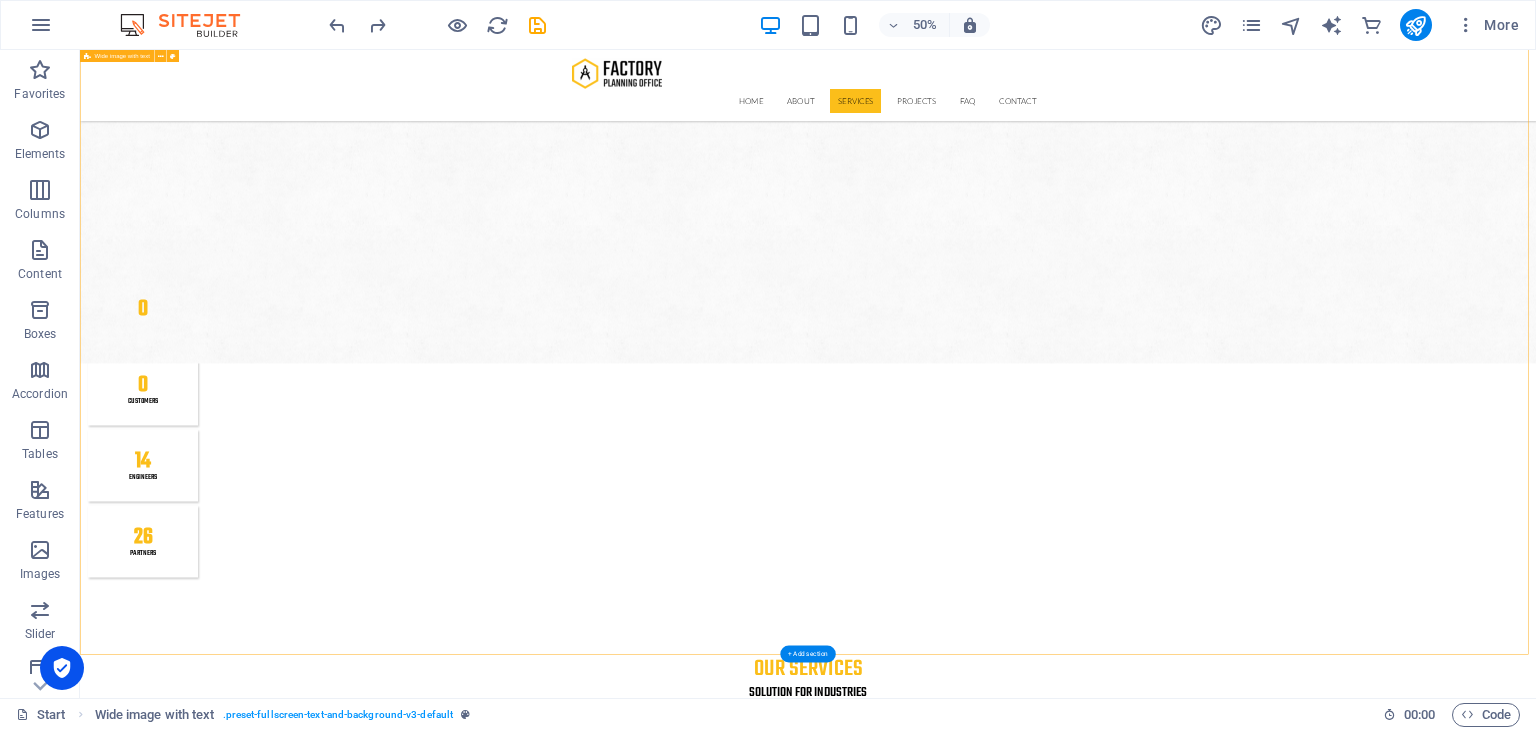 scroll, scrollTop: 2516, scrollLeft: 0, axis: vertical 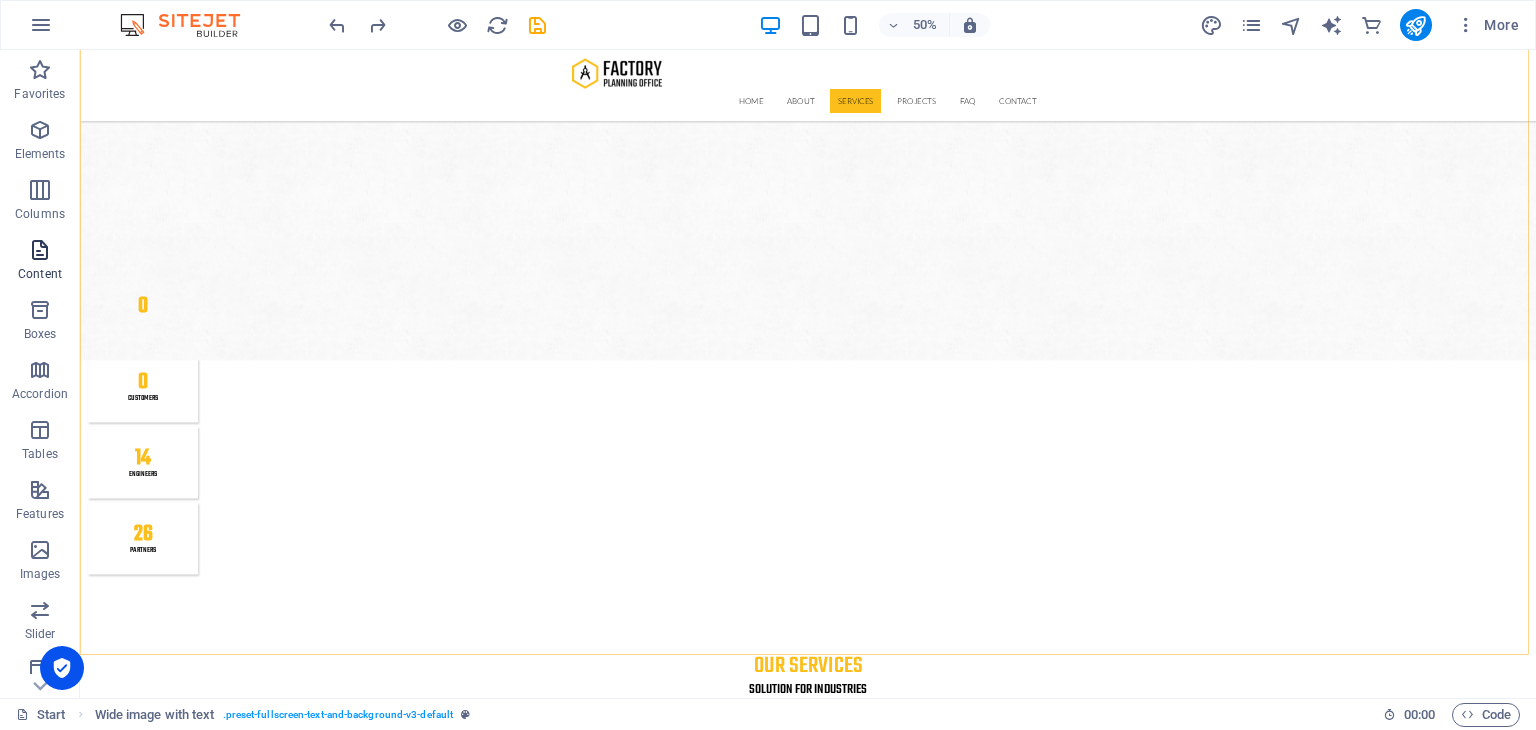click at bounding box center [40, 250] 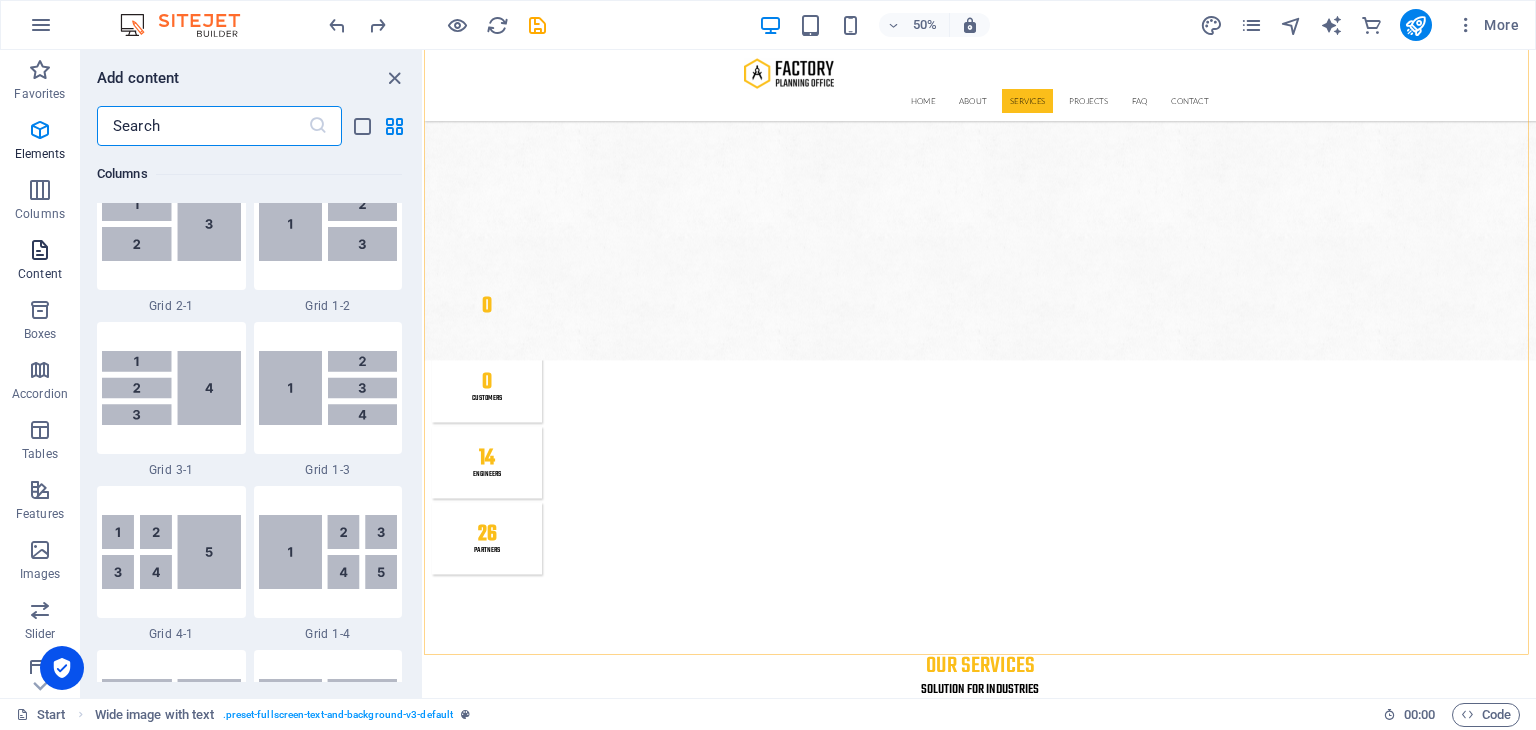 scroll, scrollTop: 3499, scrollLeft: 0, axis: vertical 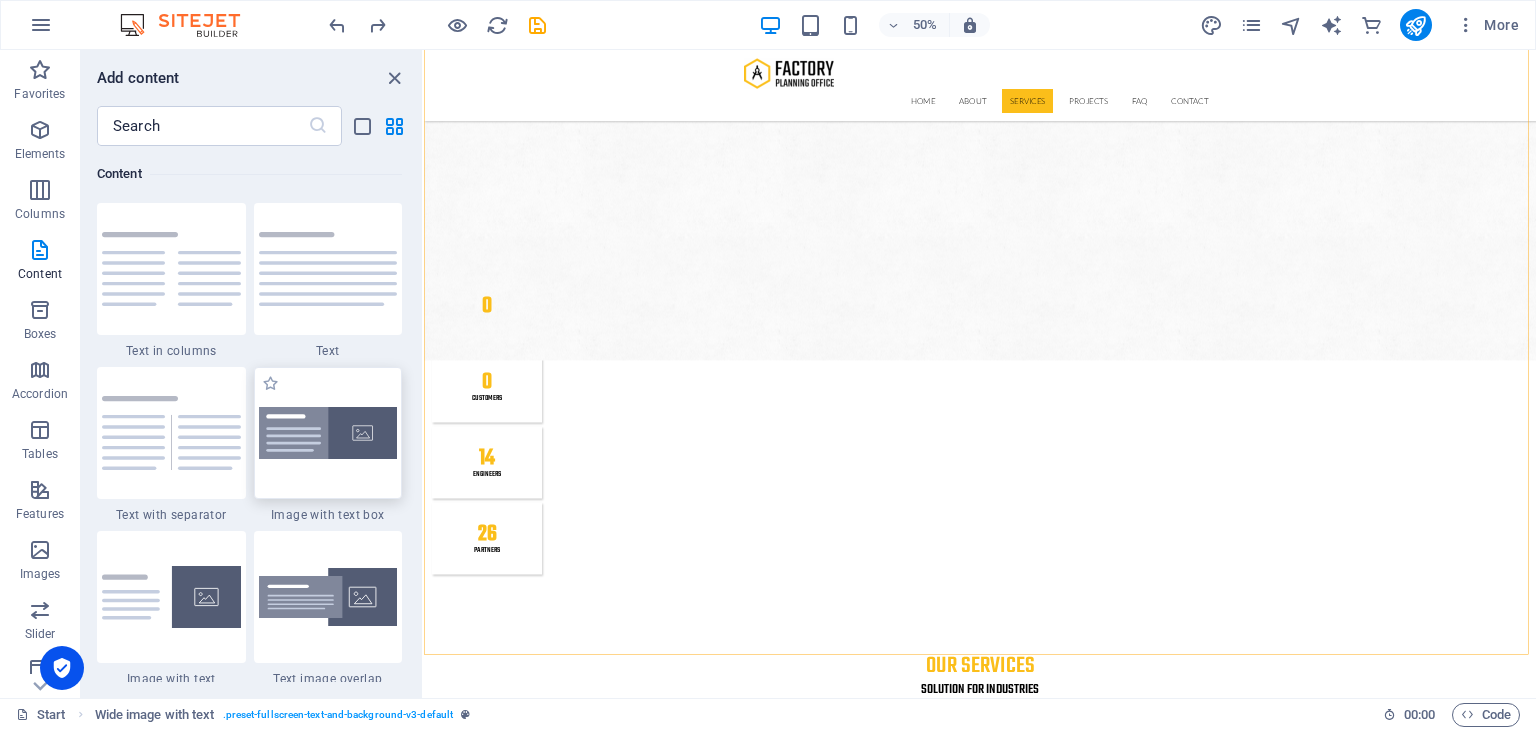 drag, startPoint x: 317, startPoint y: 422, endPoint x: 948, endPoint y: 652, distance: 671.6108 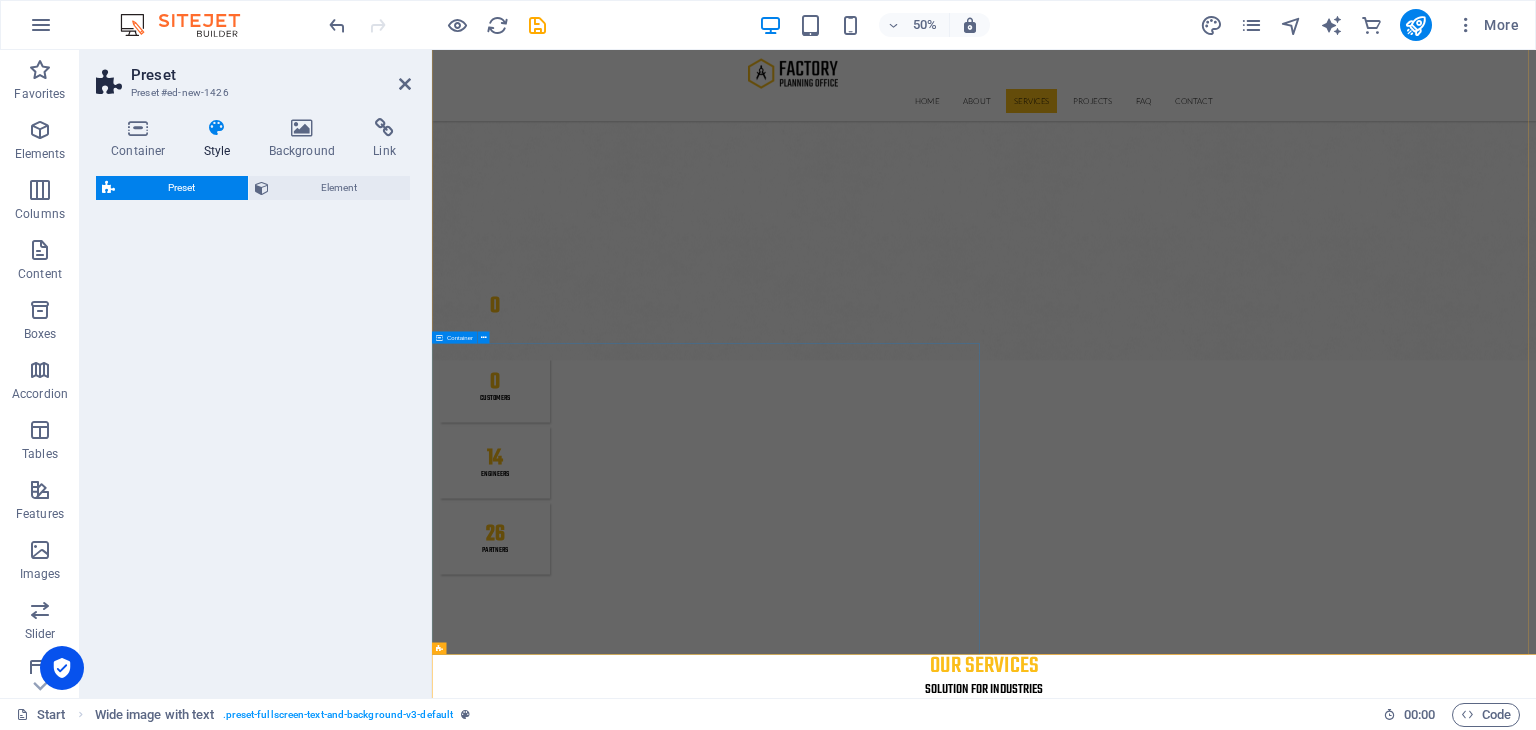 select on "rem" 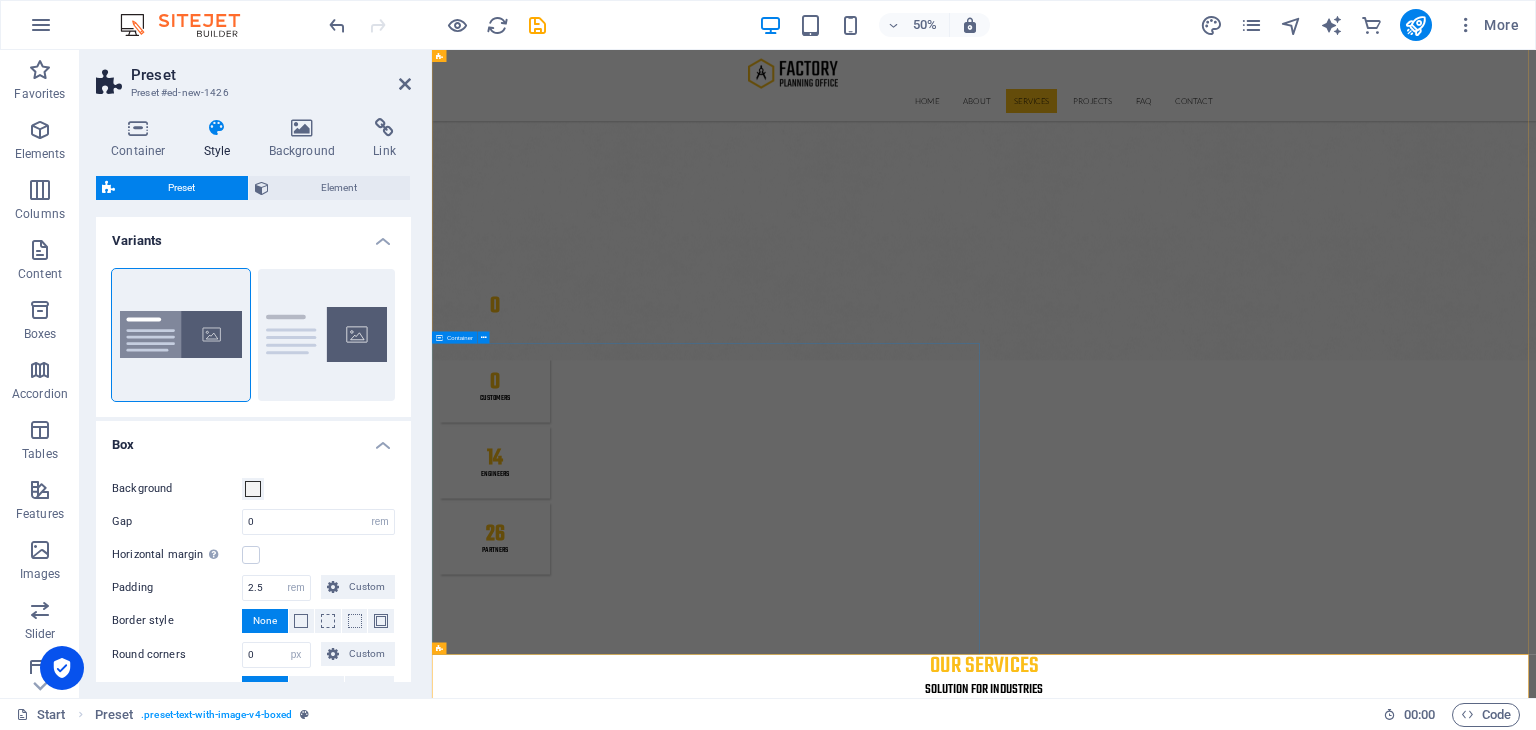 drag, startPoint x: 1380, startPoint y: 702, endPoint x: 1483, endPoint y: 691, distance: 103.58572 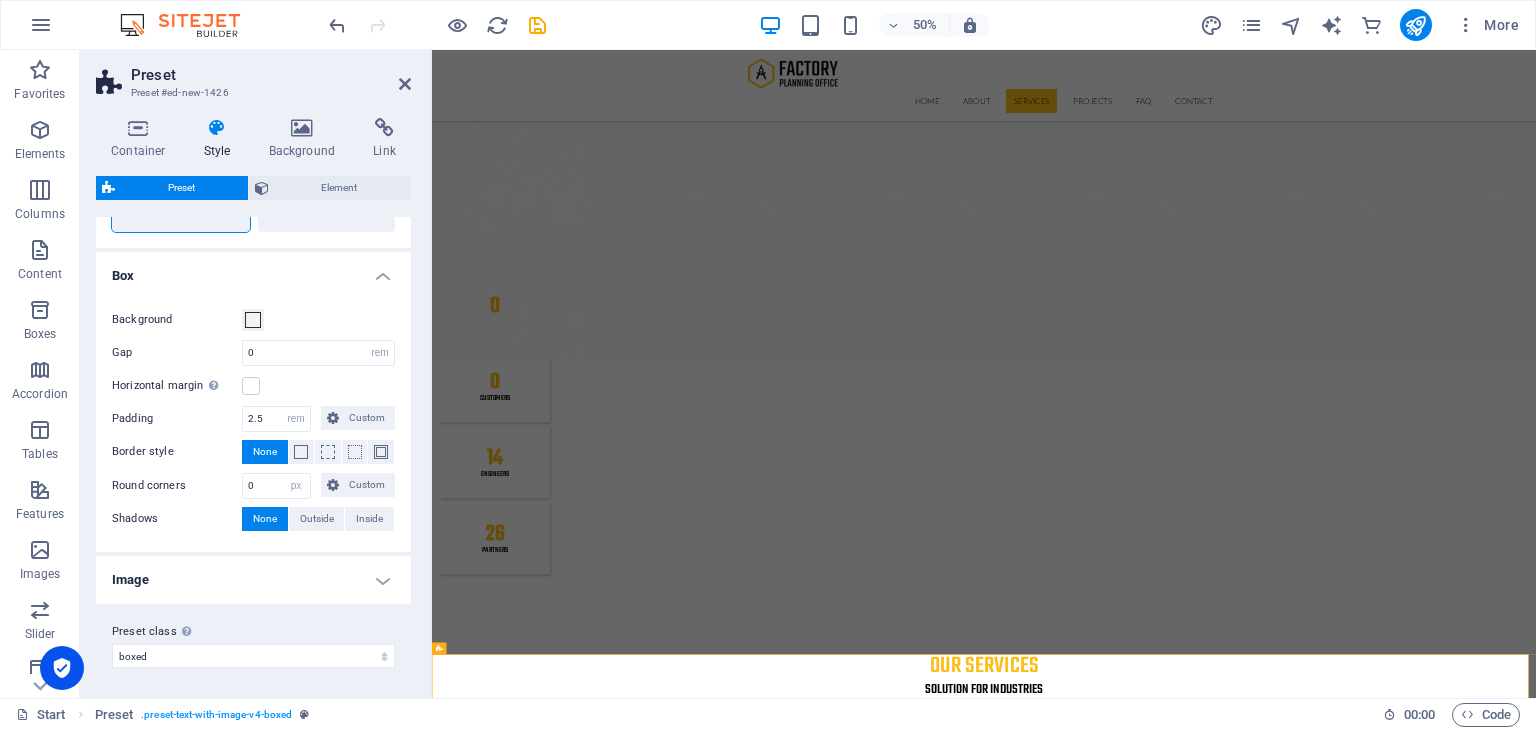 scroll, scrollTop: 0, scrollLeft: 0, axis: both 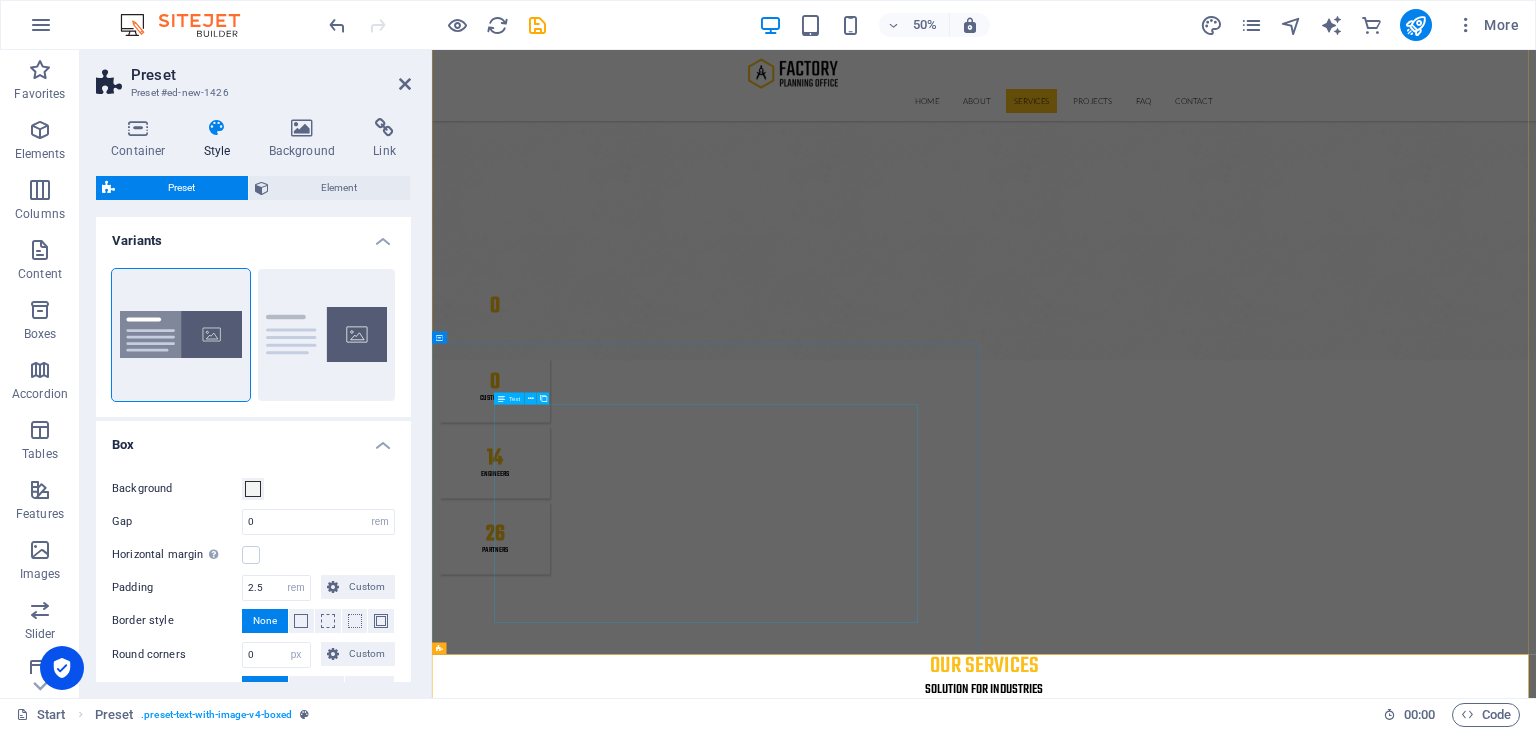 click on "Vision To be a global leader in fuel supply solutions by offering unparalleled value and expertise. Mission Running a fuel, new and renewable energy business in an integrated and sustainable manner based on strong commercial and mutually beneficial principles for shared prosperity. Our Values      •      Clean – Governed by integrity and zero tolerance for bribery.      •      Competitive – Regional and global competitiveness, performance-oriented.      •      Confidence – Contributing to economic development and national pride.      •      Customer Focus – Prioritising customer satisfaction.      •      Commercial – Creating added value based on fair business principles.      •      Capable – Managed by skilled professionals and committed to R&D." at bounding box center (1536, 4987) 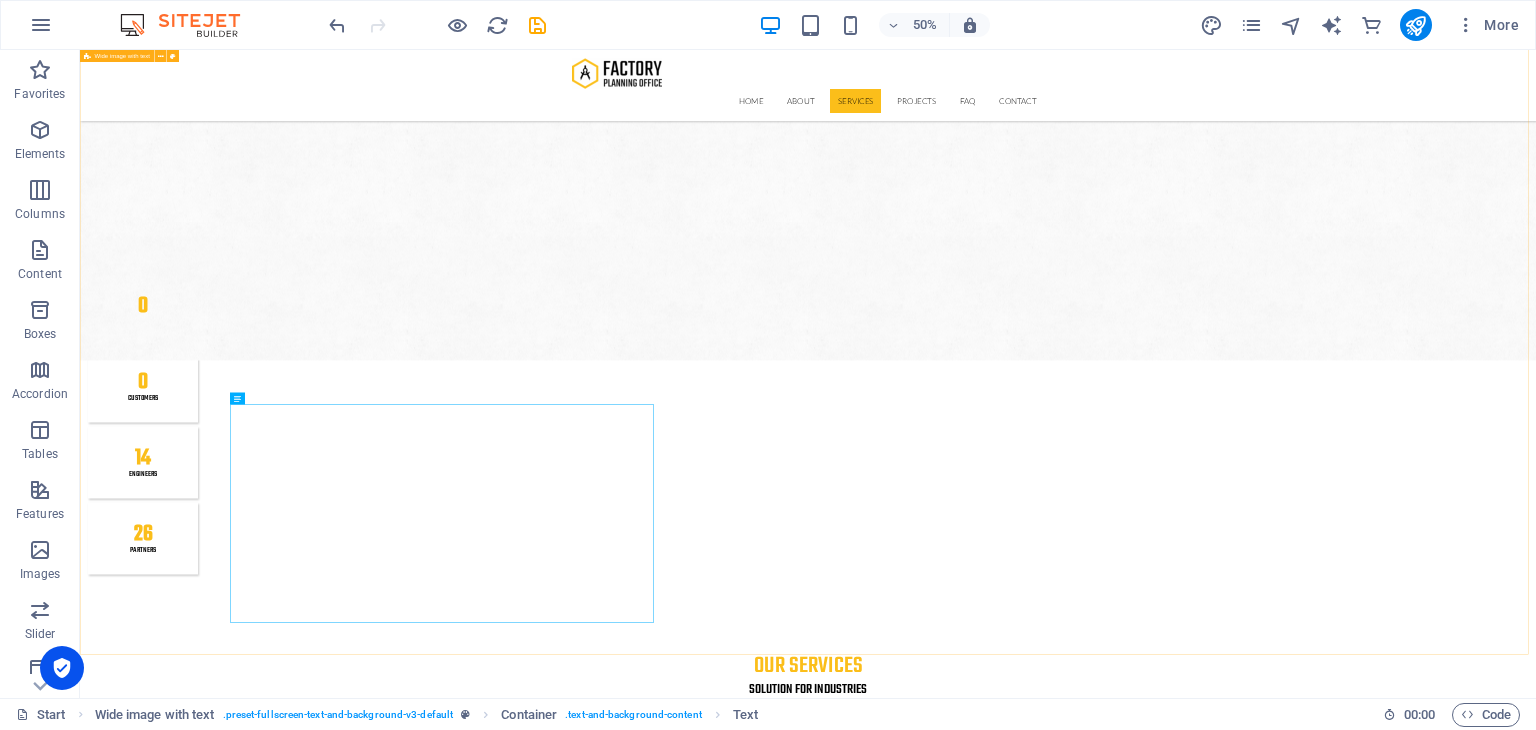 click on "Vision, Mission & Values Vision To be a global leader in fuel supply solutions by offering unparalleled value and expertise. Mission Running a fuel, new and renewable energy business in an integrated and sustainable manner based on strong commercial and mutually beneficial principles for shared prosperity. Our Values      •      Clean – Governed by integrity and zero tolerance for bribery.      •      Competitive – Regional and global competitiveness, performance-oriented.      •      Confidence – Contributing to economic development and national pride.      •      Customer Focus – Prioritising customer satisfaction.      •      Commercial – Creating added value based on fair business principles.      •      Capable – Managed by skilled professionals and committed to R&D. Drop content here or  Add elements  Paste clipboard Vision, Mission & Values Vision To be a global leader in fuel supply solutions by offering unparalleled value and expertise." at bounding box center (1536, 4098) 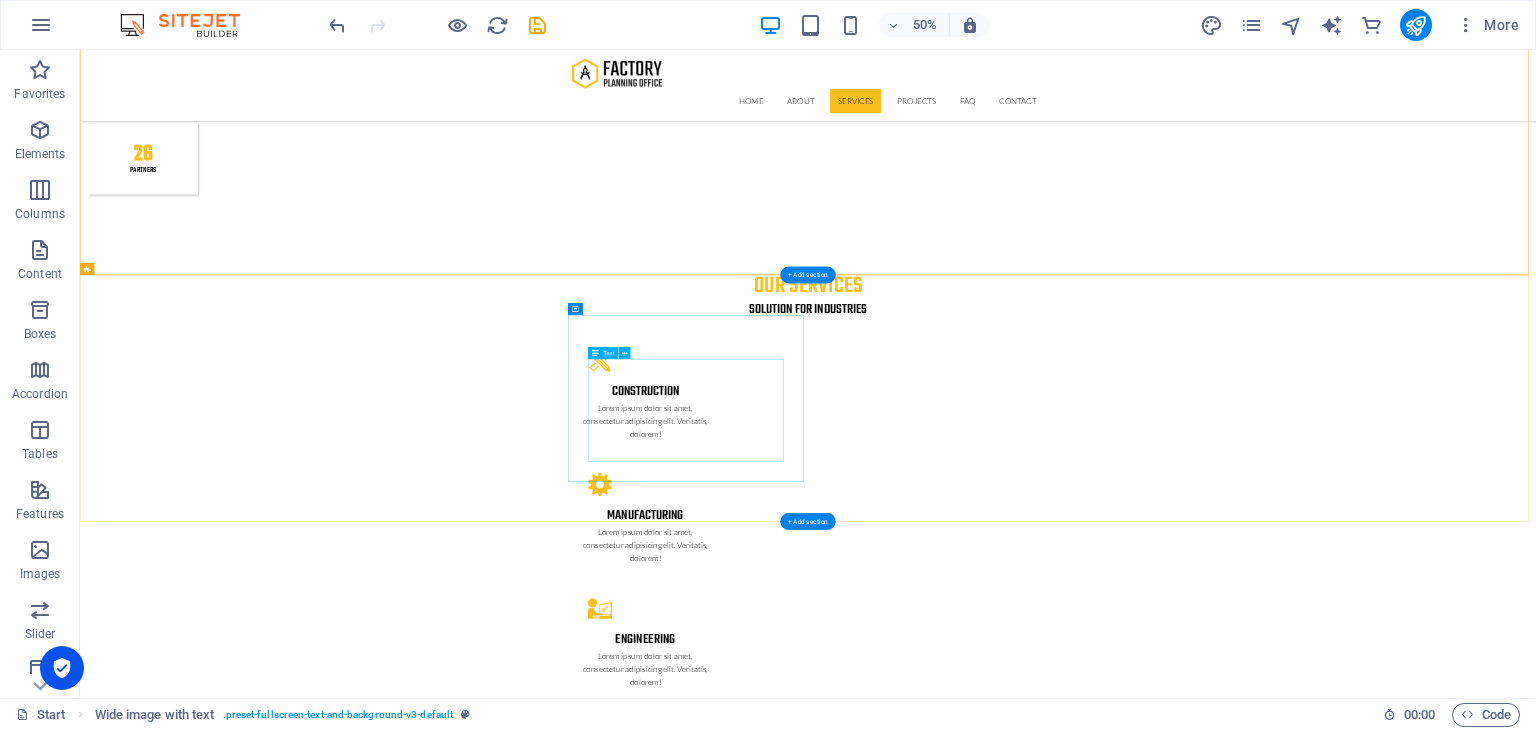 scroll, scrollTop: 3276, scrollLeft: 0, axis: vertical 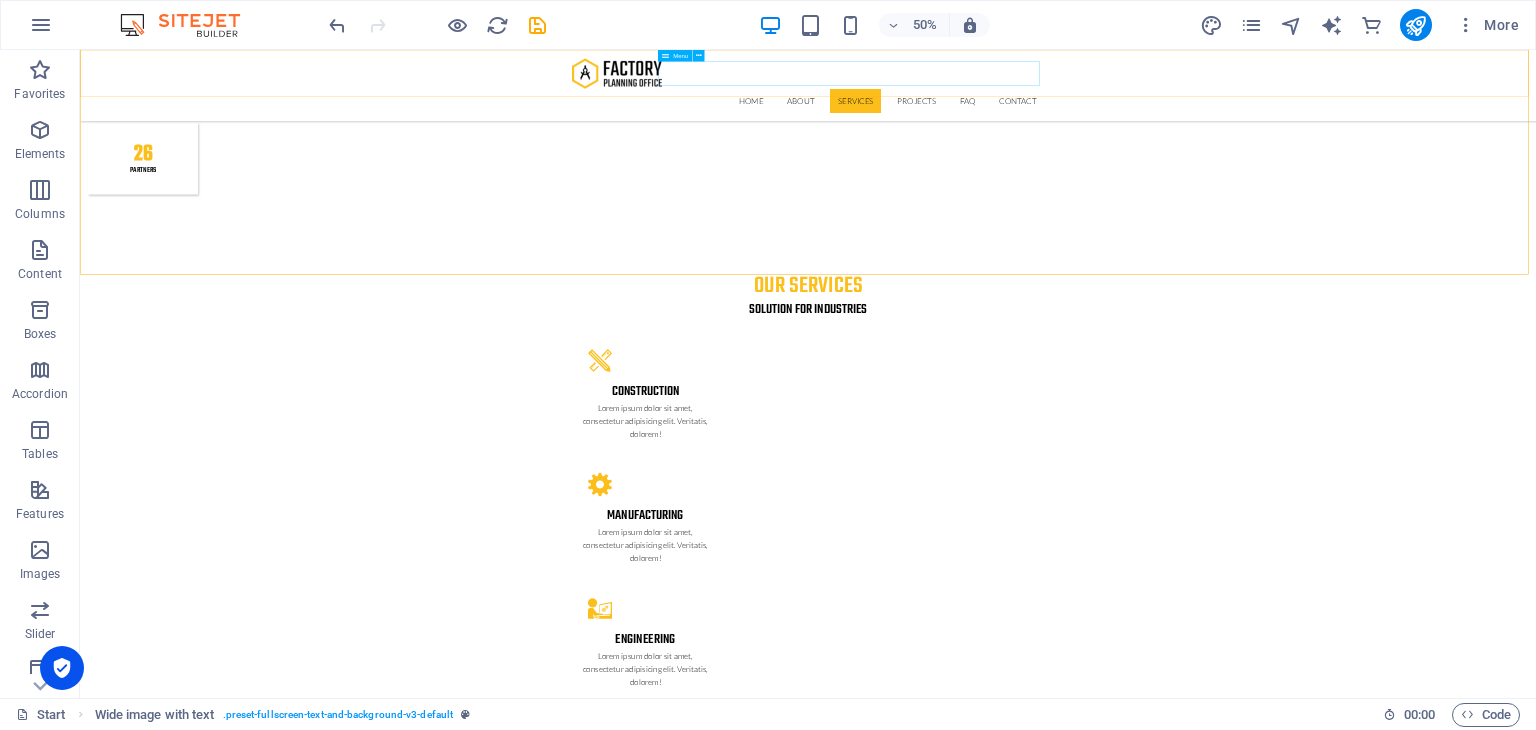 drag, startPoint x: 1476, startPoint y: 630, endPoint x: 1444, endPoint y: 75, distance: 555.92175 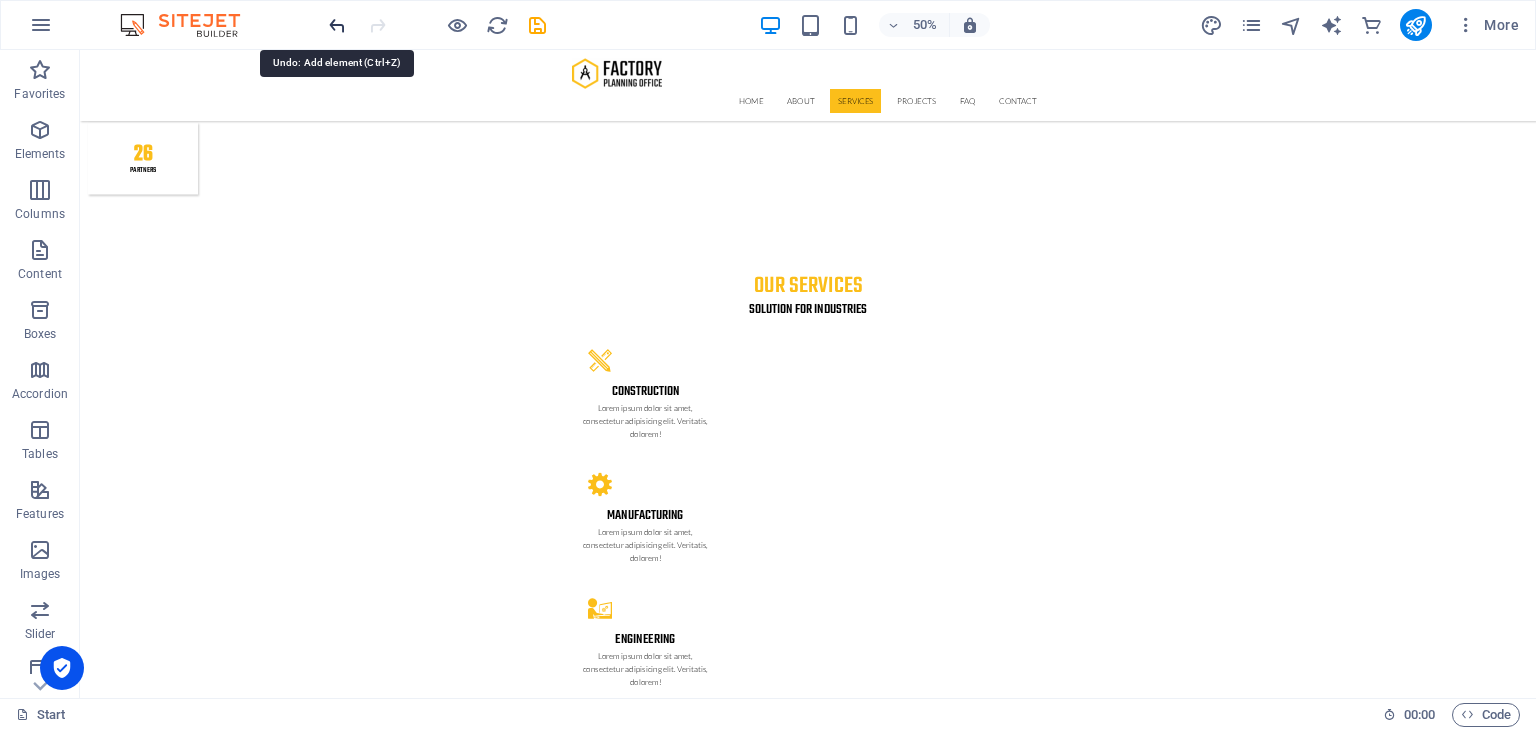 click at bounding box center [337, 25] 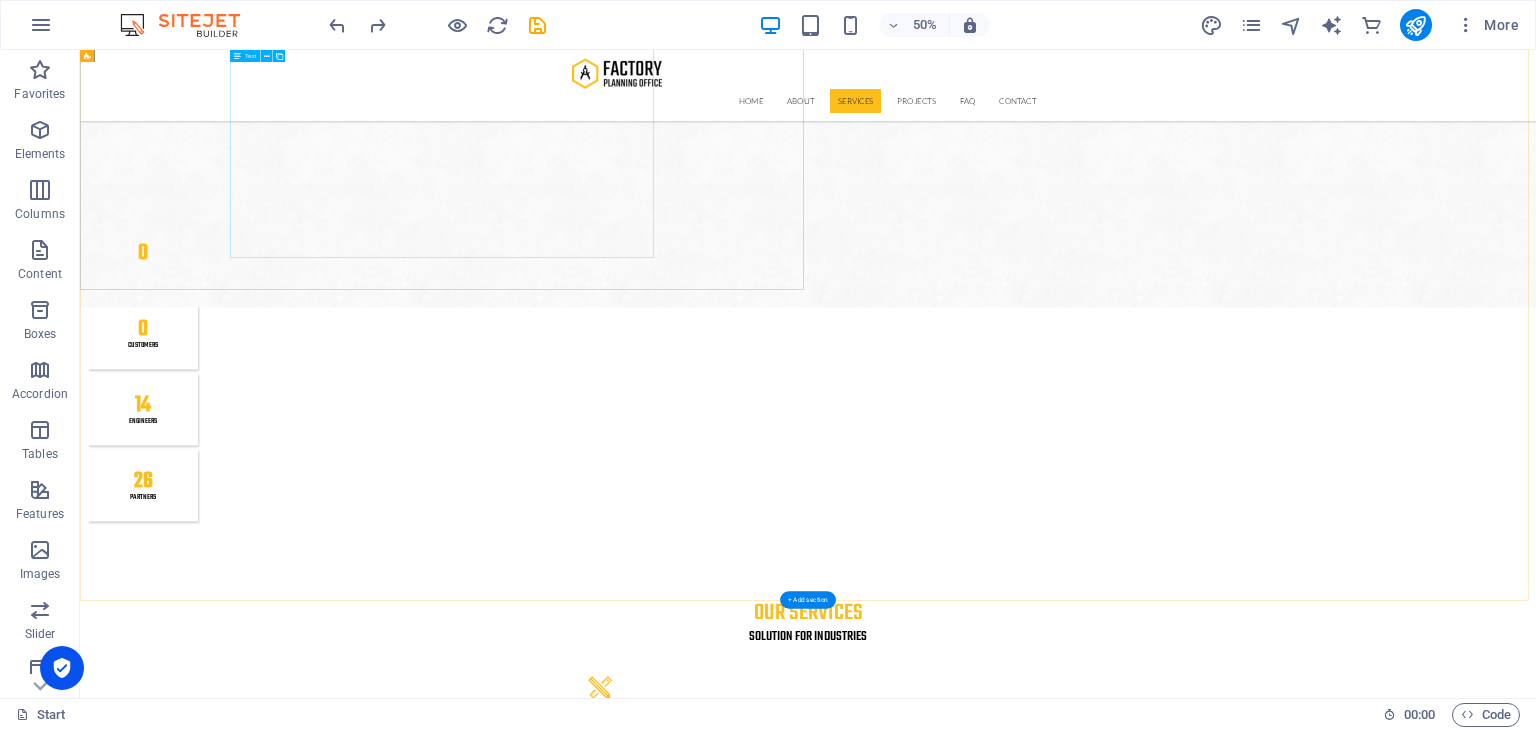scroll, scrollTop: 2620, scrollLeft: 0, axis: vertical 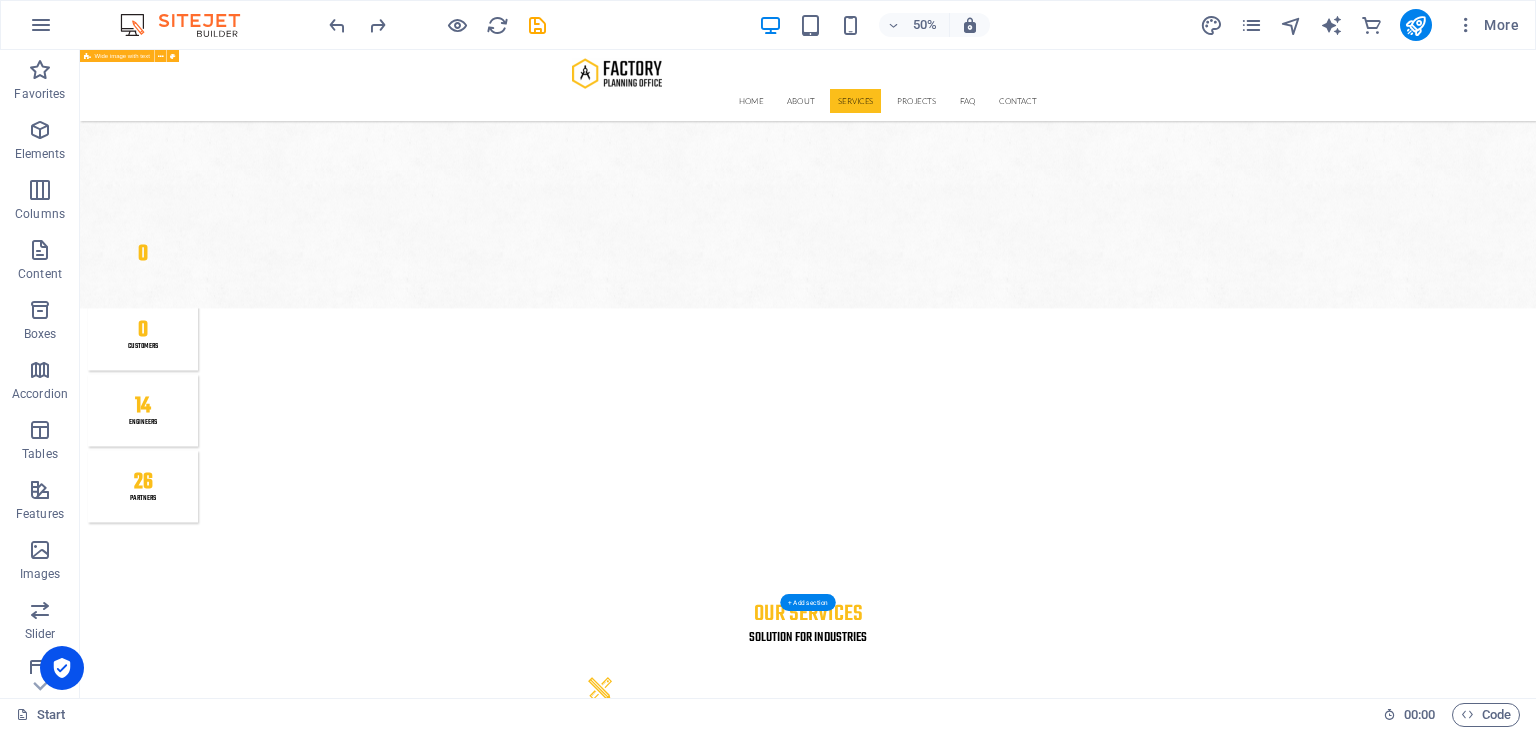 click on "Vision, Mission & Values Vision To be a global leader in fuel supply solutions by offering unparalleled value and expertise. Mission Running a fuel, new and renewable energy business in an integrated and sustainable manner based on strong commercial and mutually beneficial principles for shared prosperity. Our Values      •      Clean – Governed by integrity and zero tolerance for bribery.      •      Competitive – Regional and global competitiveness, performance-oriented.      •      Confidence – Contributing to economic development and national pride.      •      Customer Focus – Prioritising customer satisfaction.      •      Commercial – Creating added value based on fair business principles.      •      Capable – Managed by skilled professionals and committed to R&D. Drop content here or  Add elements  Paste clipboard Vision, Mission & Values Vision To be a global leader in fuel supply solutions by offering unparalleled value and expertise." at bounding box center [1536, 3994] 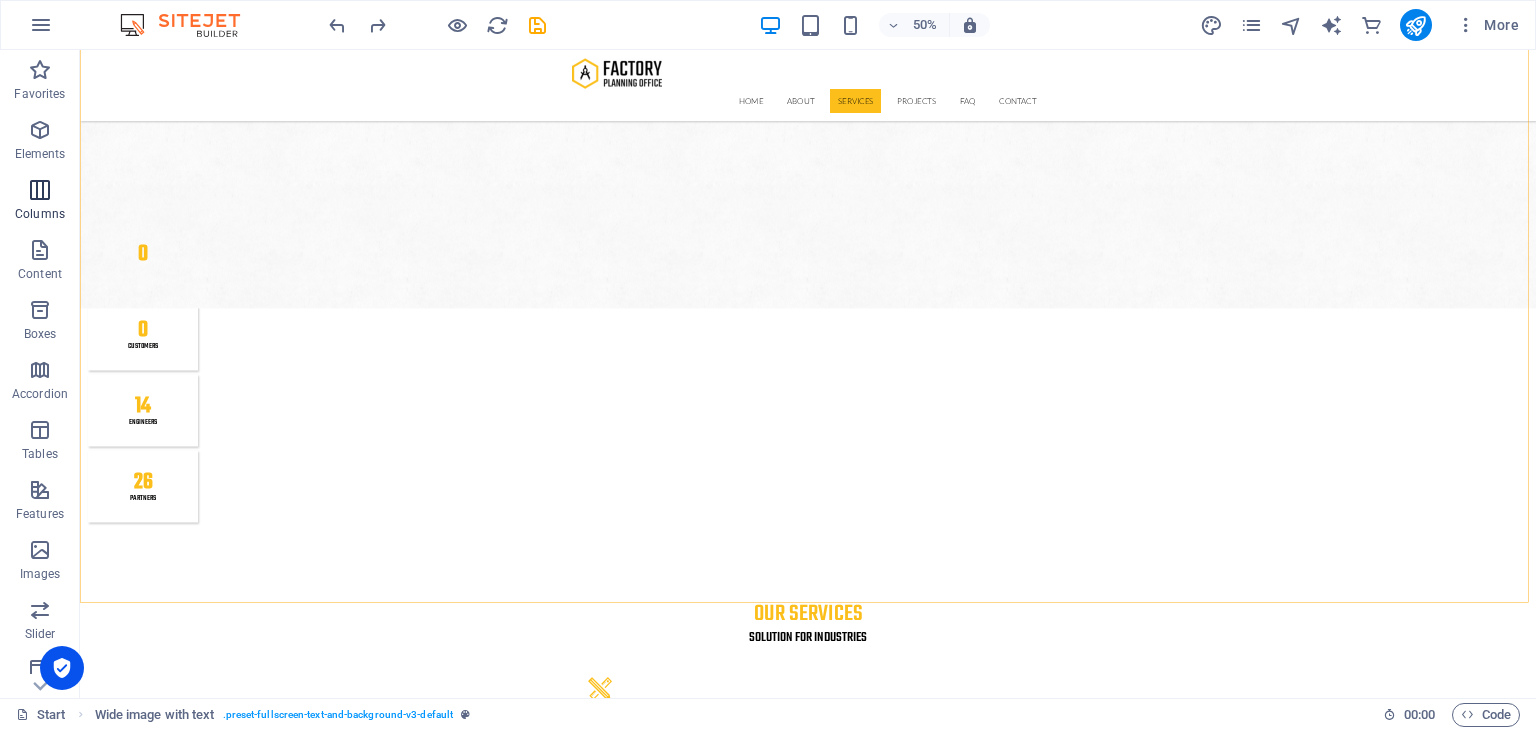 click on "Columns" at bounding box center [40, 202] 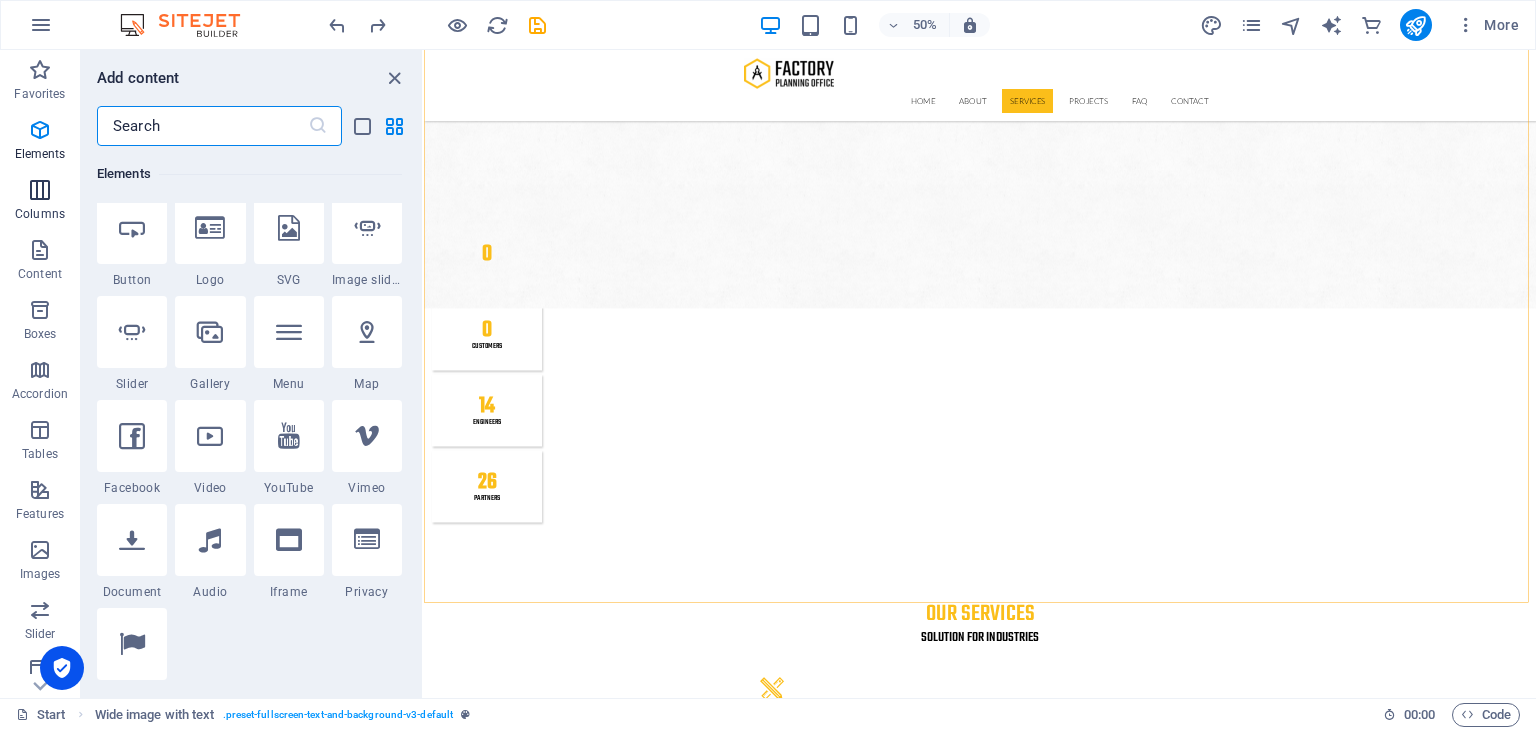 scroll, scrollTop: 990, scrollLeft: 0, axis: vertical 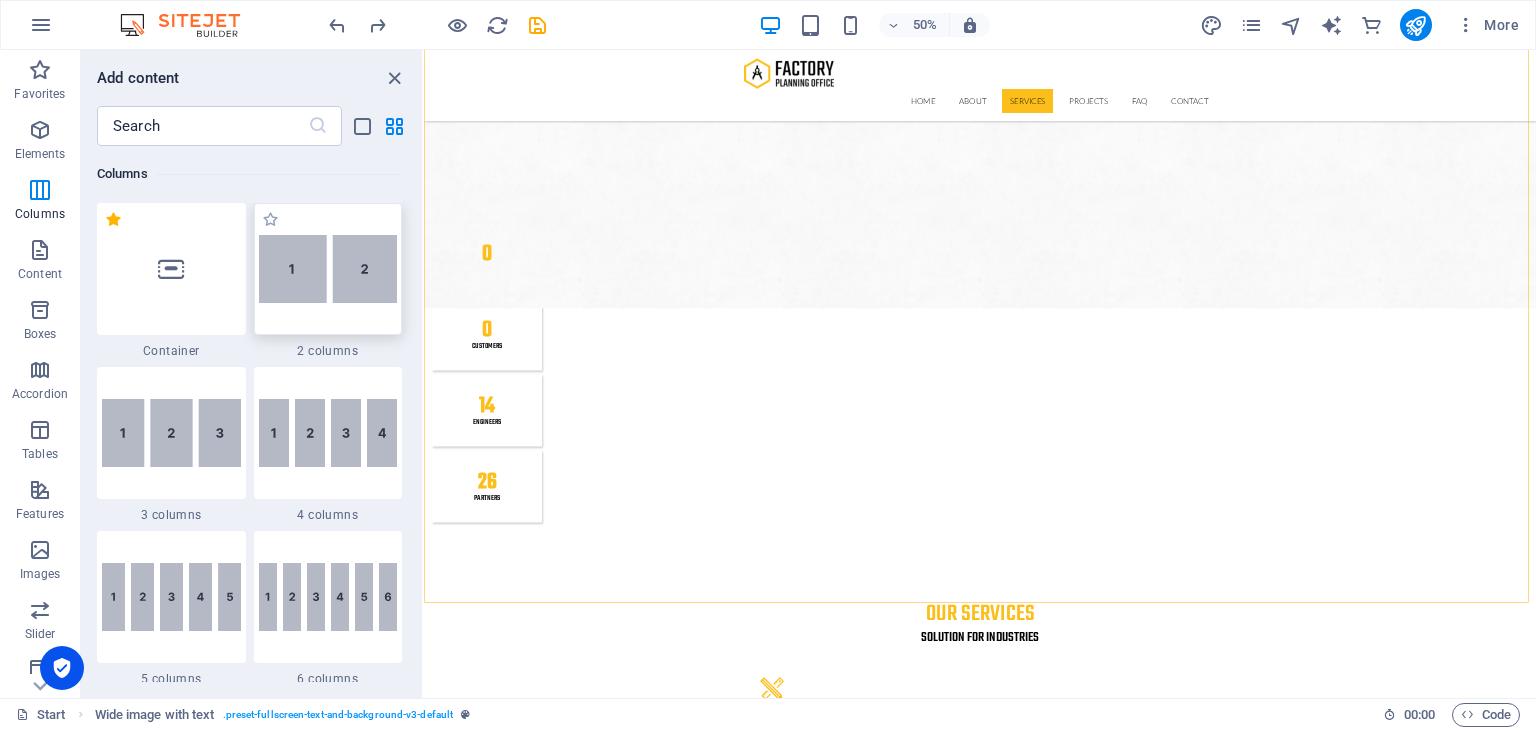 click at bounding box center (328, 269) 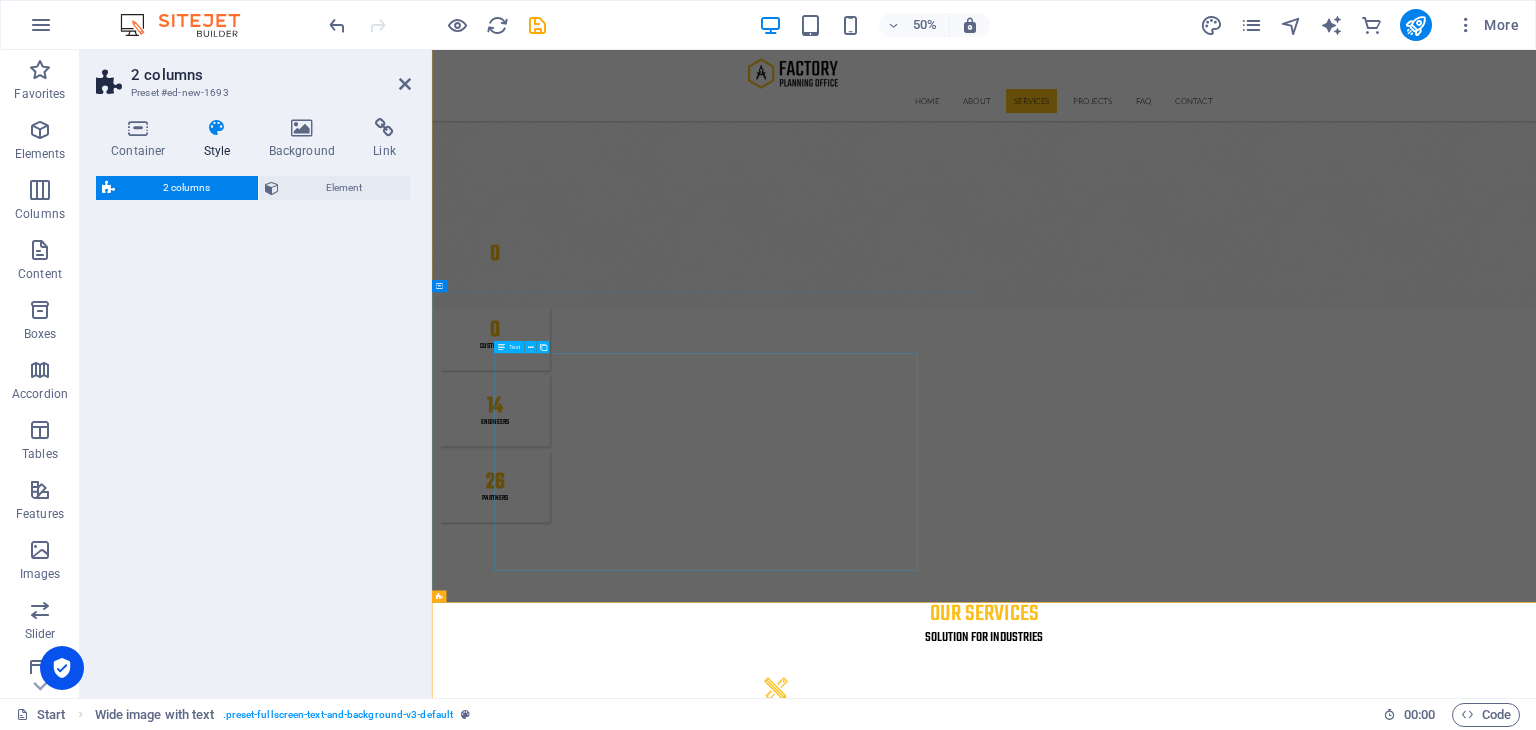 select on "rem" 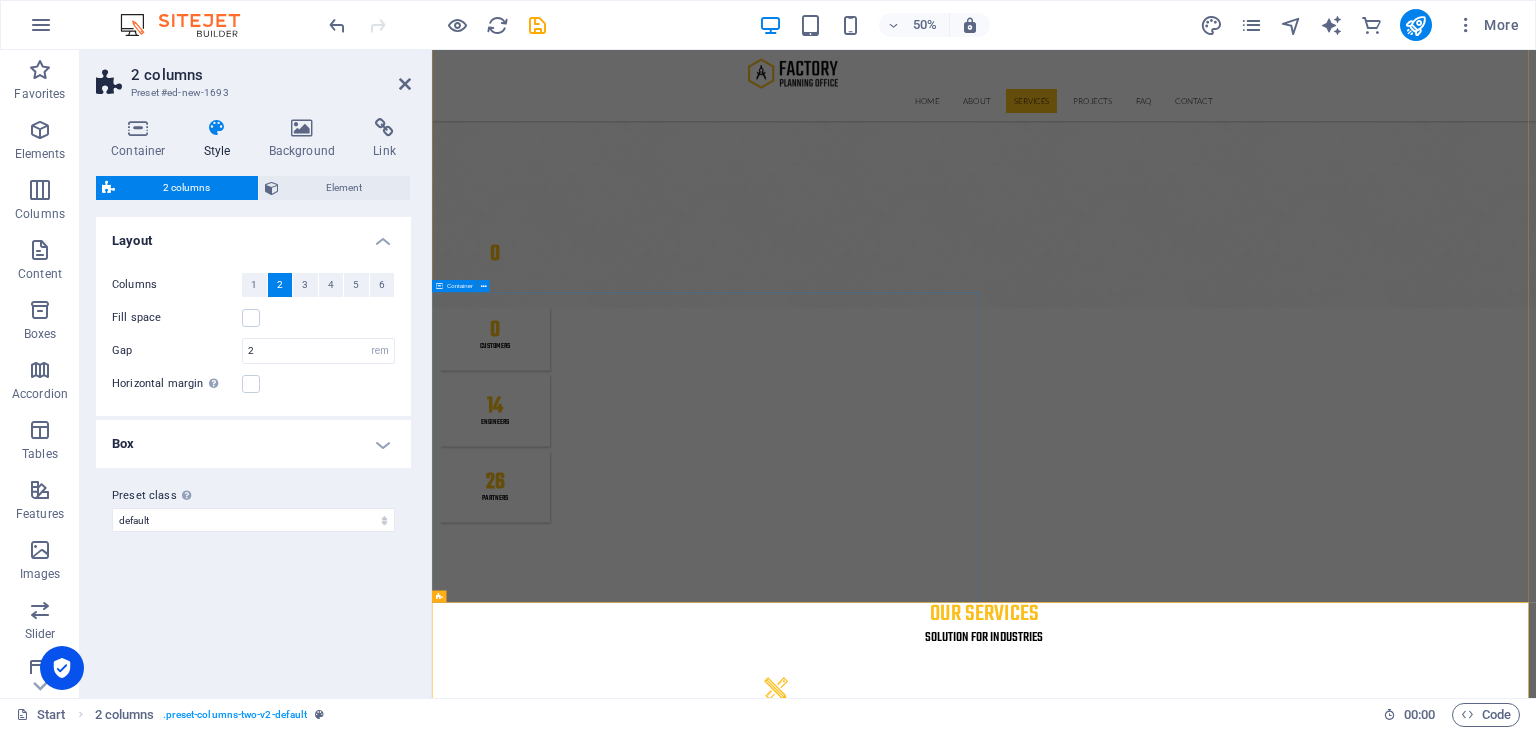 drag, startPoint x: 781, startPoint y: 326, endPoint x: 1606, endPoint y: 592, distance: 866.8224 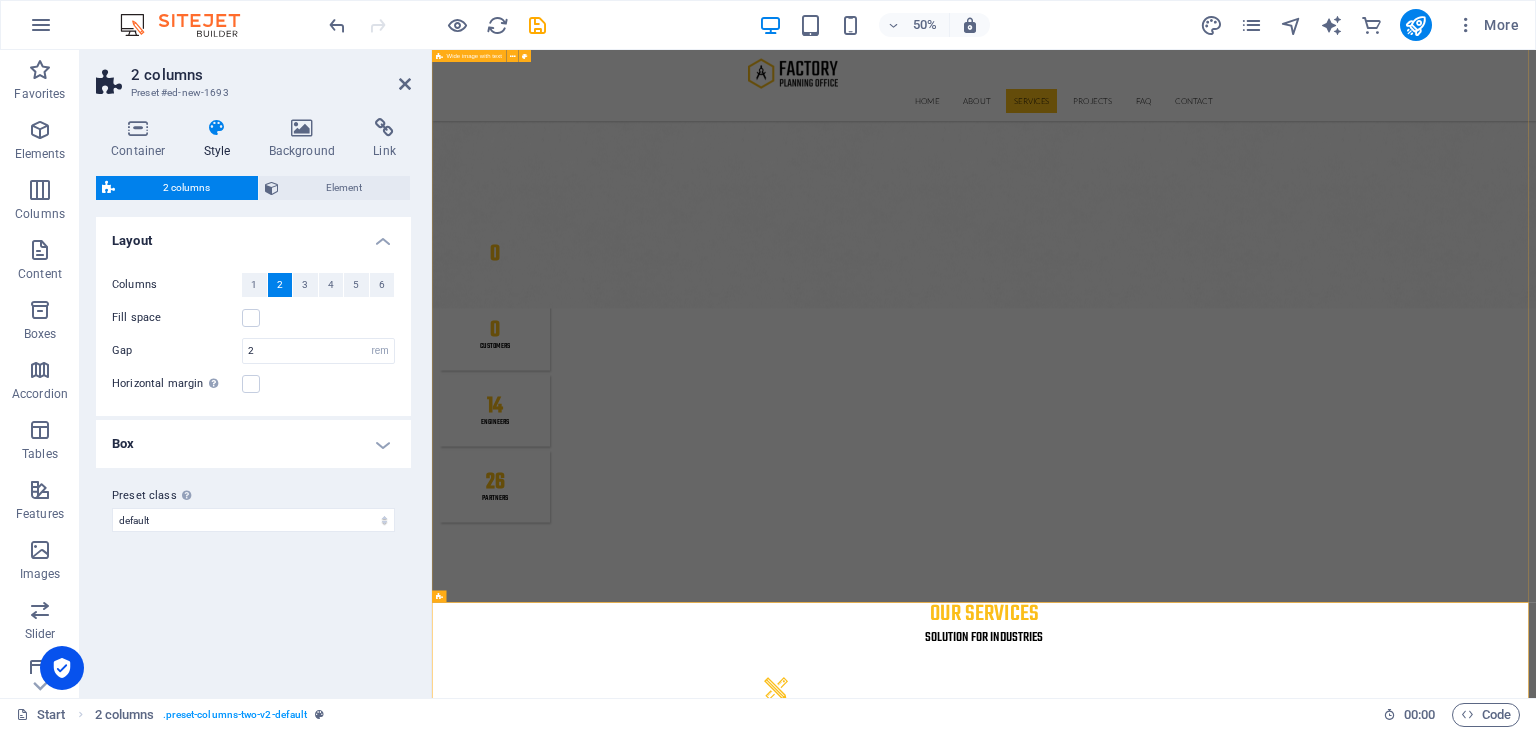 scroll, scrollTop: 2939, scrollLeft: 0, axis: vertical 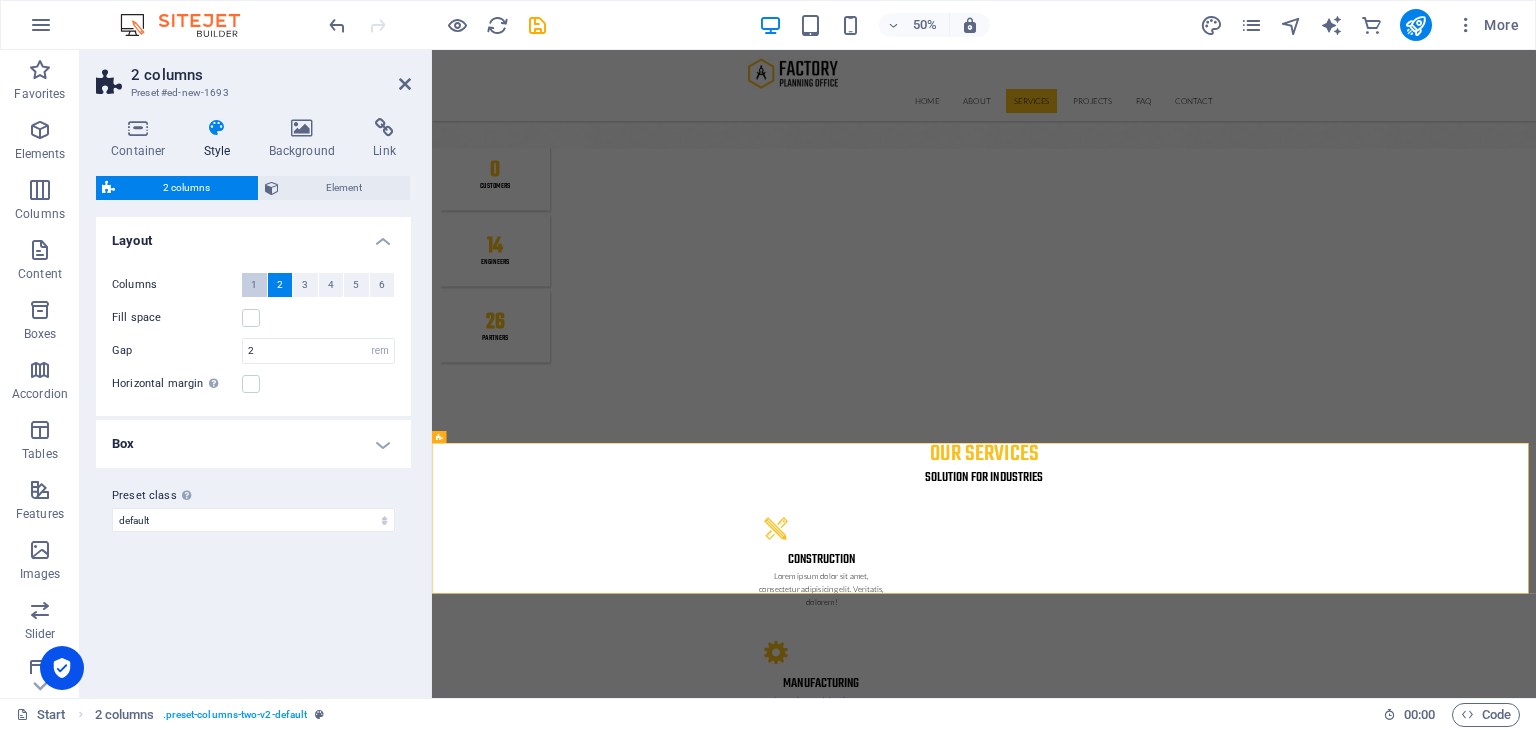 click on "1" at bounding box center (254, 285) 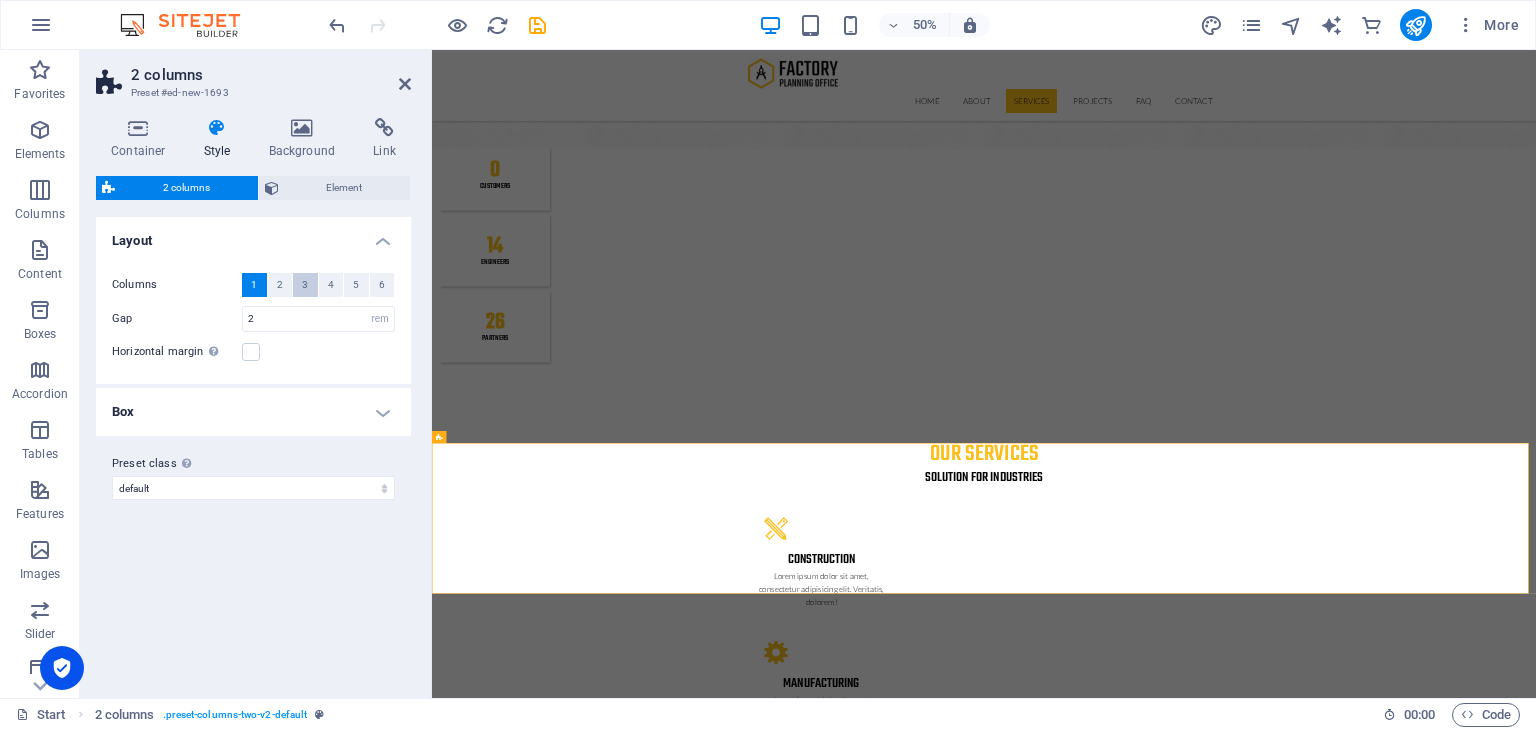 click on "3" at bounding box center [305, 285] 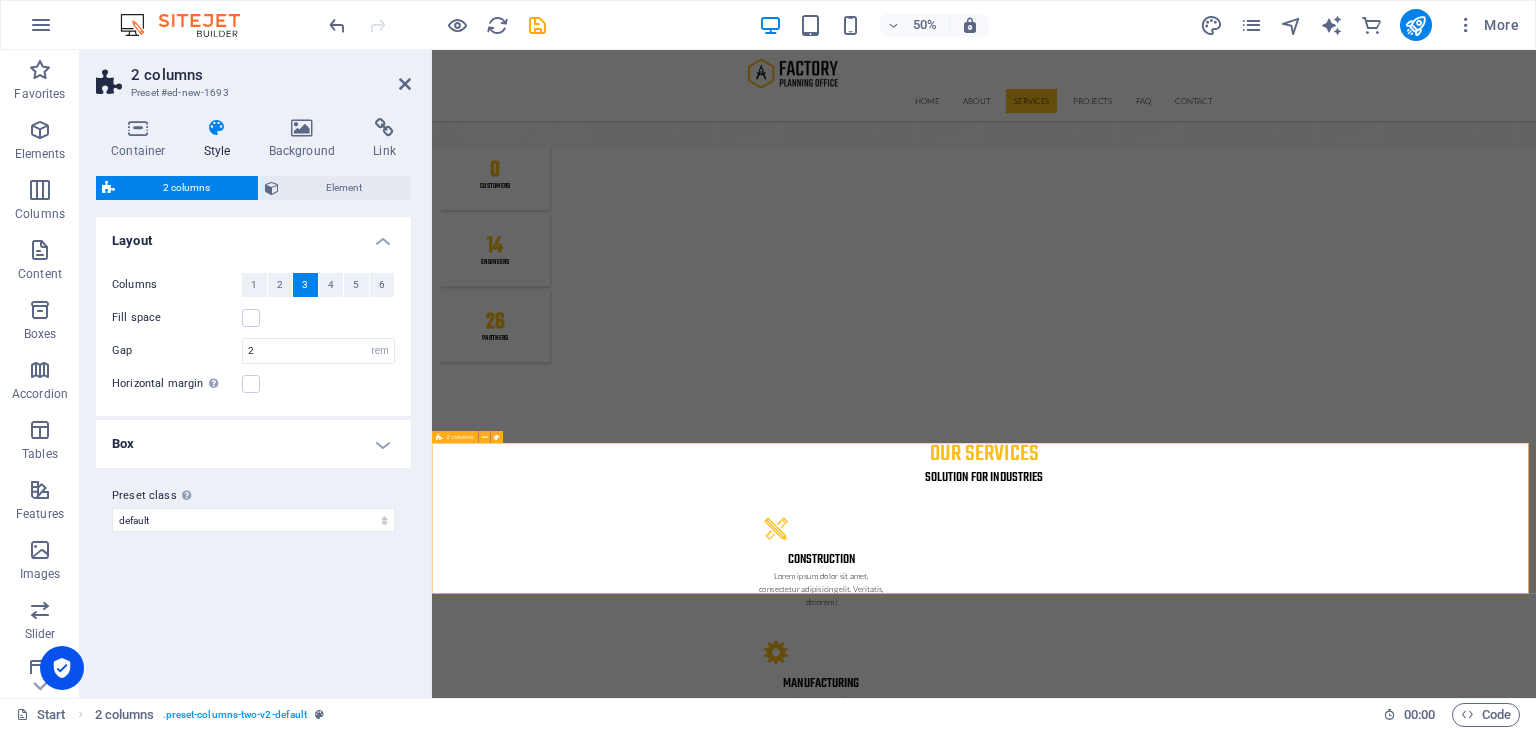 click on "Drop content here or  Add elements  Paste clipboard Drop content here or  Add elements  Paste clipboard" at bounding box center [1536, 5076] 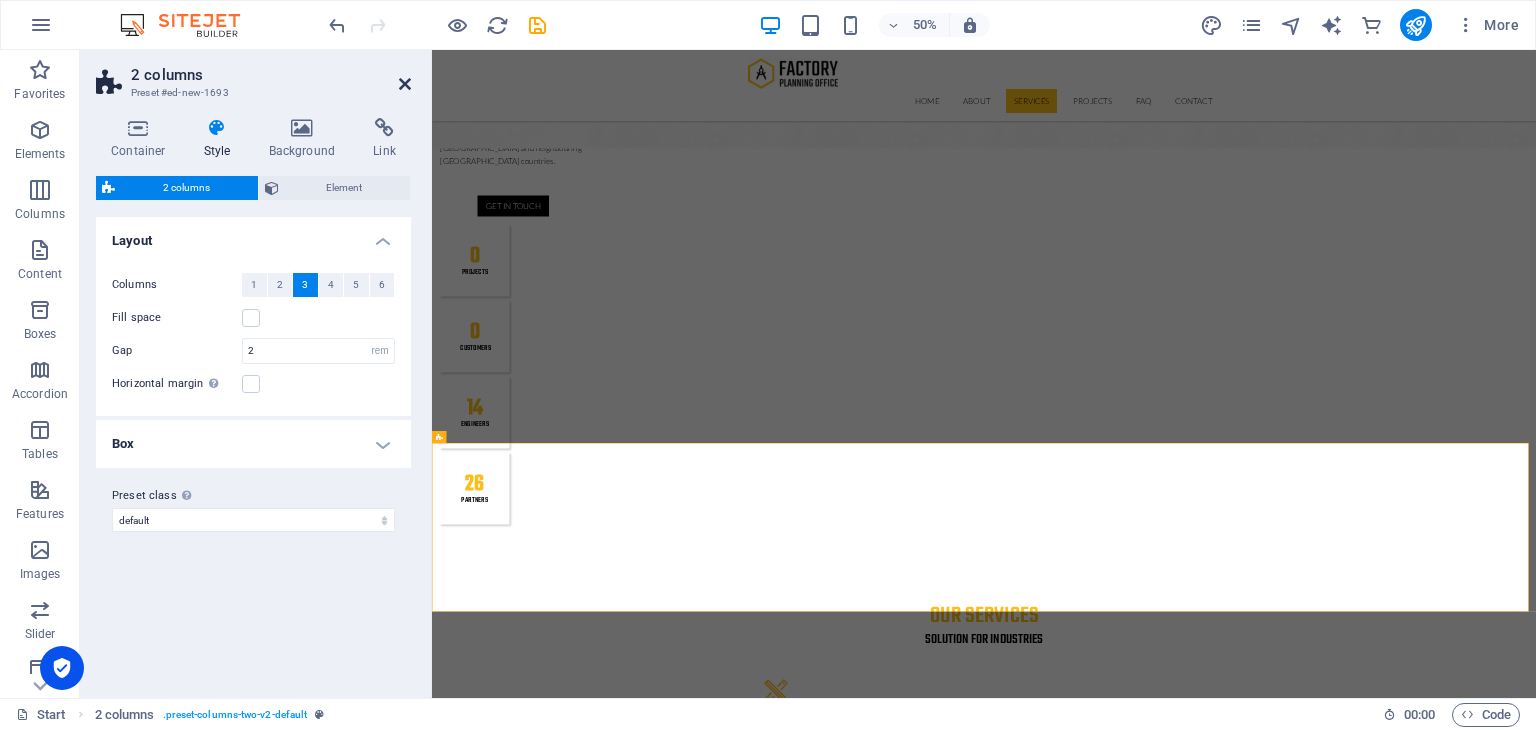 scroll, scrollTop: 3137, scrollLeft: 0, axis: vertical 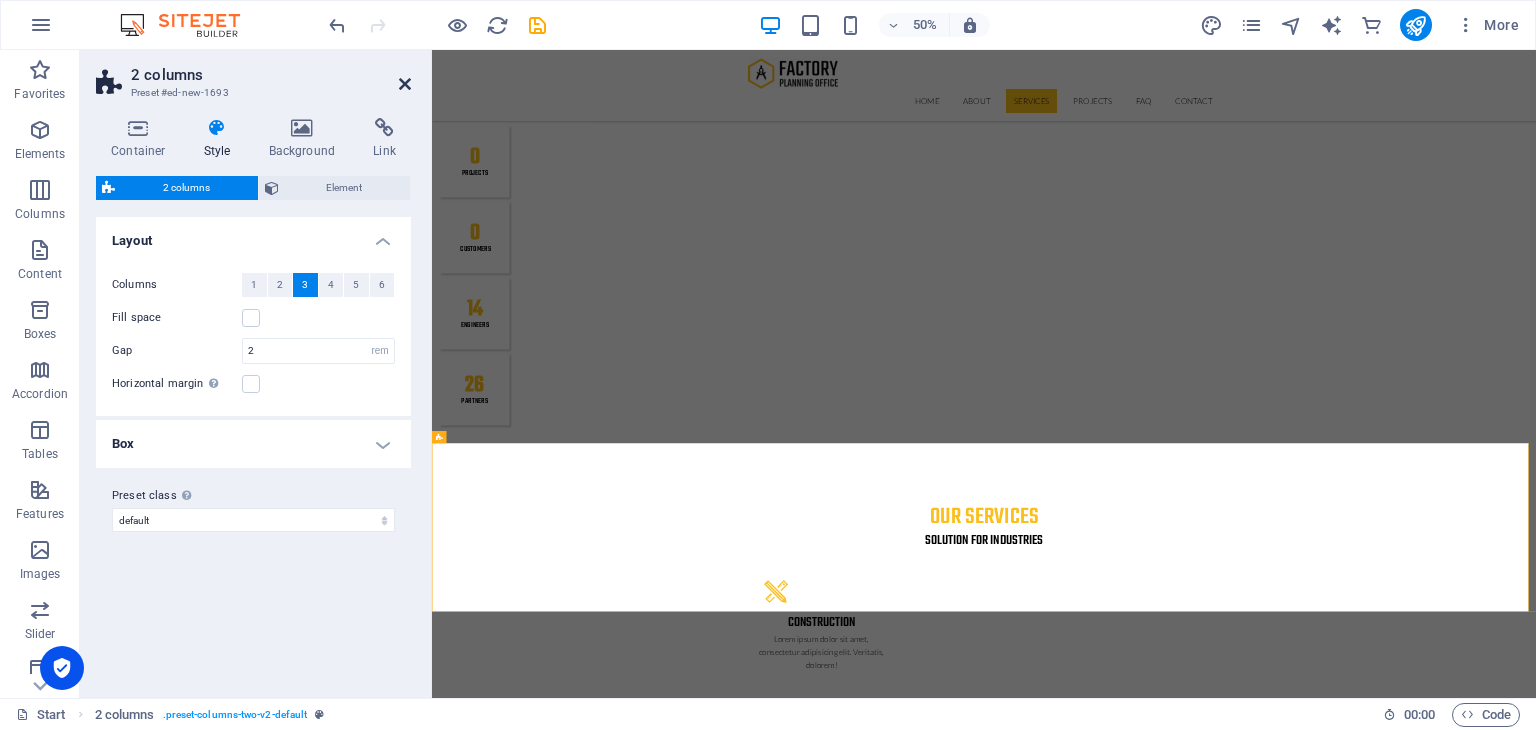 click at bounding box center (405, 84) 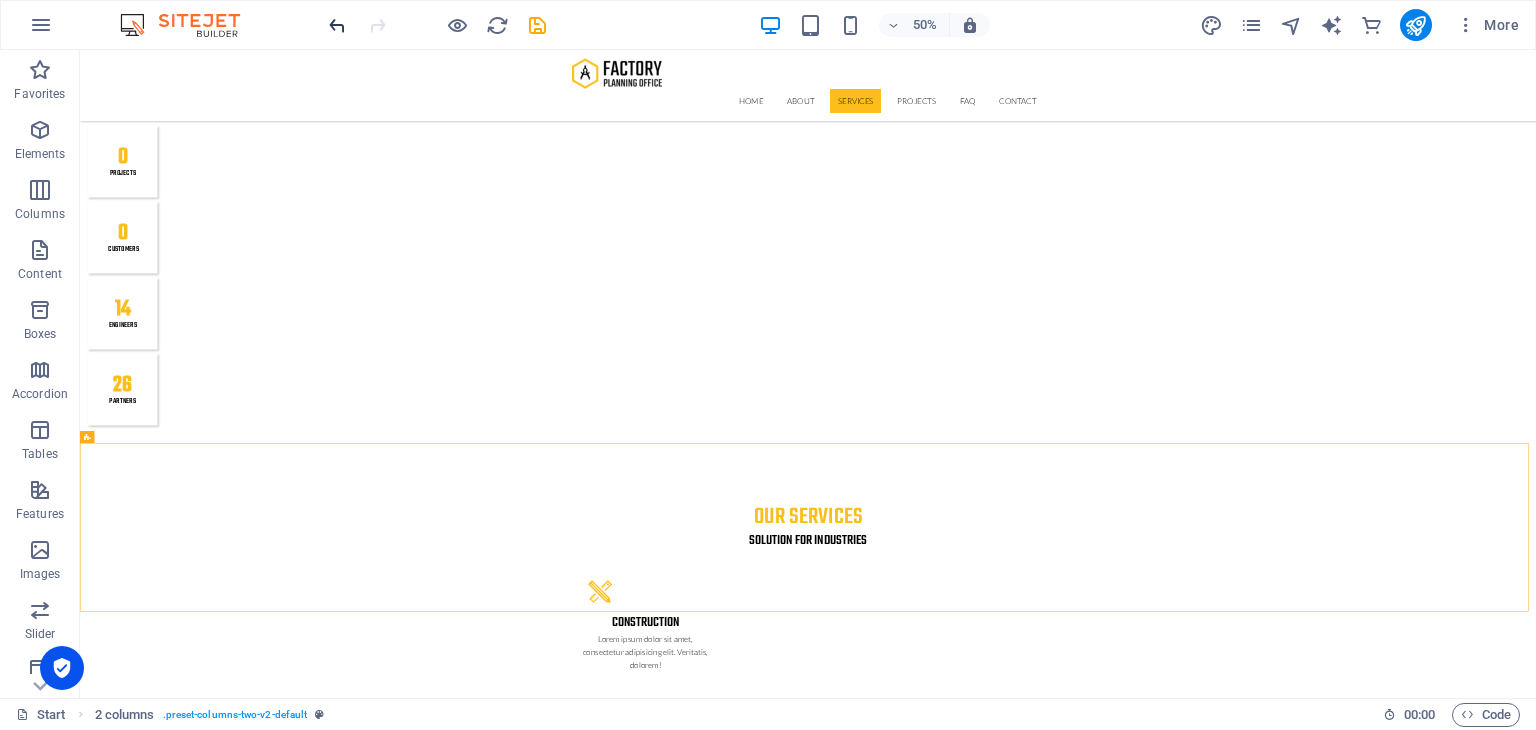 drag, startPoint x: 347, startPoint y: 1, endPoint x: 341, endPoint y: 15, distance: 15.231546 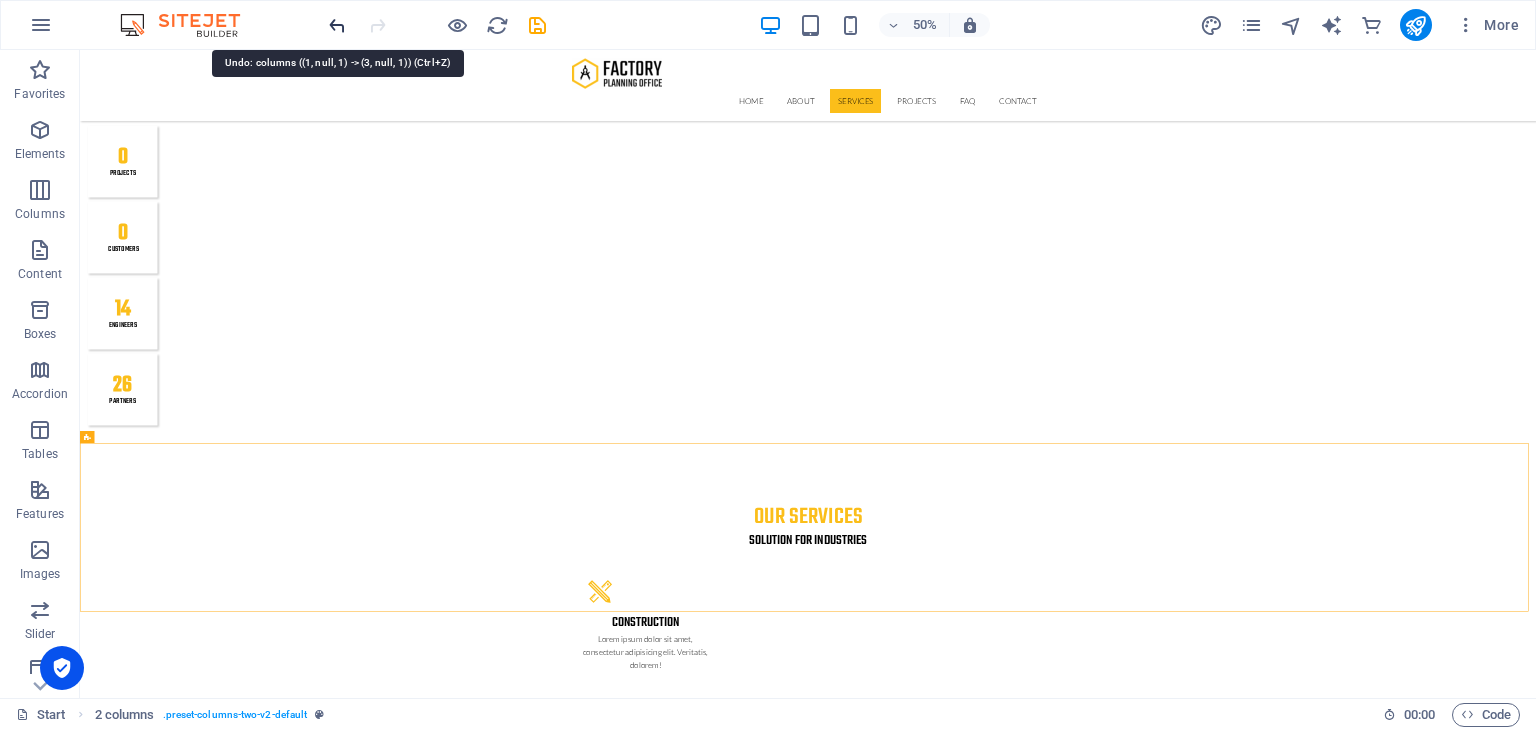 click at bounding box center (337, 25) 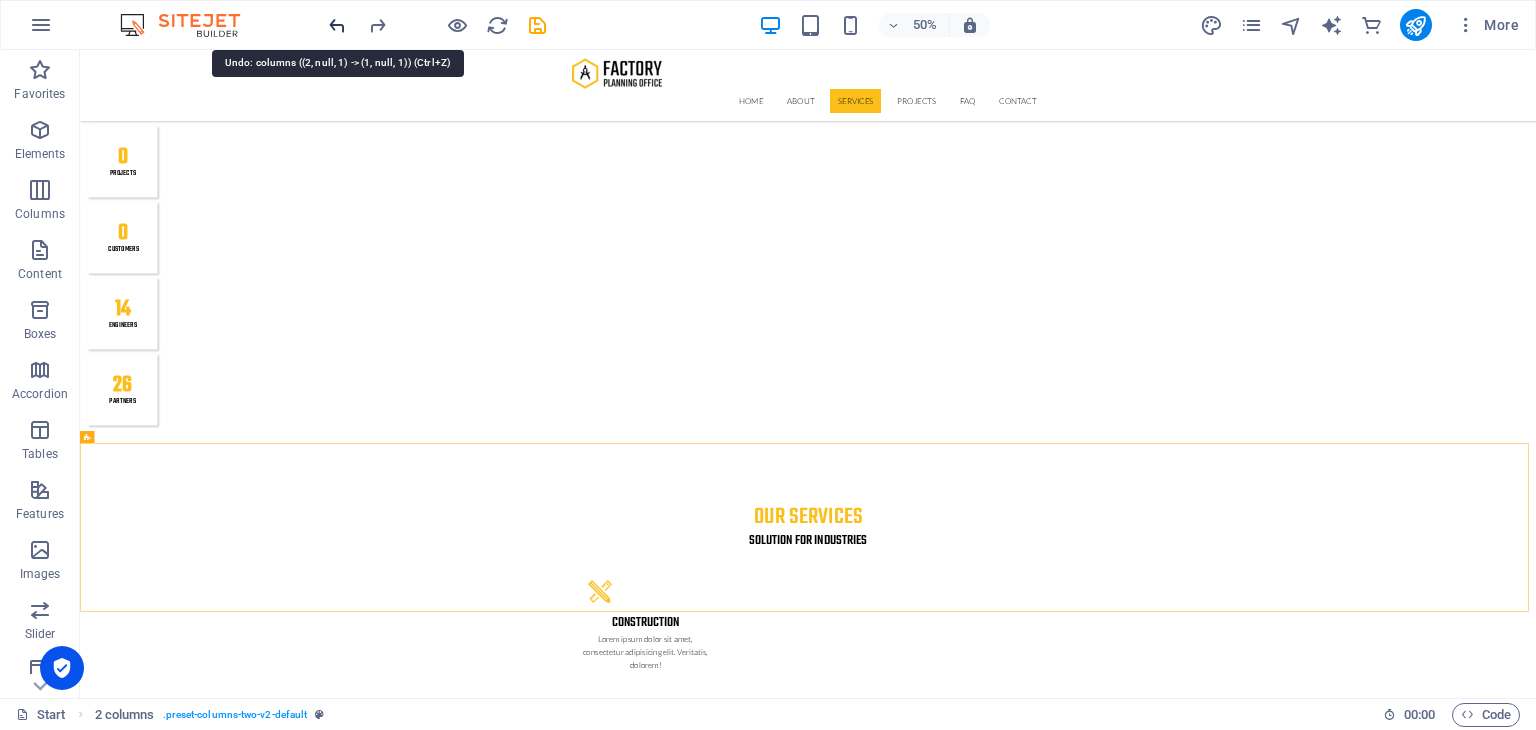 click at bounding box center (337, 25) 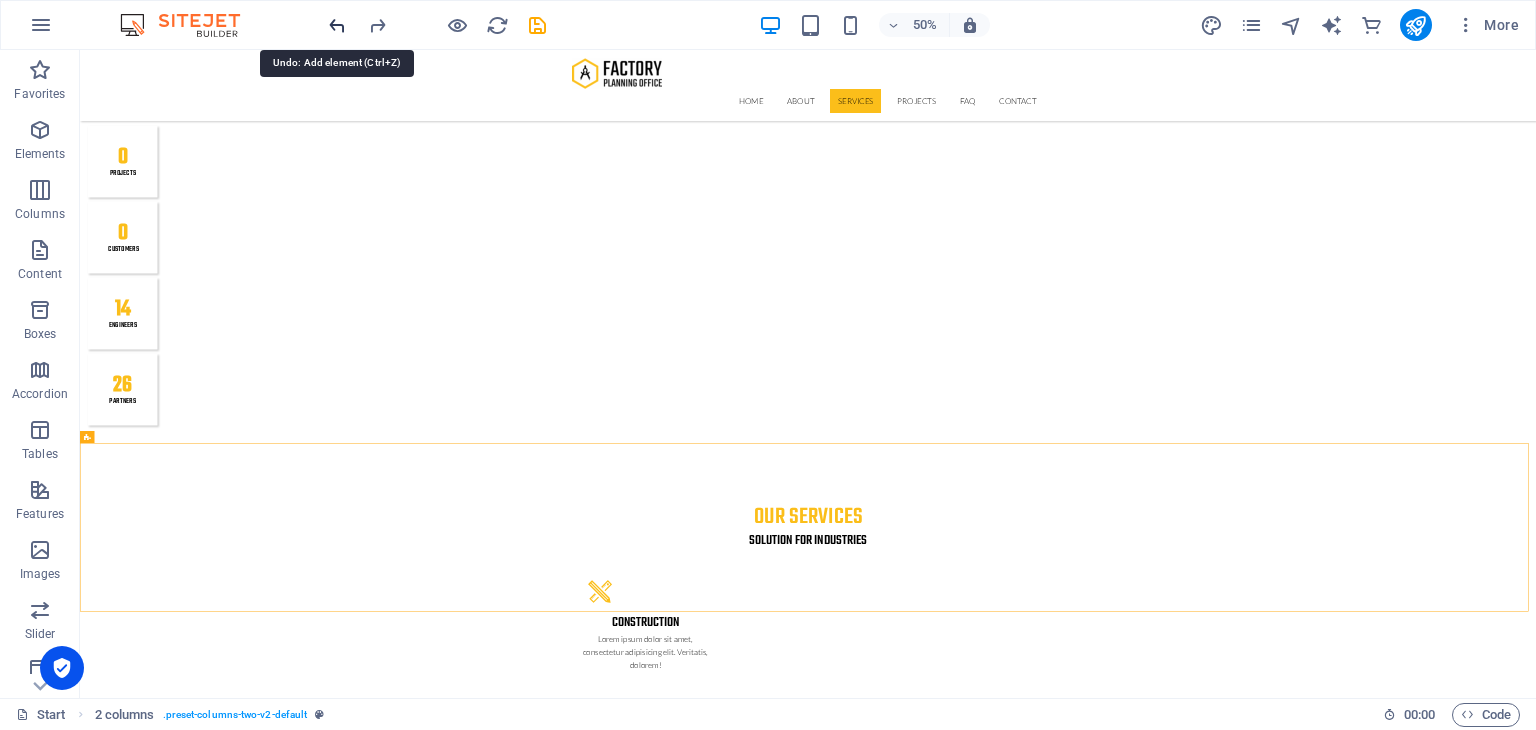 click at bounding box center (337, 25) 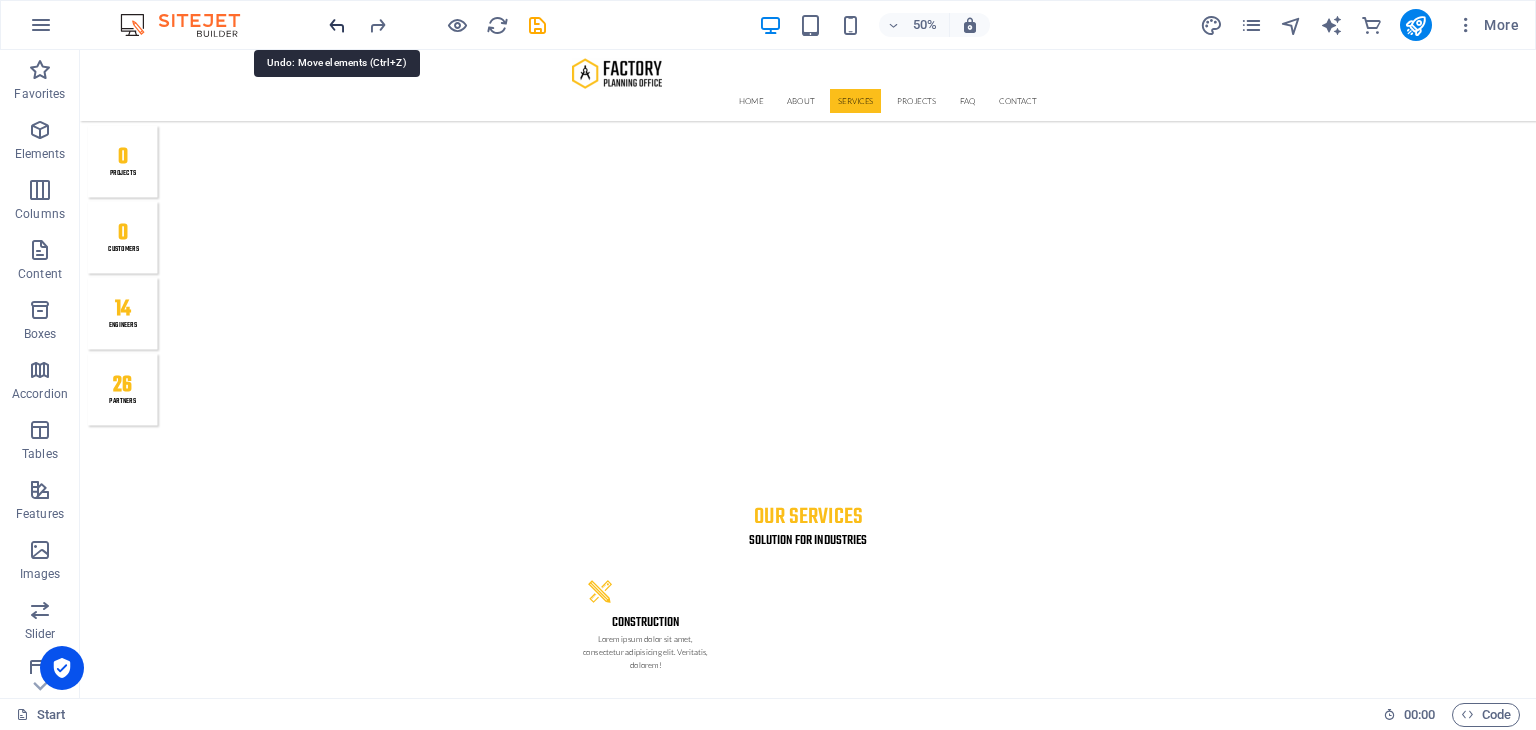 click at bounding box center (337, 25) 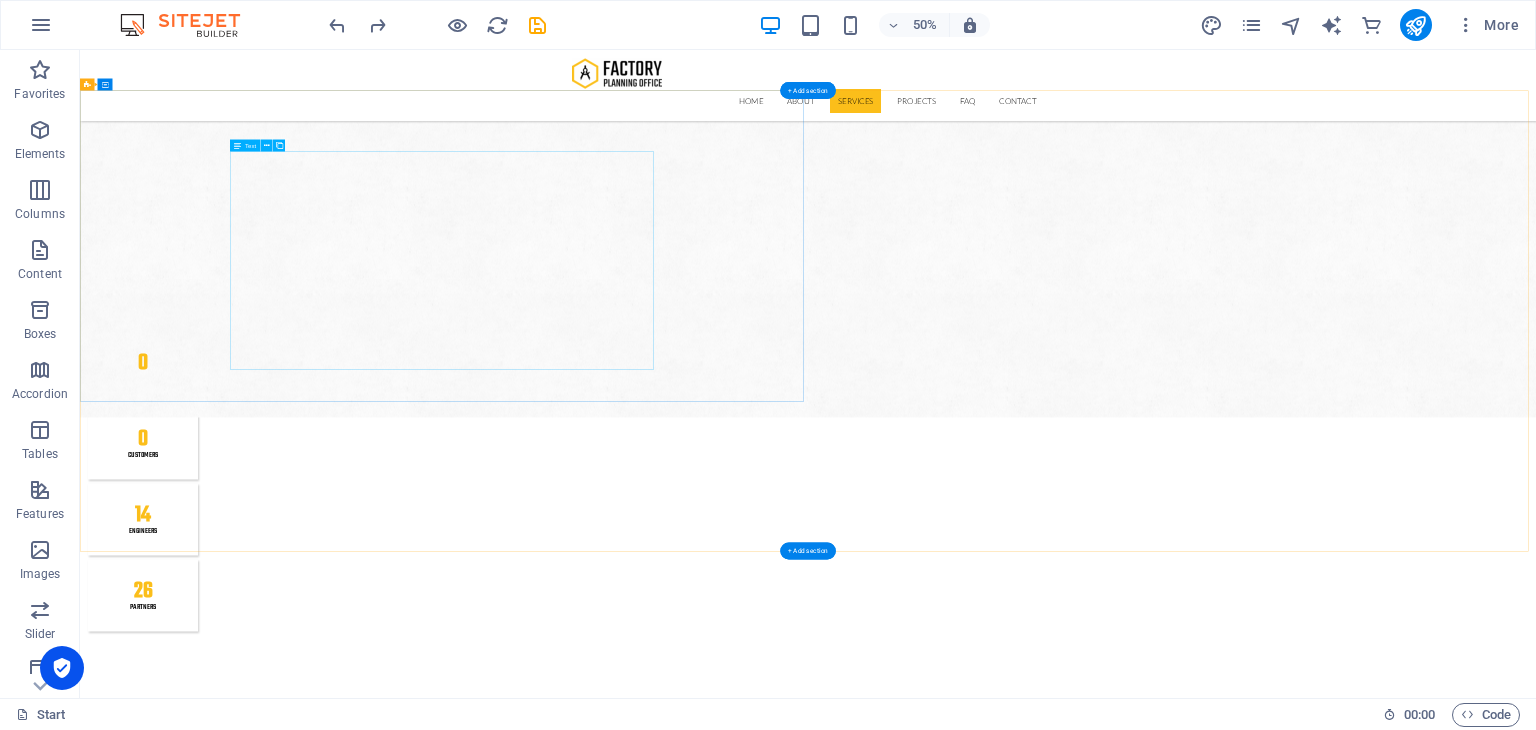 scroll, scrollTop: 2284, scrollLeft: 0, axis: vertical 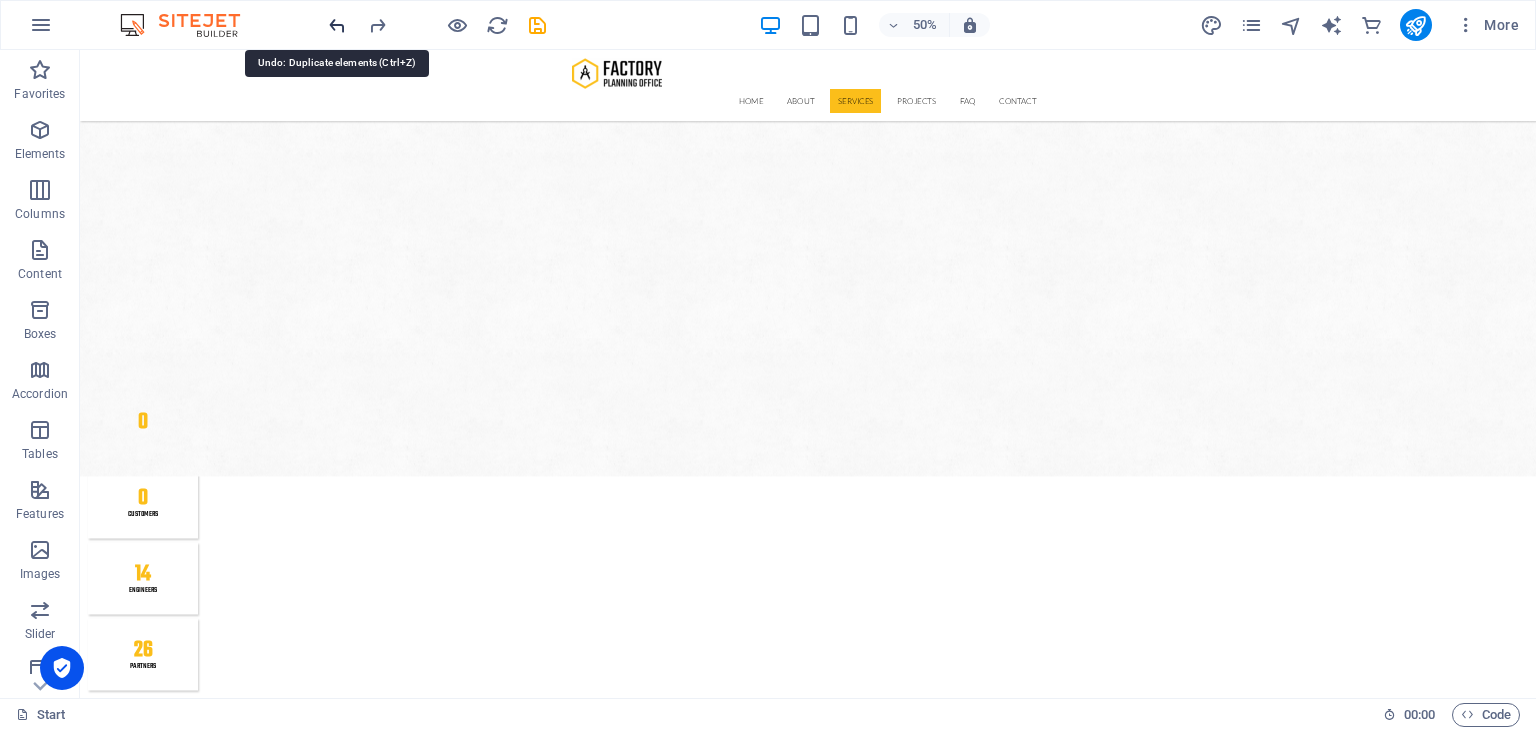 click at bounding box center (337, 25) 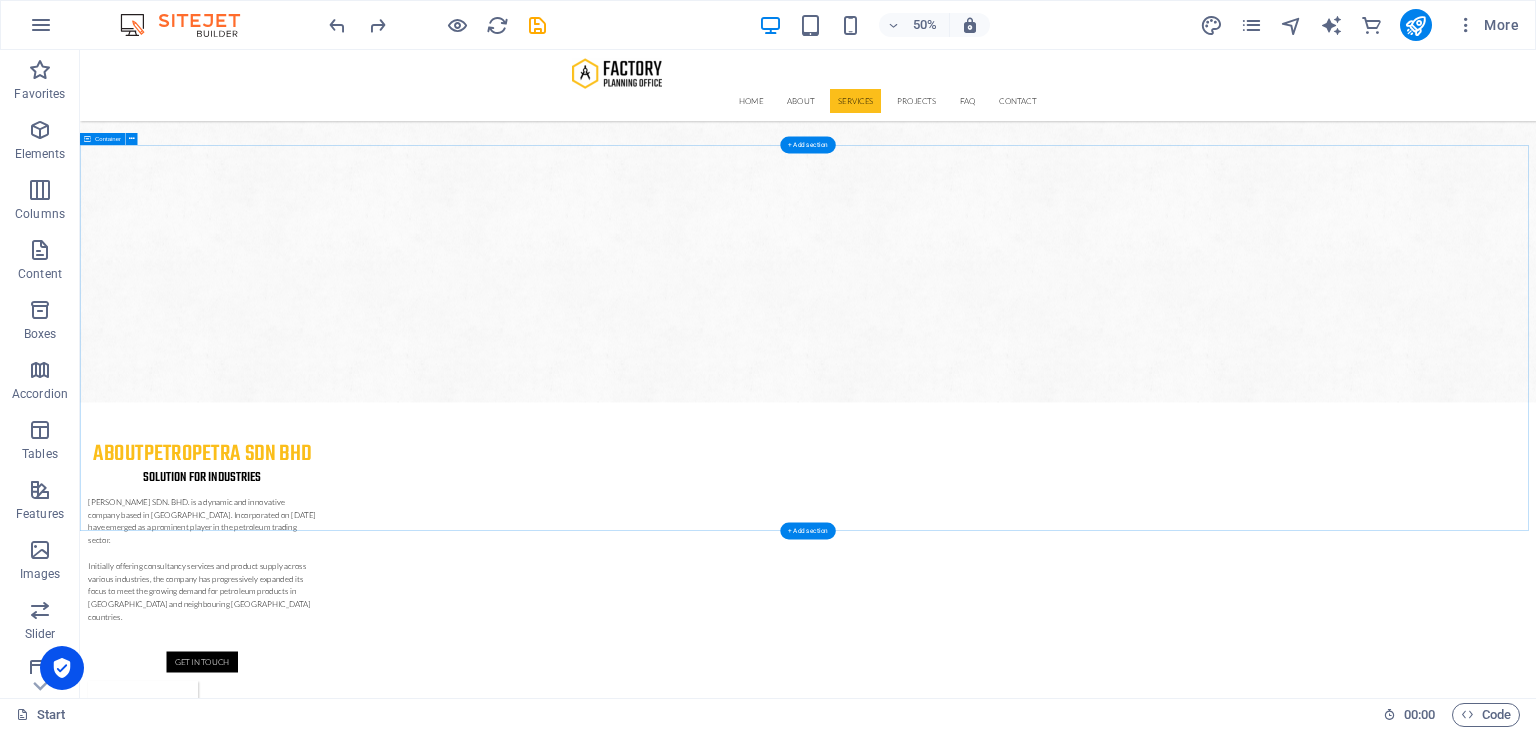 scroll, scrollTop: 1519, scrollLeft: 0, axis: vertical 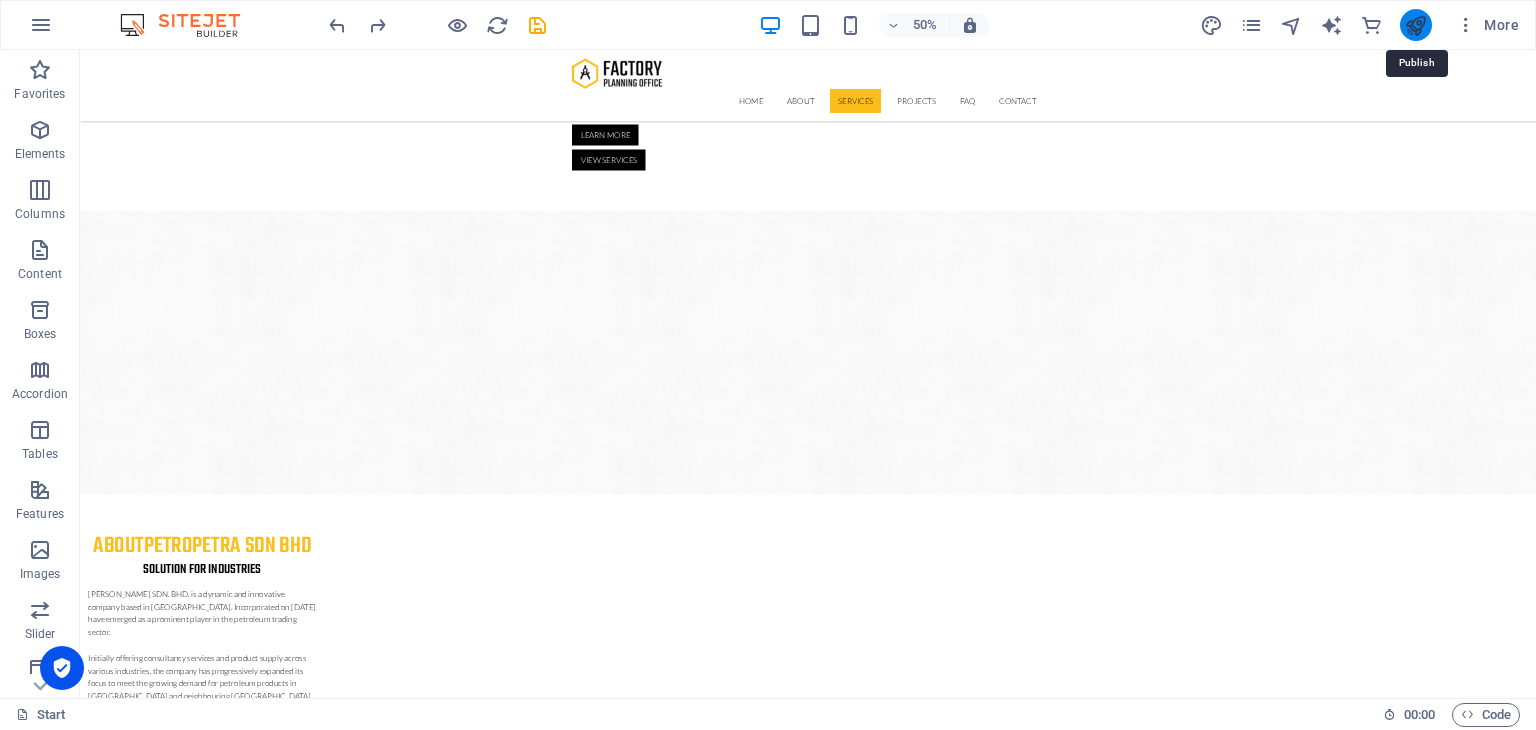click at bounding box center [1415, 25] 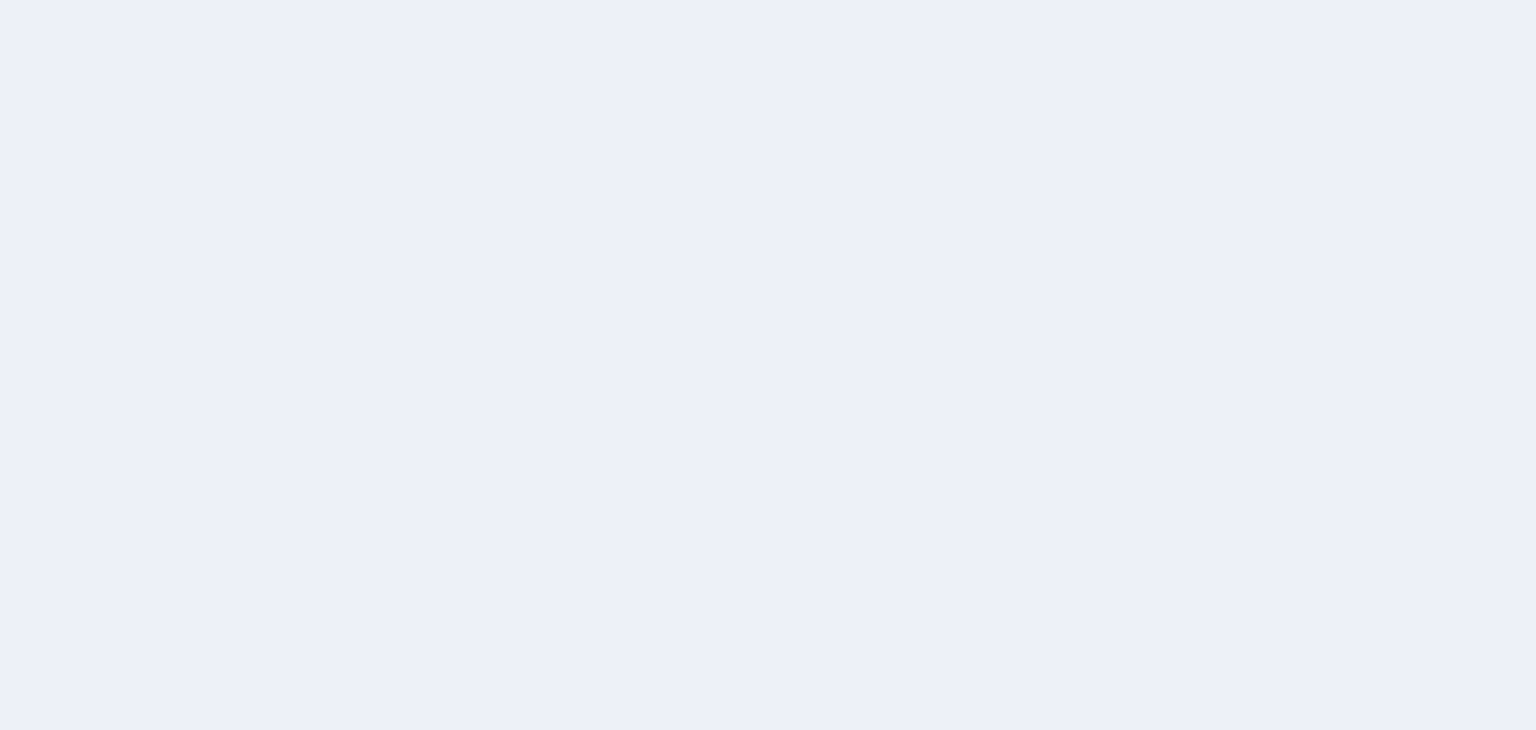 scroll, scrollTop: 0, scrollLeft: 0, axis: both 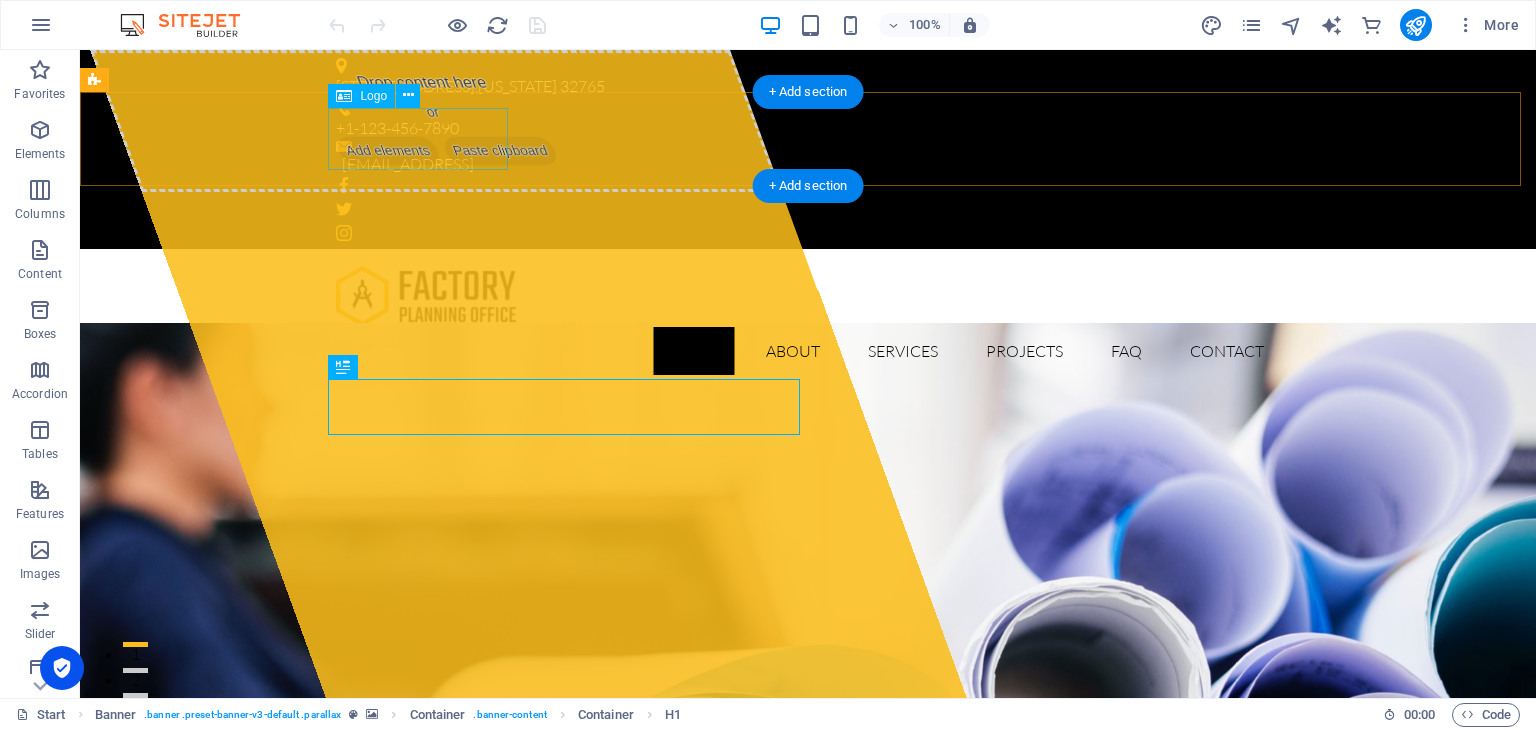 click at bounding box center (808, 296) 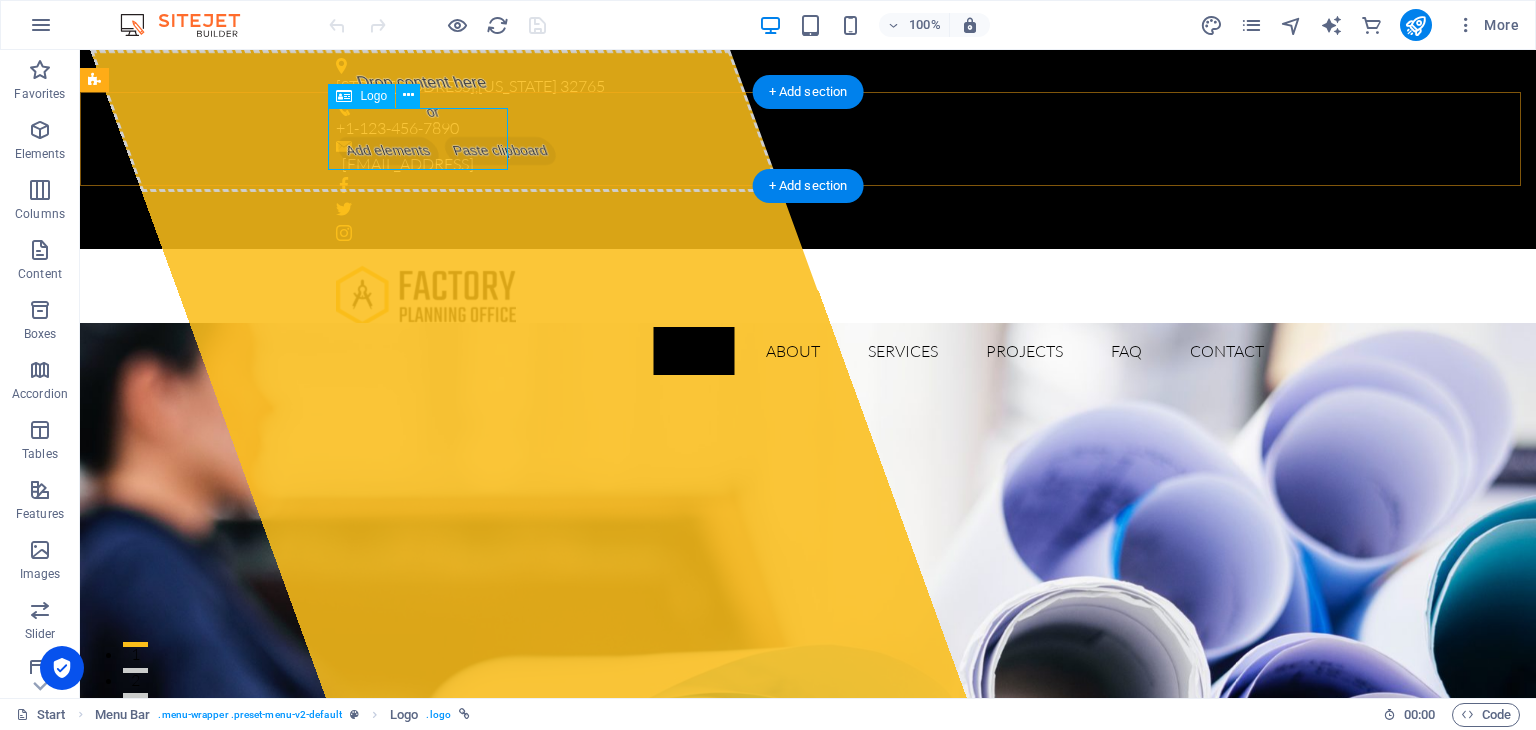 click at bounding box center [808, 296] 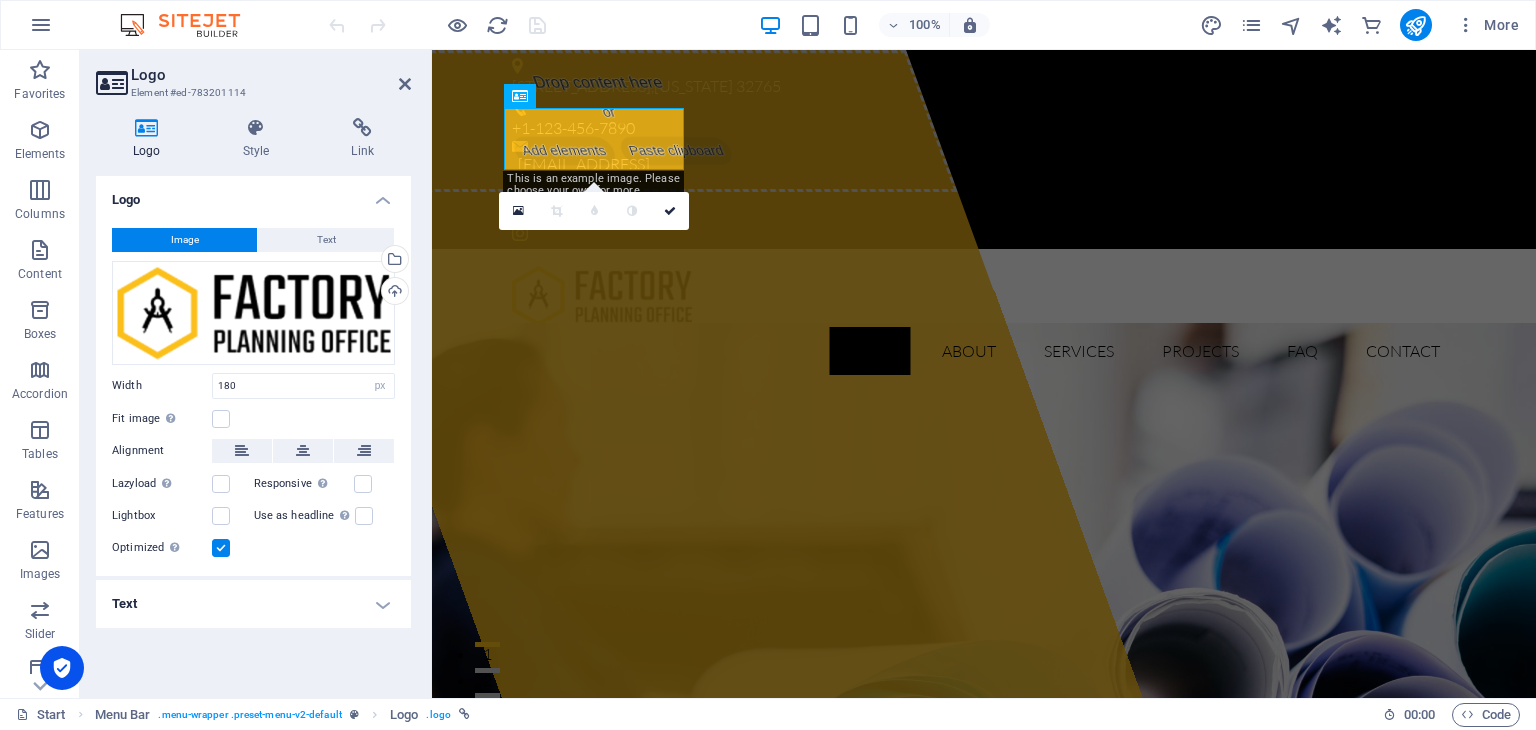 click on "Image" at bounding box center [184, 240] 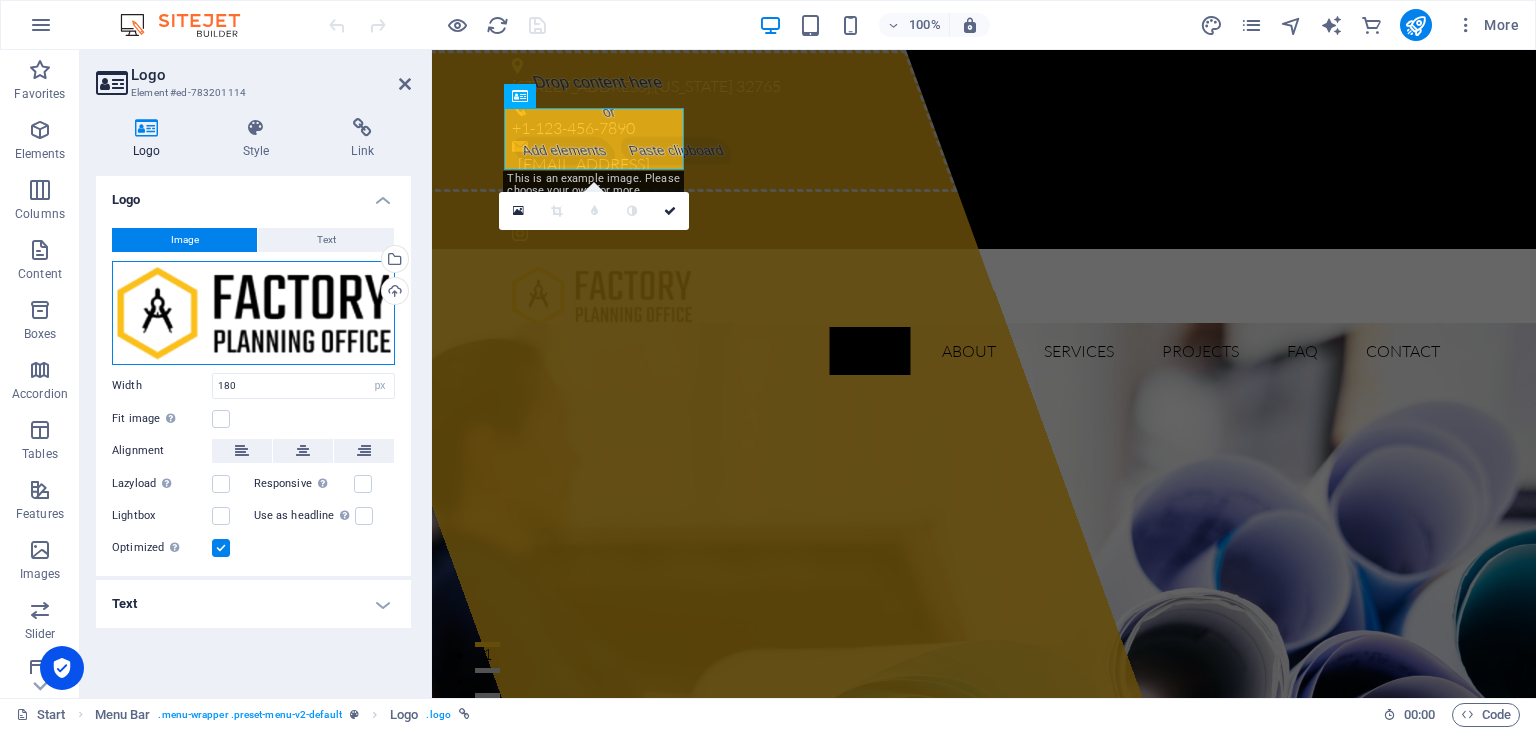 click on "Drag files here, click to choose files or select files from Files or our free stock photos & videos" at bounding box center [253, 313] 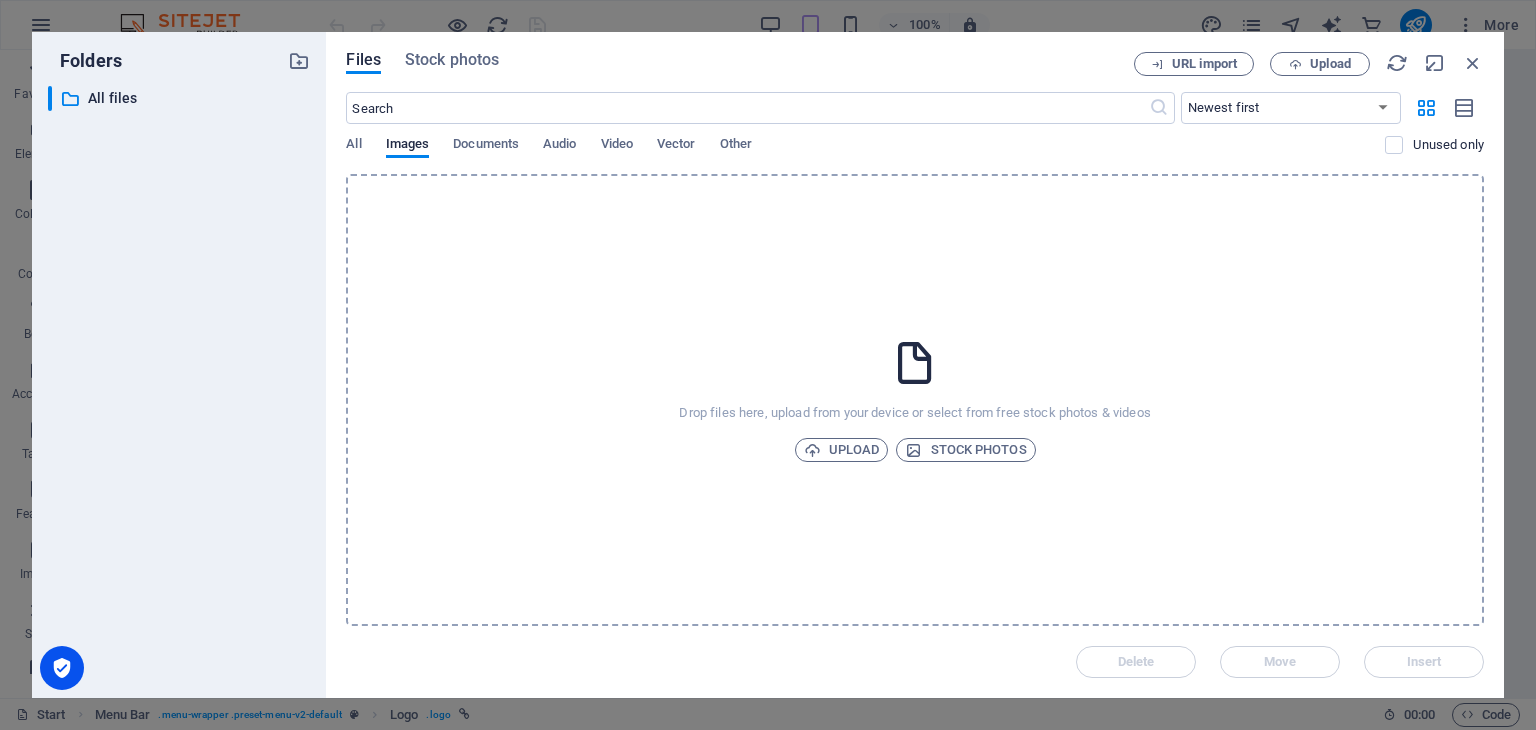 click on "Upload" at bounding box center (842, 450) 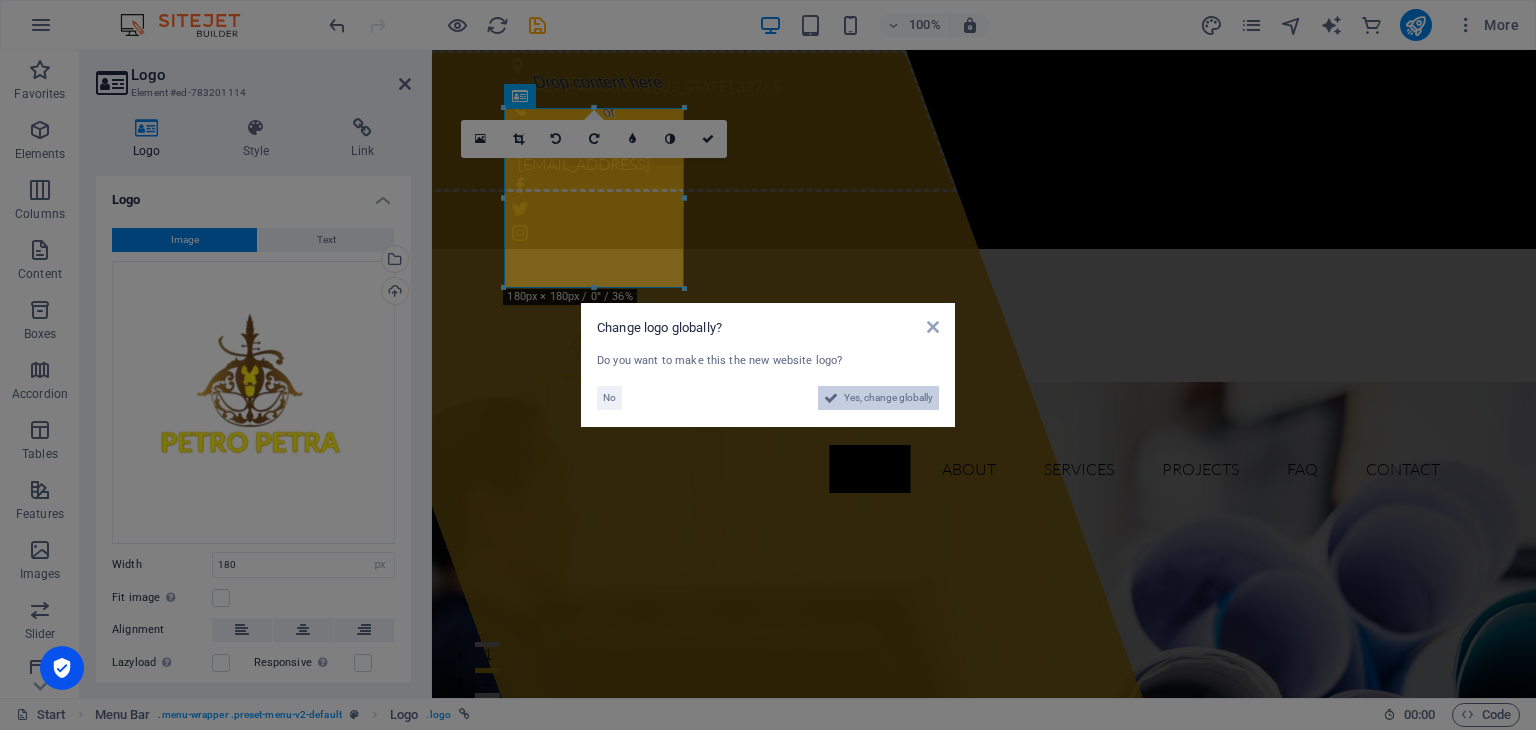 click at bounding box center [831, 398] 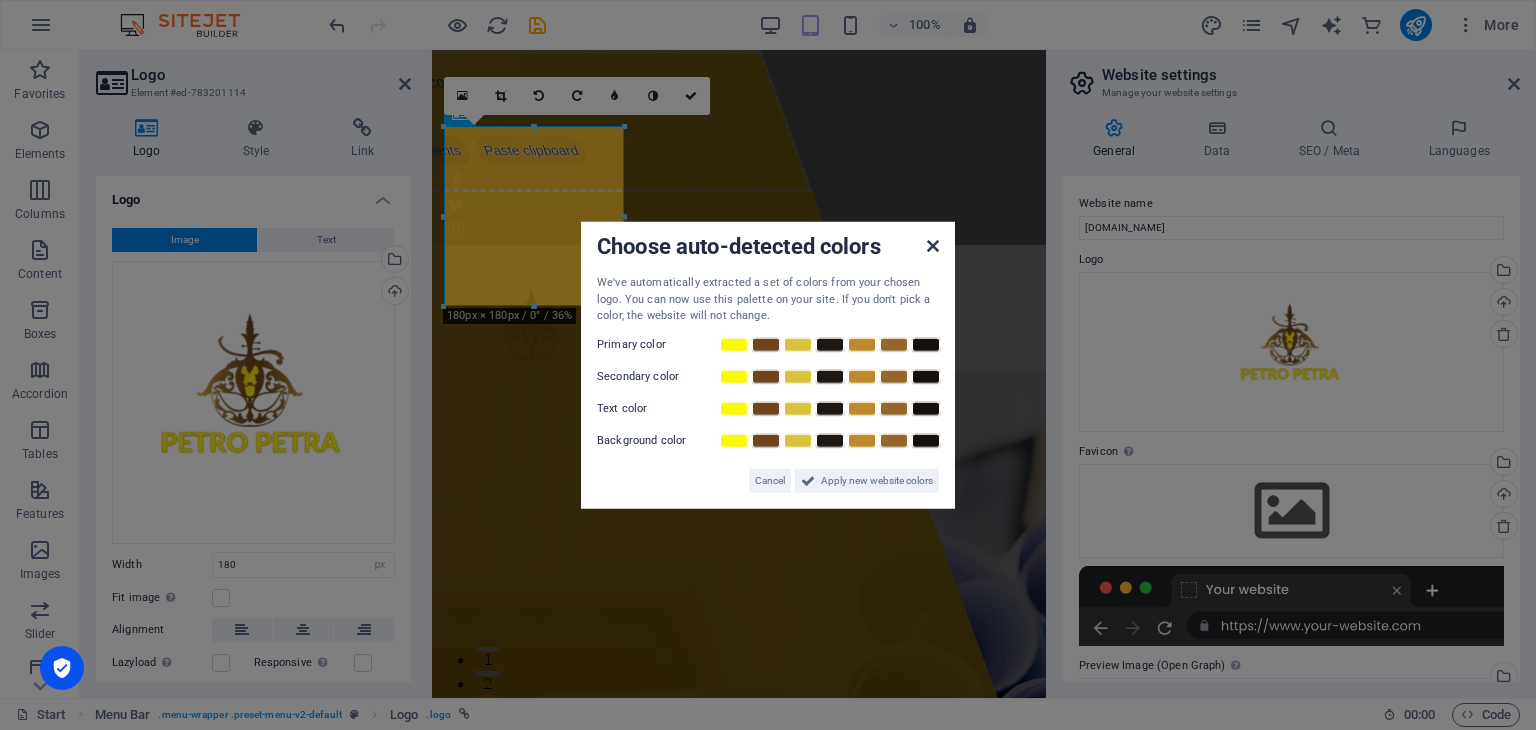 click at bounding box center [933, 246] 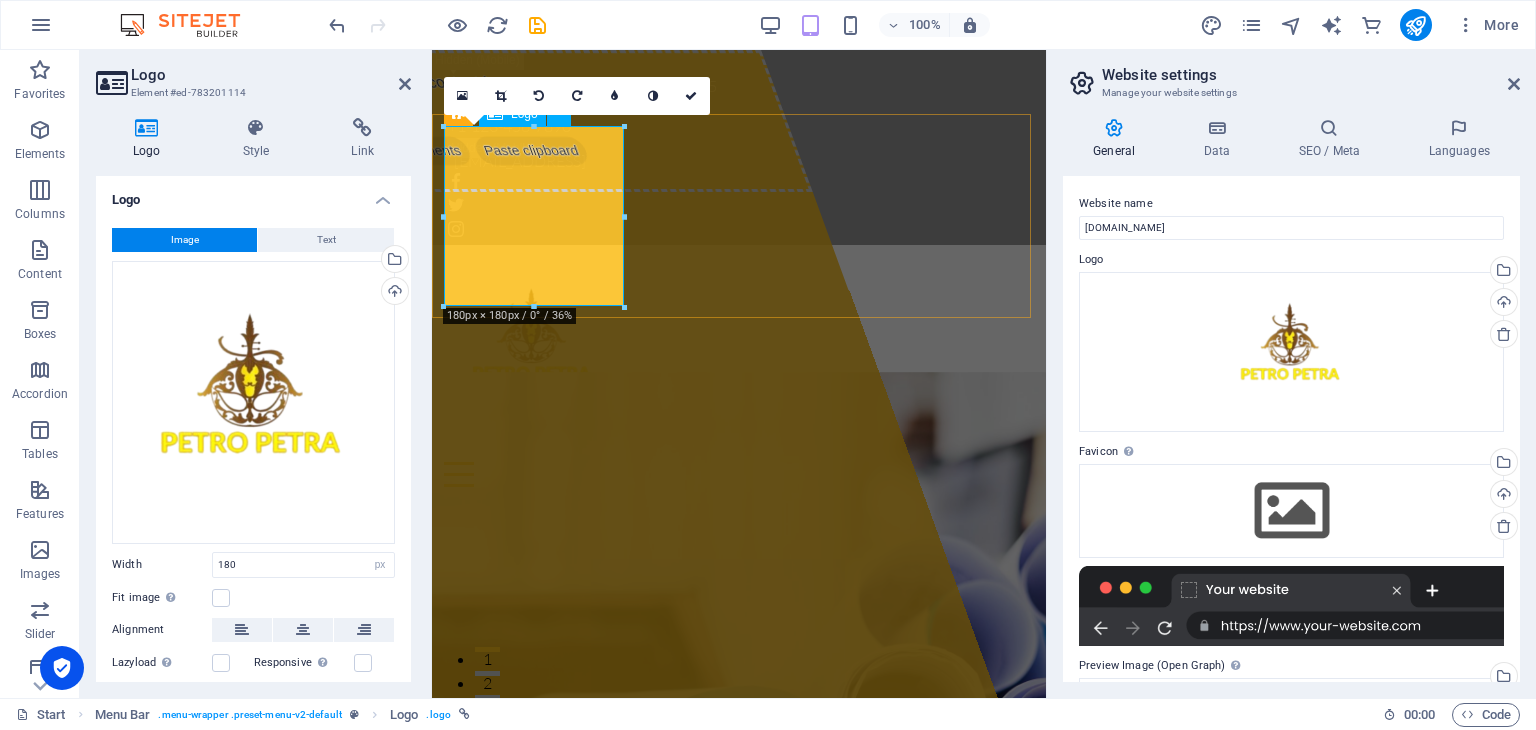 drag, startPoint x: 1047, startPoint y: 355, endPoint x: 613, endPoint y: 241, distance: 448.72263 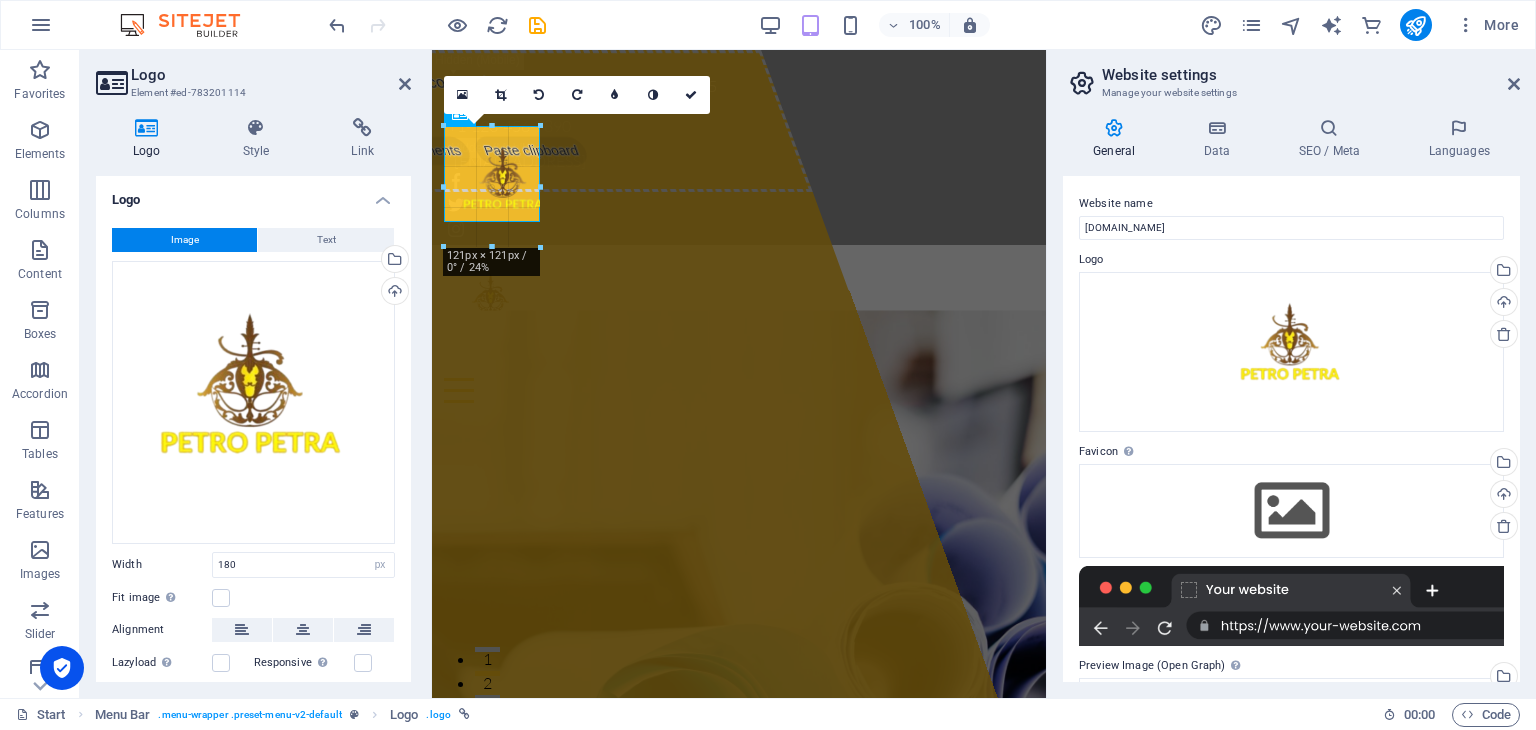 drag, startPoint x: 536, startPoint y: 307, endPoint x: 545, endPoint y: 221, distance: 86.46965 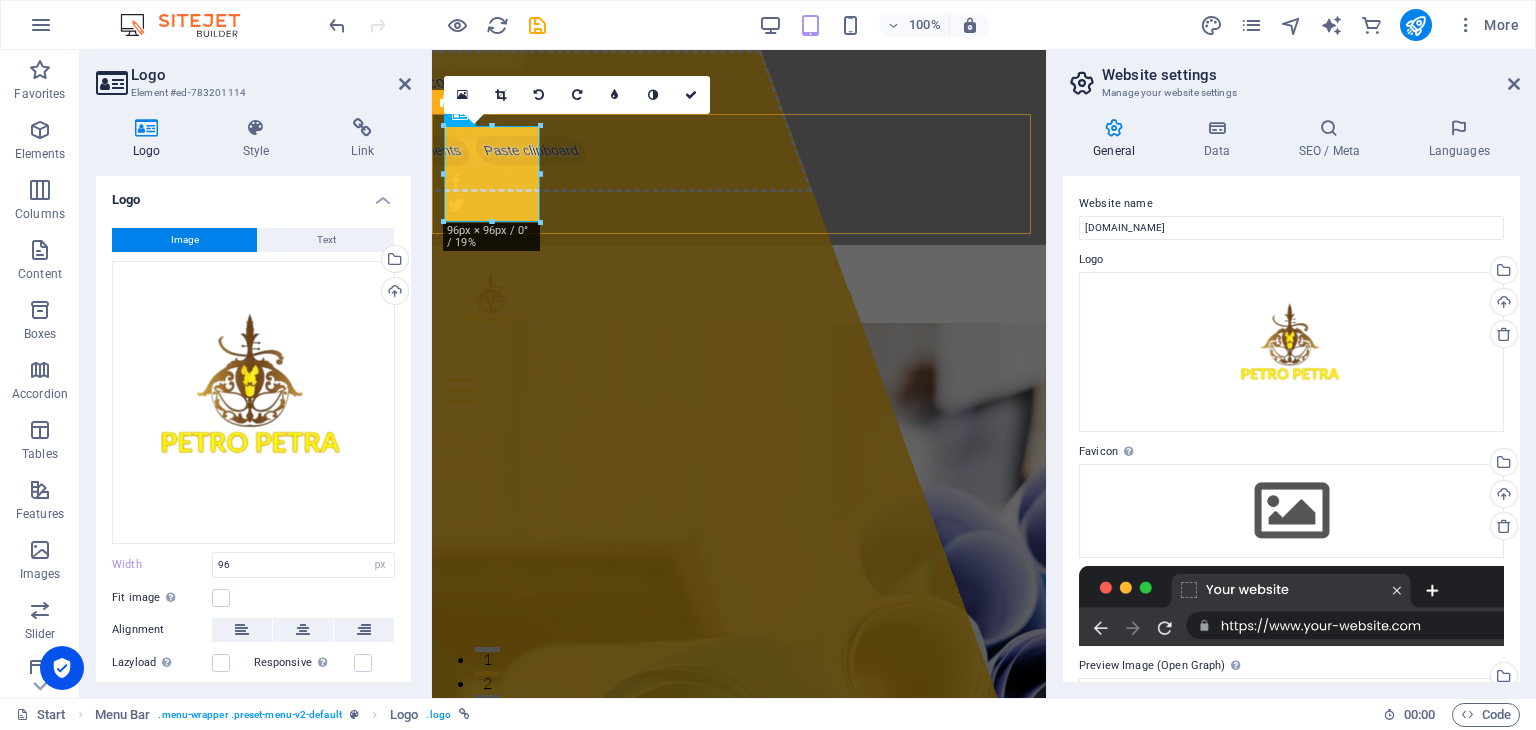 click on "Home About Services Projects FAQ Contact" at bounding box center (739, 330) 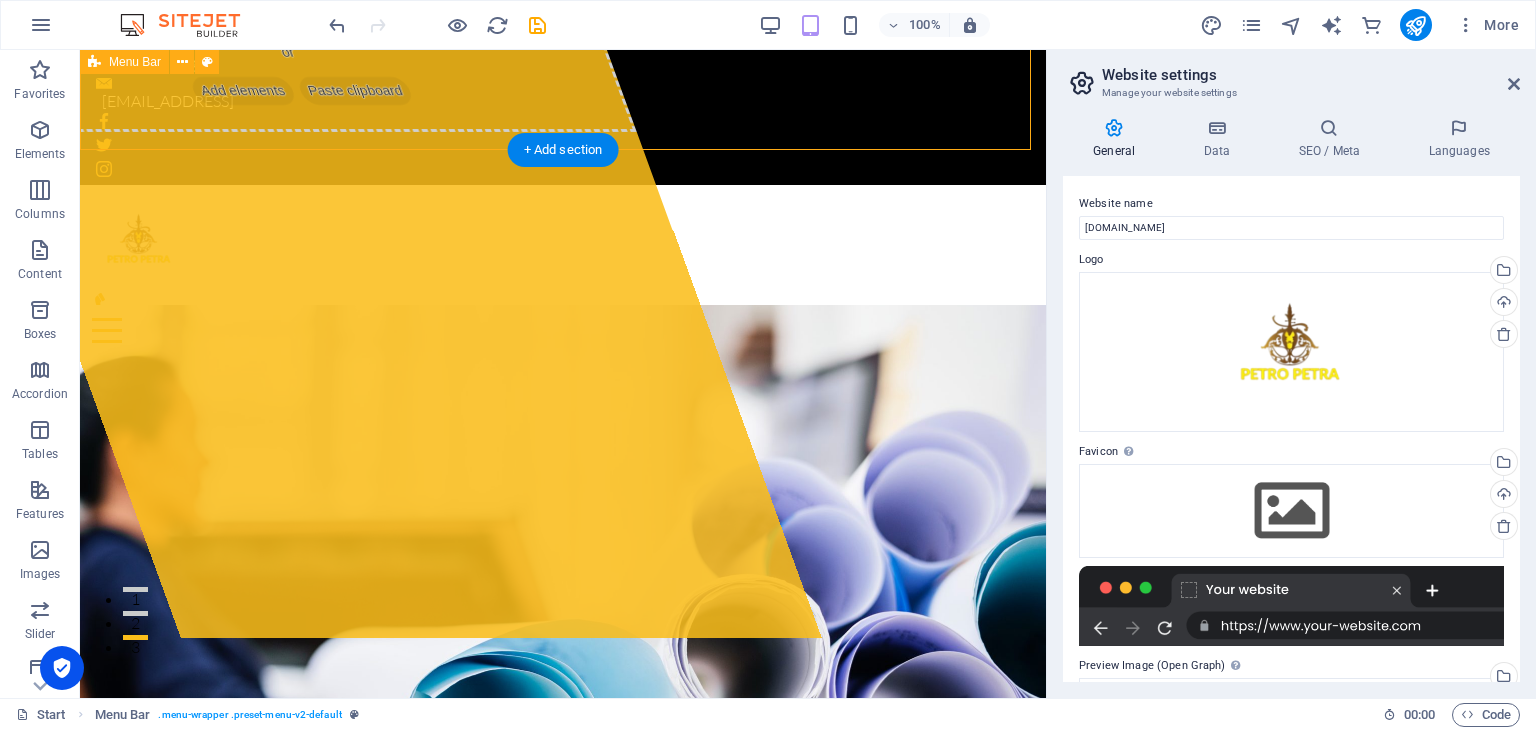 scroll, scrollTop: 0, scrollLeft: 0, axis: both 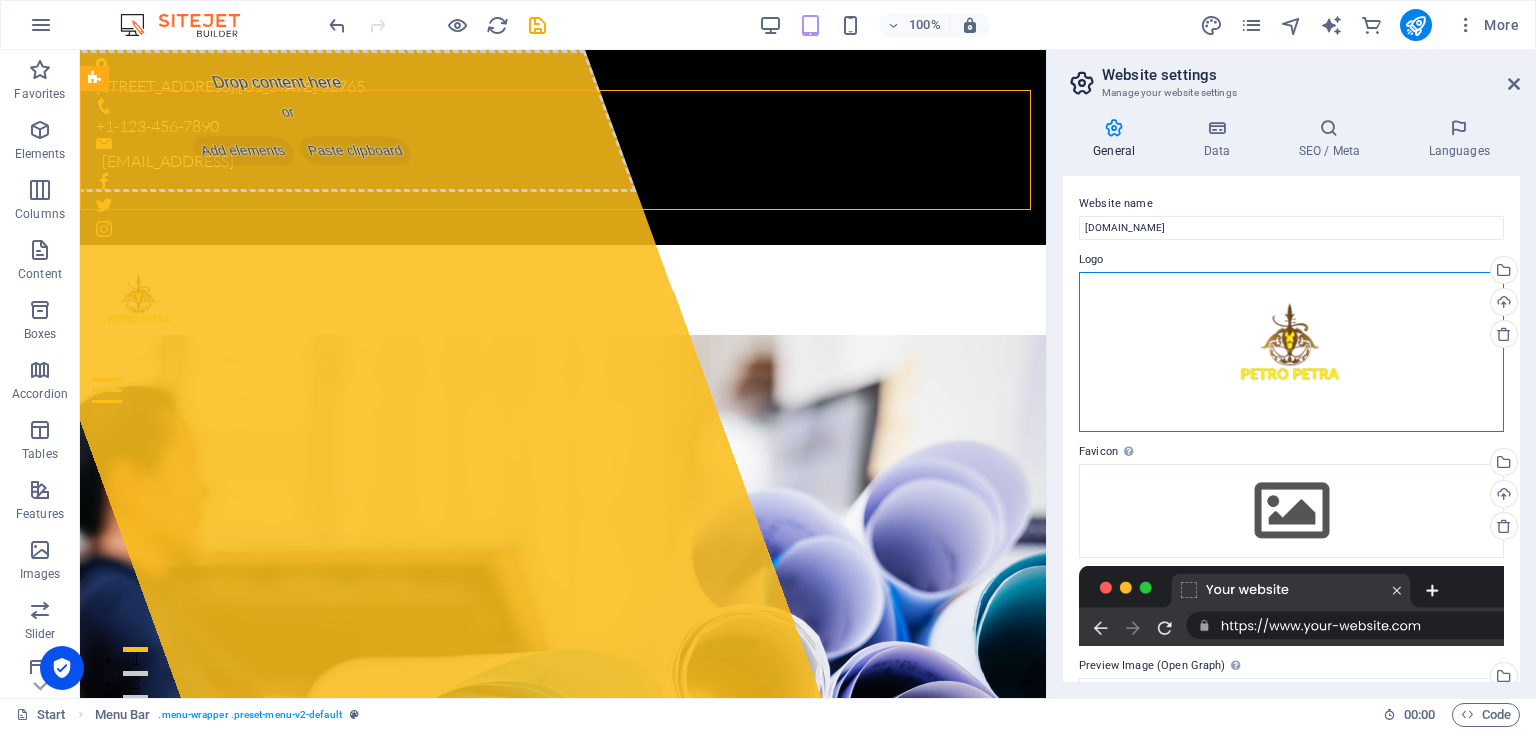 click on "Drag files here, click to choose files or select files from Files or our free stock photos & videos" at bounding box center (1291, 352) 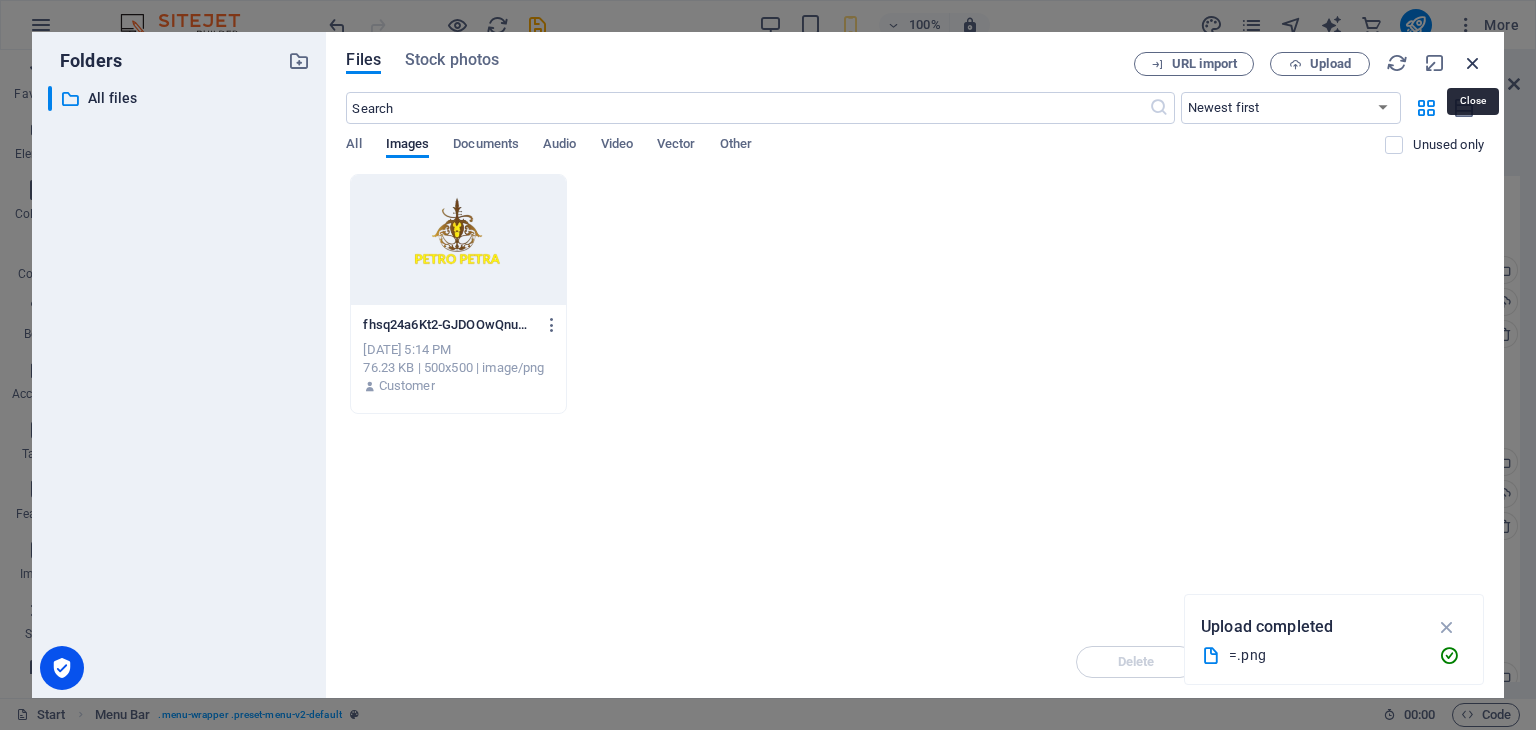 click at bounding box center (1473, 63) 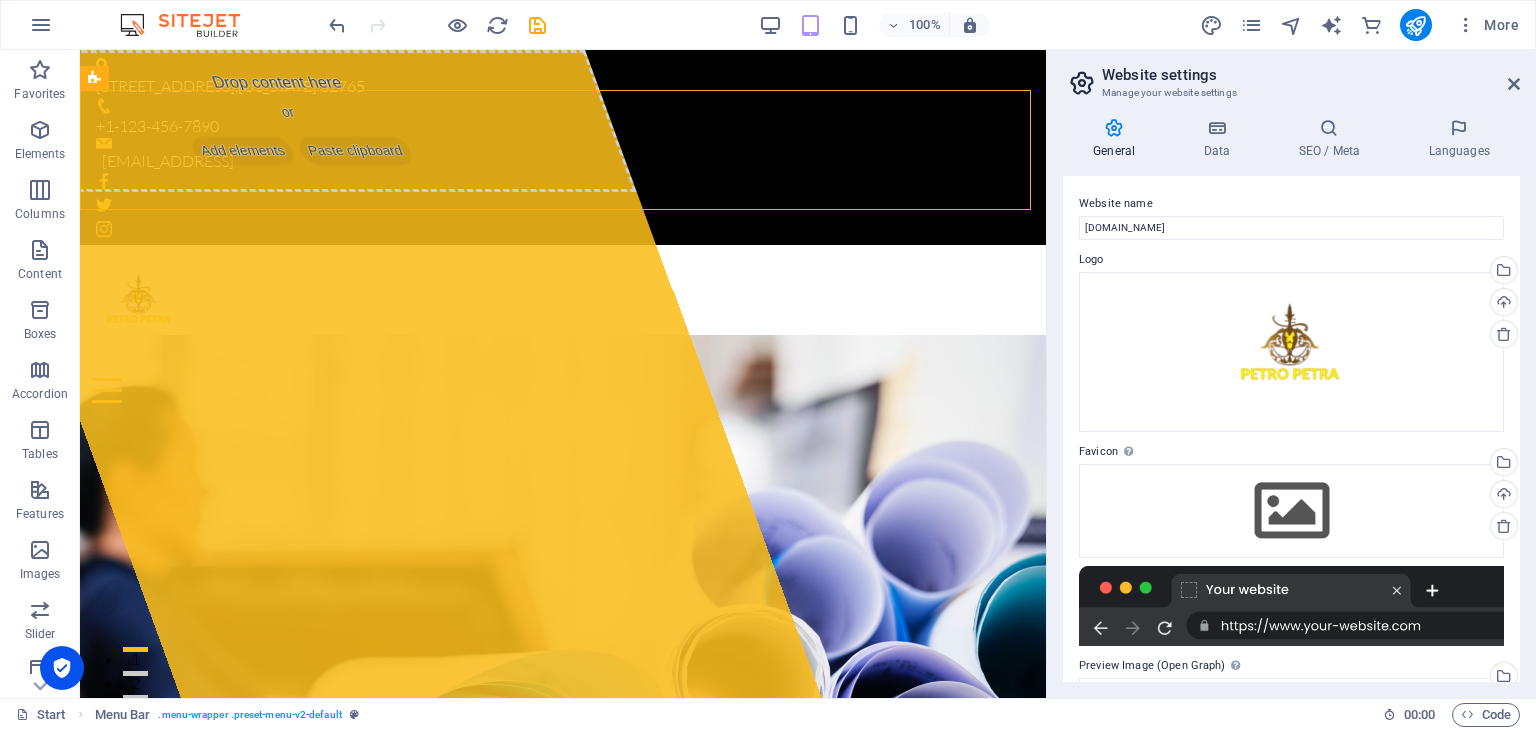 click on "Website settings Manage your website settings  General  Data  SEO / Meta  Languages Website name petropetra.com Logo Drag files here, click to choose files or select files from Files or our free stock photos & videos Select files from the file manager, stock photos, or upload file(s) Upload Favicon Set the favicon of your website here. A favicon is a small icon shown in the browser tab next to your website title. It helps visitors identify your website. Drag files here, click to choose files or select files from Files or our free stock photos & videos Select files from the file manager, stock photos, or upload file(s) Upload Preview Image (Open Graph) This image will be shown when the website is shared on social networks Drag files here, click to choose files or select files from Files or our free stock photos & videos Select files from the file manager, stock photos, or upload file(s) Upload Contact data for this website. This can be used everywhere on the website and will update automatically. Company 32765" at bounding box center (1291, 374) 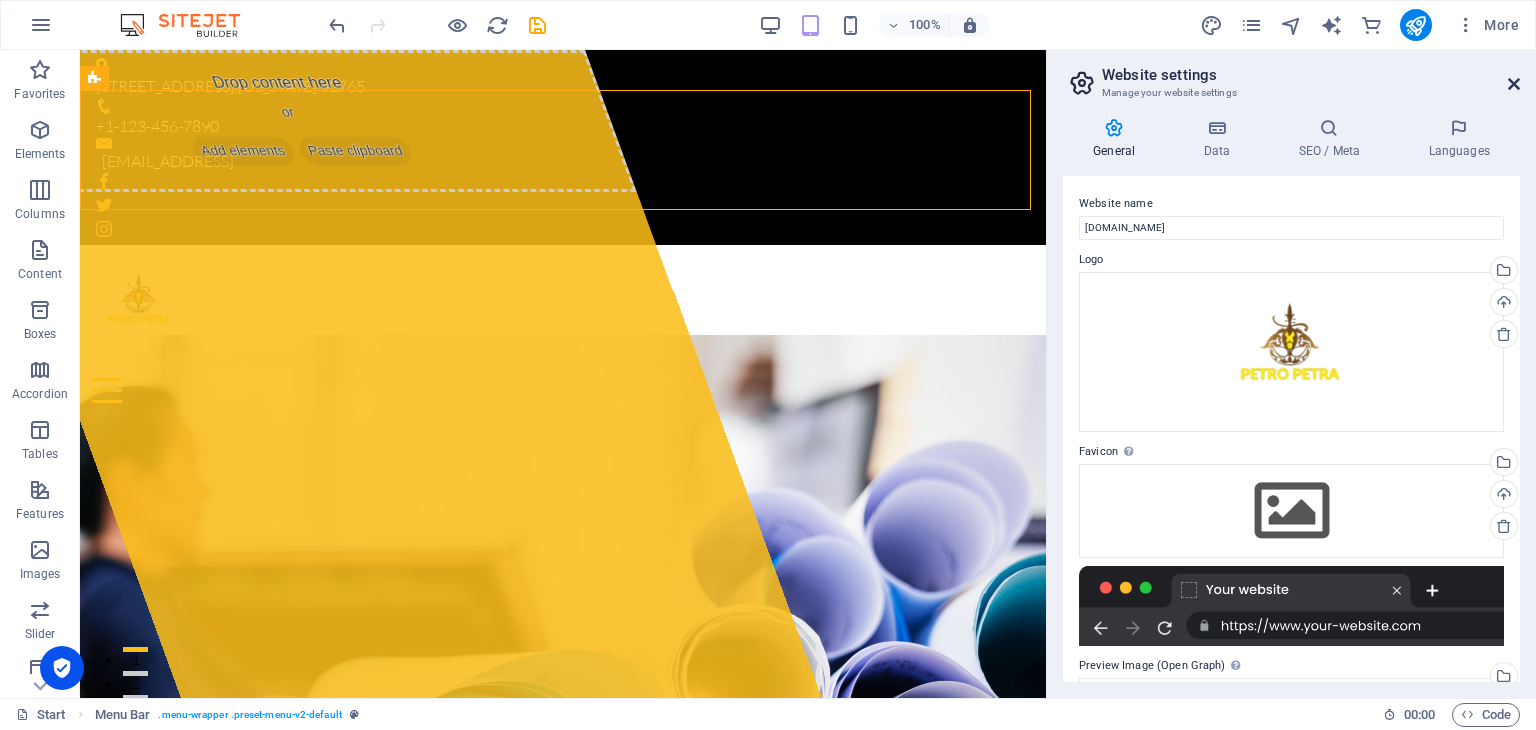 click at bounding box center (1514, 84) 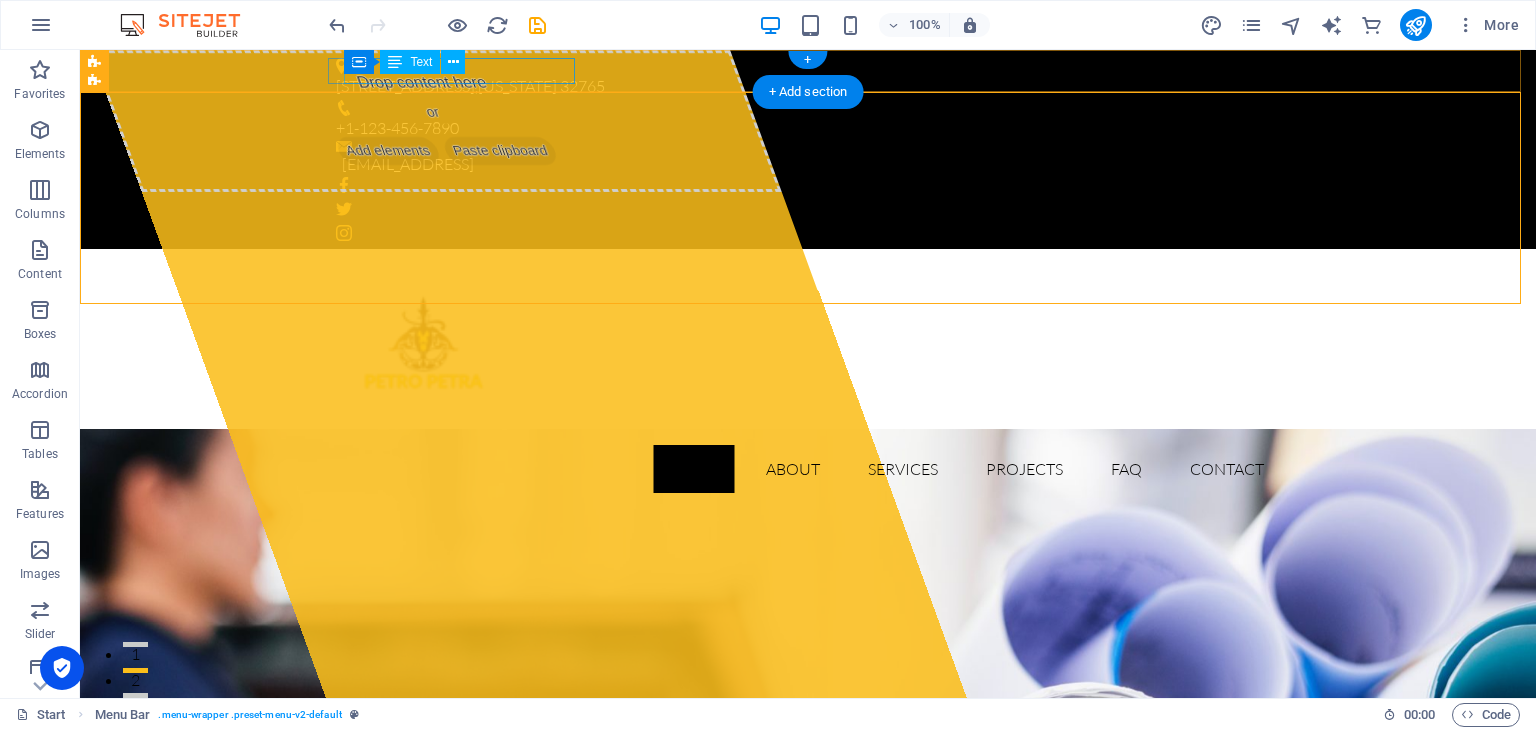 click on "353 N Central Ave ,  Florida   32765" at bounding box center (800, 87) 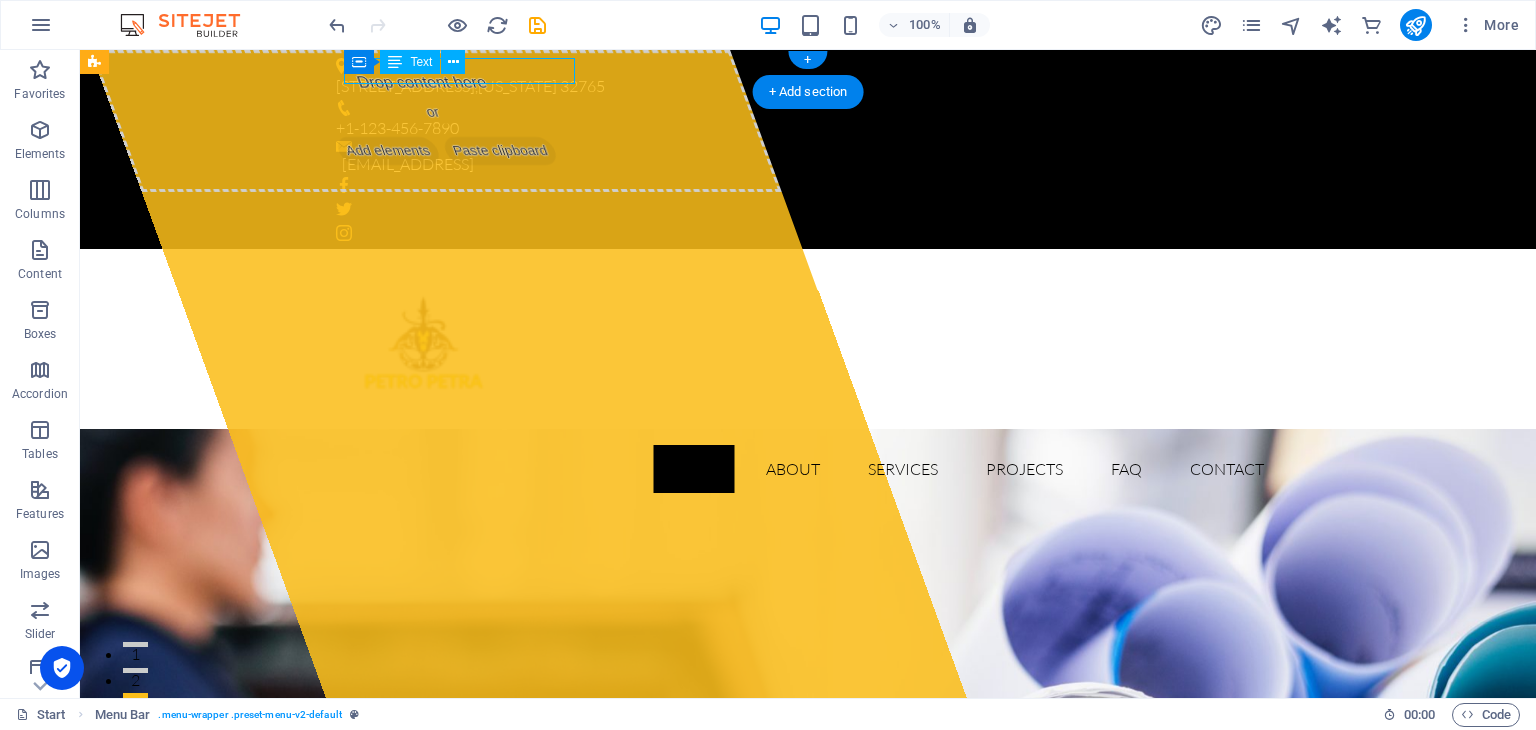 click on "353 N Central Ave ,  Florida   32765" at bounding box center [800, 87] 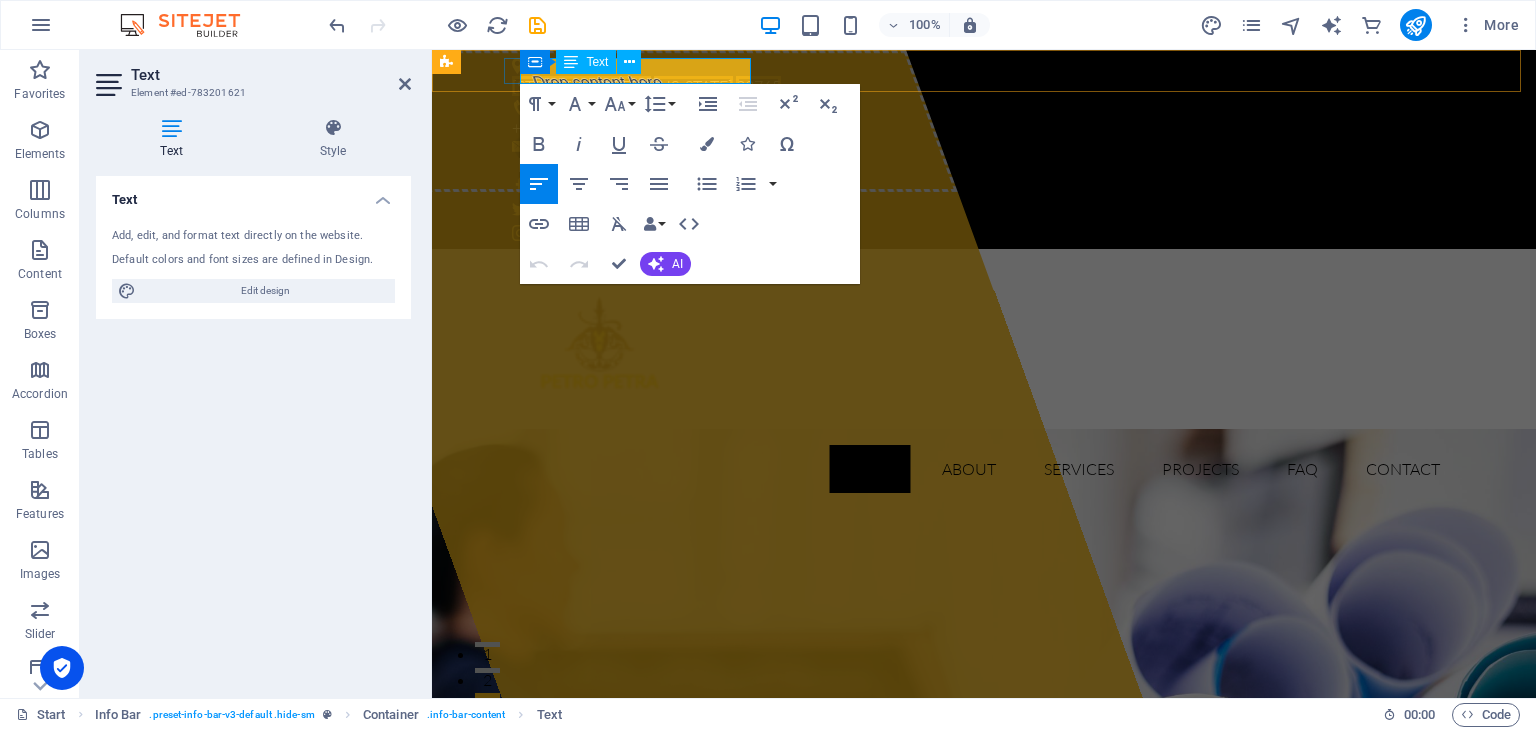 click on "Text" at bounding box center (597, 62) 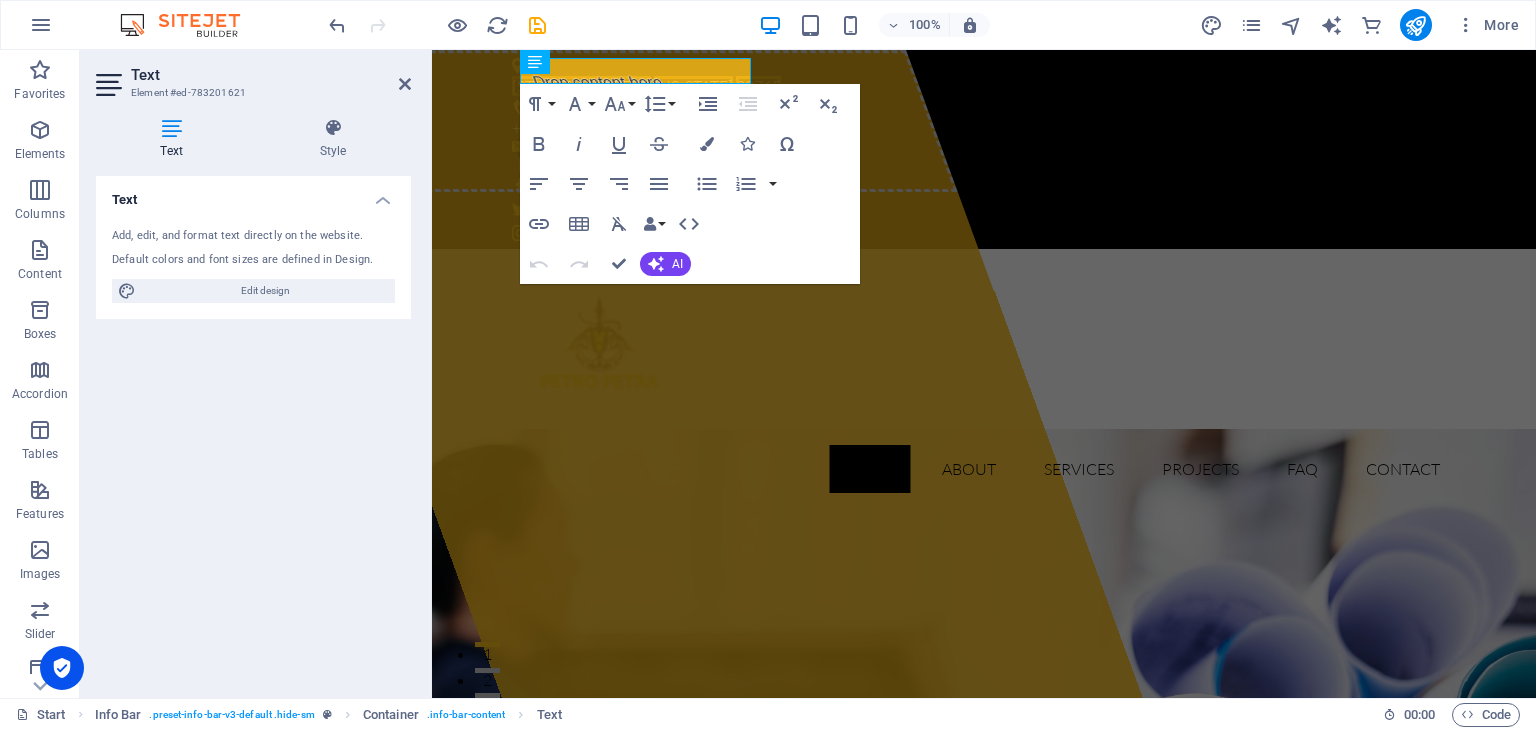 click on "Default colors and font sizes are defined in Design." at bounding box center (253, 260) 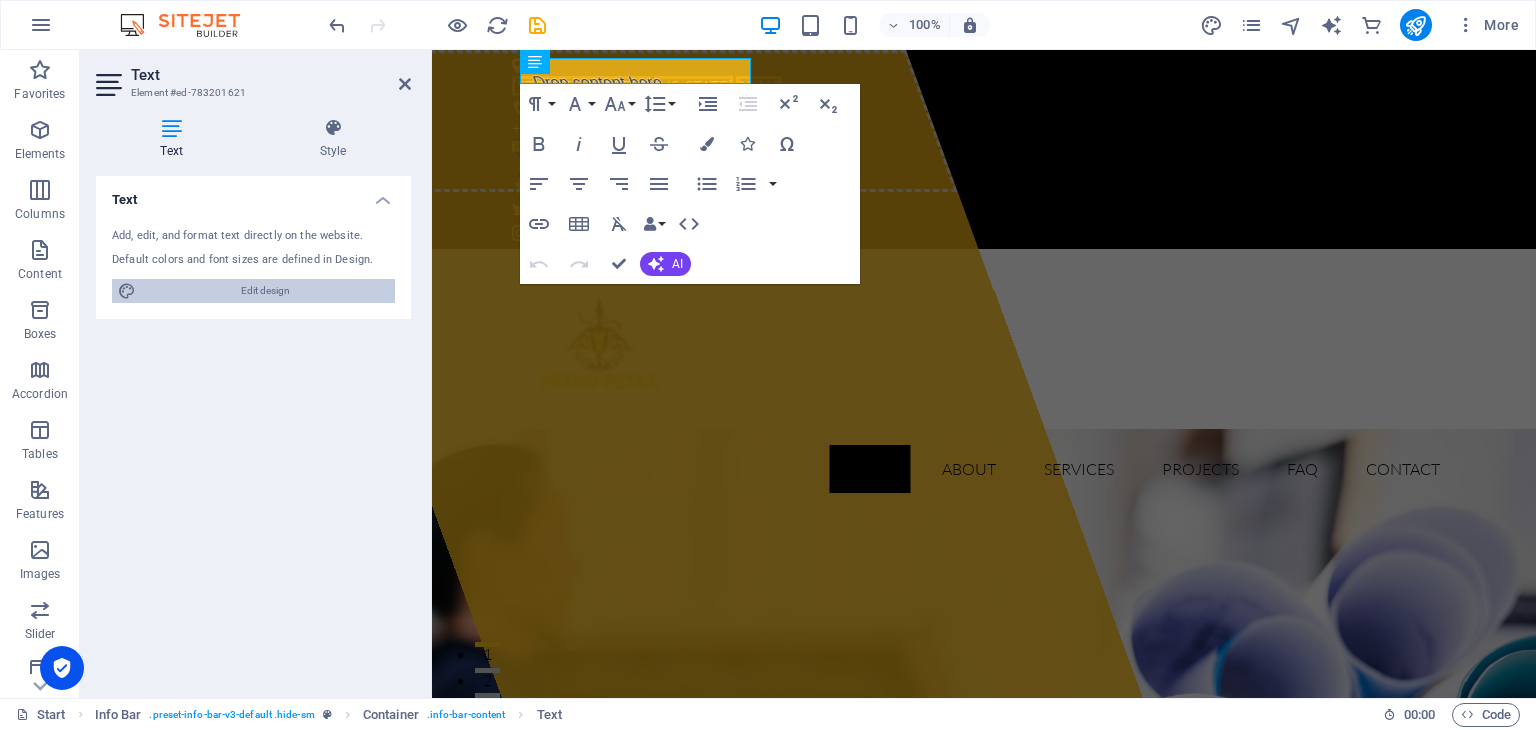 click on "Edit design" at bounding box center [265, 291] 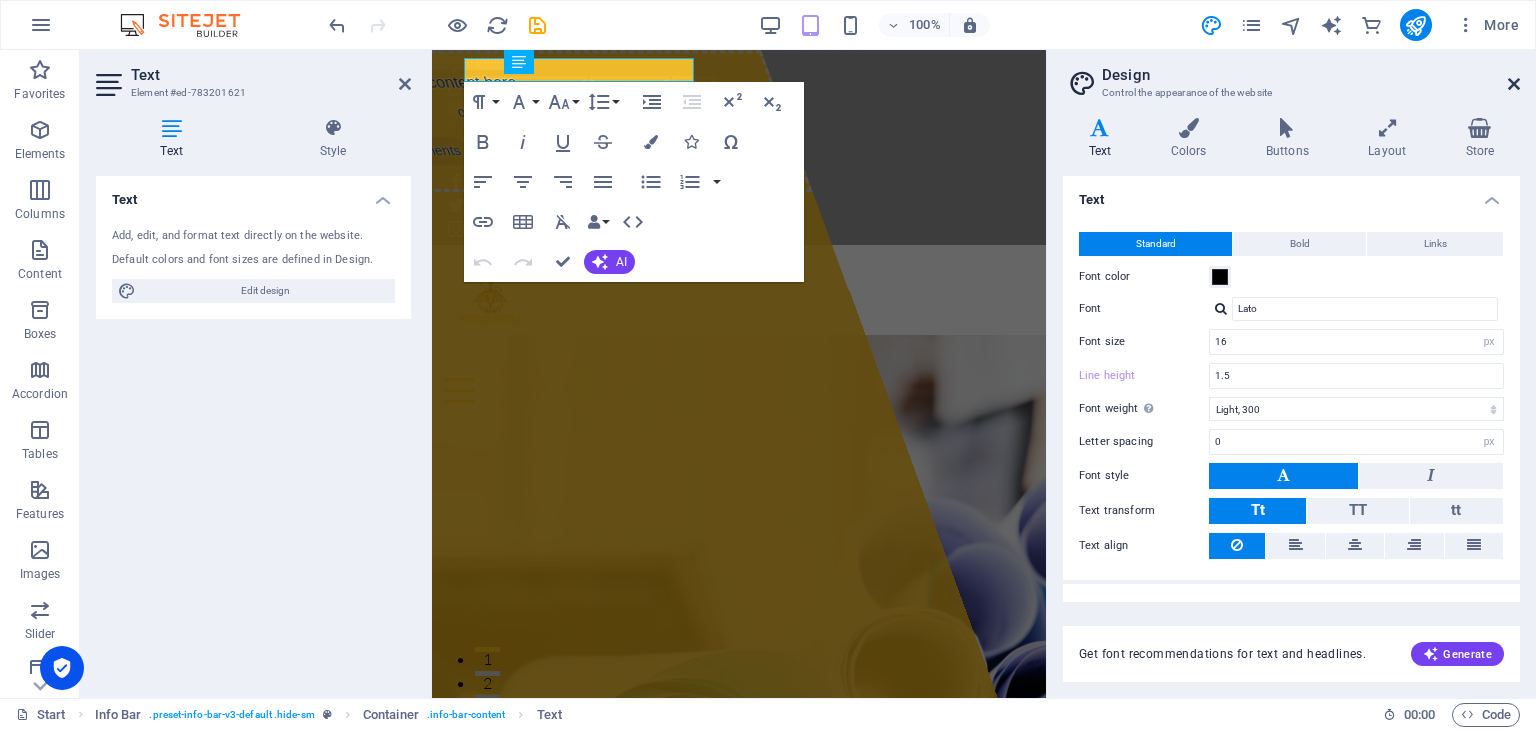 click at bounding box center (1514, 84) 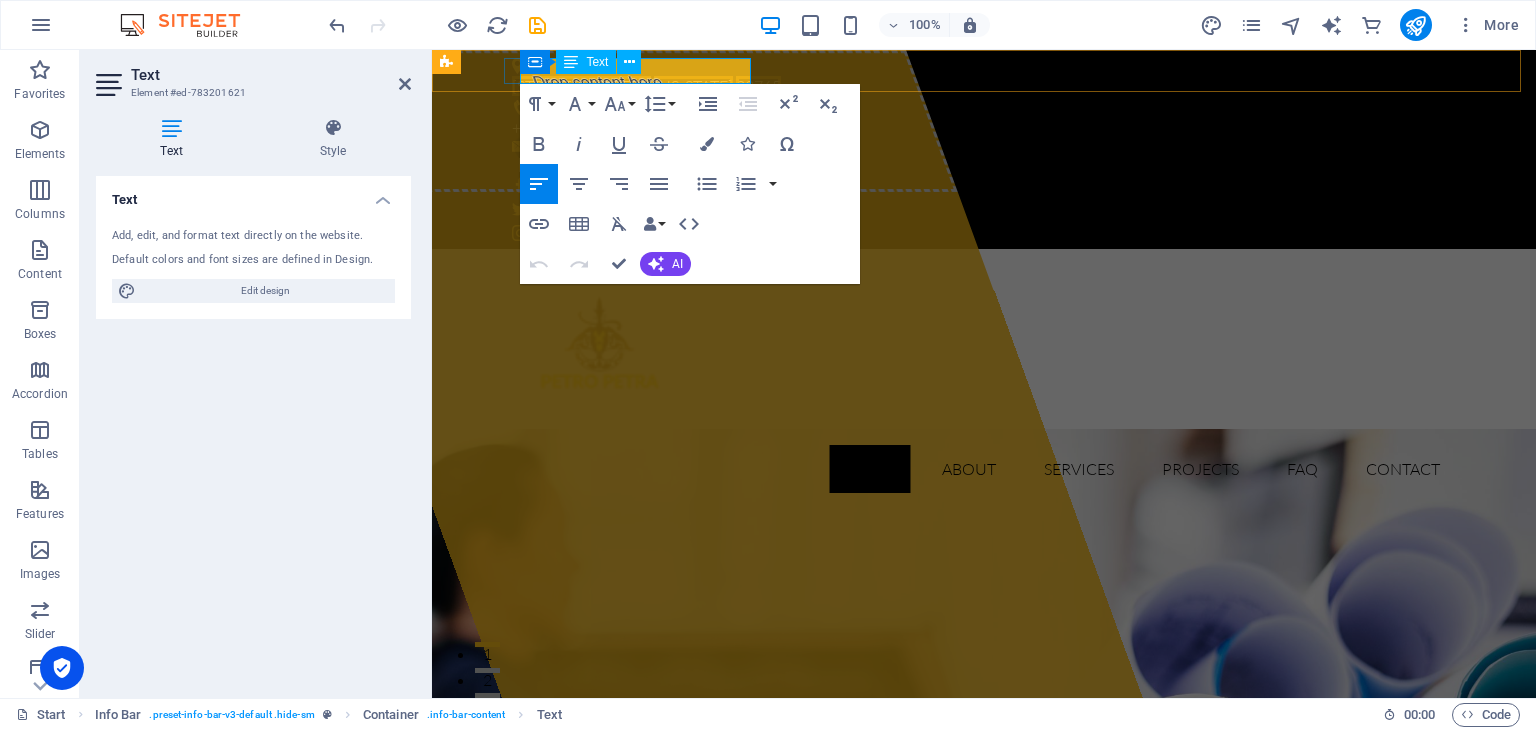 click on "353 N Central Ave" at bounding box center [581, 86] 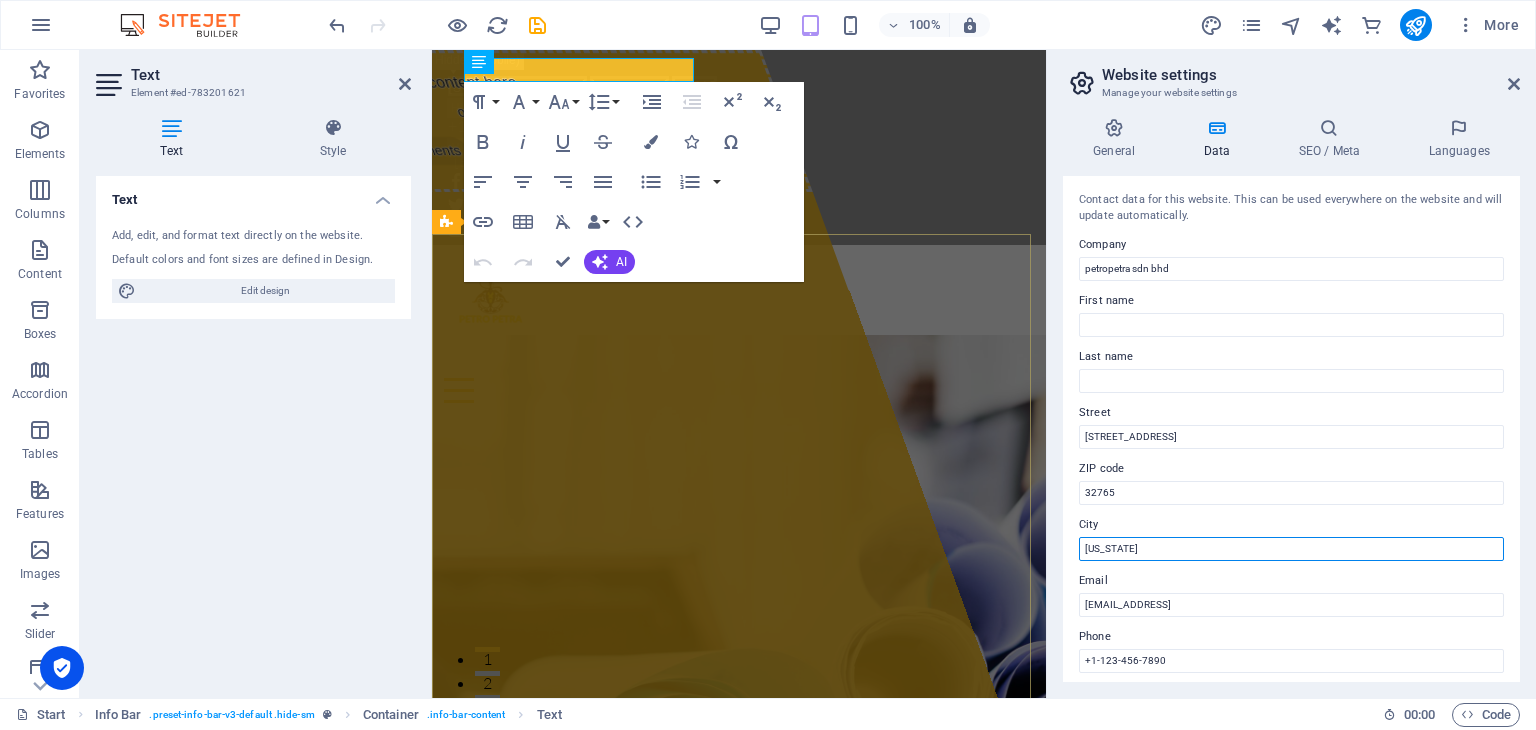drag, startPoint x: 1591, startPoint y: 607, endPoint x: 1022, endPoint y: 546, distance: 572.26044 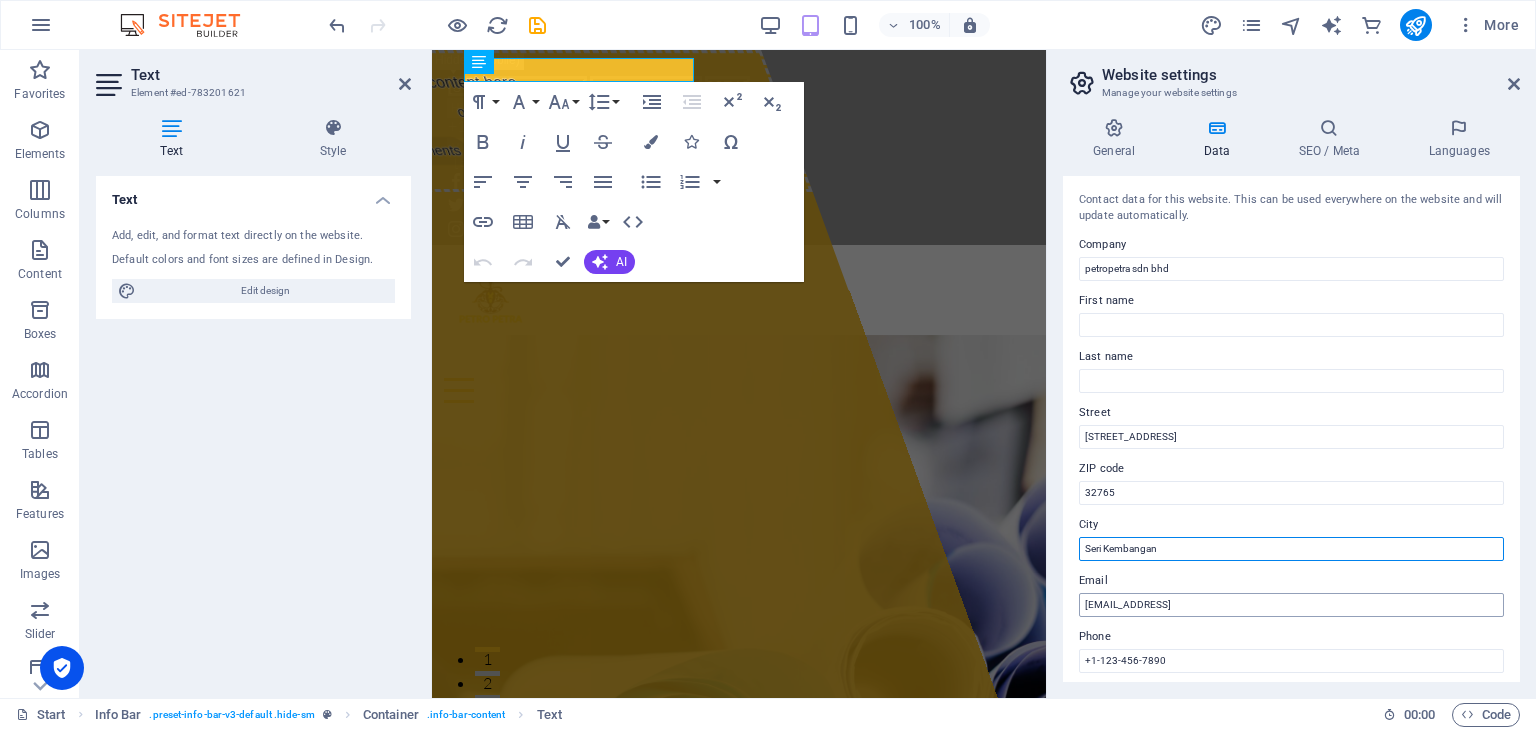 type on "Seri Kembangan" 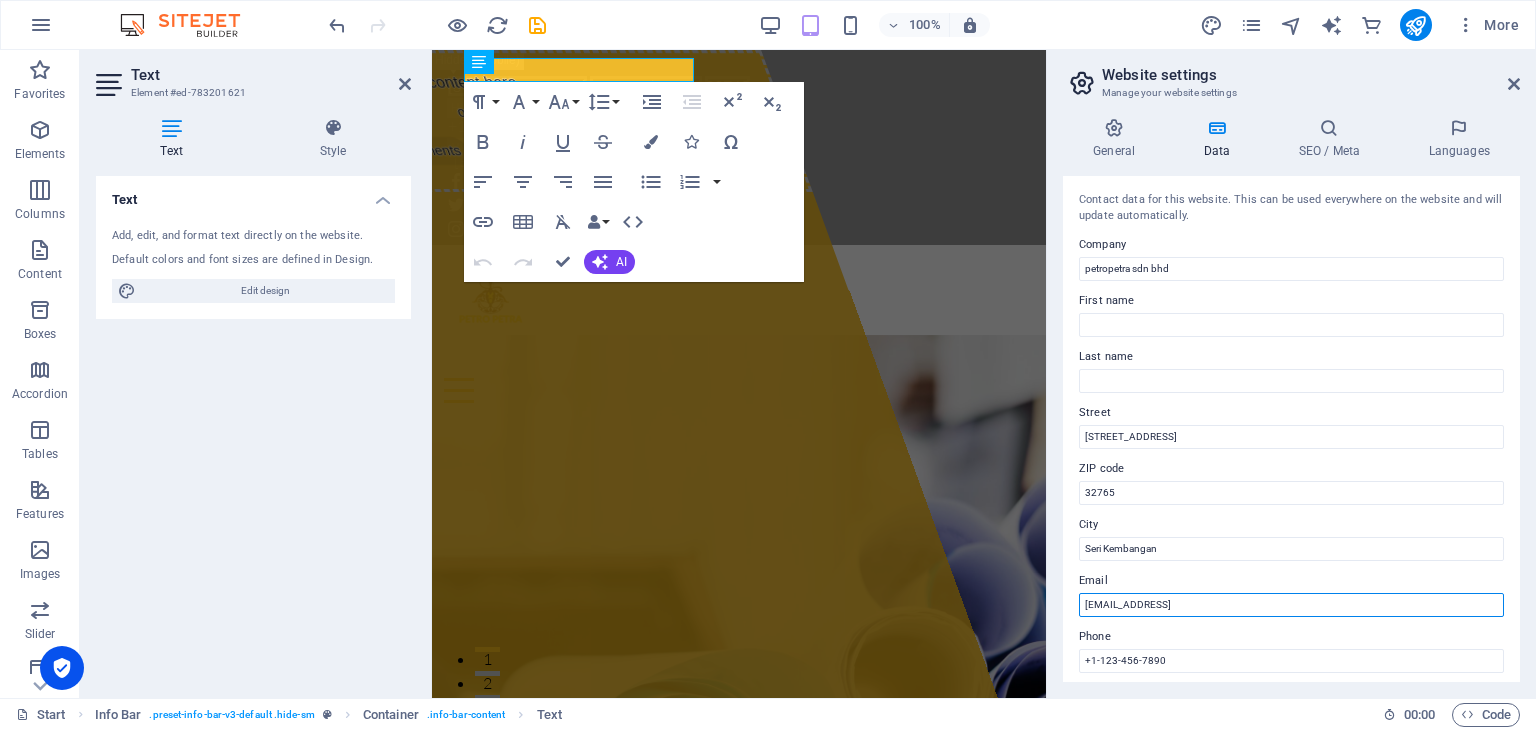 drag, startPoint x: 1318, startPoint y: 607, endPoint x: 1081, endPoint y: 611, distance: 237.03375 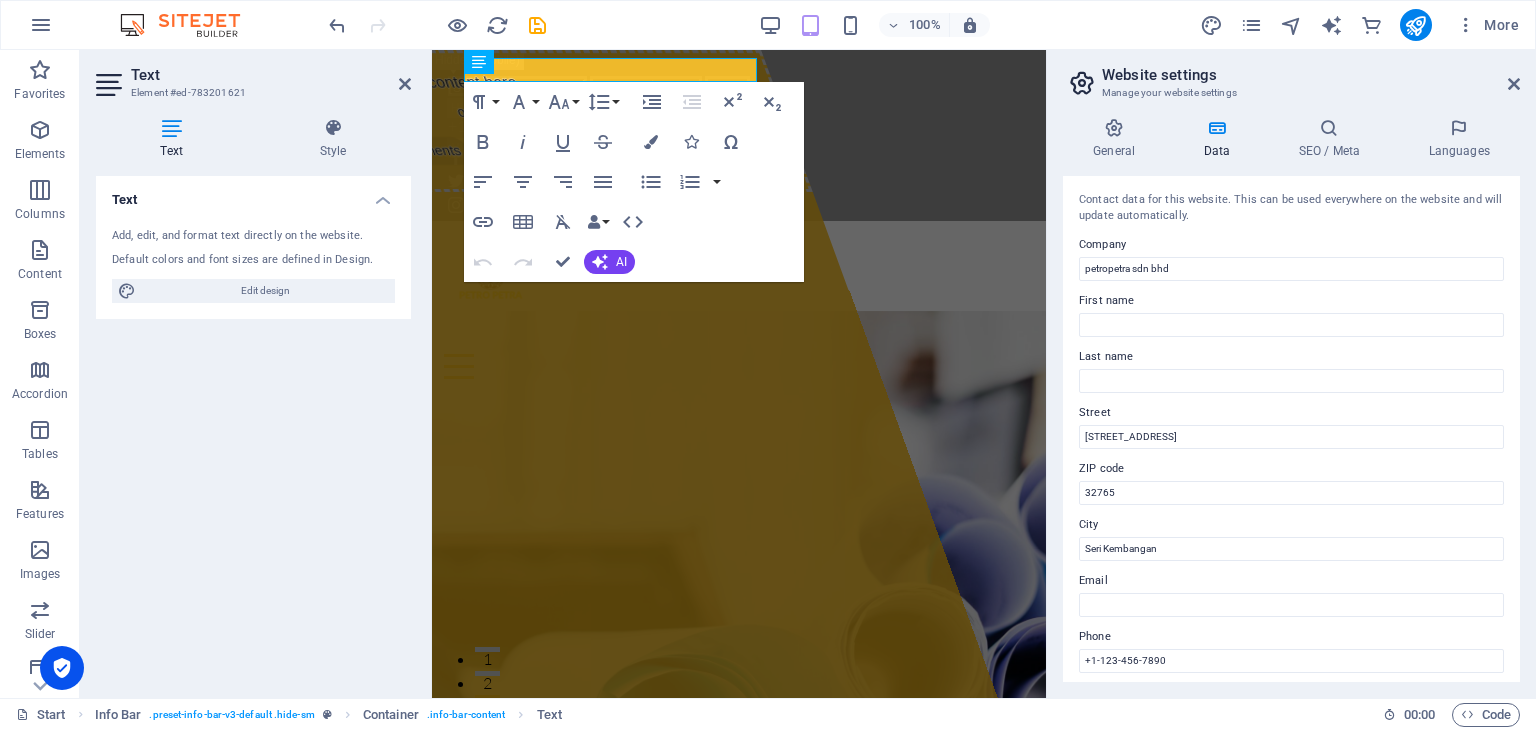 click on "Contact data for this website. This can be used everywhere on the website and will update automatically." at bounding box center (1291, 208) 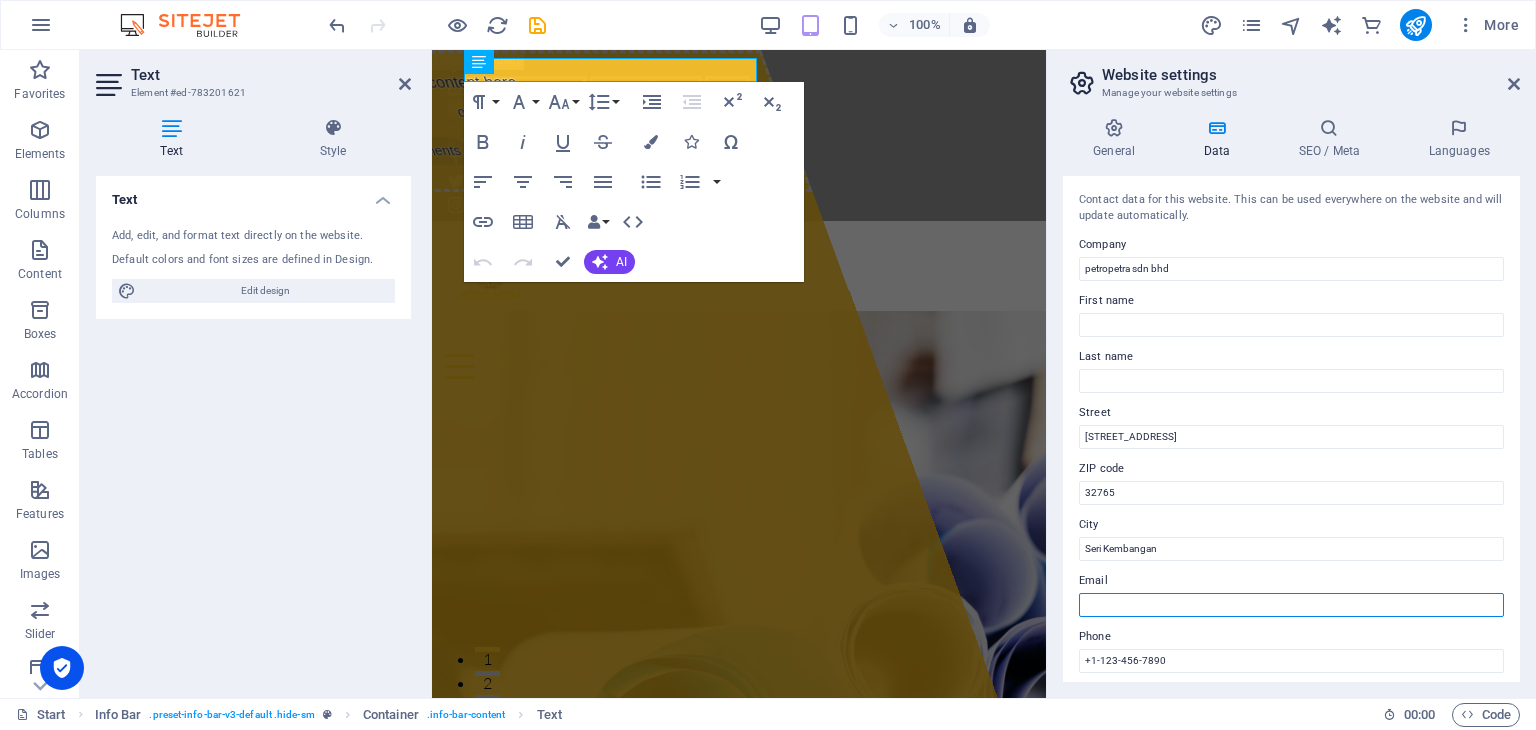 click on "Email" at bounding box center (1291, 605) 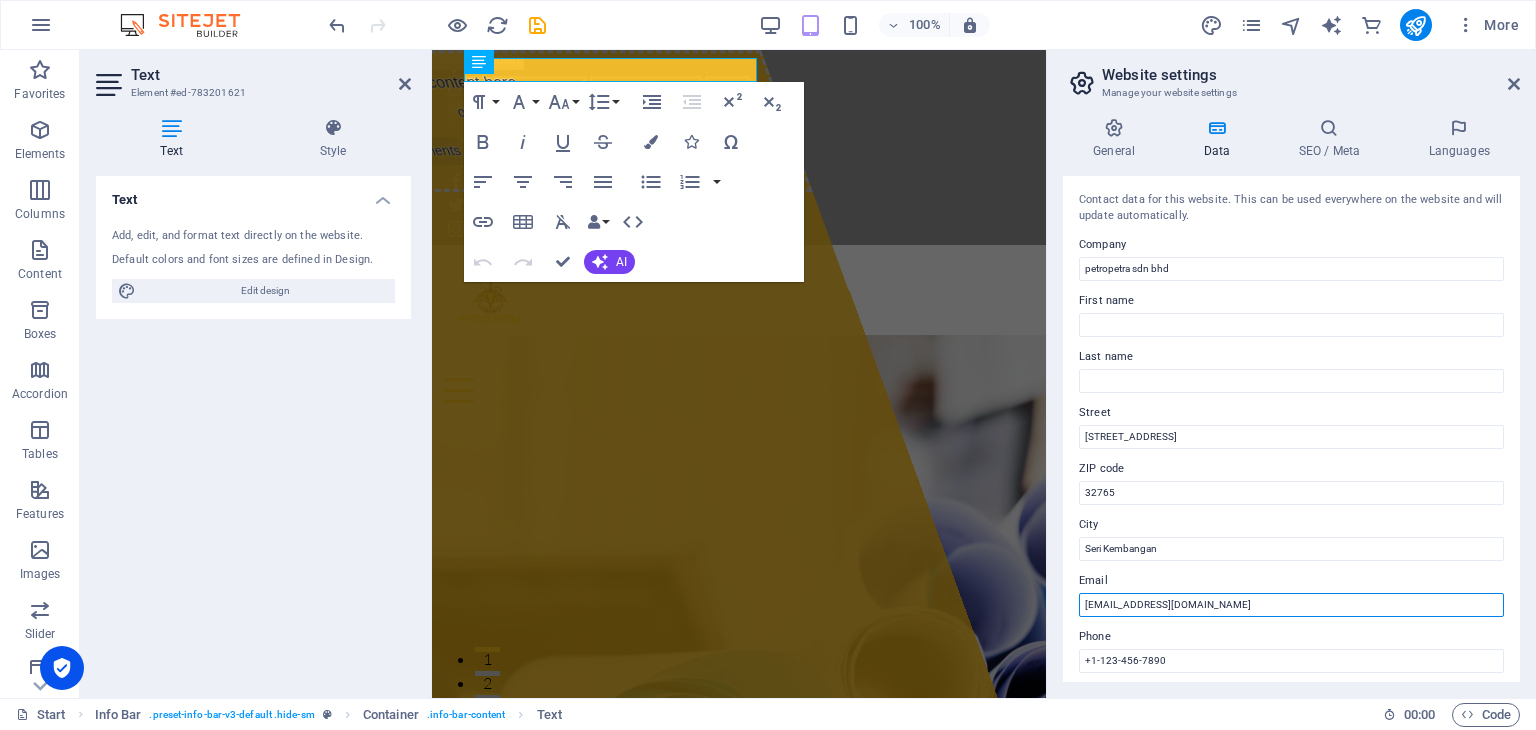type on "petropetra.sdnbhd@gmail.com" 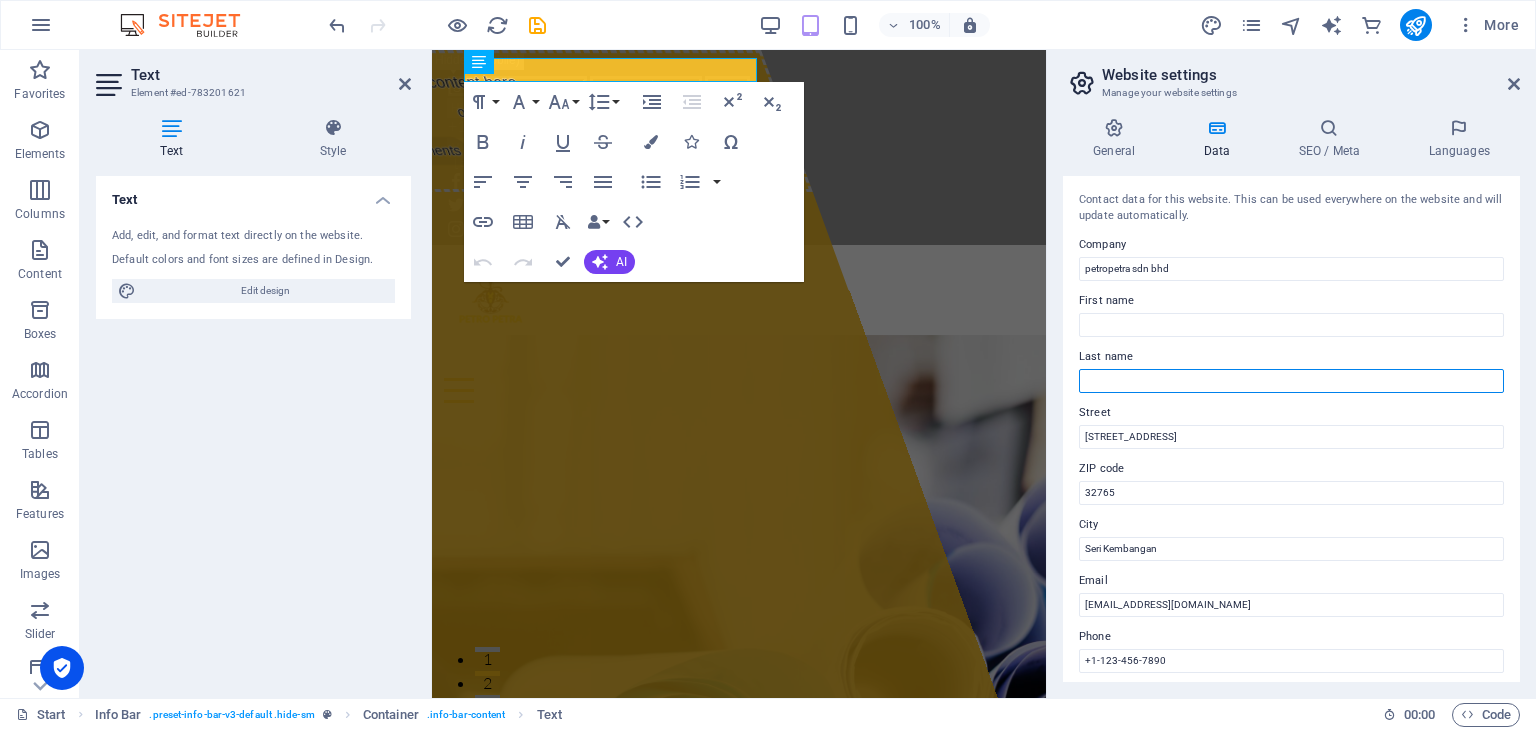 click on "Last name" at bounding box center [1291, 381] 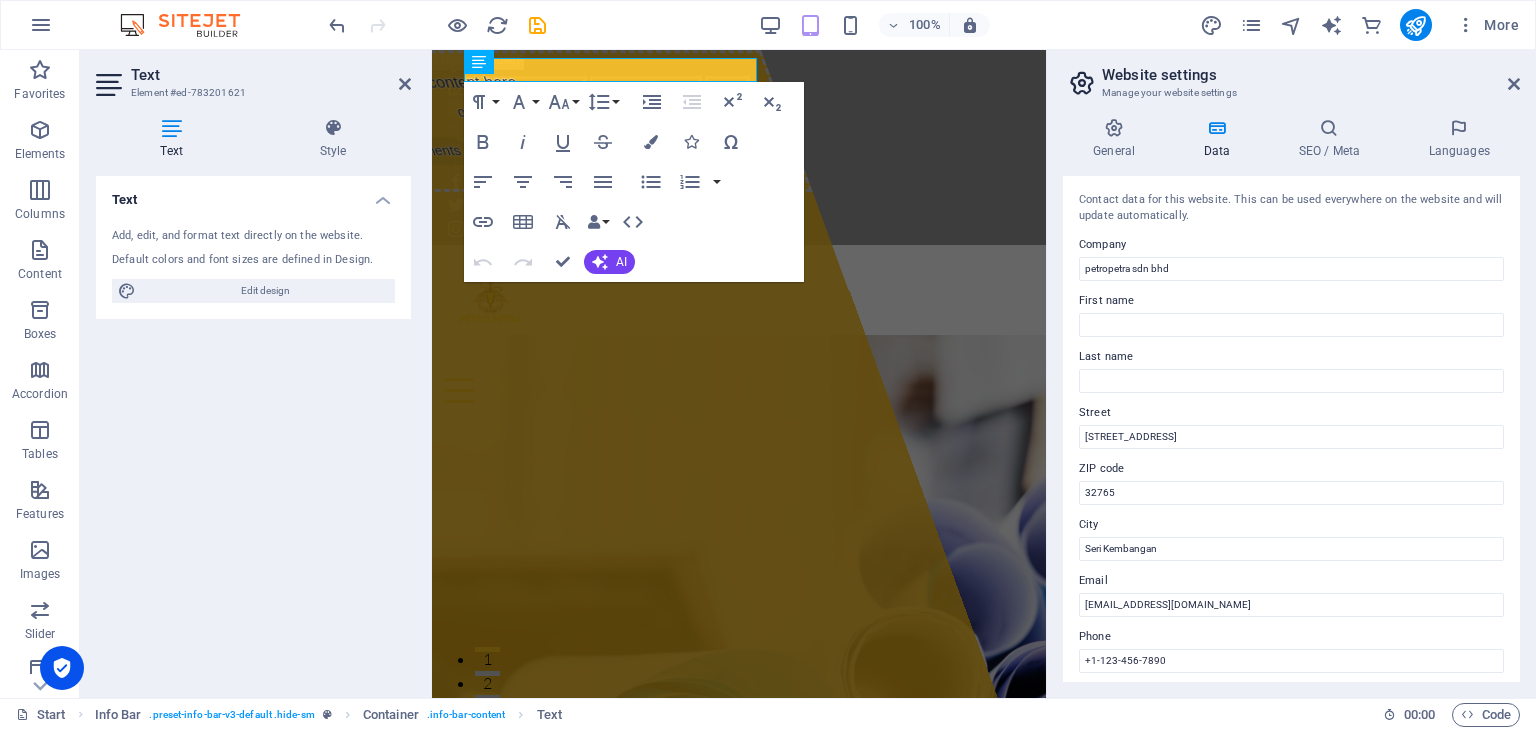 click on "Street" at bounding box center (1291, 413) 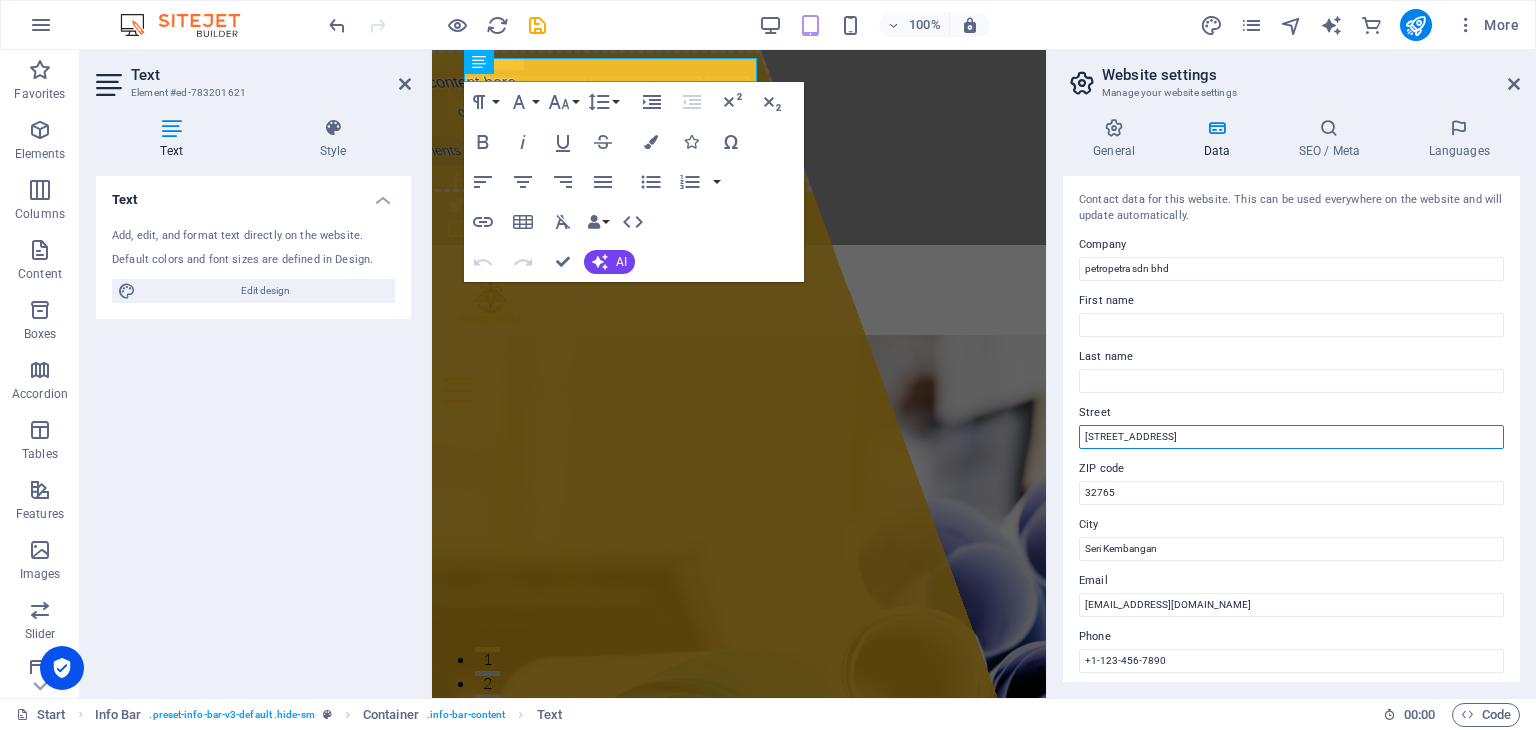 click on "353 N Central Ave" at bounding box center (1291, 437) 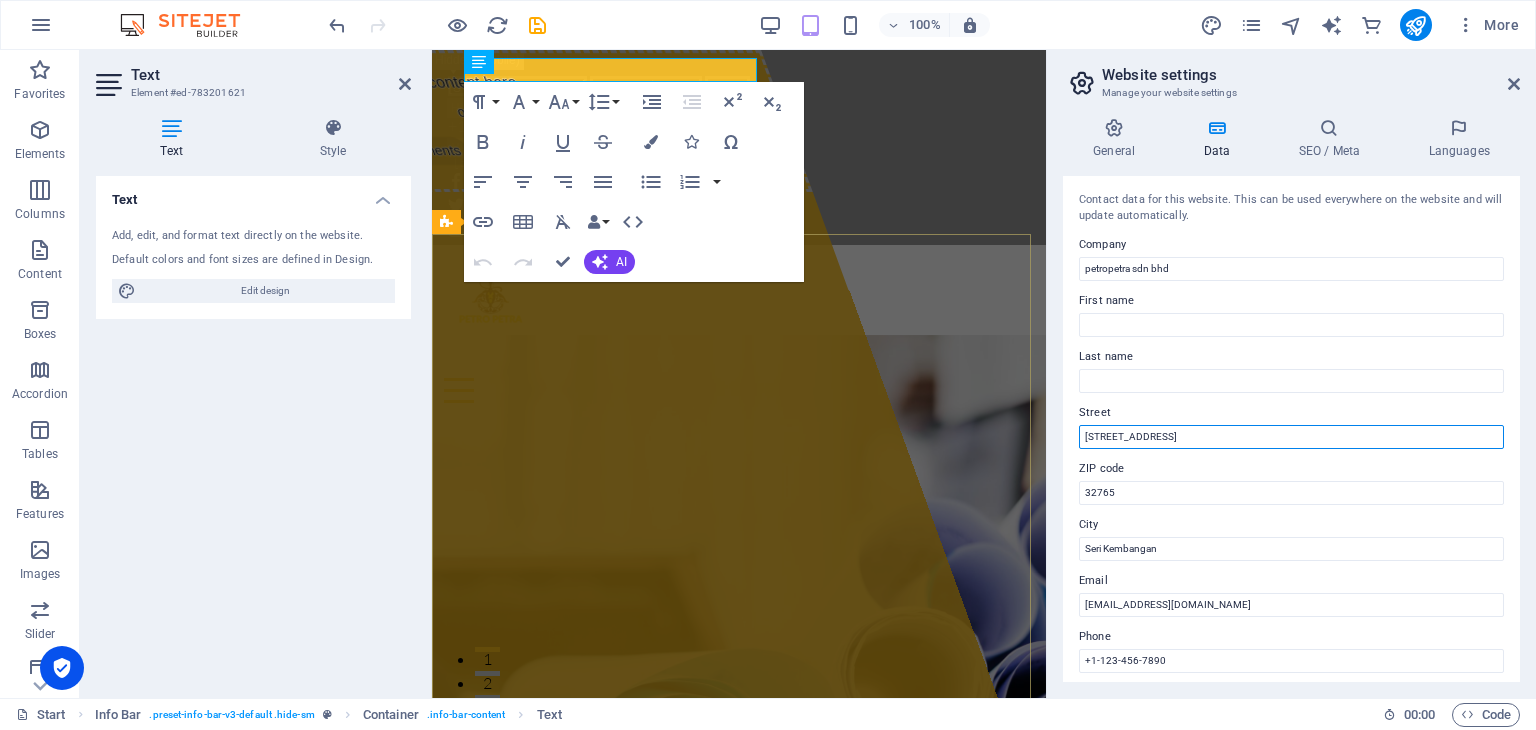 drag, startPoint x: 1018, startPoint y: 451, endPoint x: 1516, endPoint y: 498, distance: 500.21295 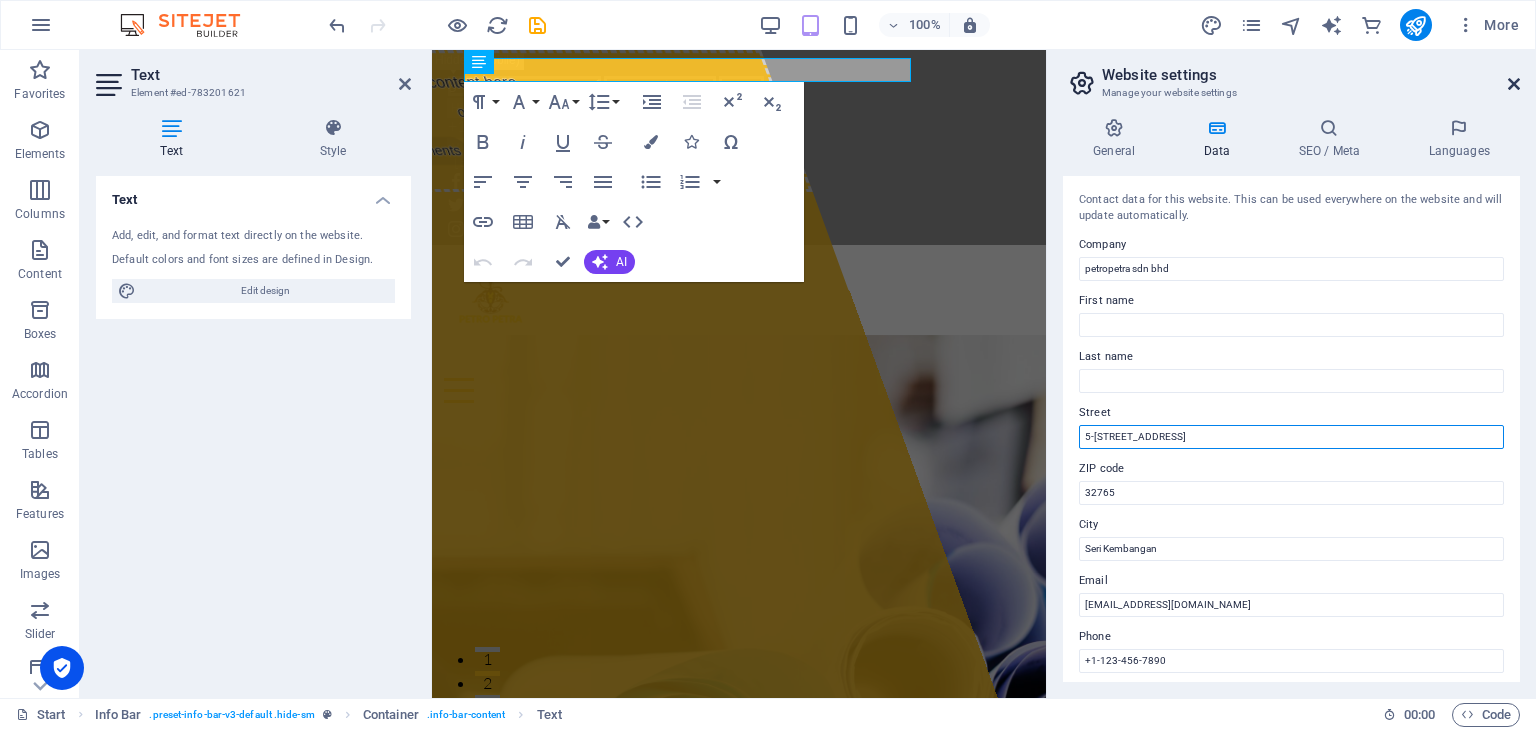type on "5-4 Jalan SP 2/7, Taman Serdang Perdana" 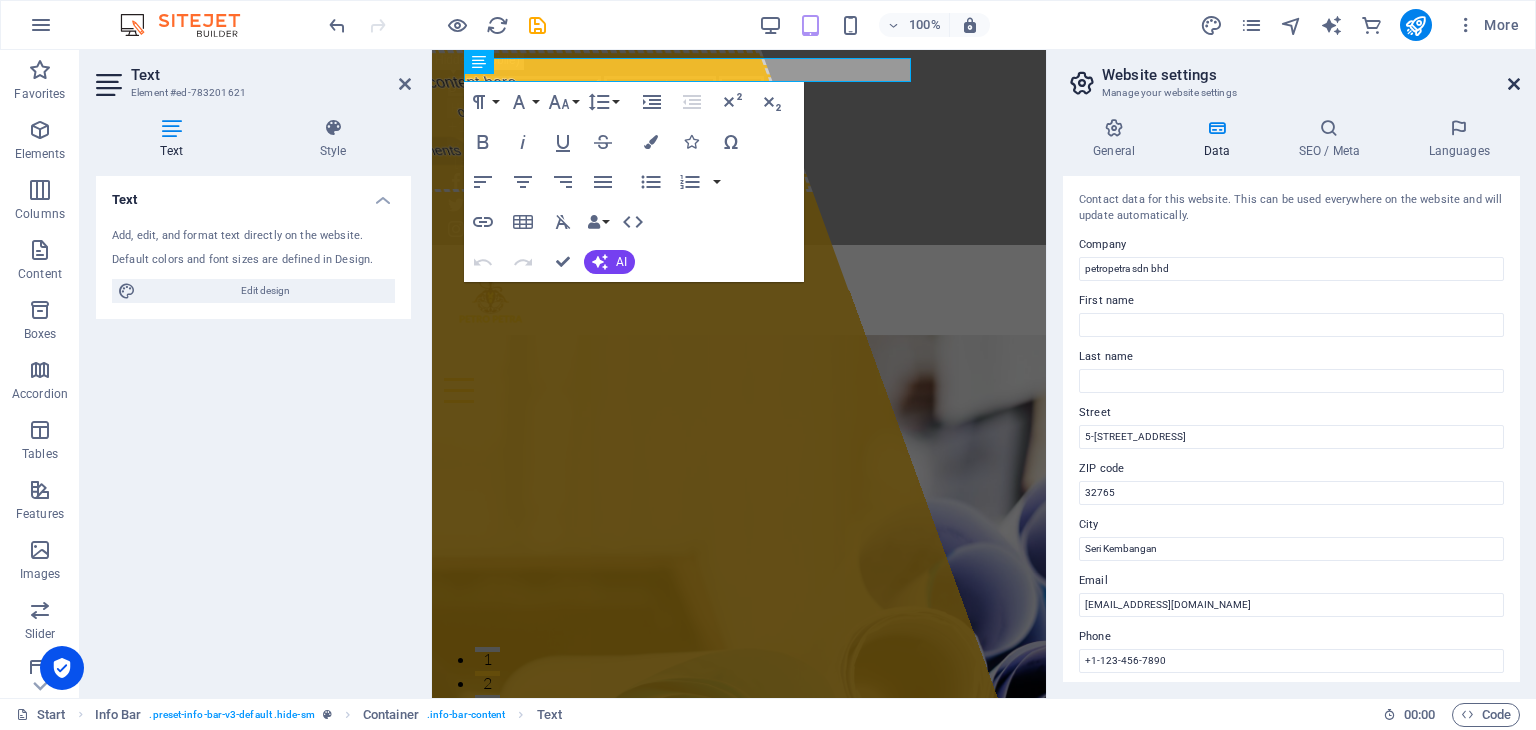 click at bounding box center [1514, 84] 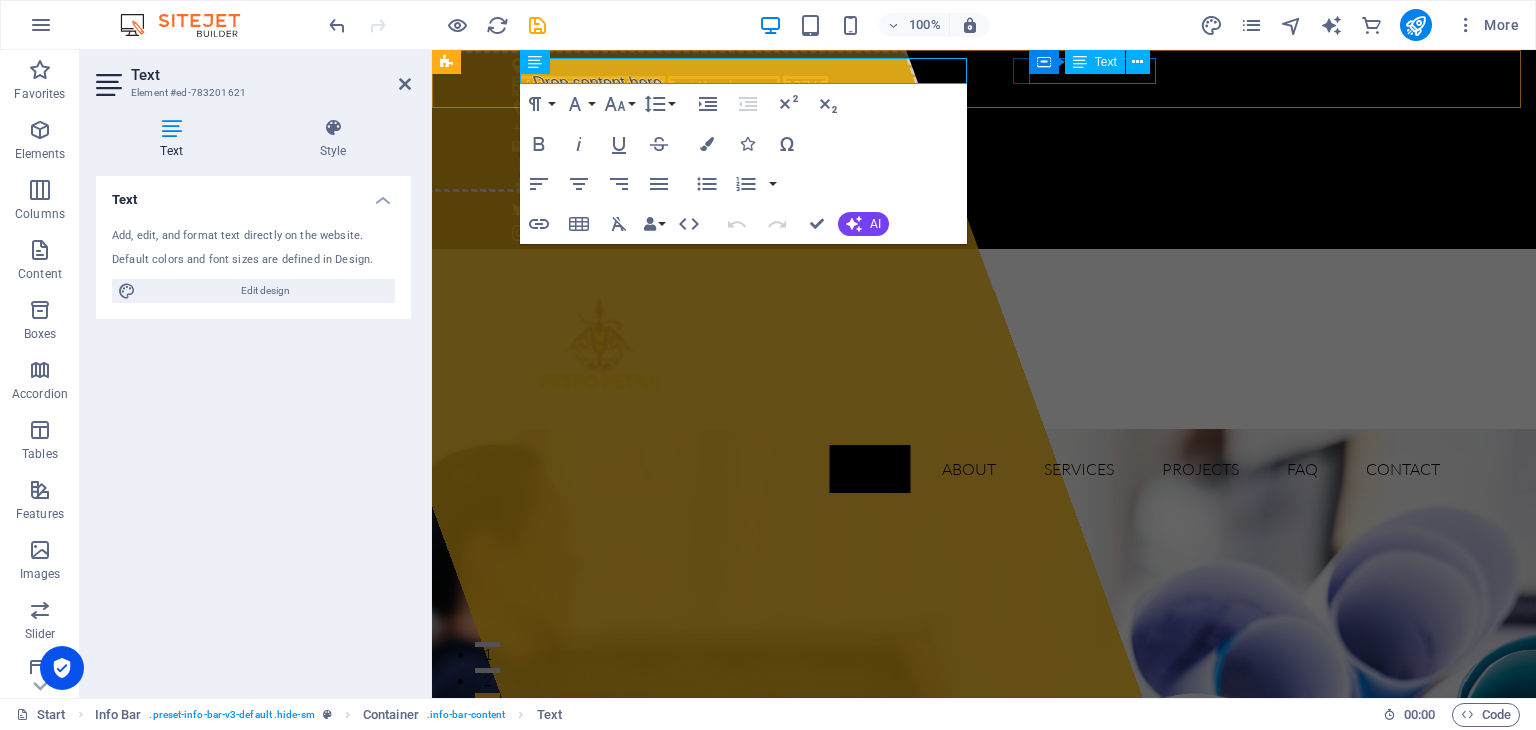 click on "+1-123-456-7890" at bounding box center (976, 129) 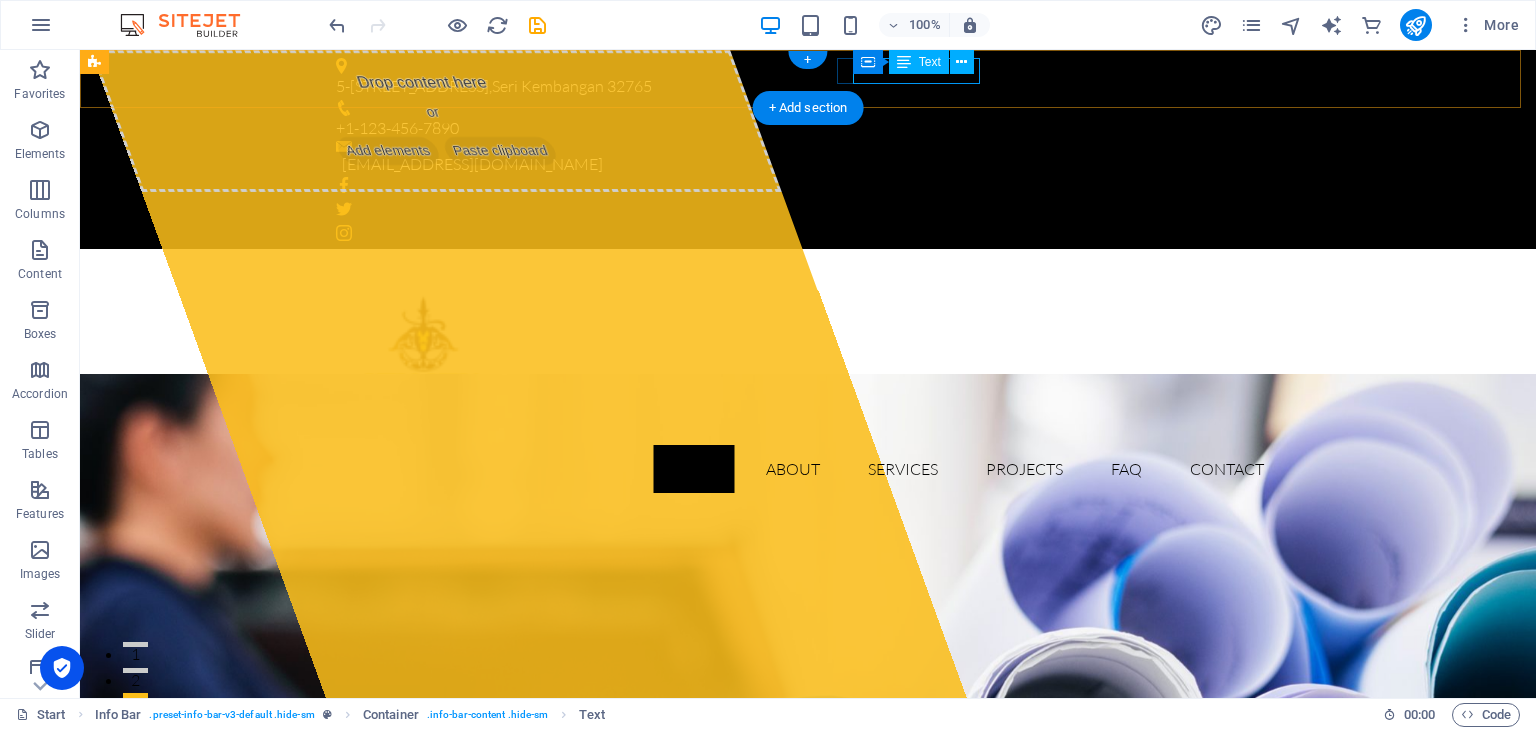 click on "+1-123-456-7890" at bounding box center [800, 129] 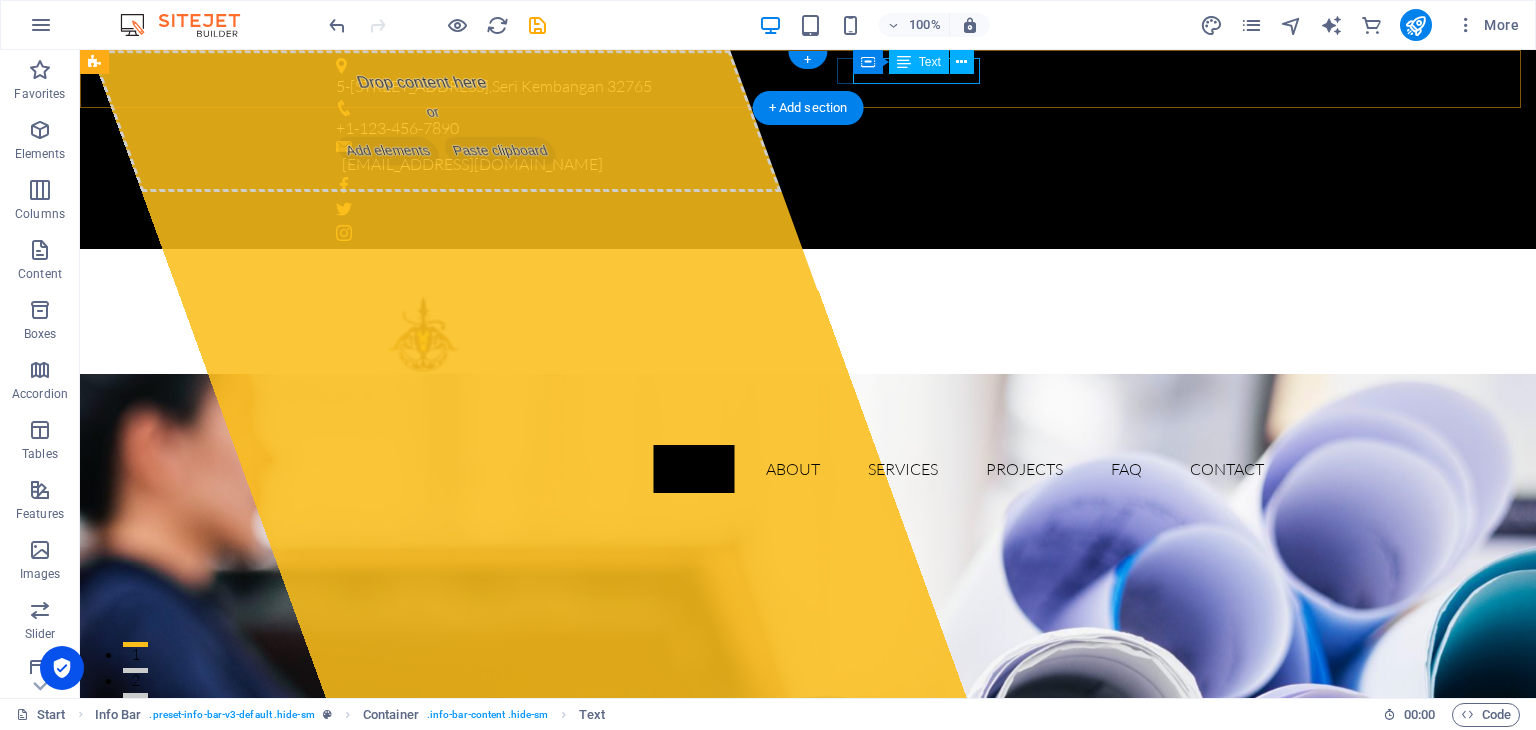 click on "+1-123-456-7890" at bounding box center [800, 129] 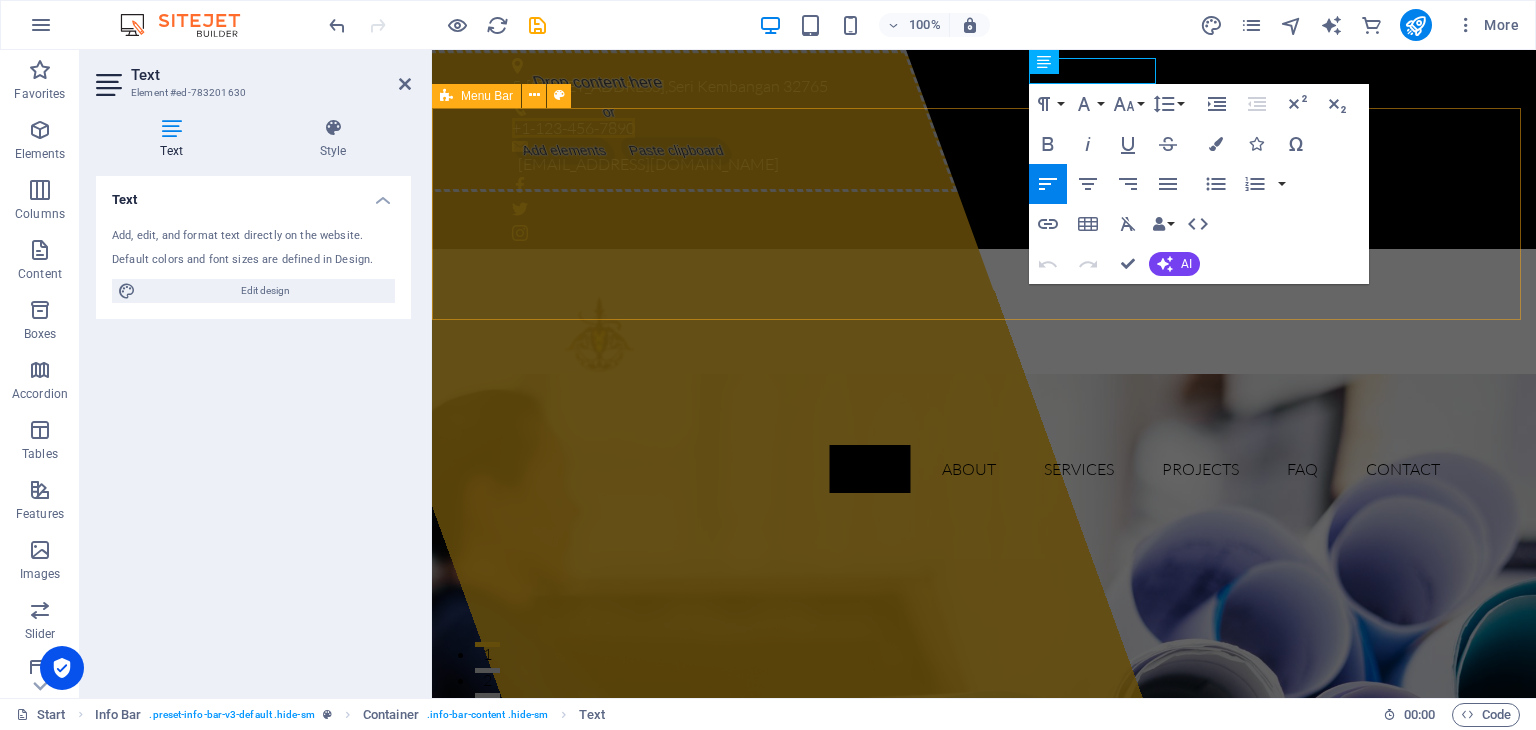 click on "Home About Services Projects FAQ Contact" at bounding box center (984, 379) 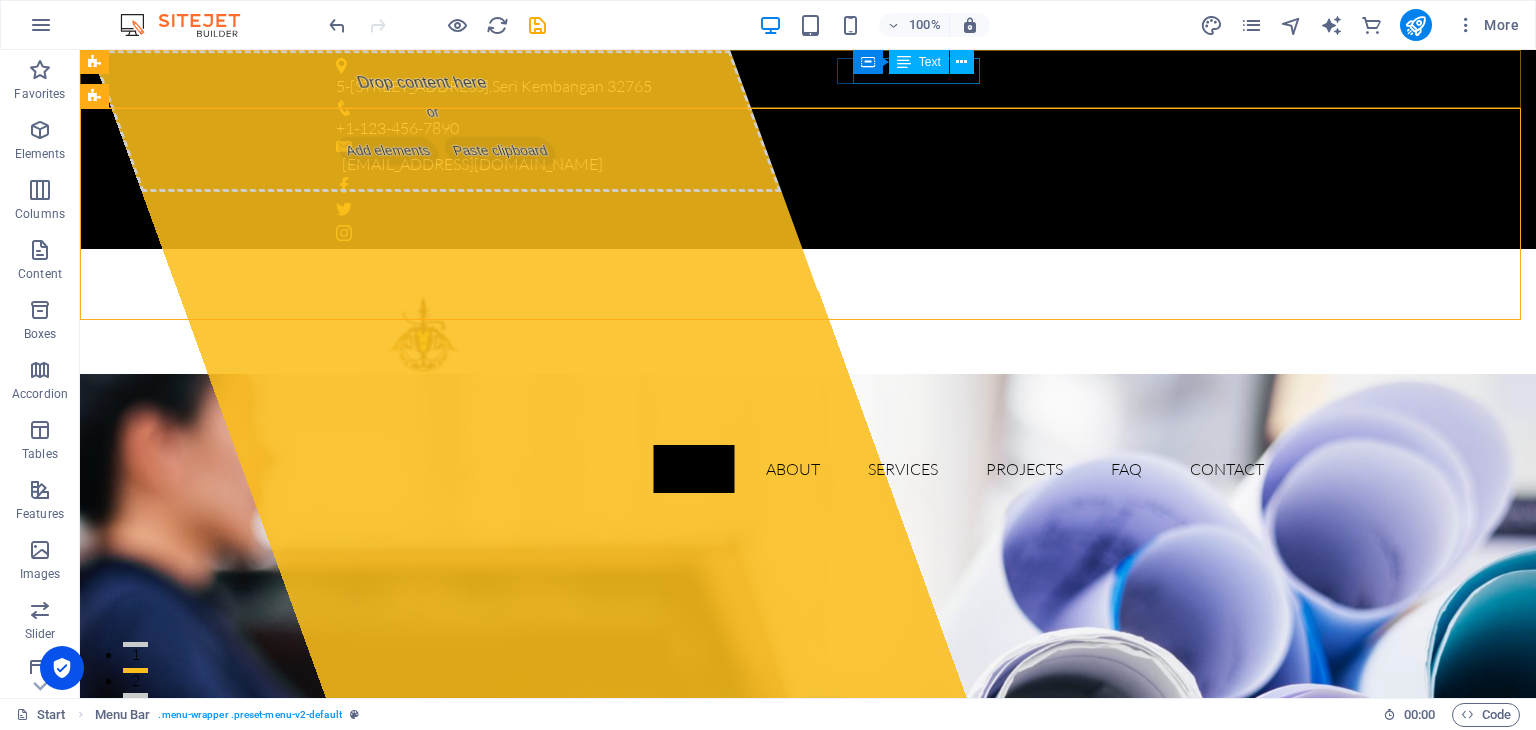 click on "Text" at bounding box center (919, 62) 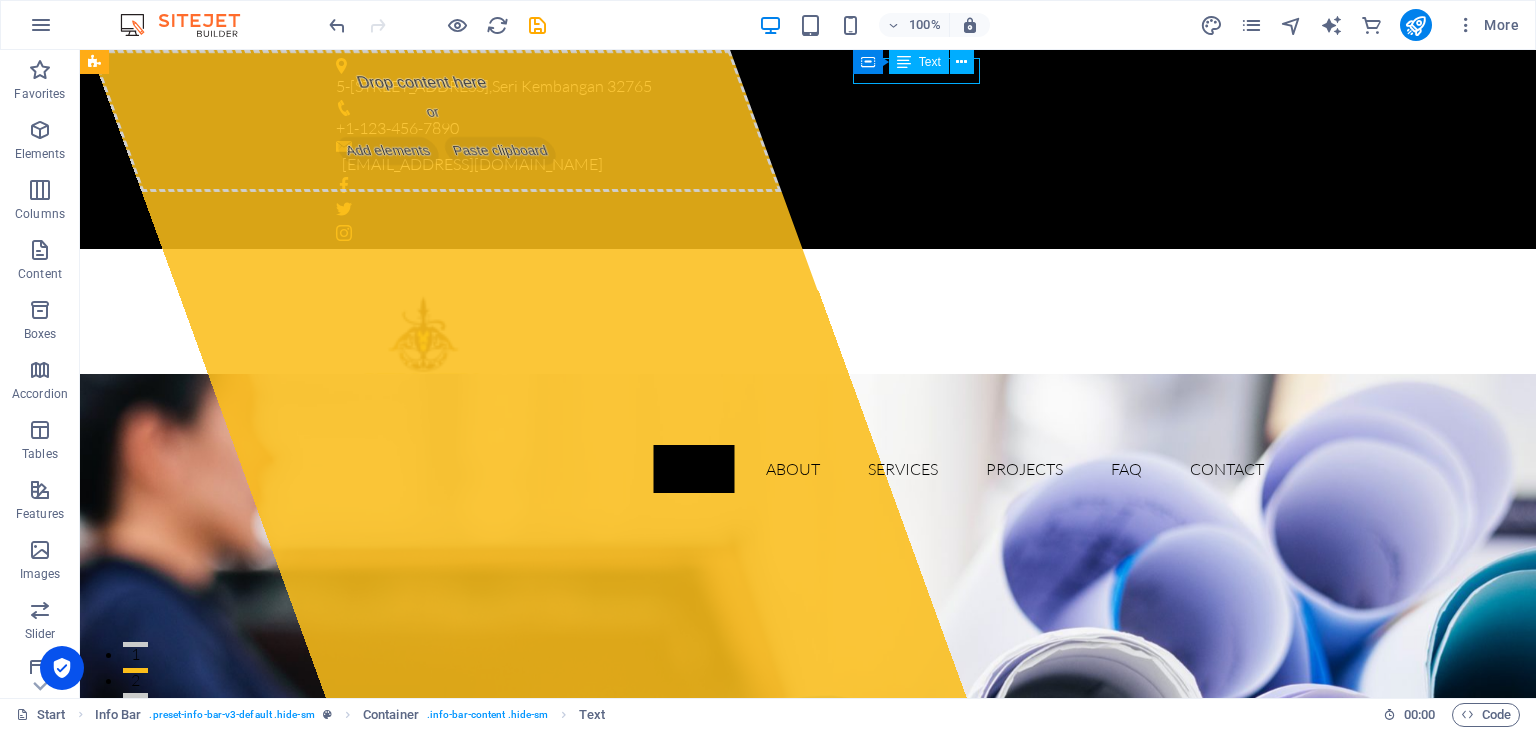 click on "Text" at bounding box center (930, 62) 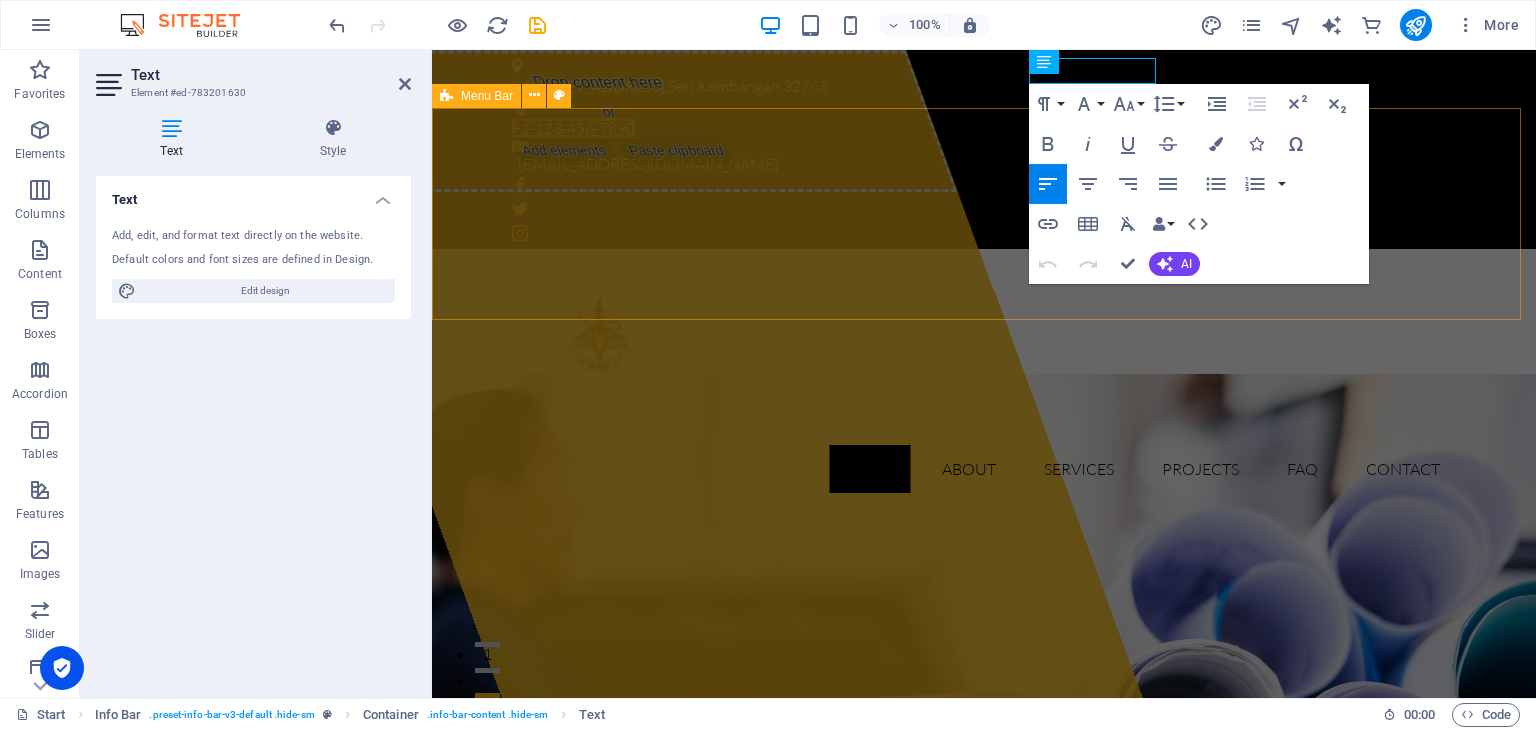 click on "Home About Services Projects FAQ Contact" at bounding box center [984, 379] 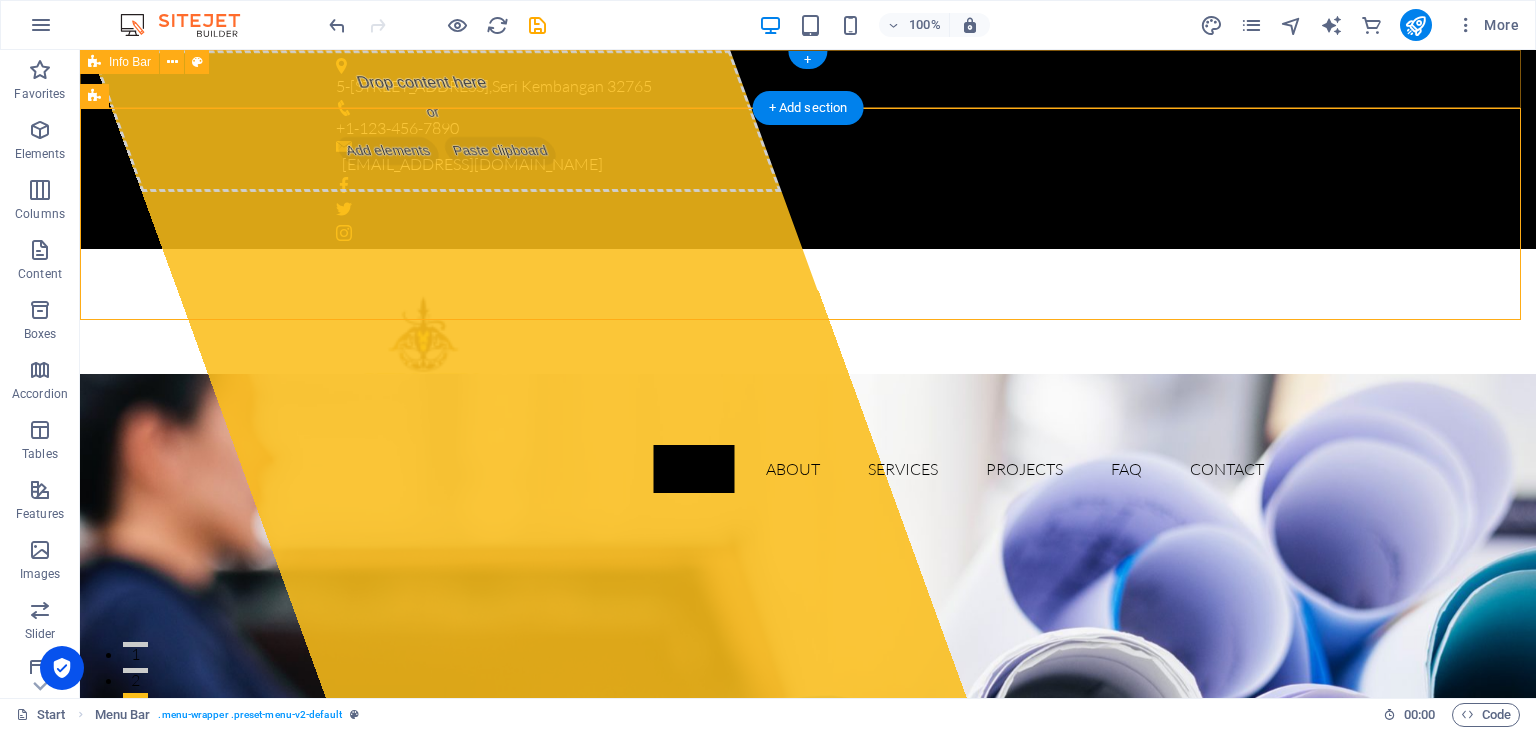 click on "5-4 Jalan SP 2/7, Taman Serdang Perdana ,  Seri Kembangan   32765 +1-123-456-7890 petropetra.sdnbhd@gmail.com" at bounding box center [808, 149] 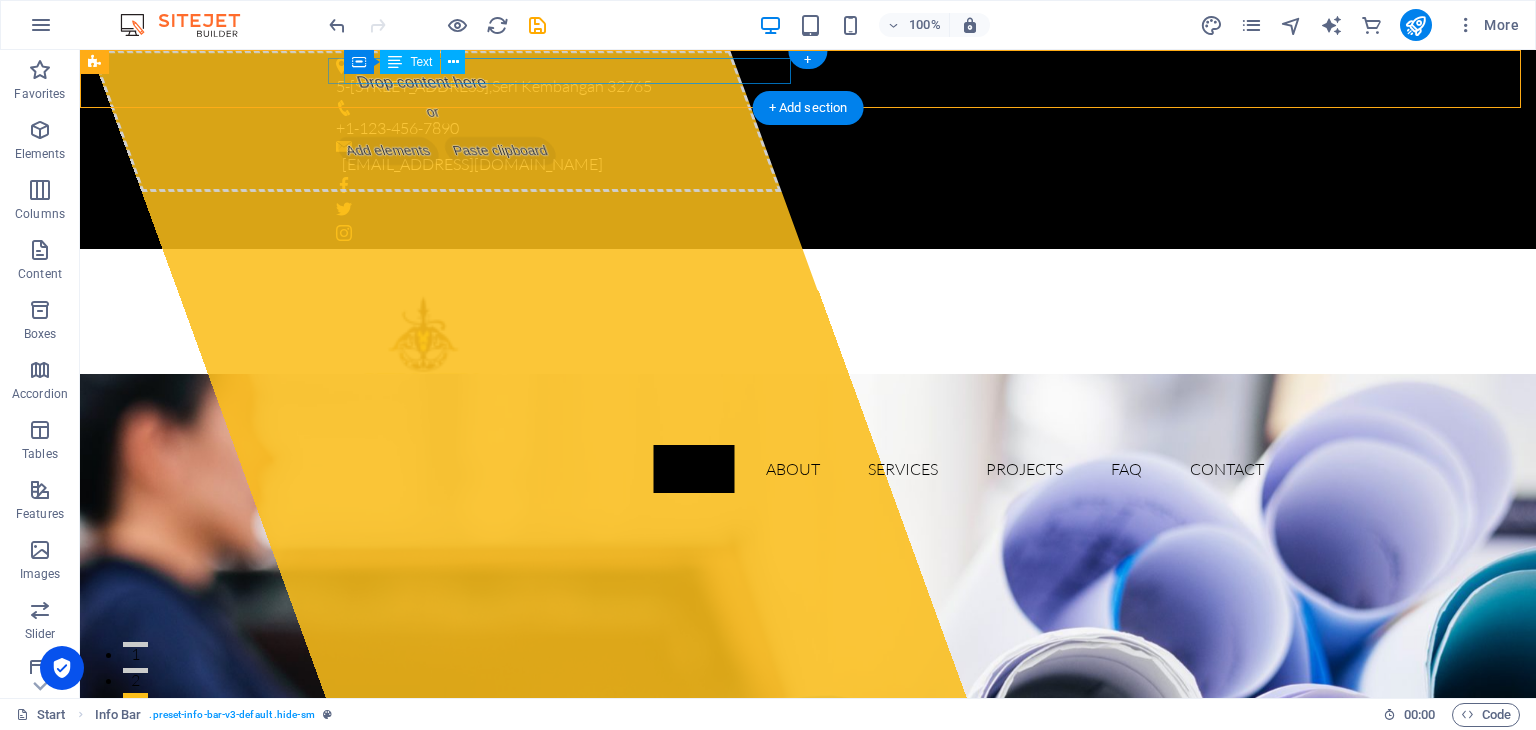 click on "5-4 Jalan SP 2/7, Taman Serdang Perdana ,  Seri Kembangan   32765" at bounding box center (800, 87) 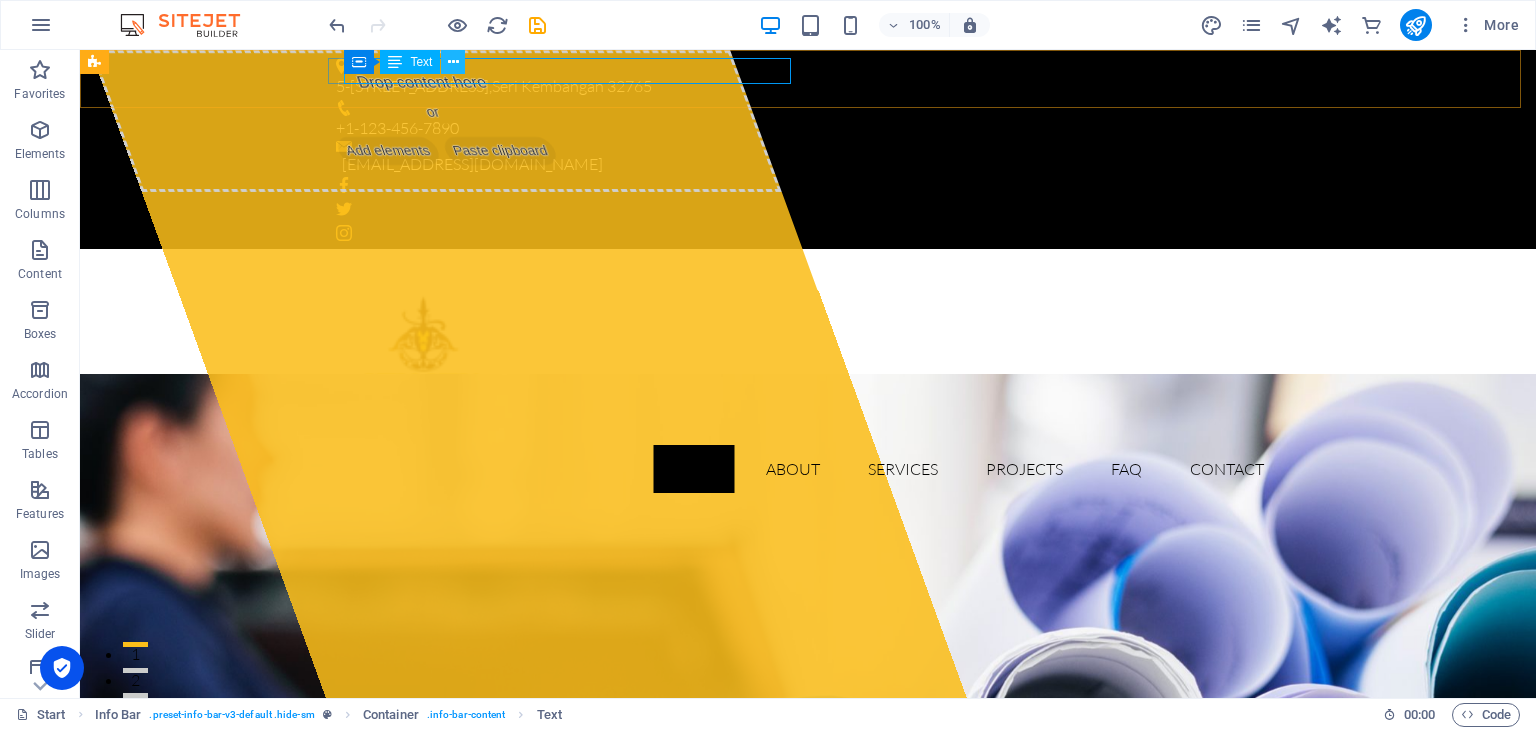 click at bounding box center [453, 62] 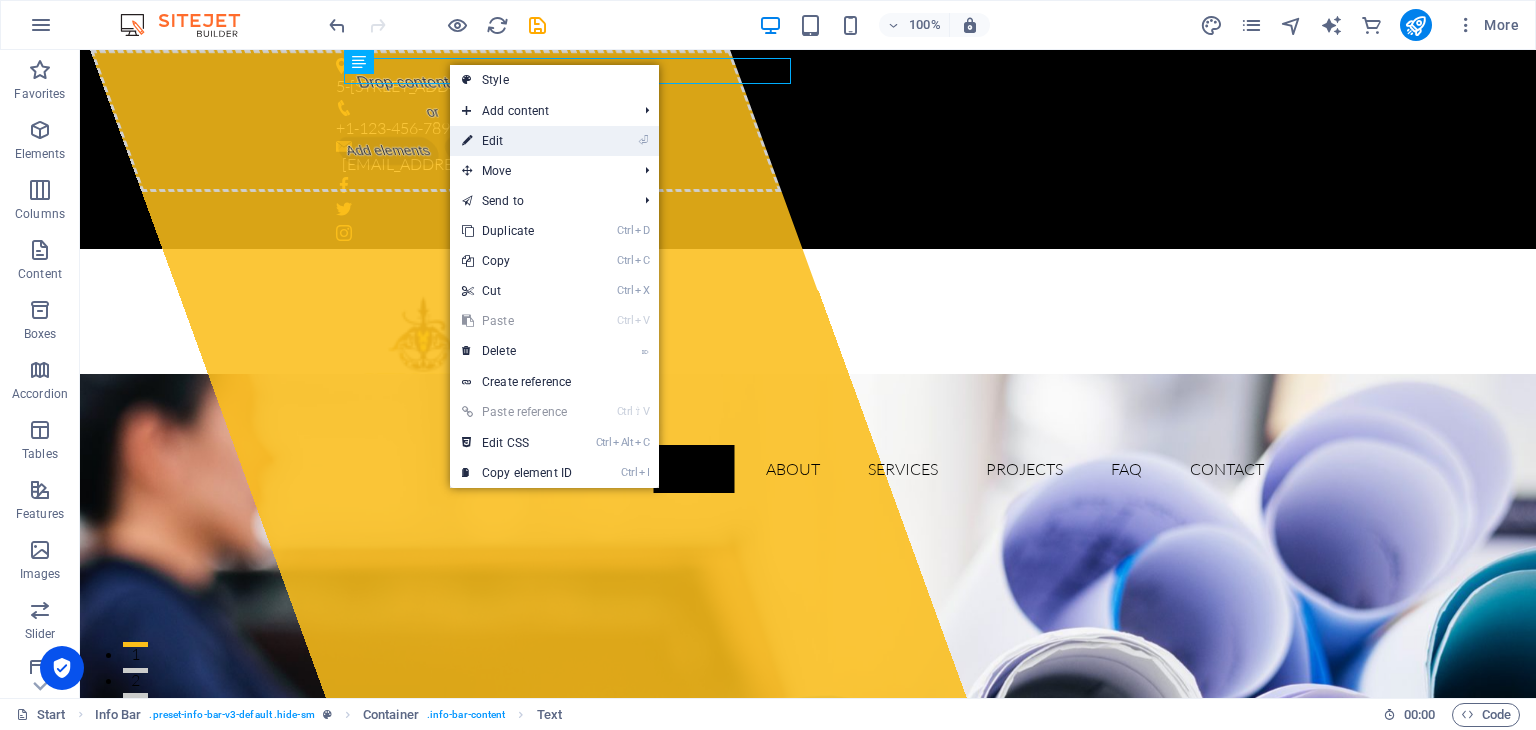 click on "⏎  Edit" at bounding box center [517, 141] 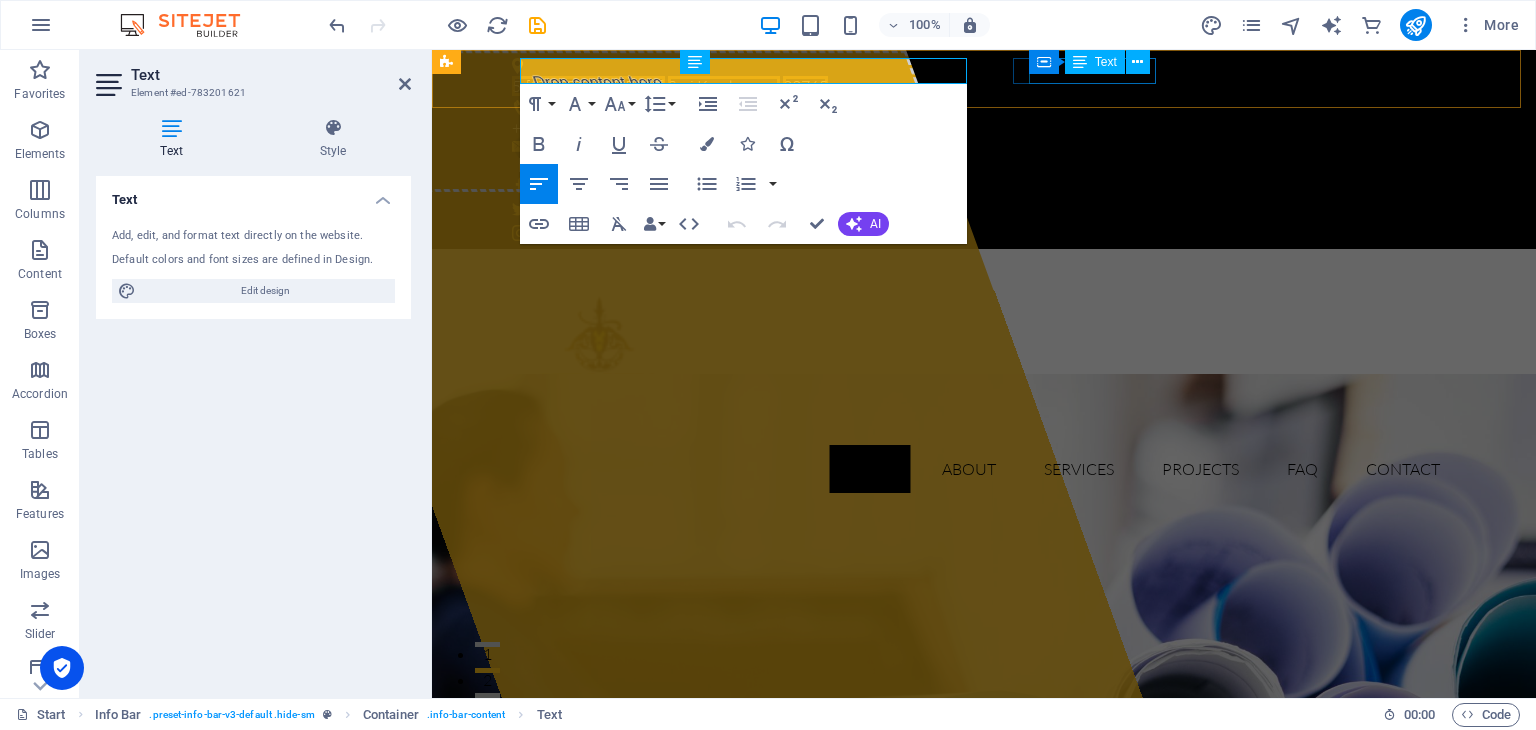 click on "Text" at bounding box center [1095, 62] 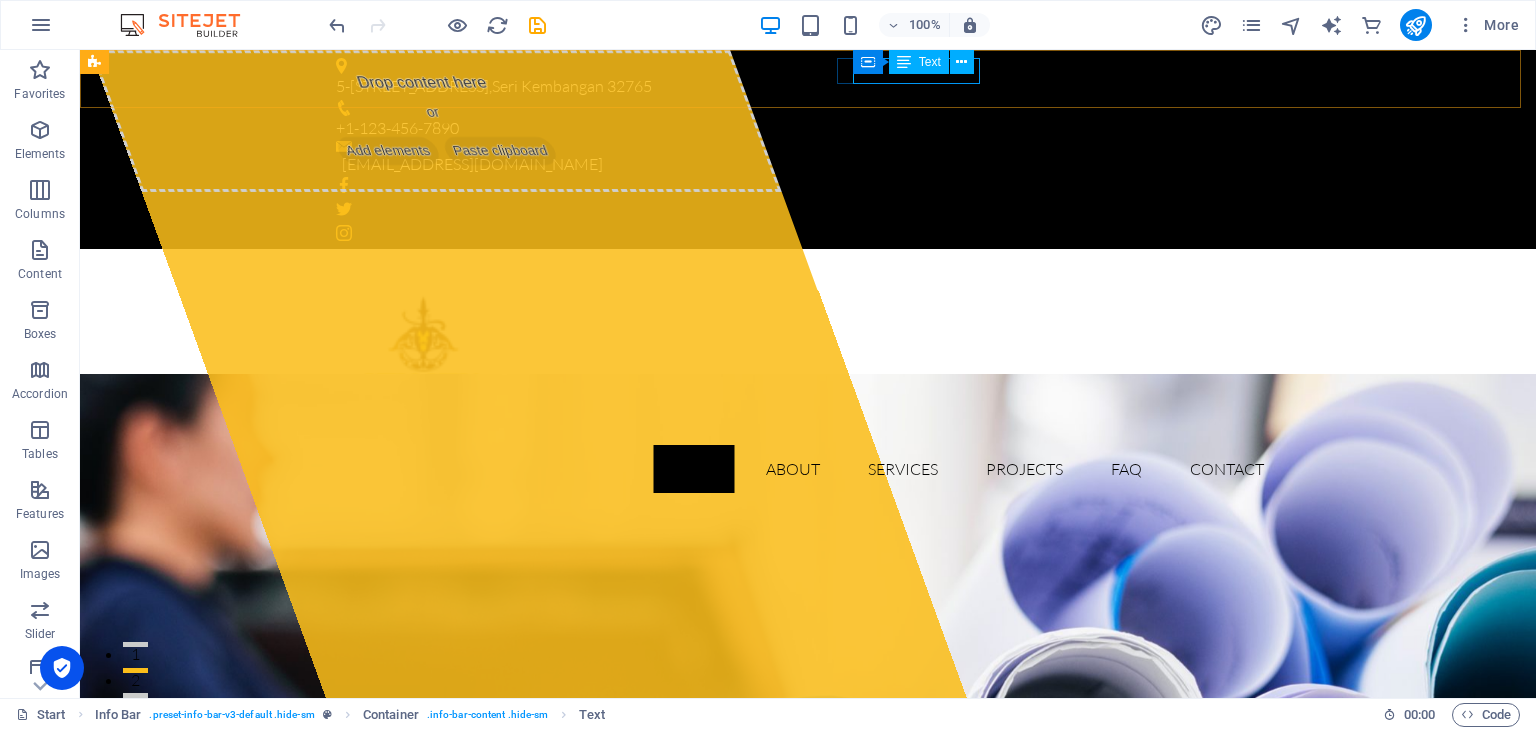 click on "Text" at bounding box center [930, 62] 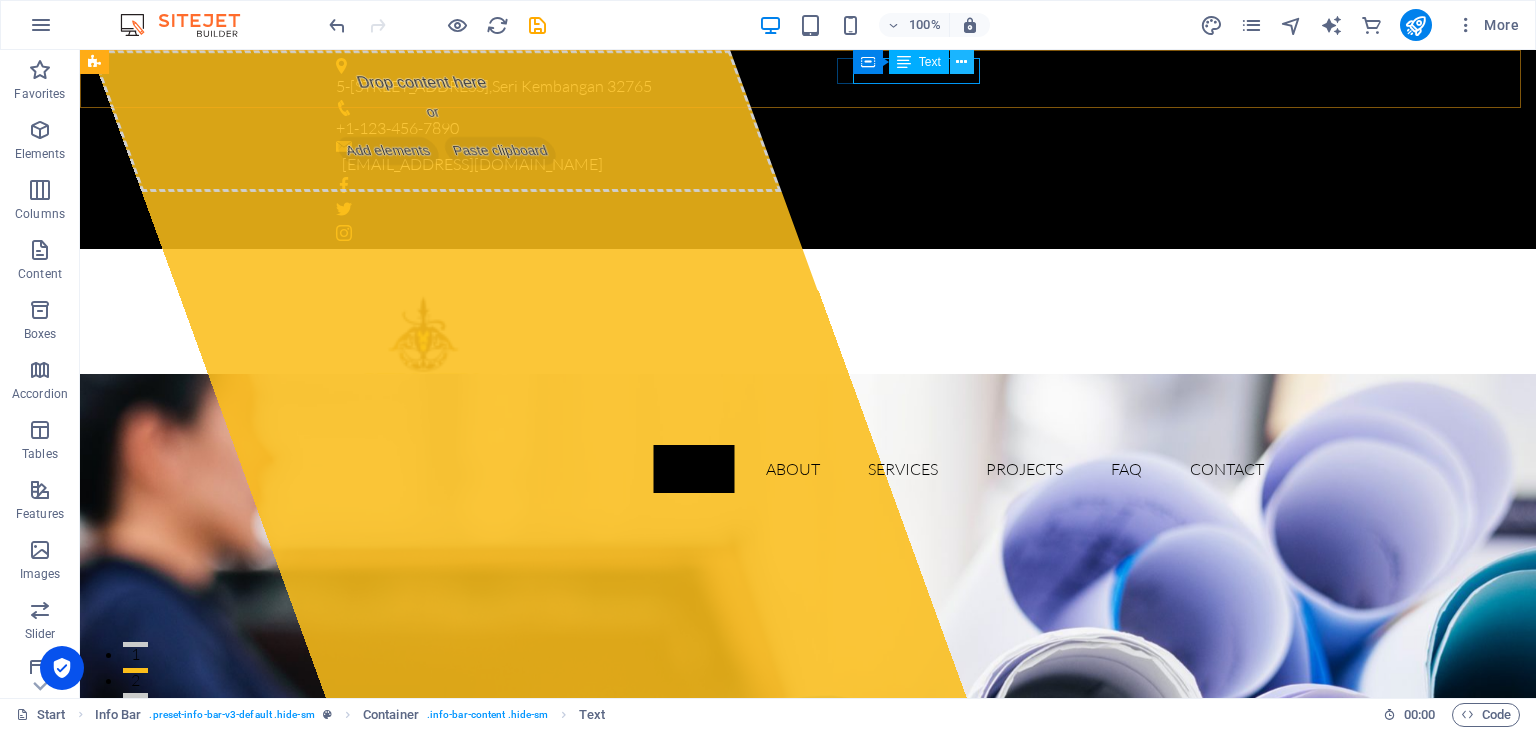 click at bounding box center (962, 62) 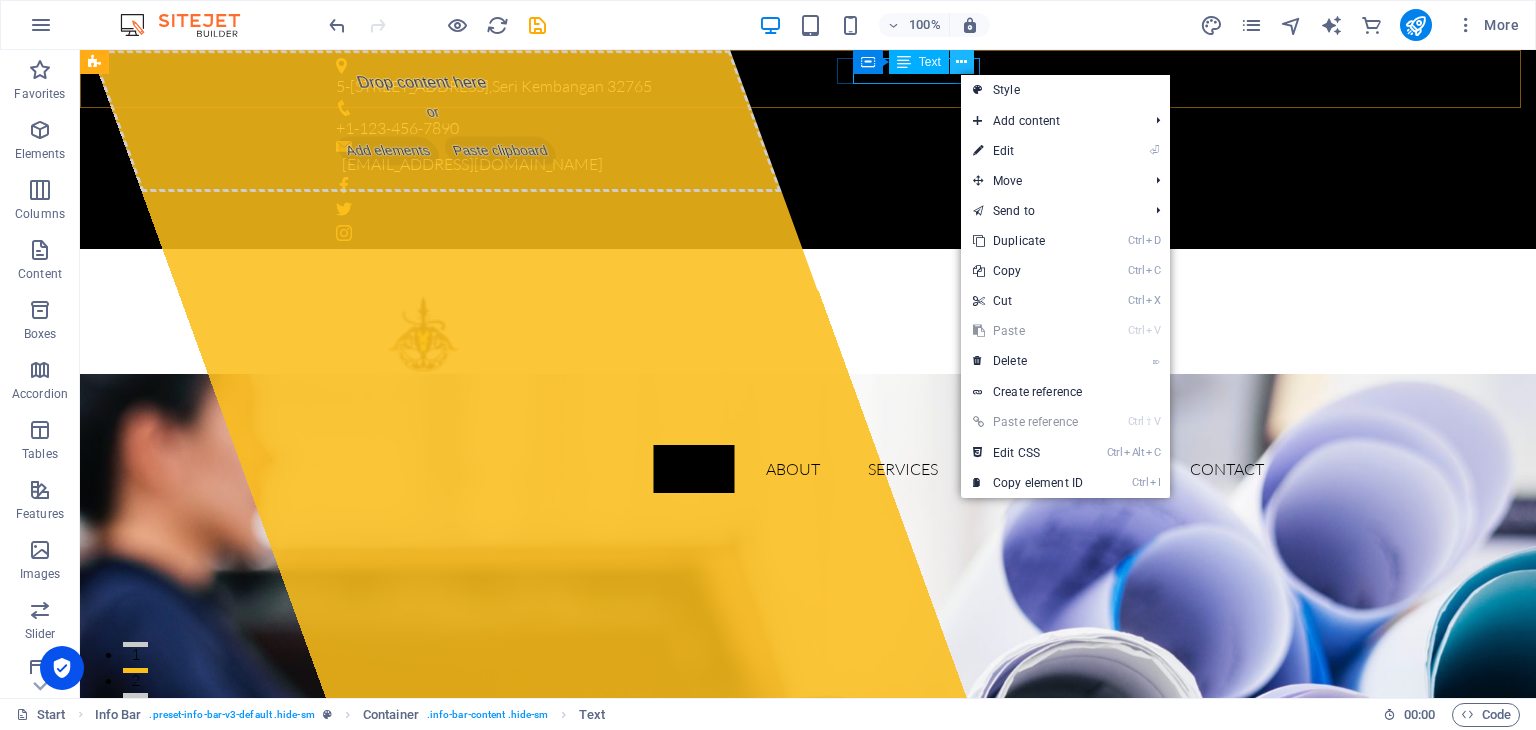 click at bounding box center (962, 62) 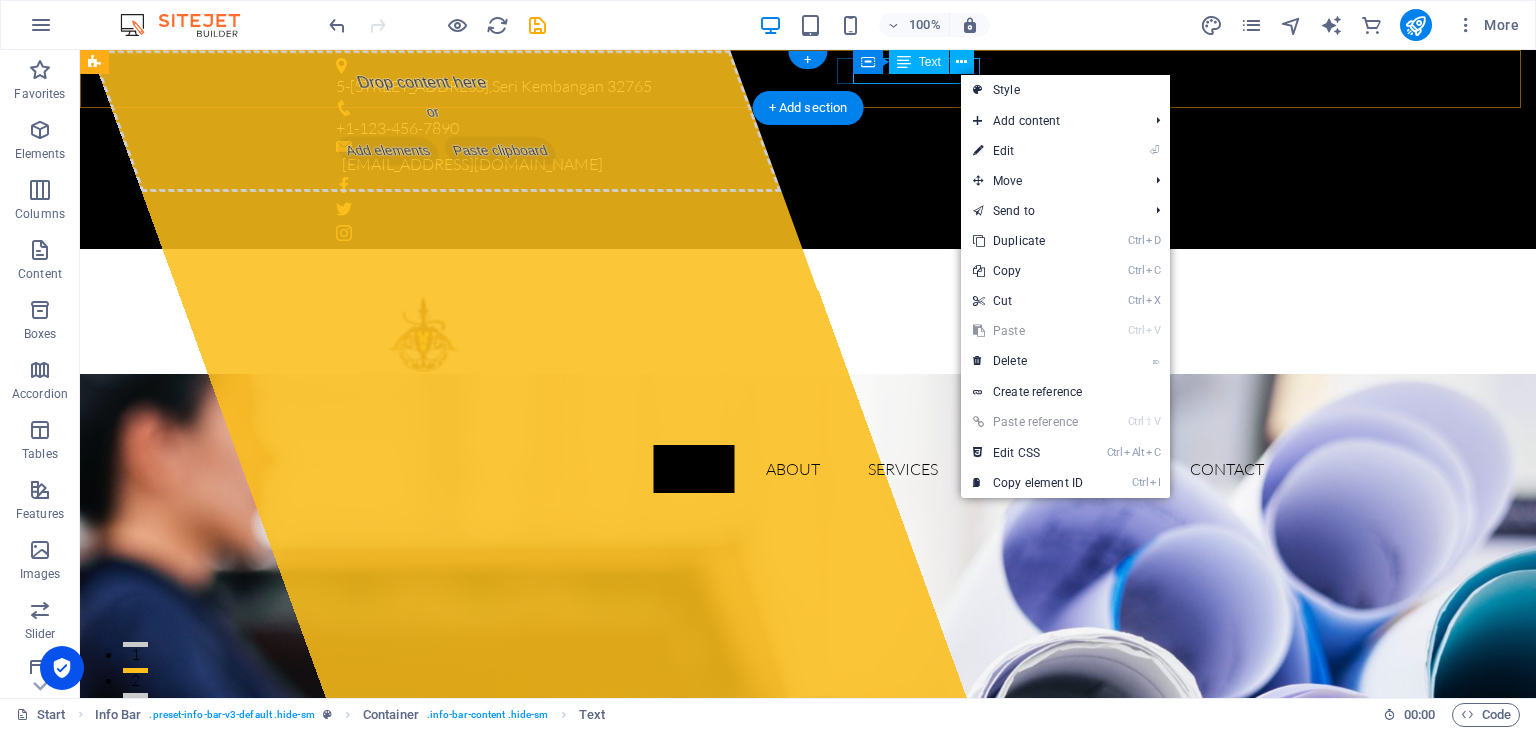click on "+1-123-456-7890" at bounding box center (800, 129) 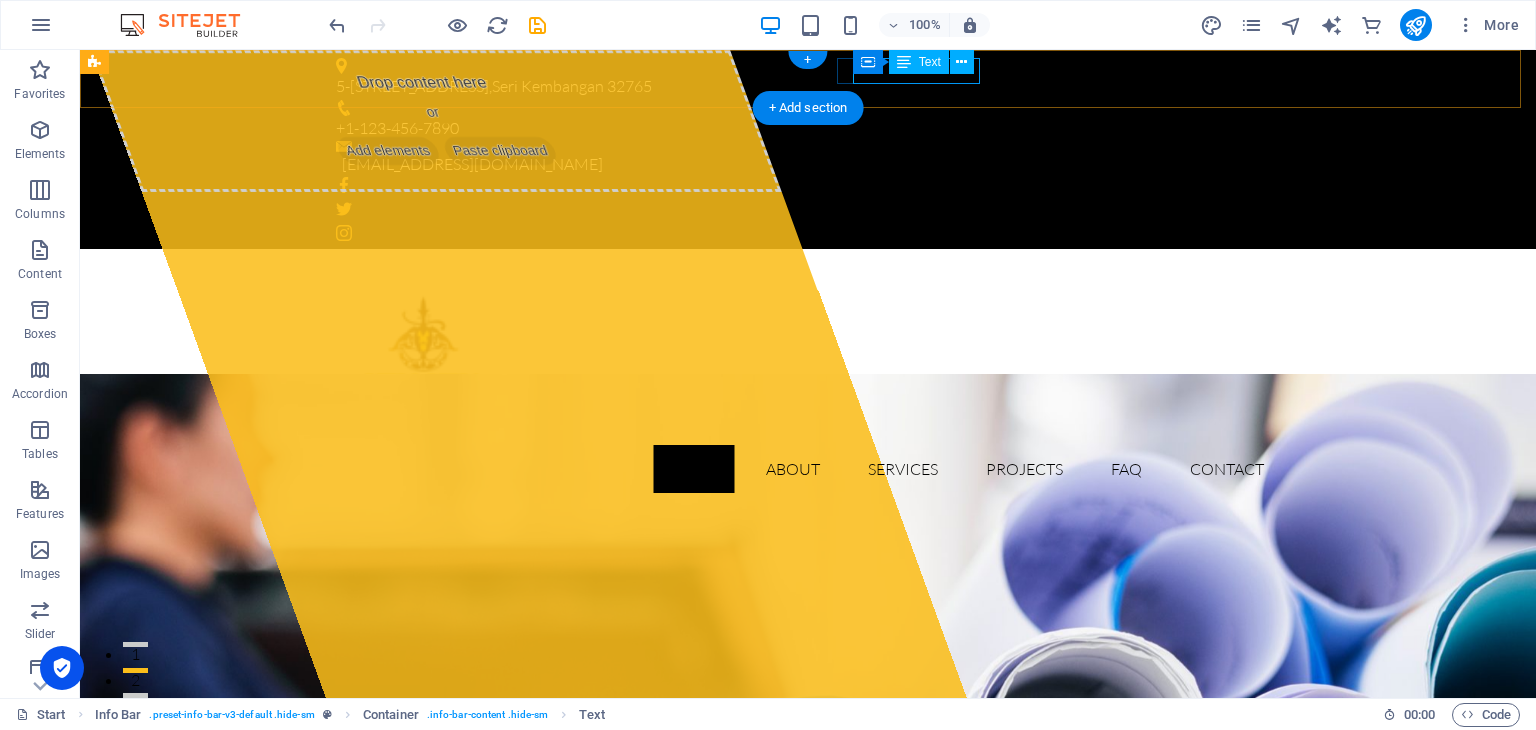 click on "+1-123-456-7890" at bounding box center (800, 129) 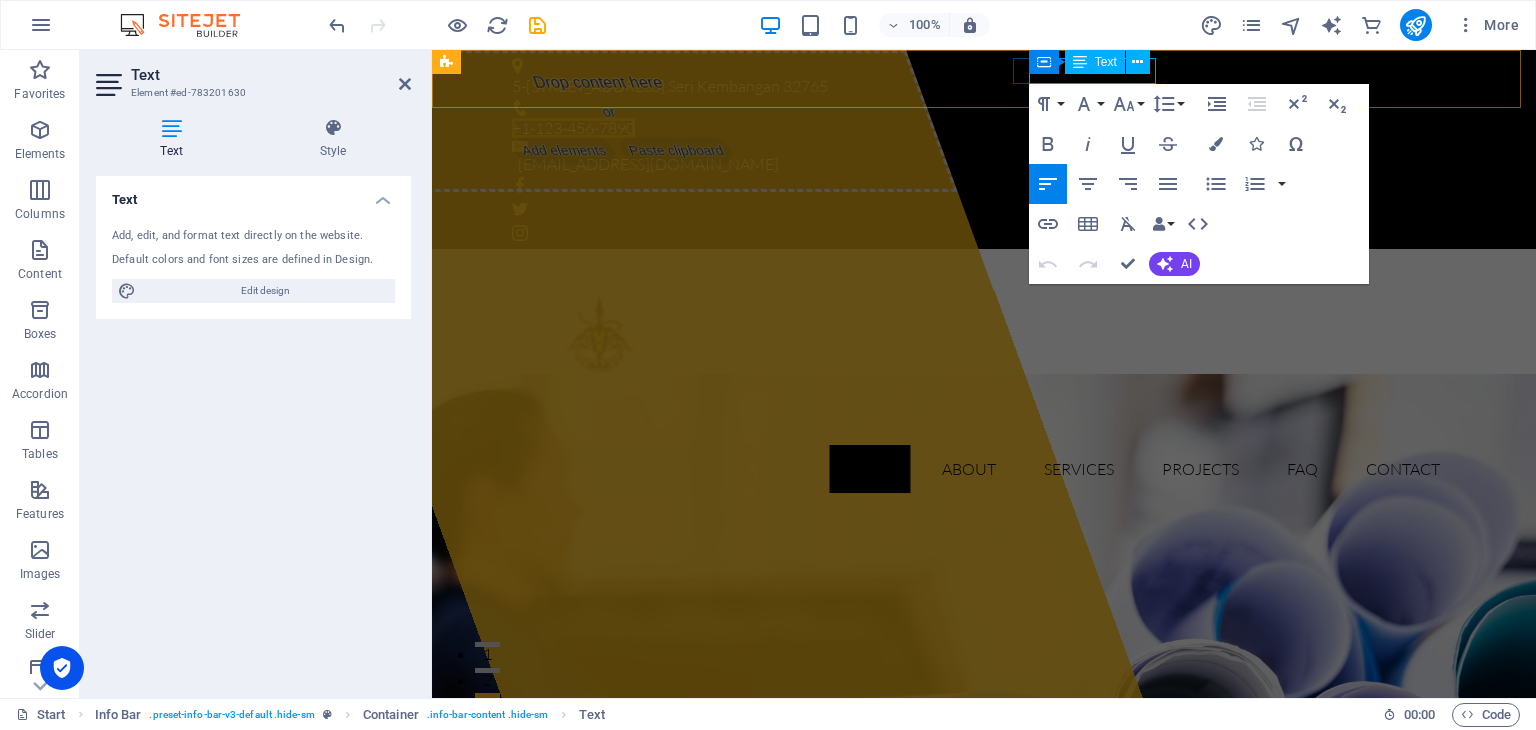 click on "Text" at bounding box center (1095, 62) 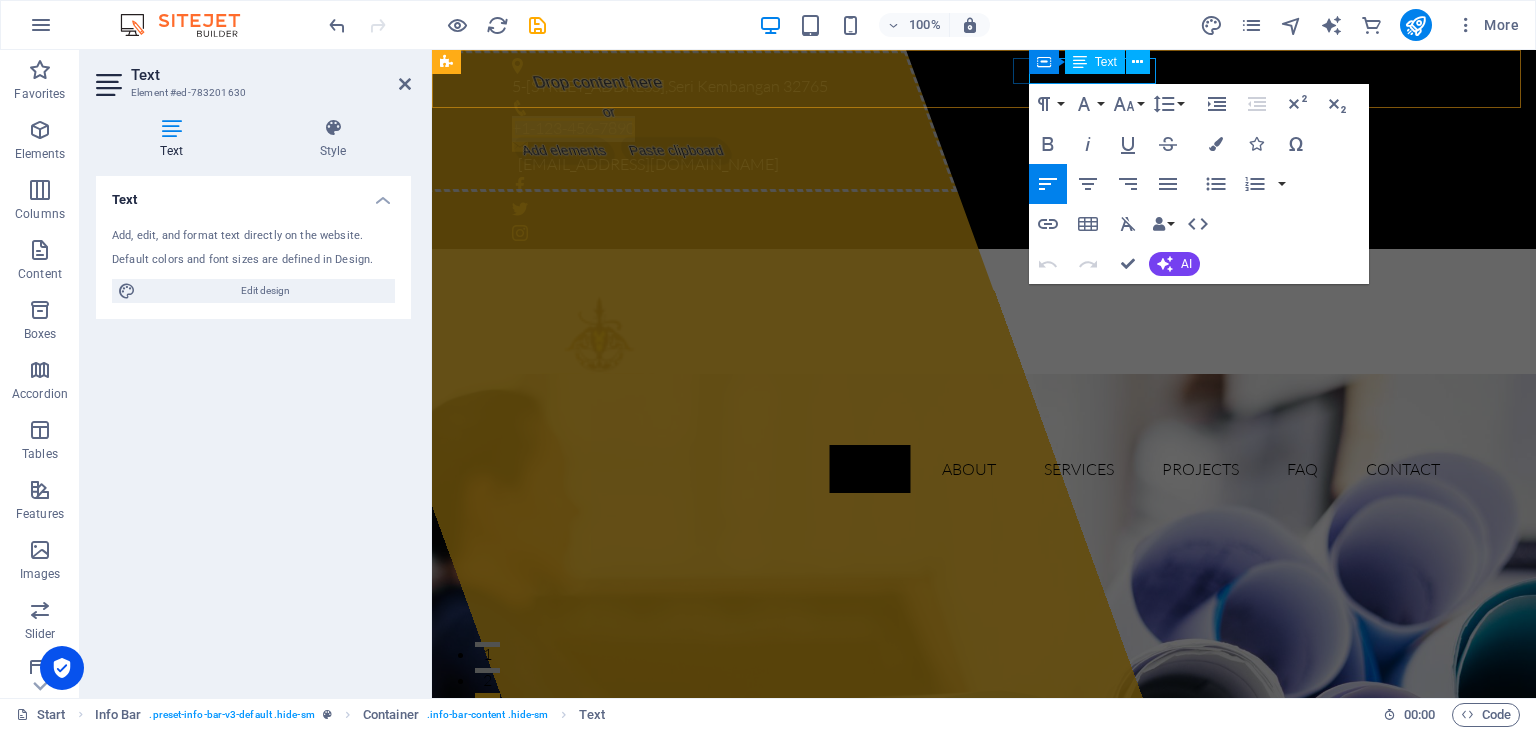 type 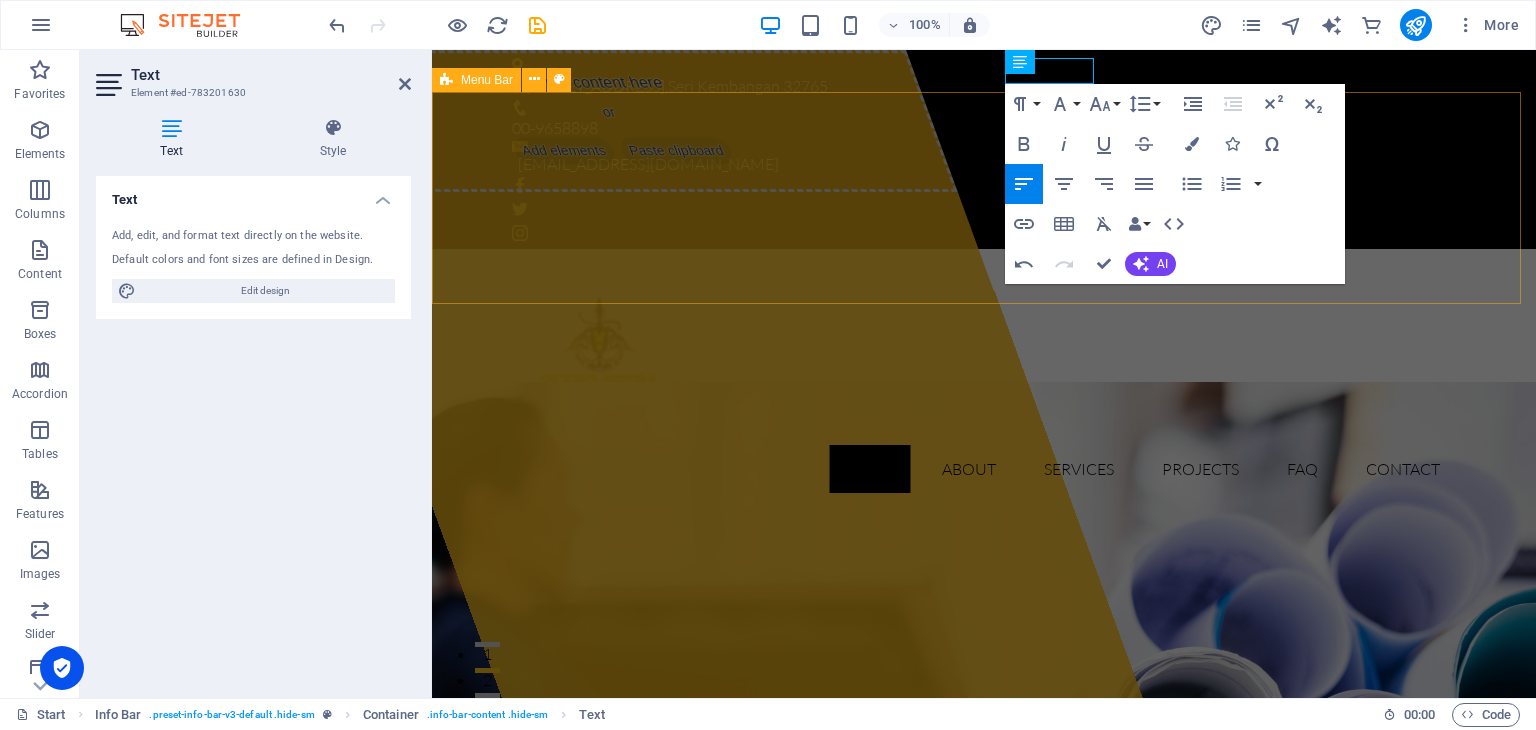click on "Home About Services Projects FAQ Contact" at bounding box center (984, 379) 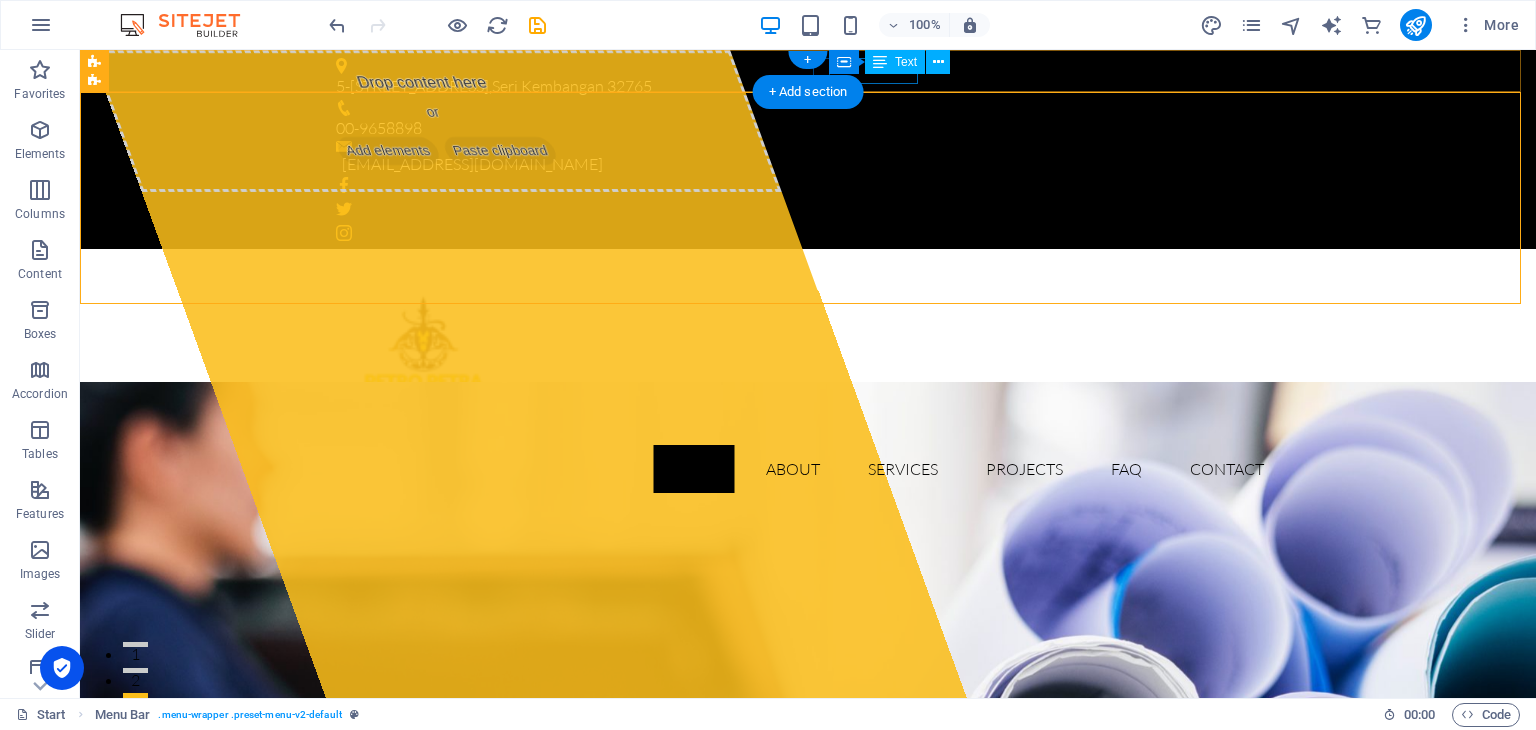 click on "00-9658898" at bounding box center [800, 129] 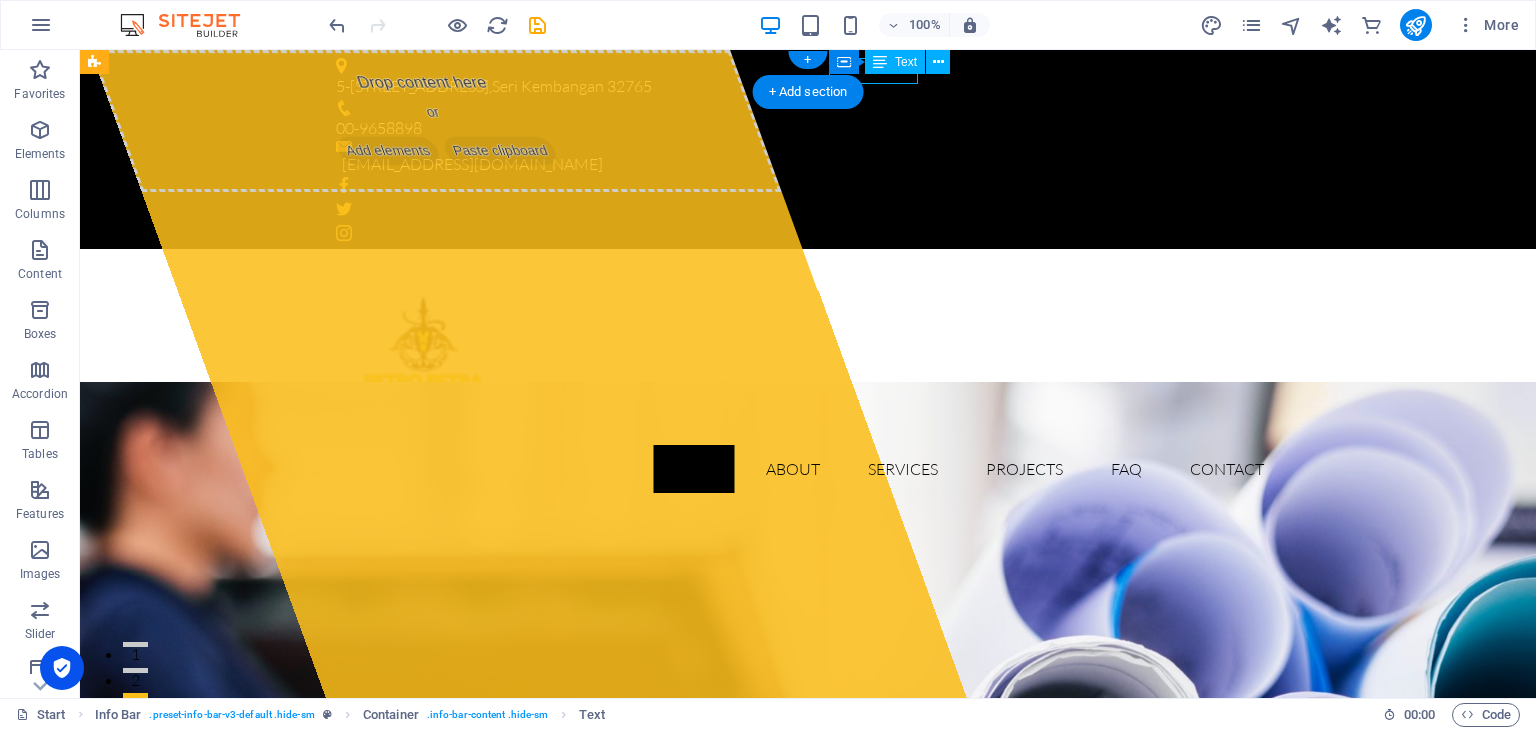 click on "00-9658898" at bounding box center [800, 129] 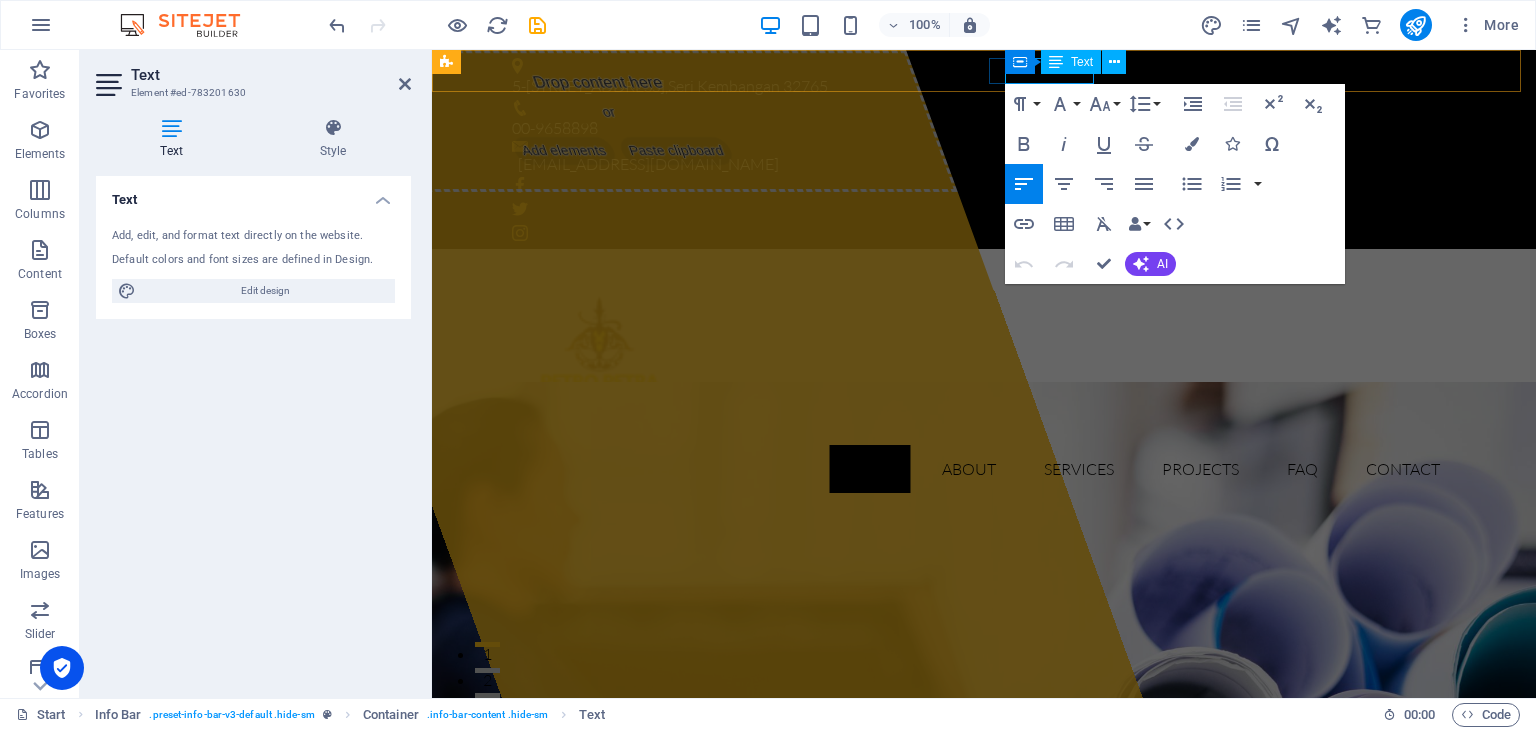 click on "00-9658898" at bounding box center [976, 129] 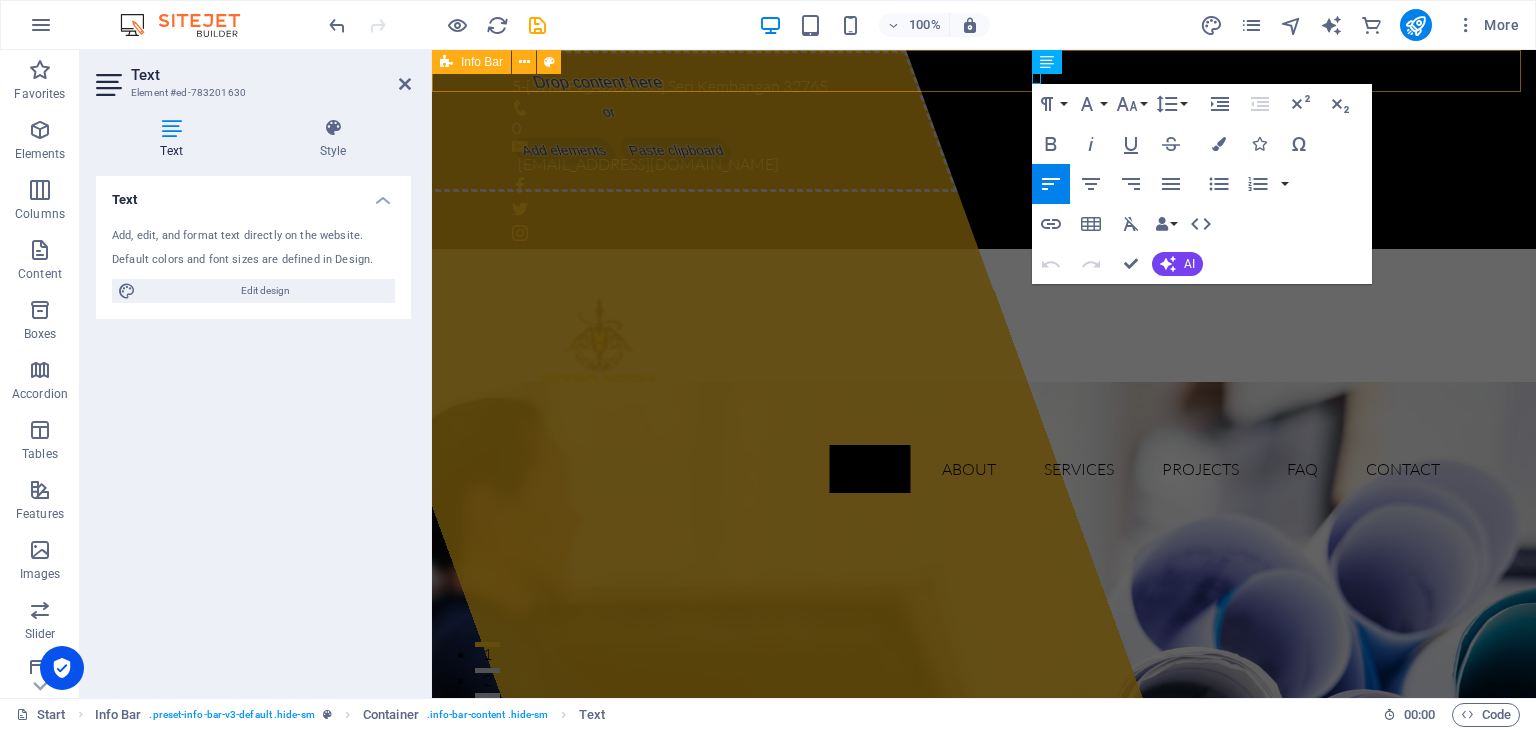 type 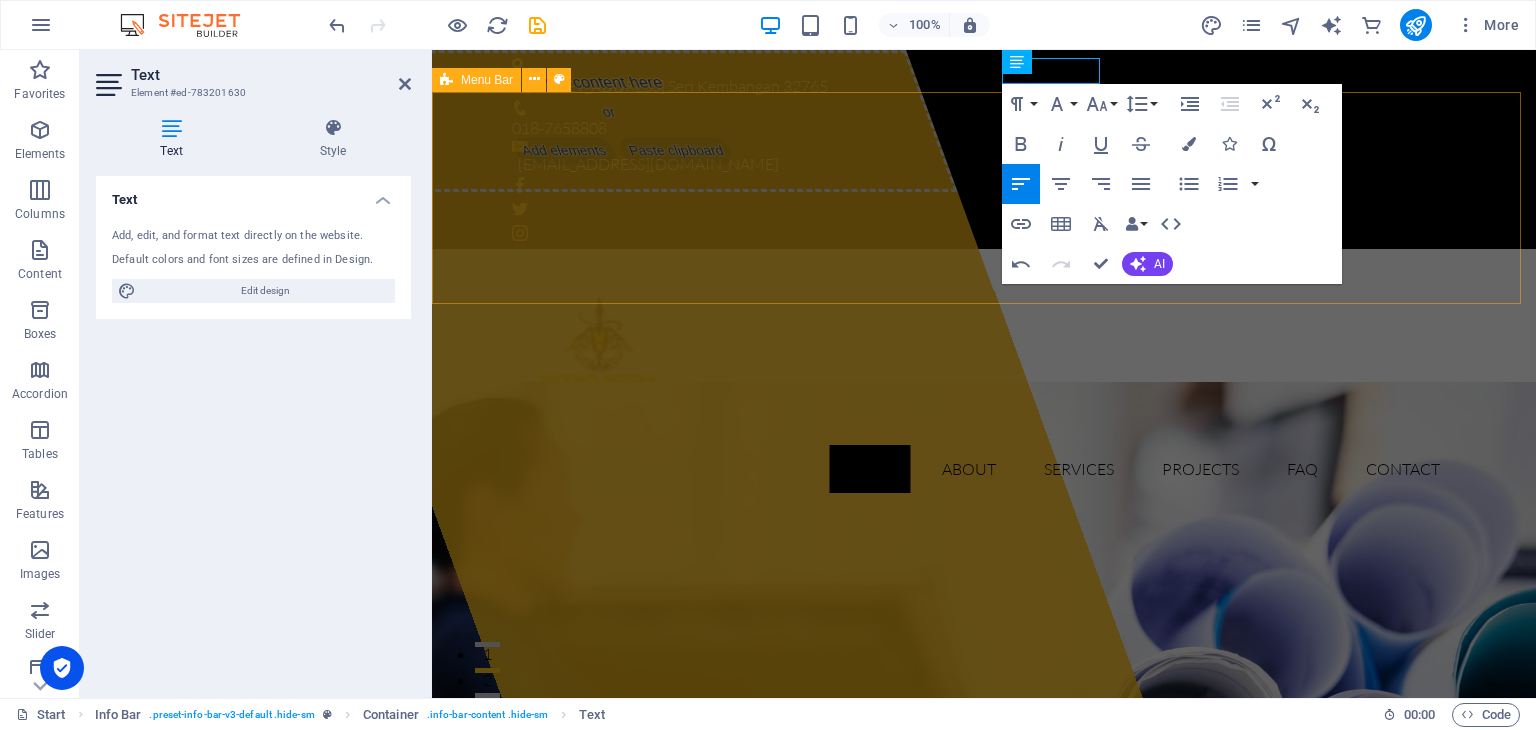 click on "Home About Services Projects FAQ Contact" at bounding box center (984, 379) 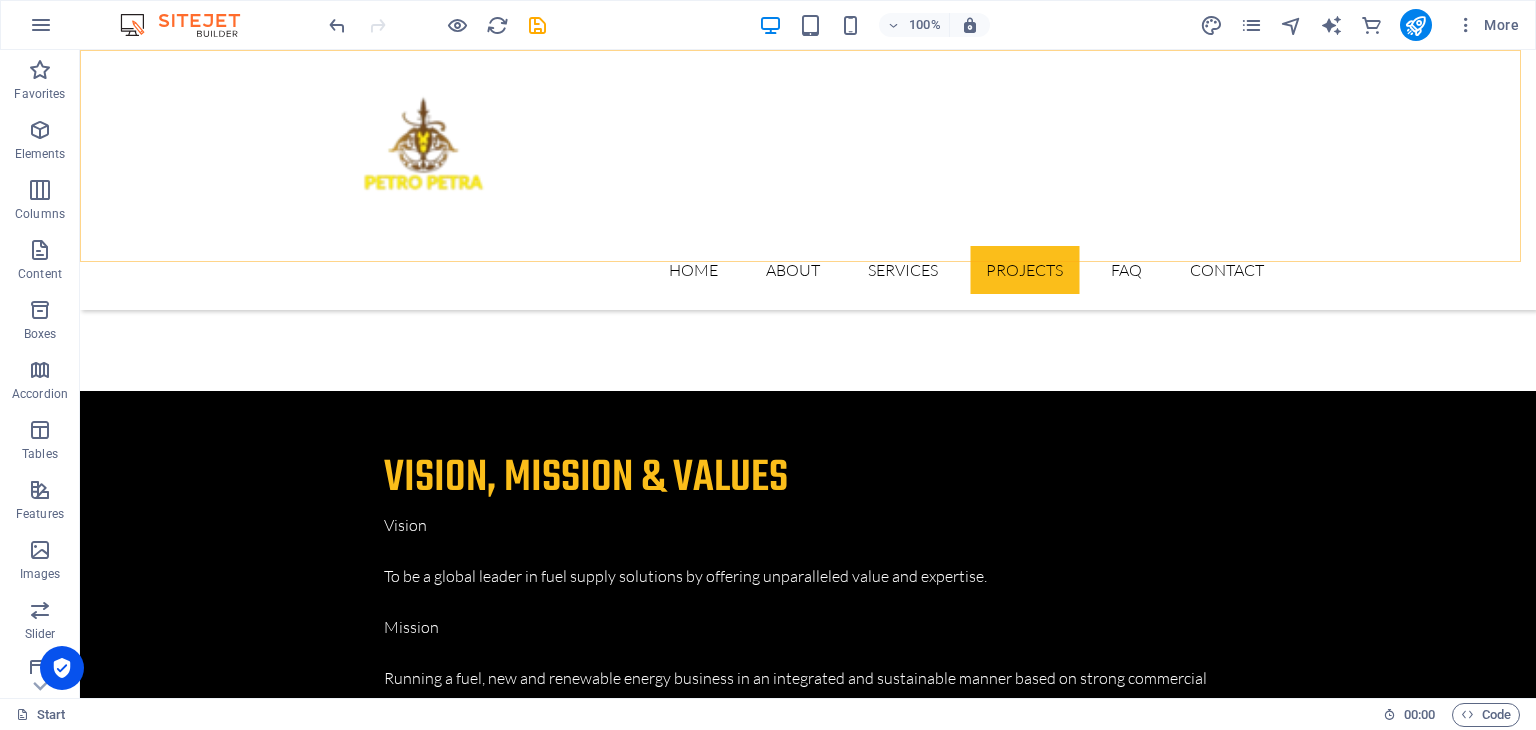 scroll, scrollTop: 4572, scrollLeft: 0, axis: vertical 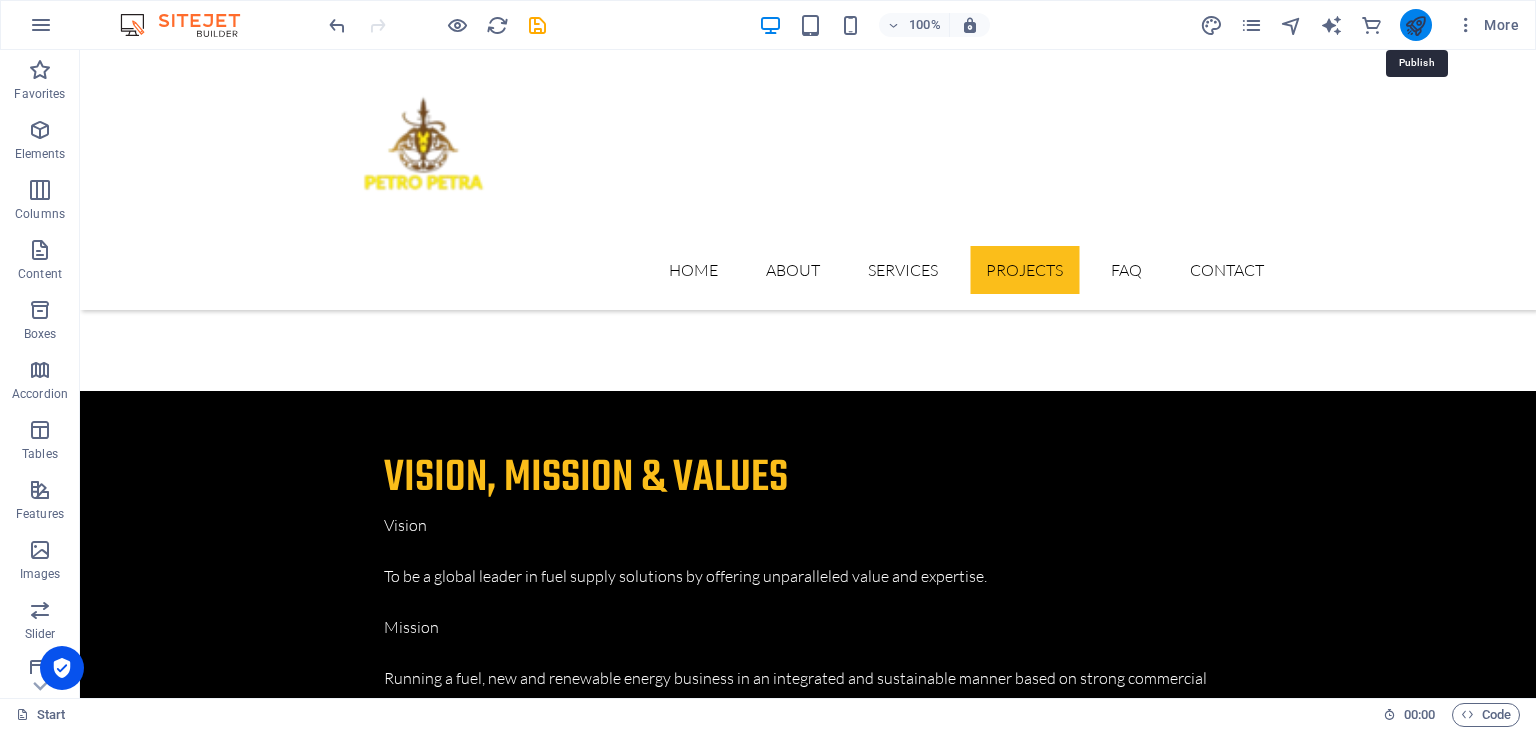 click at bounding box center [1415, 25] 